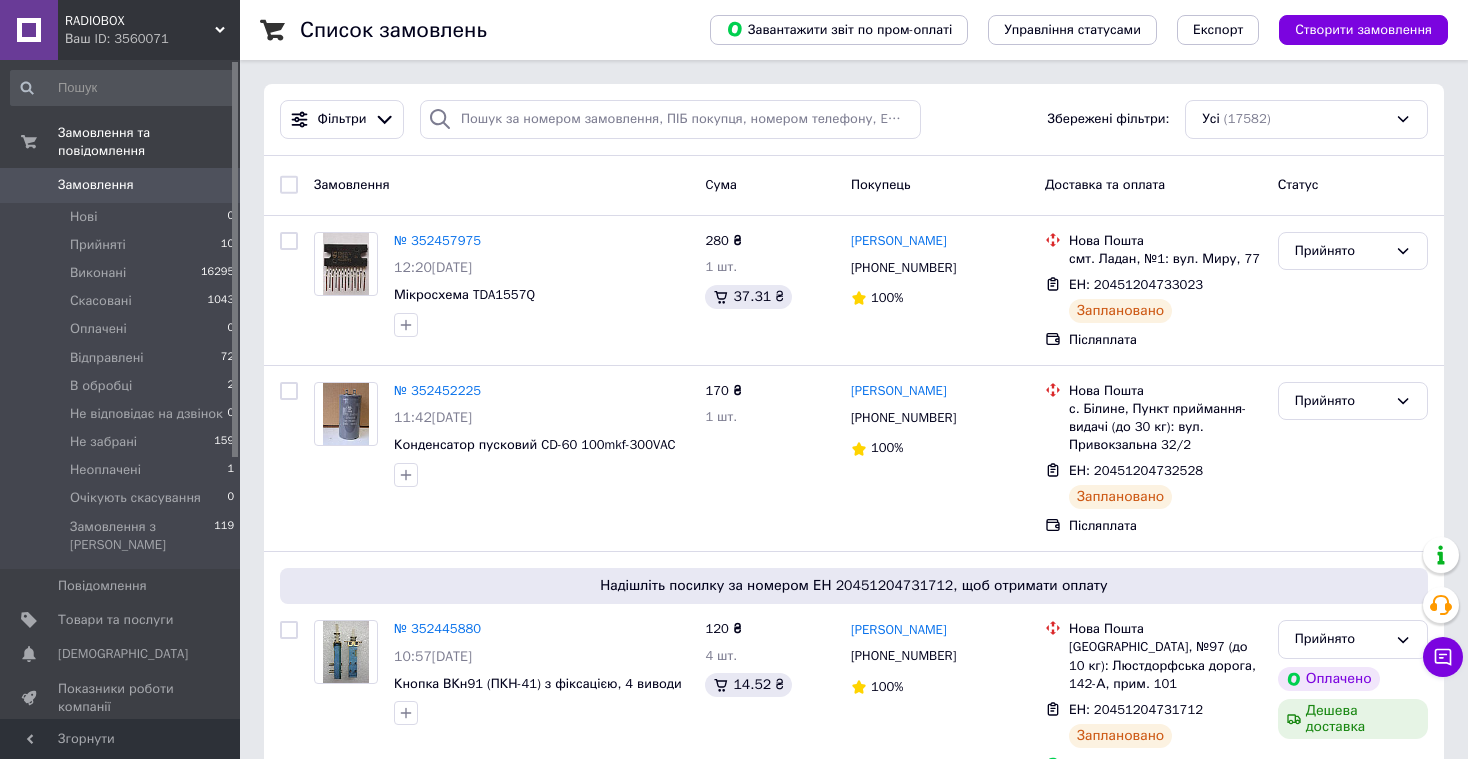 scroll, scrollTop: 0, scrollLeft: 0, axis: both 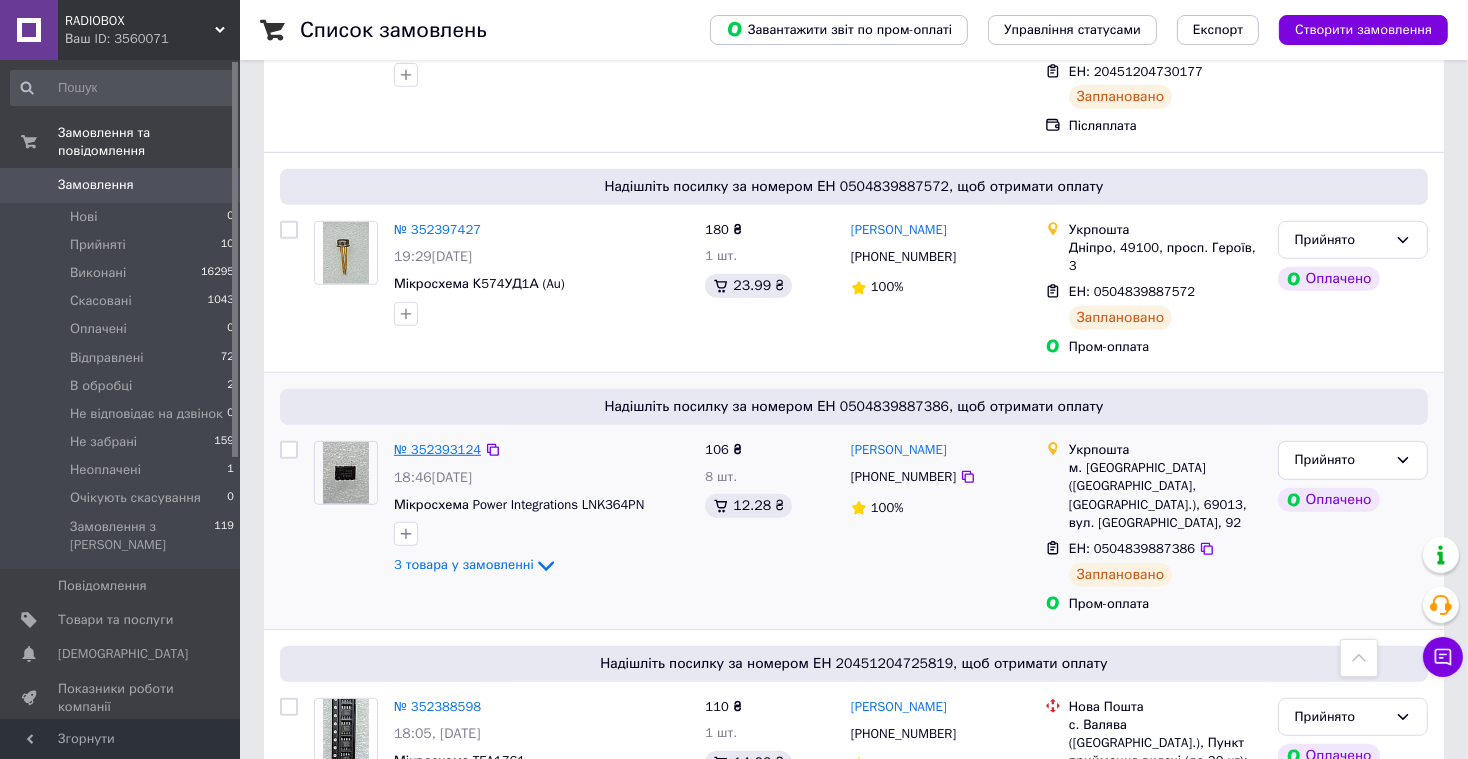 click on "№ 352393124" at bounding box center (437, 449) 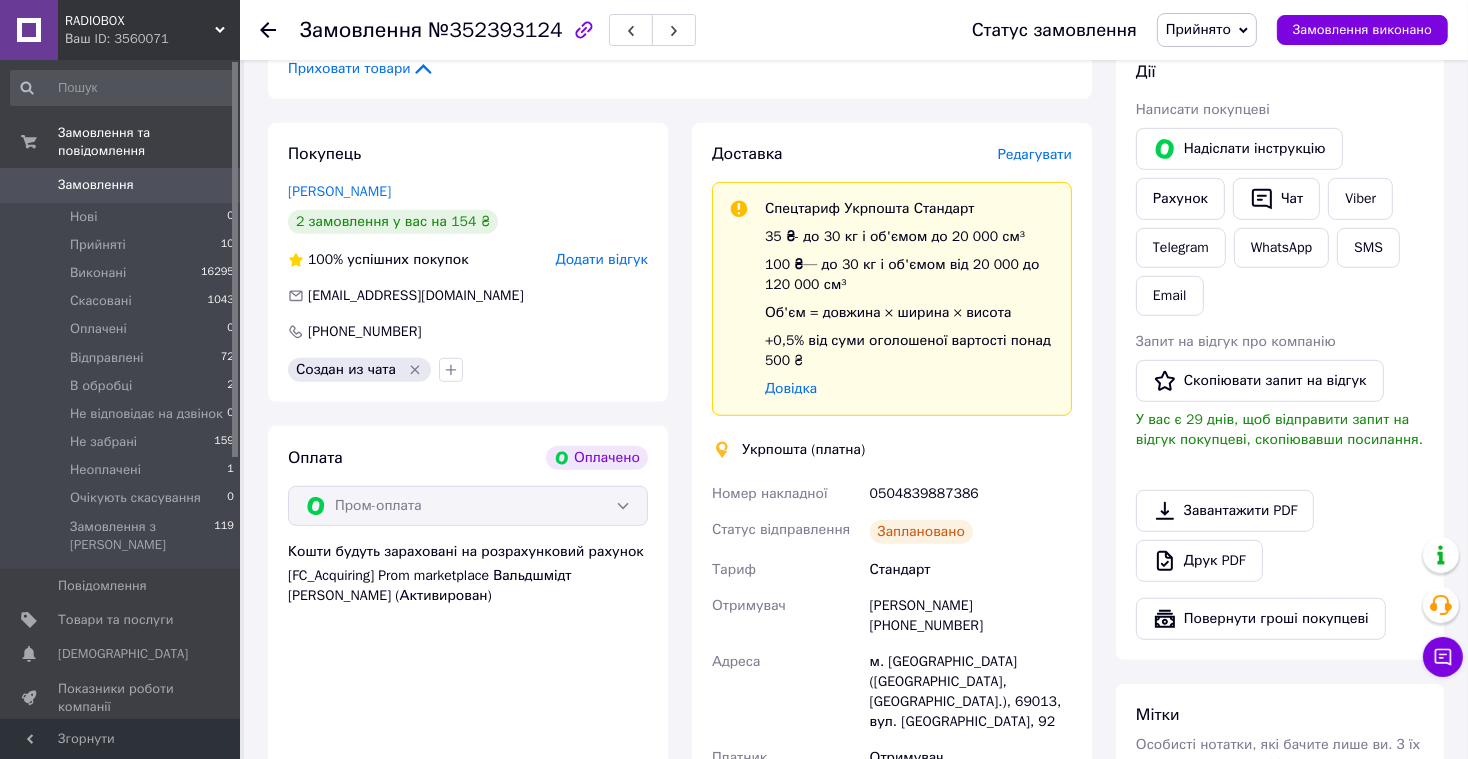 scroll, scrollTop: 1167, scrollLeft: 0, axis: vertical 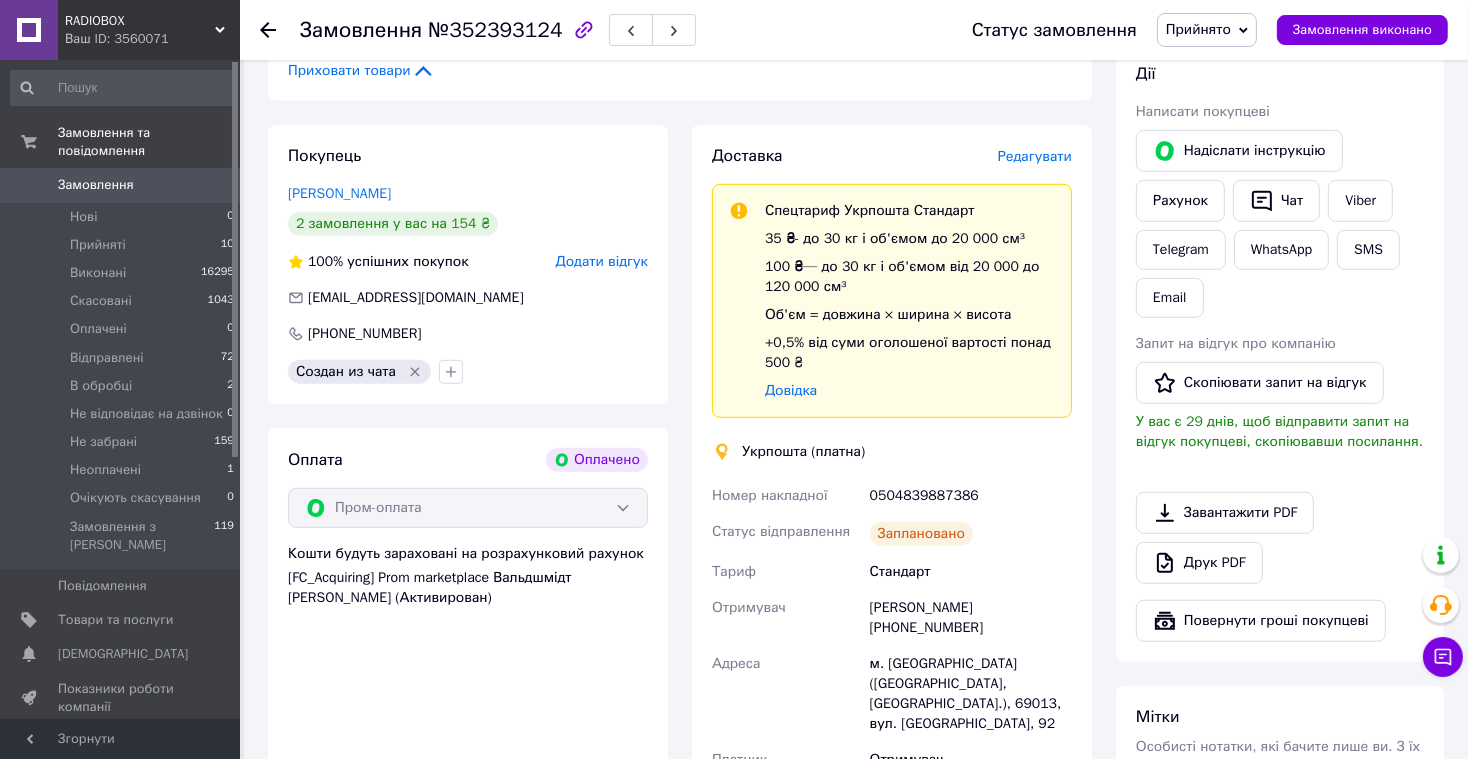 click on "Редагувати" at bounding box center [1035, 156] 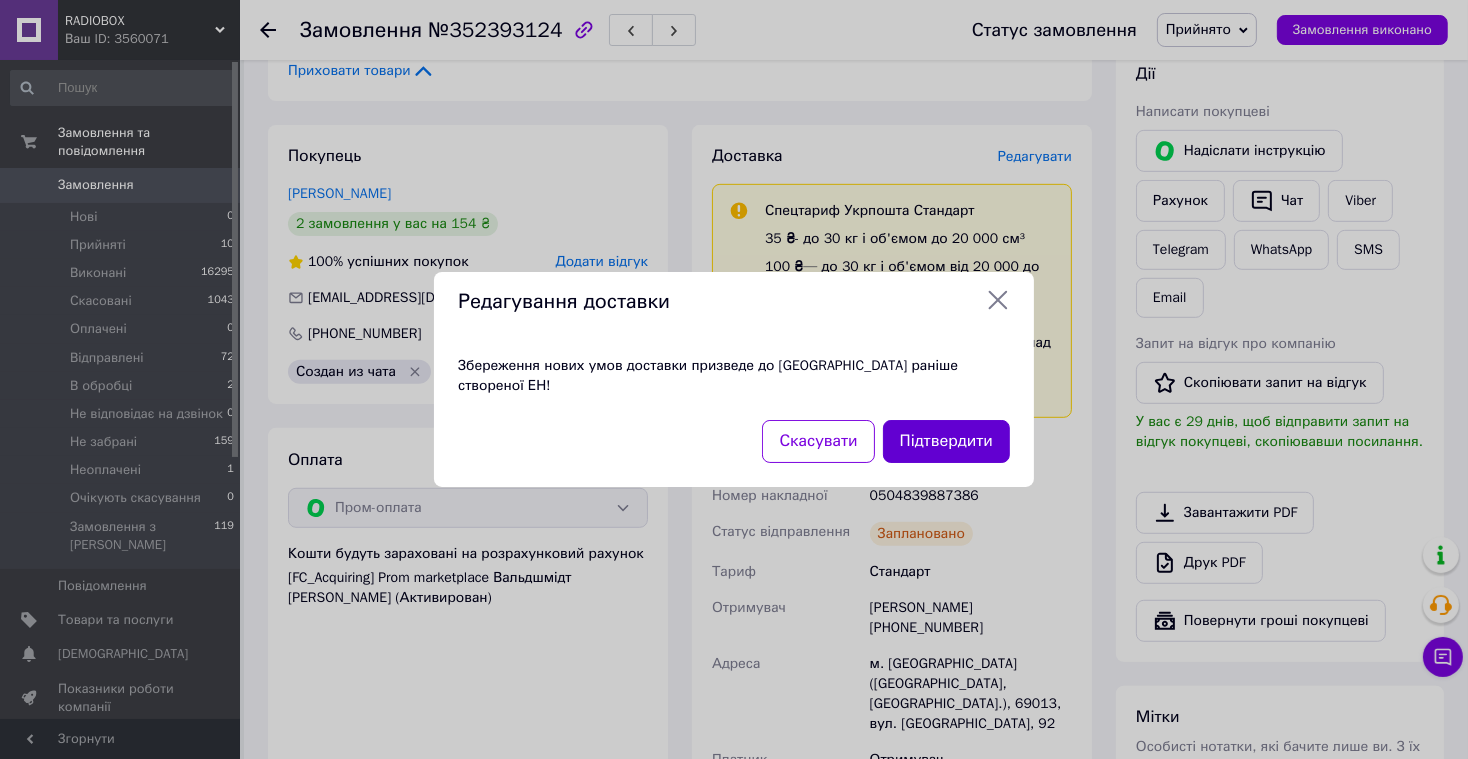 click on "Підтвердити" at bounding box center (946, 441) 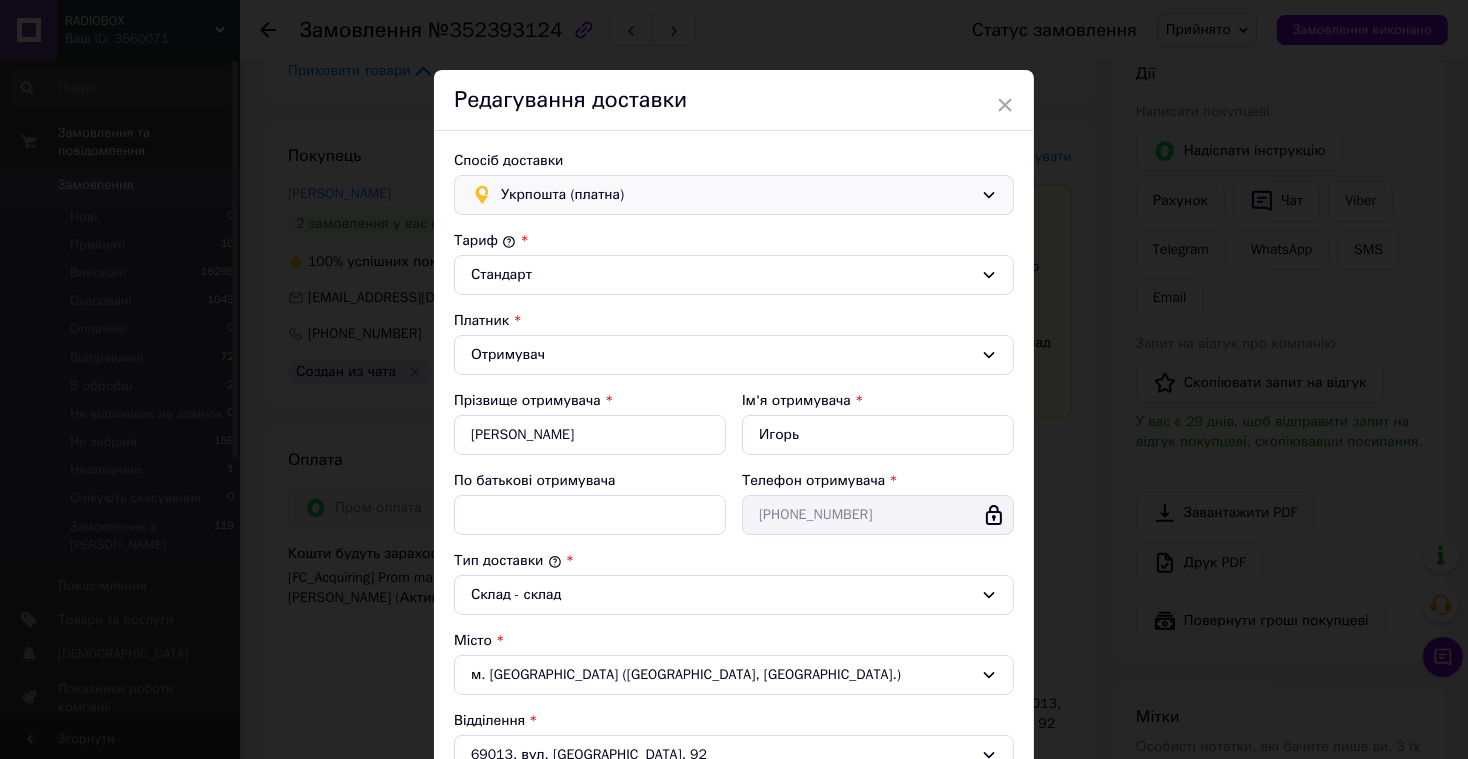 click on "Укрпошта (платна)" at bounding box center (737, 195) 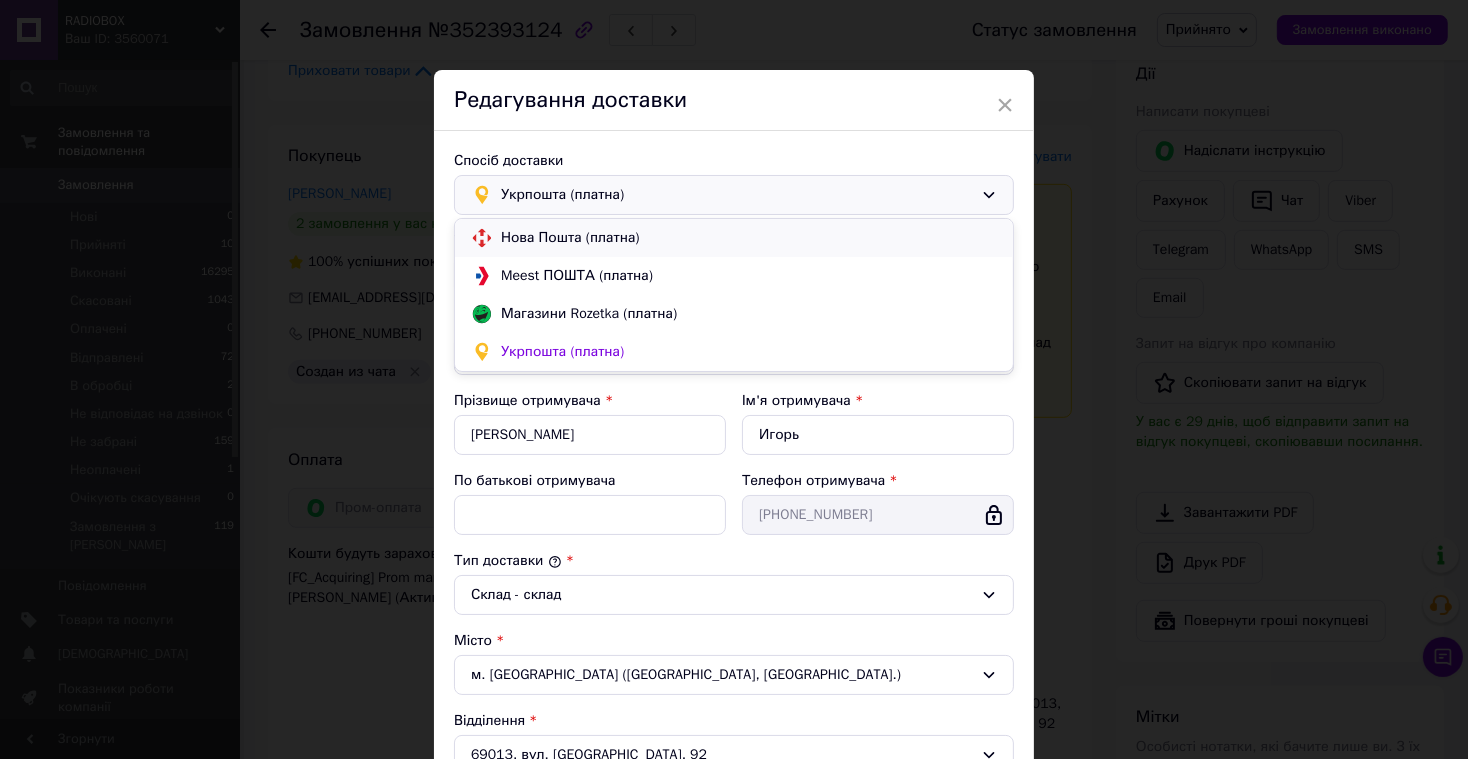 click on "Нова Пошта (платна)" at bounding box center [749, 238] 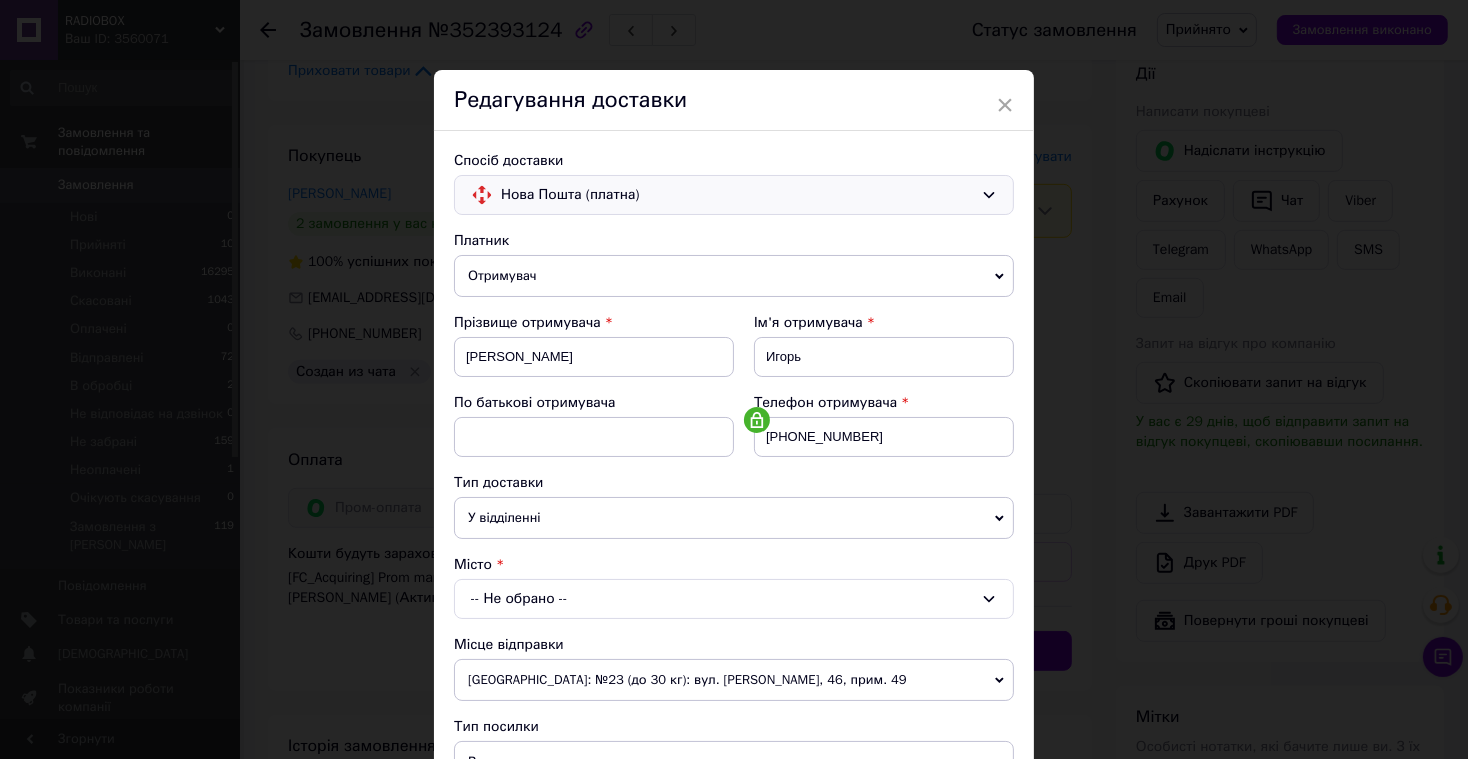 click on "У відділенні" at bounding box center (734, 518) 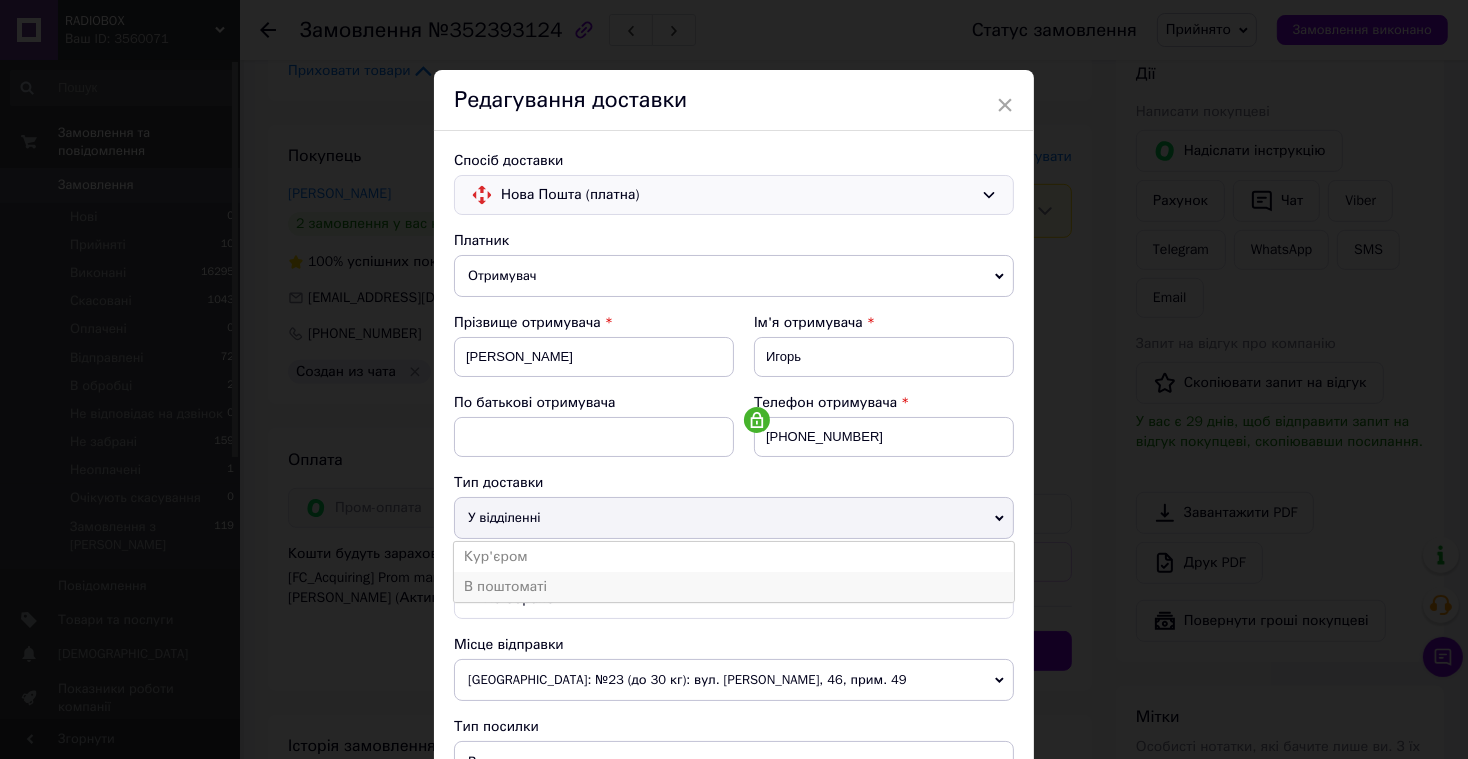 click on "В поштоматі" at bounding box center (734, 587) 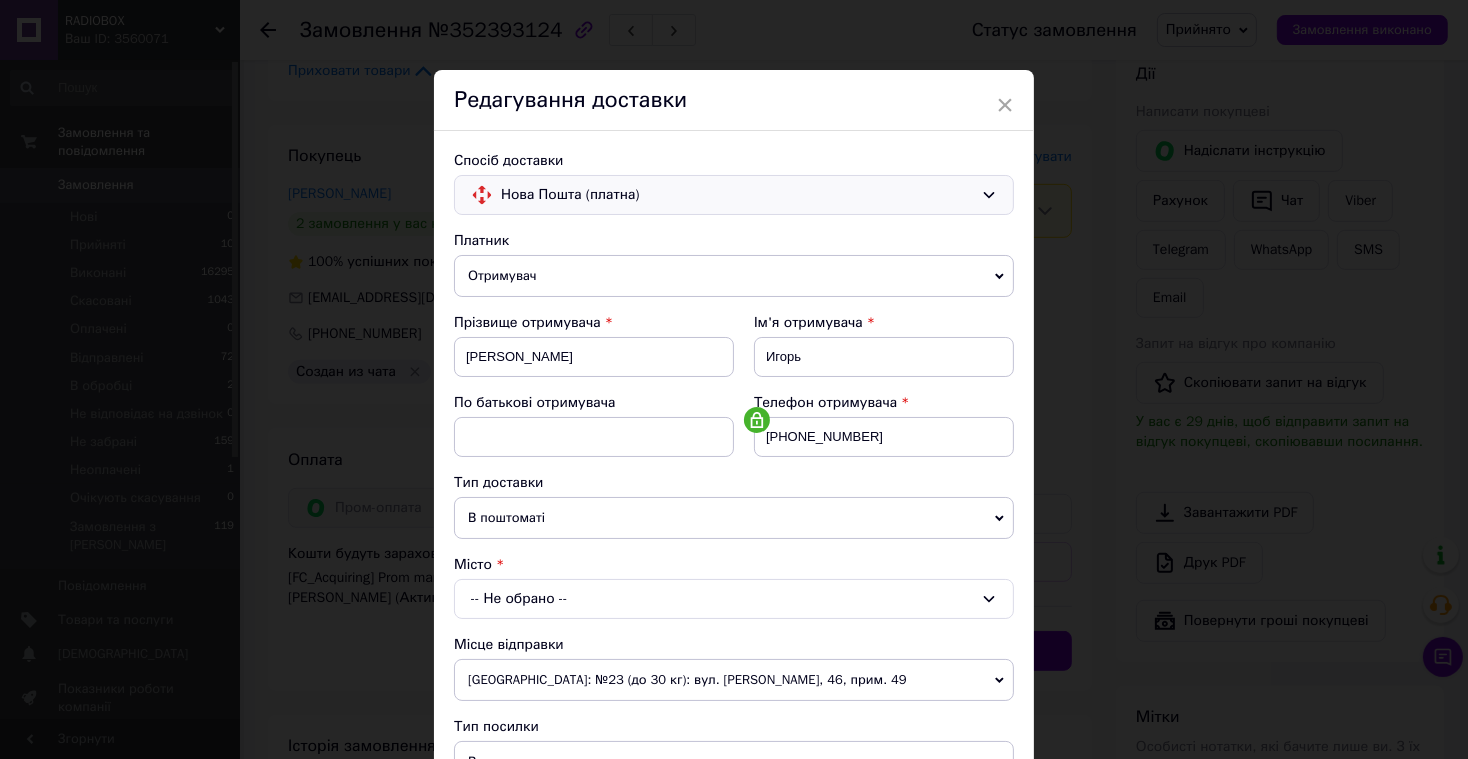 click on "-- Не обрано --" at bounding box center [734, 599] 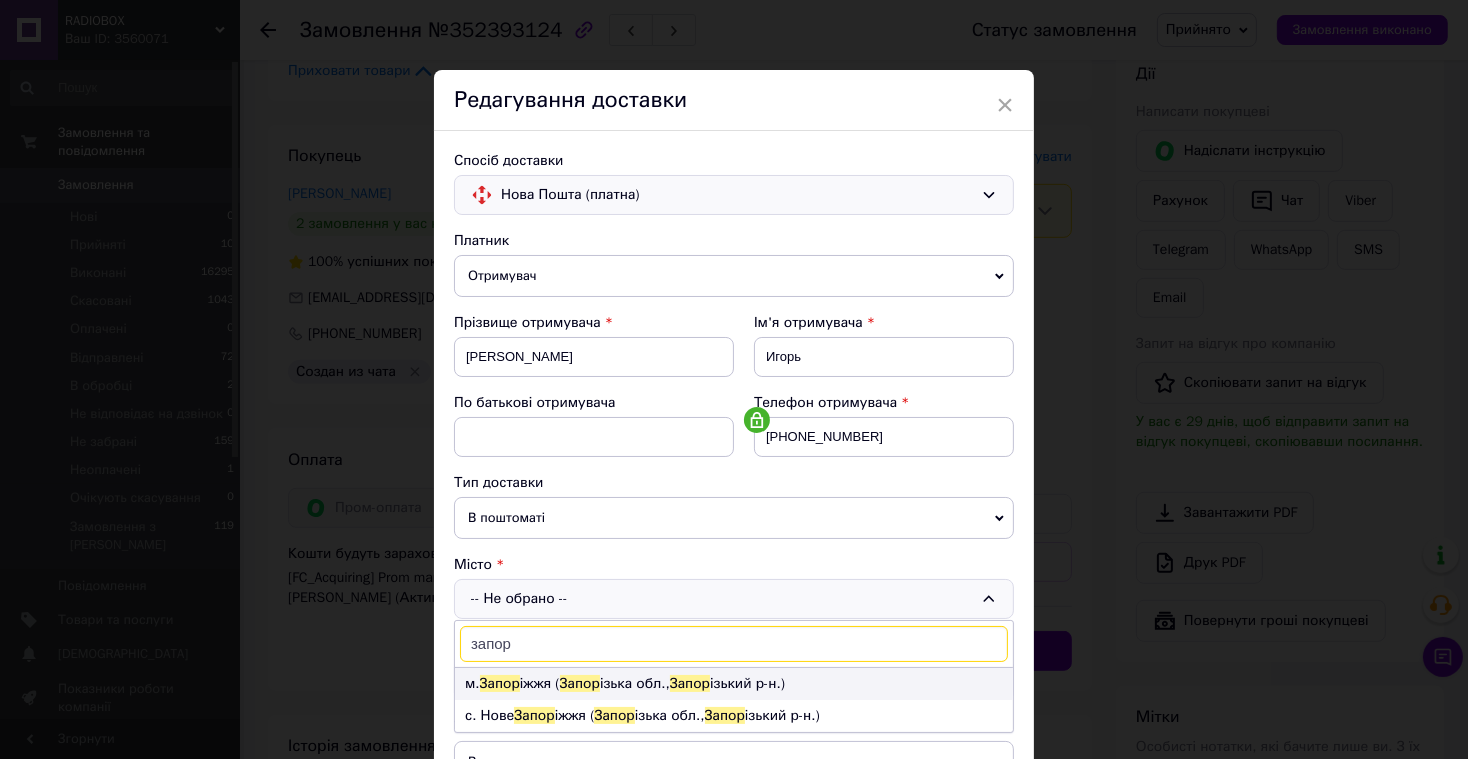 type on "запор" 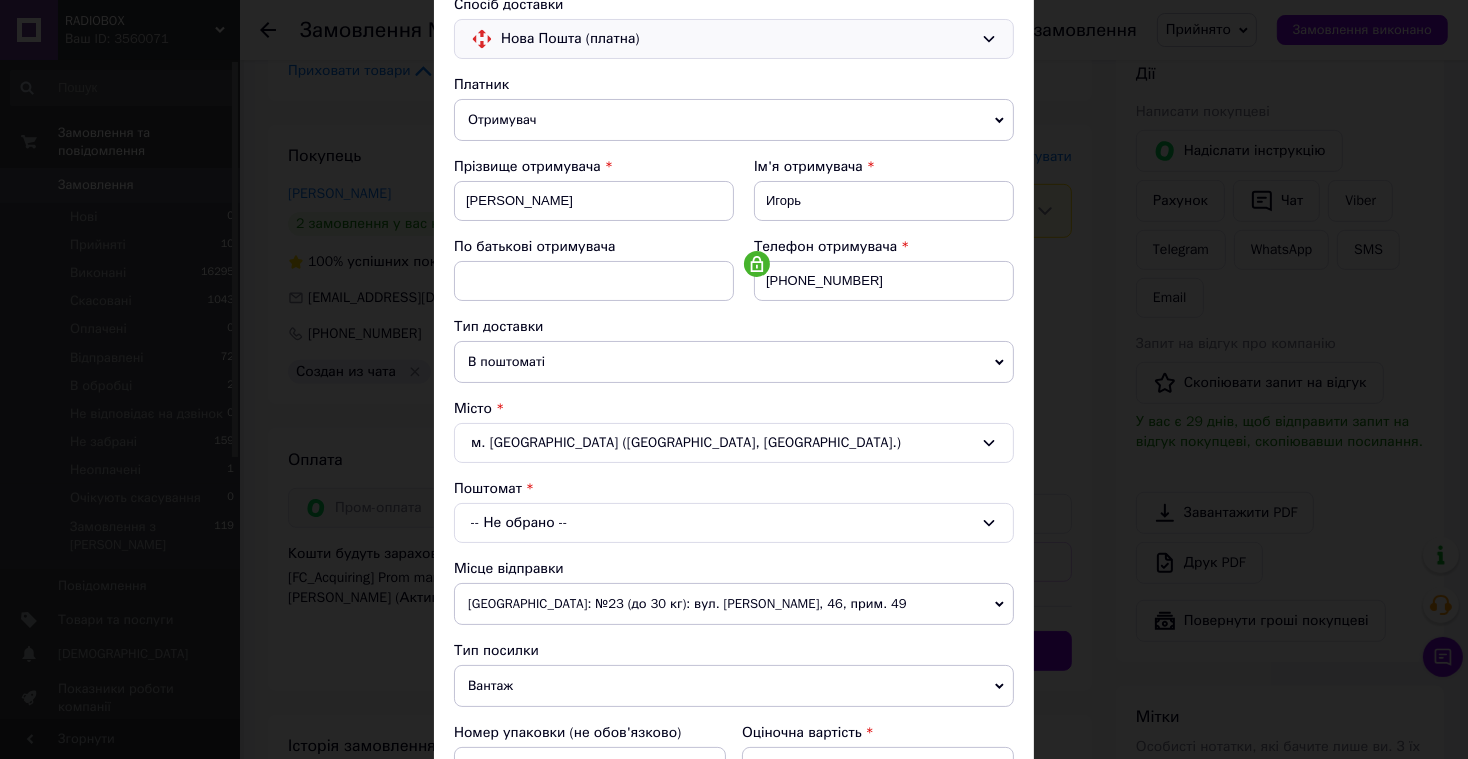scroll, scrollTop: 159, scrollLeft: 0, axis: vertical 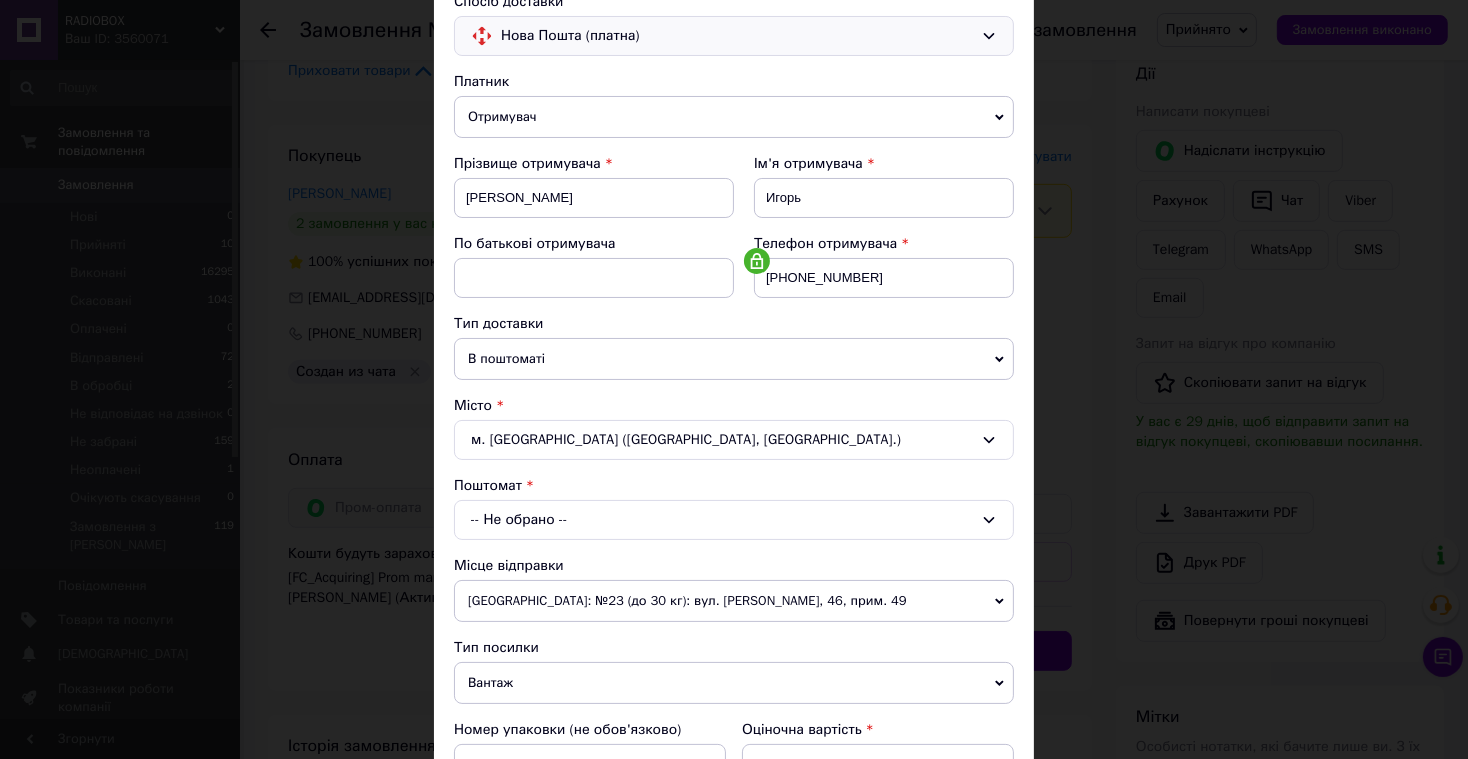 click on "-- Не обрано --" at bounding box center [734, 520] 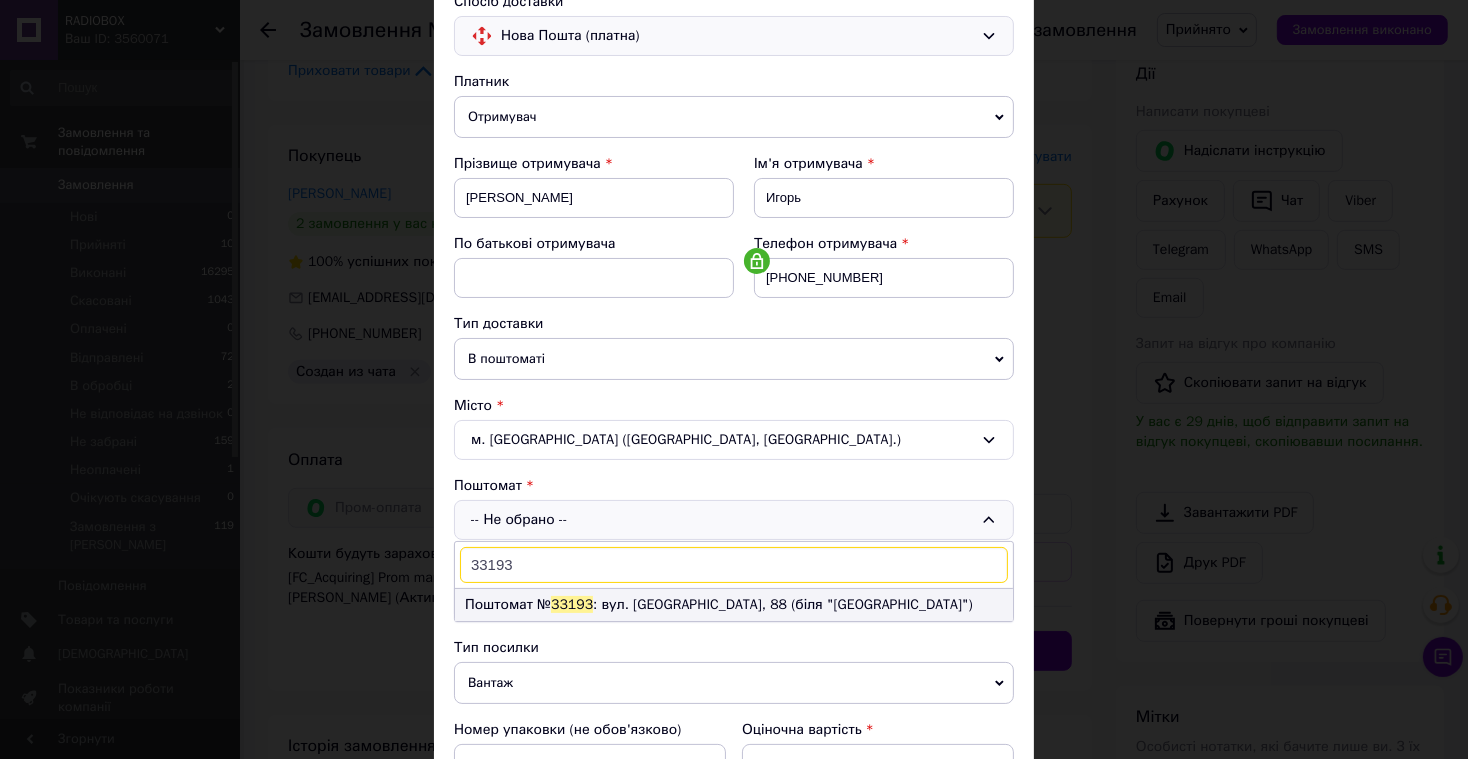 type on "33193" 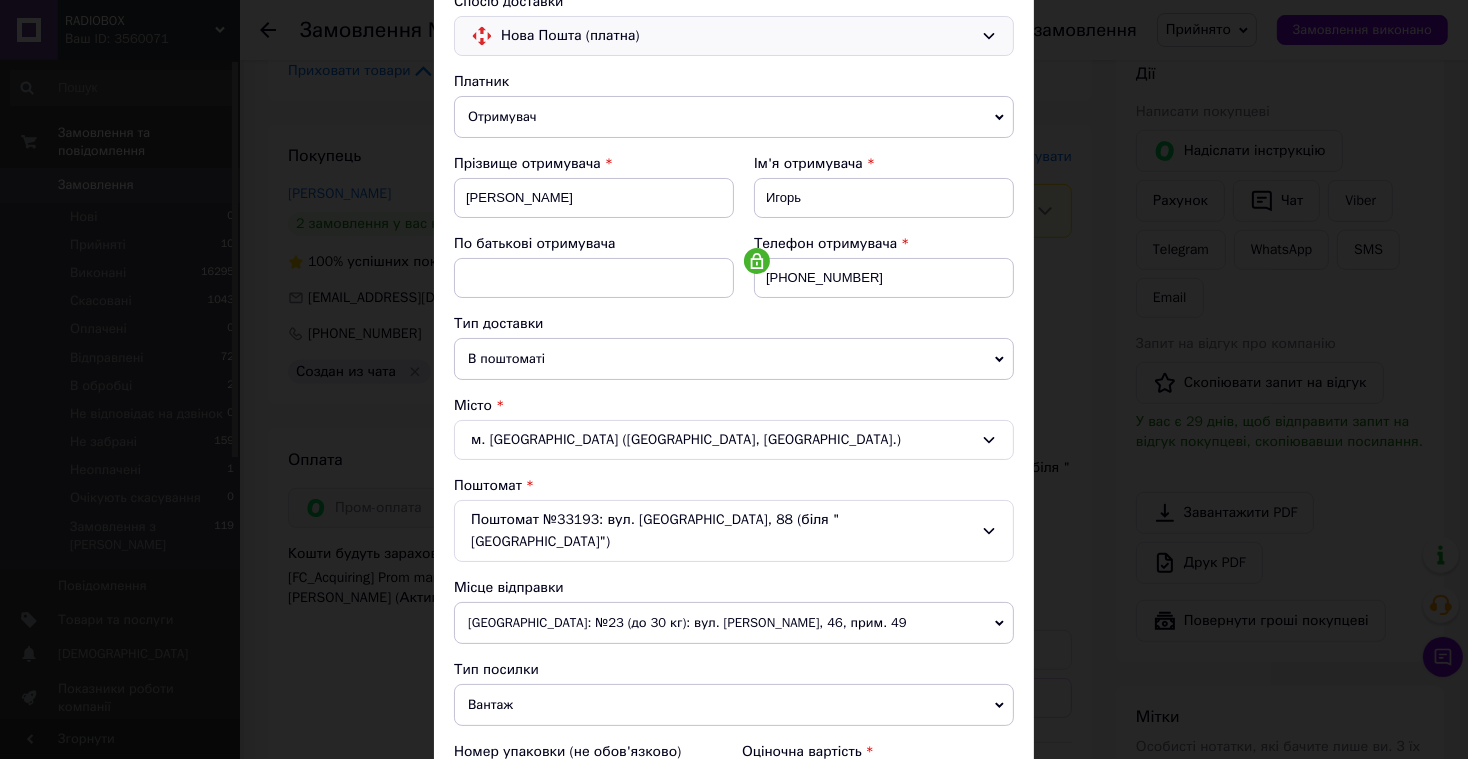 drag, startPoint x: 492, startPoint y: 683, endPoint x: 512, endPoint y: 689, distance: 20.880613 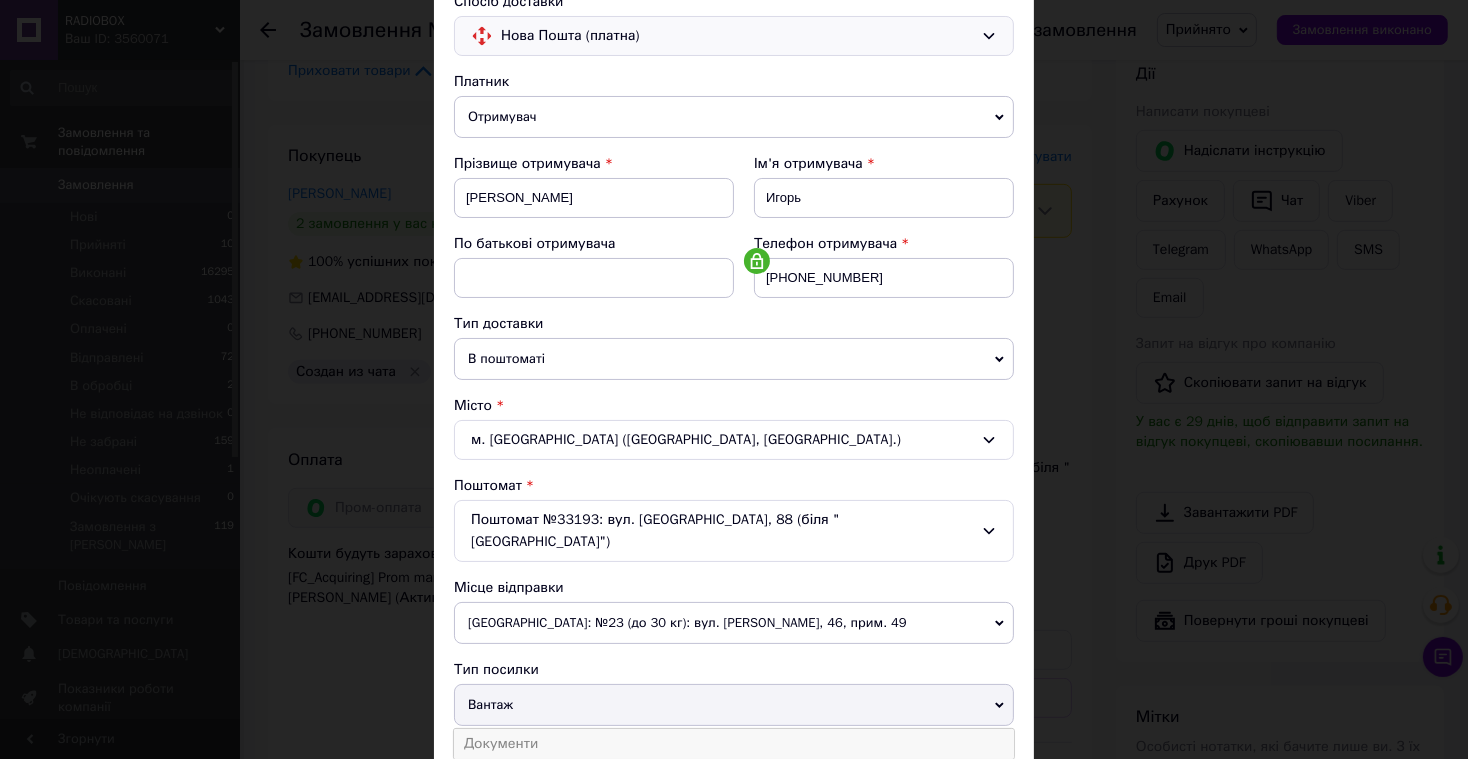 click on "Документи" at bounding box center [734, 744] 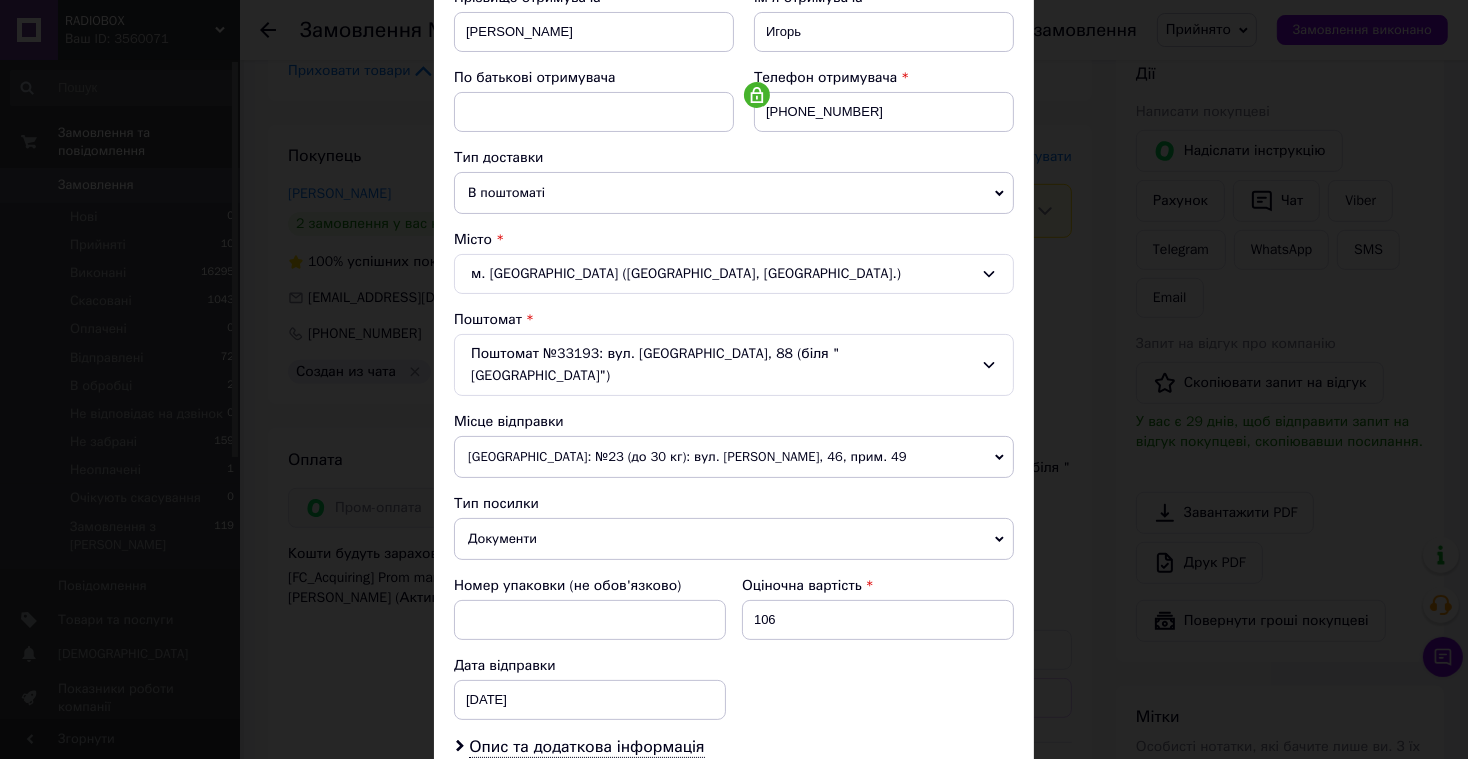 scroll, scrollTop: 586, scrollLeft: 0, axis: vertical 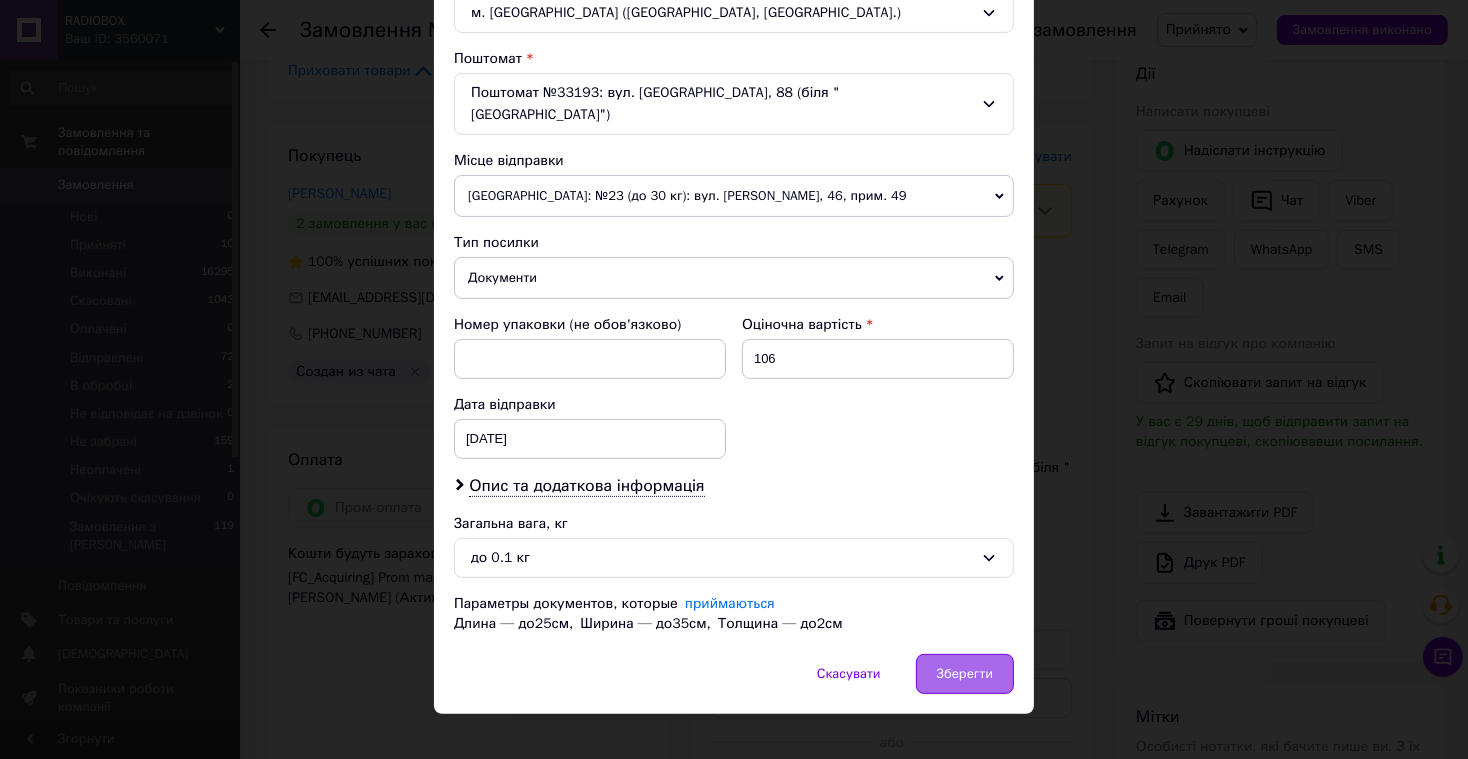 click on "Зберегти" at bounding box center [965, 674] 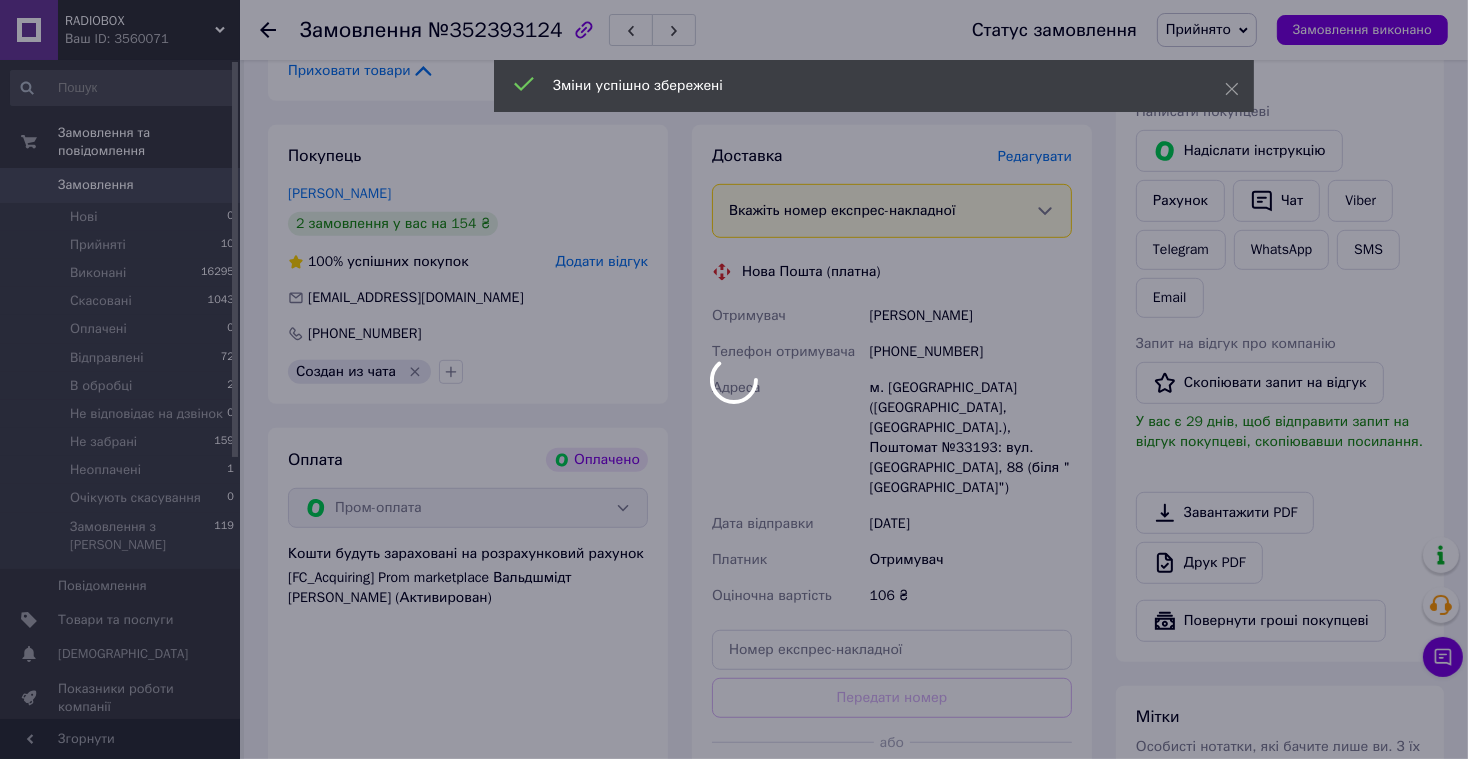 scroll, scrollTop: 140, scrollLeft: 0, axis: vertical 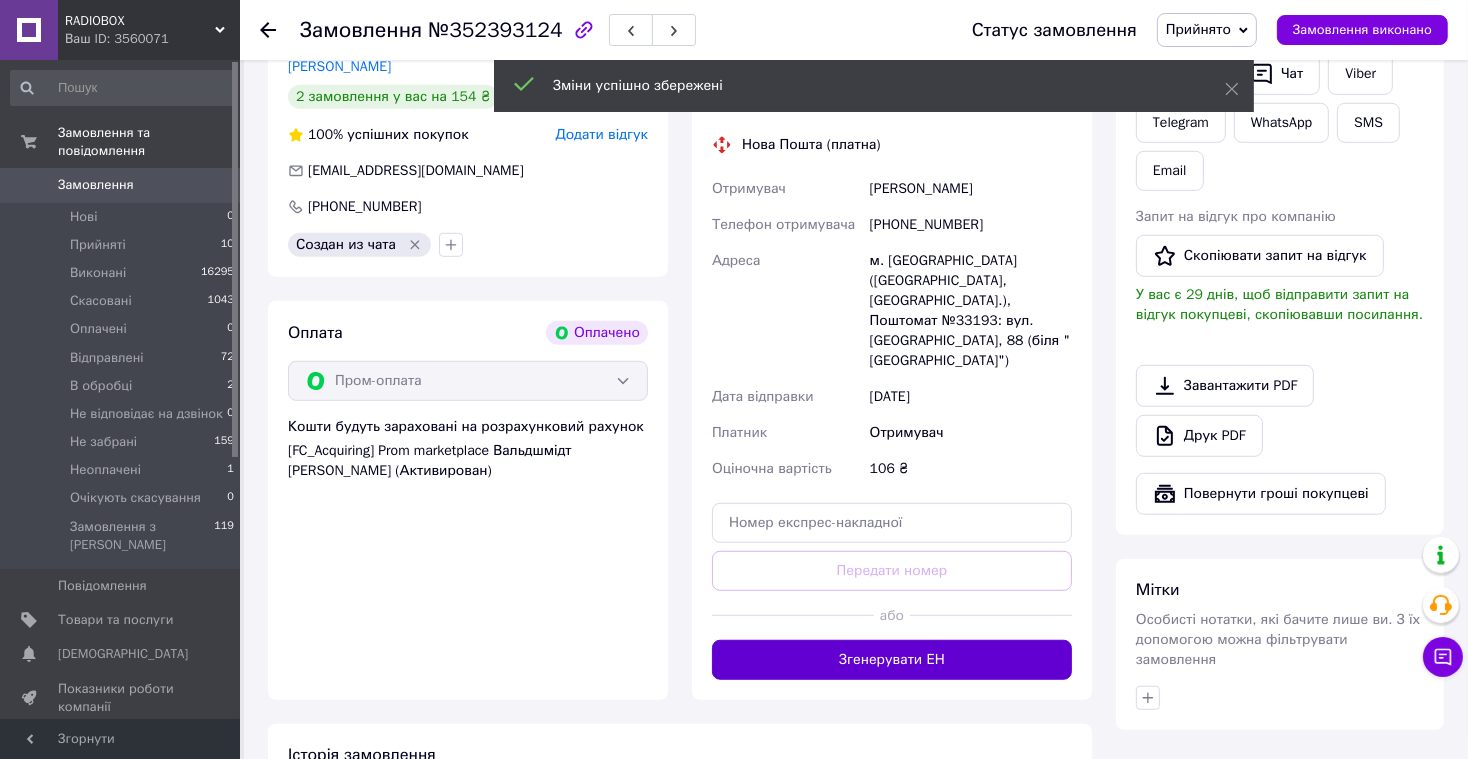 click on "Згенерувати ЕН" at bounding box center [892, 660] 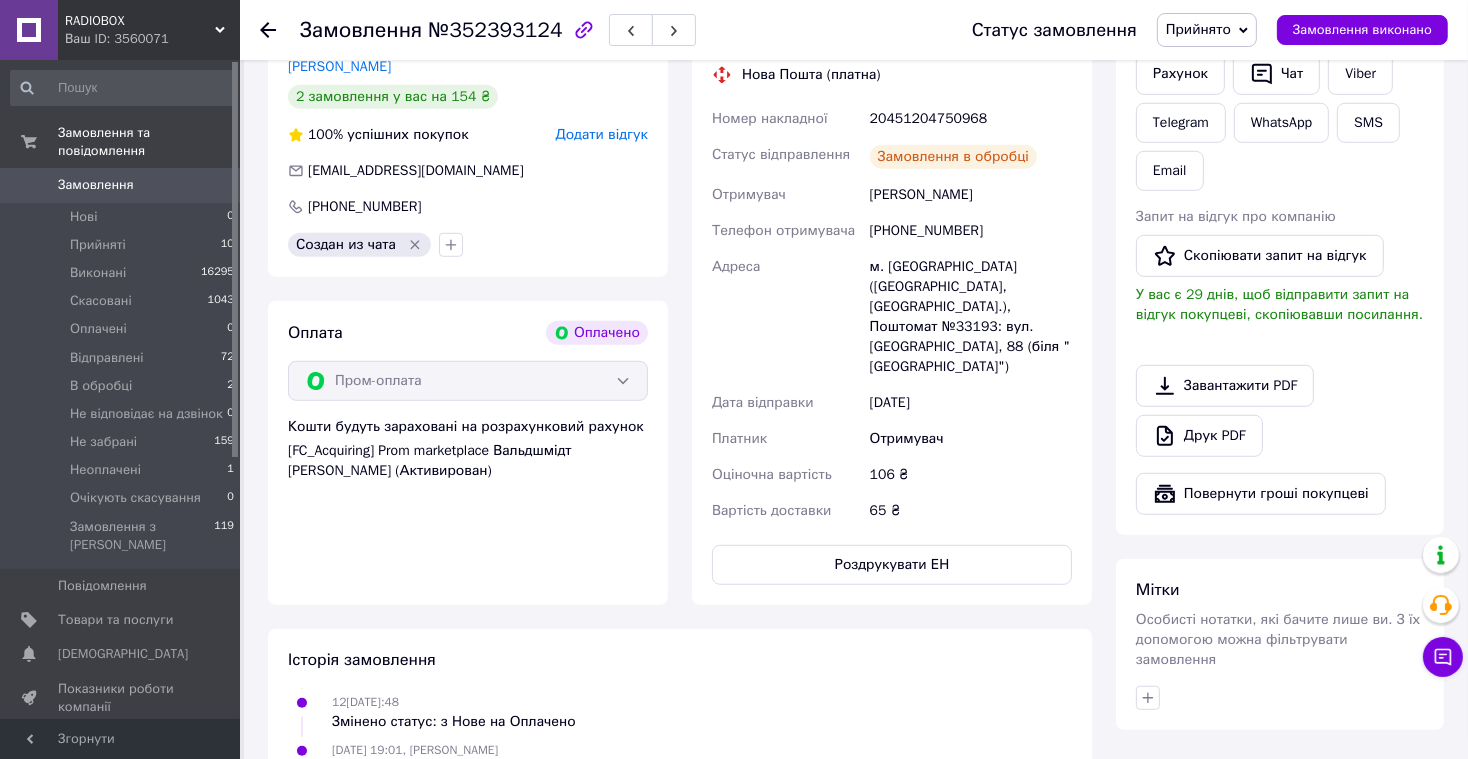 scroll, scrollTop: 188, scrollLeft: 0, axis: vertical 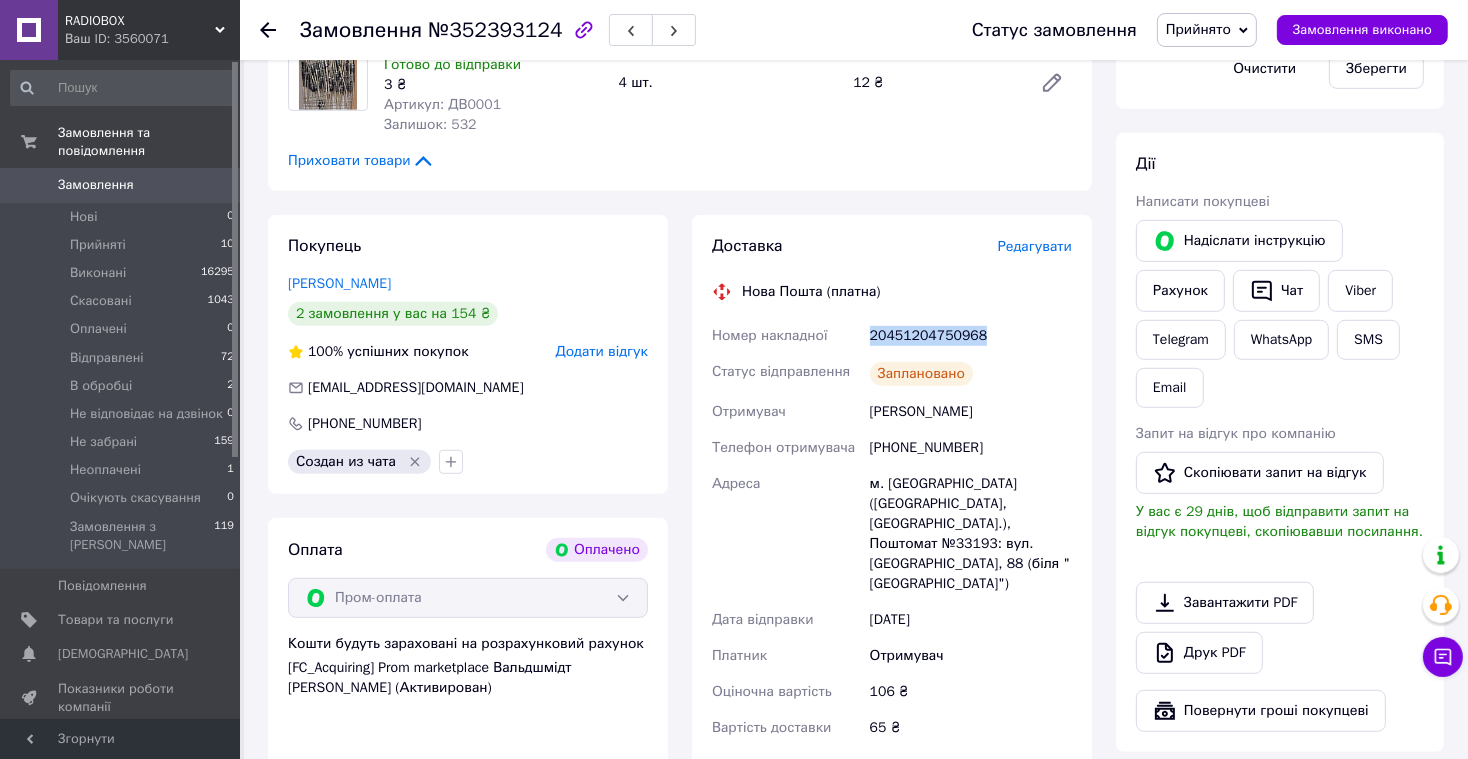 drag, startPoint x: 990, startPoint y: 338, endPoint x: 868, endPoint y: 338, distance: 122 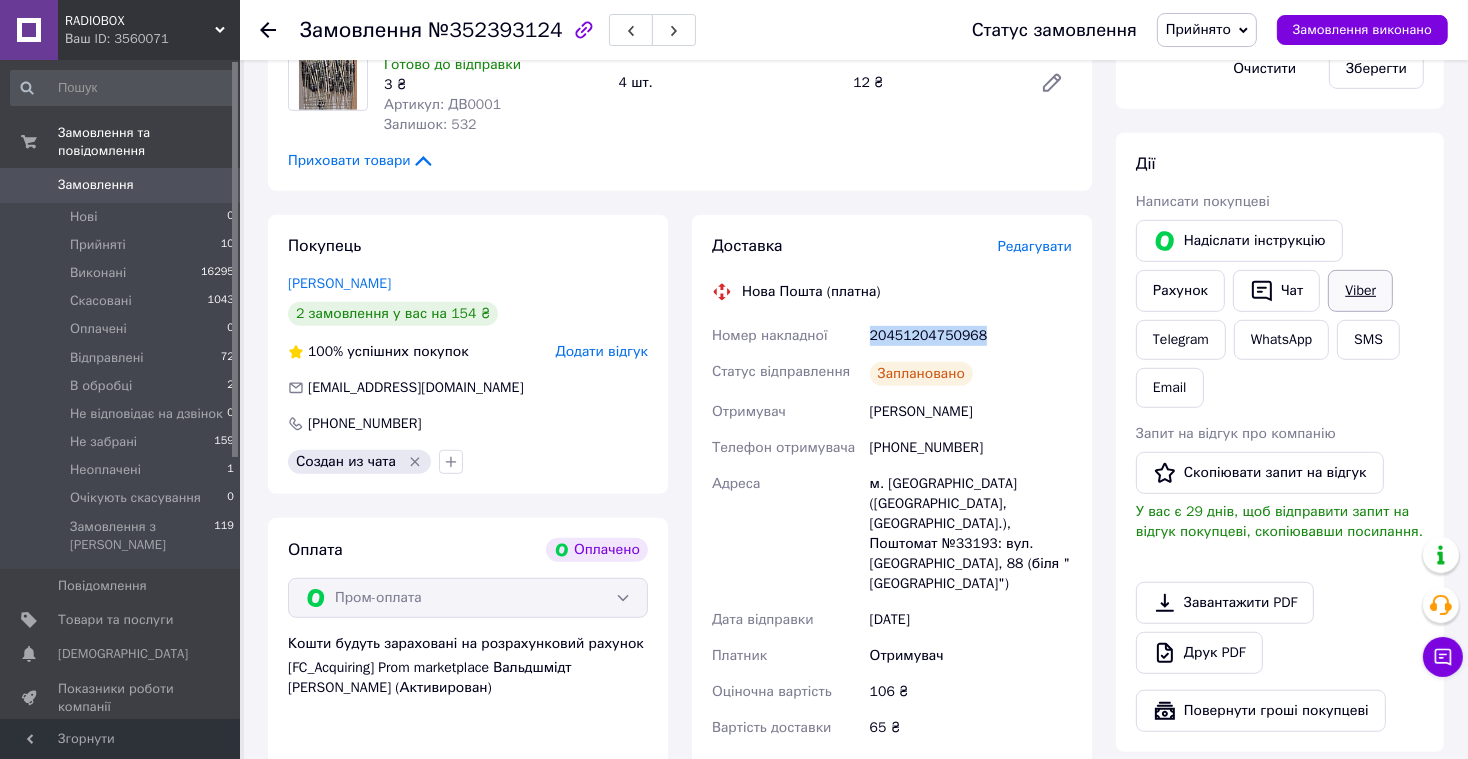 click on "Viber" at bounding box center [1360, 291] 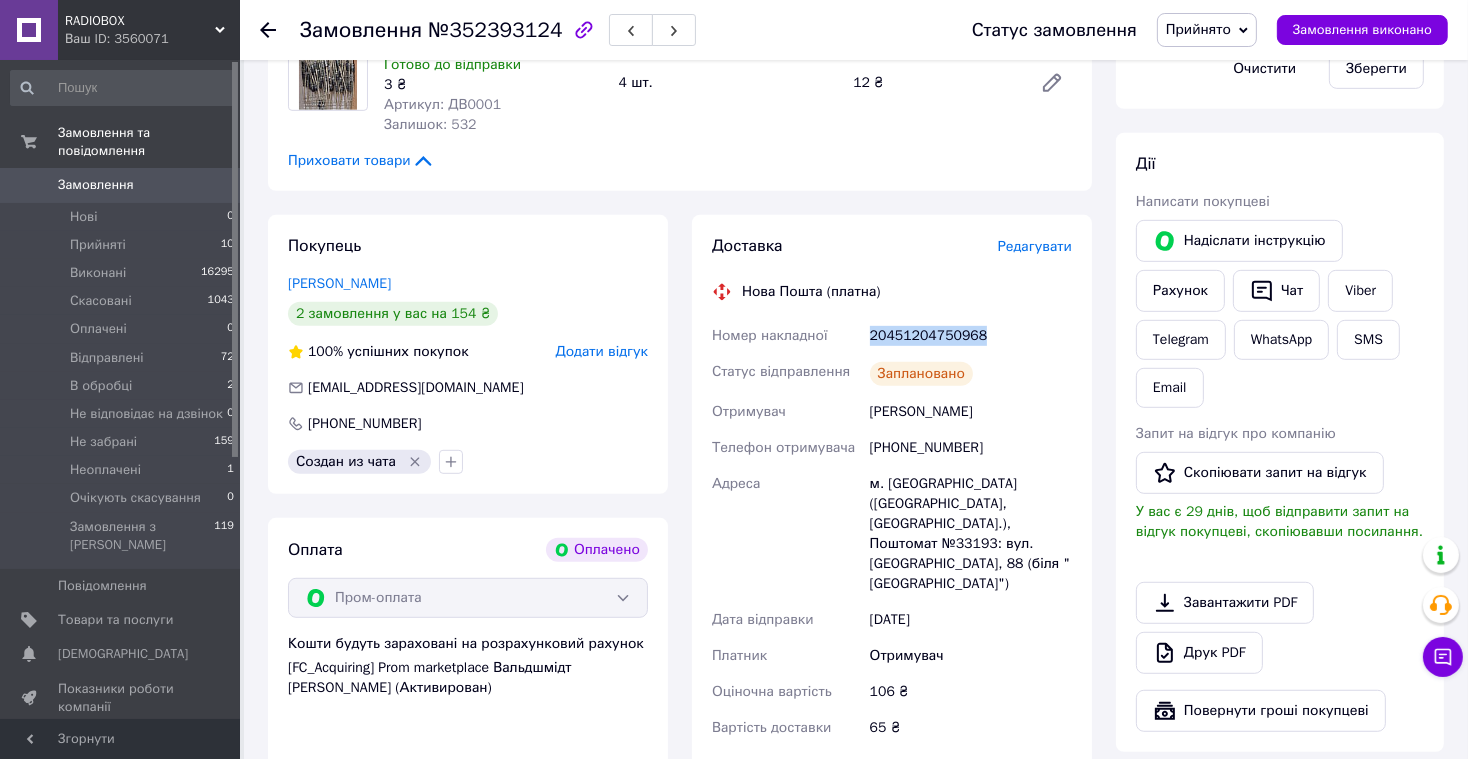click on "Замовлення" at bounding box center [96, 185] 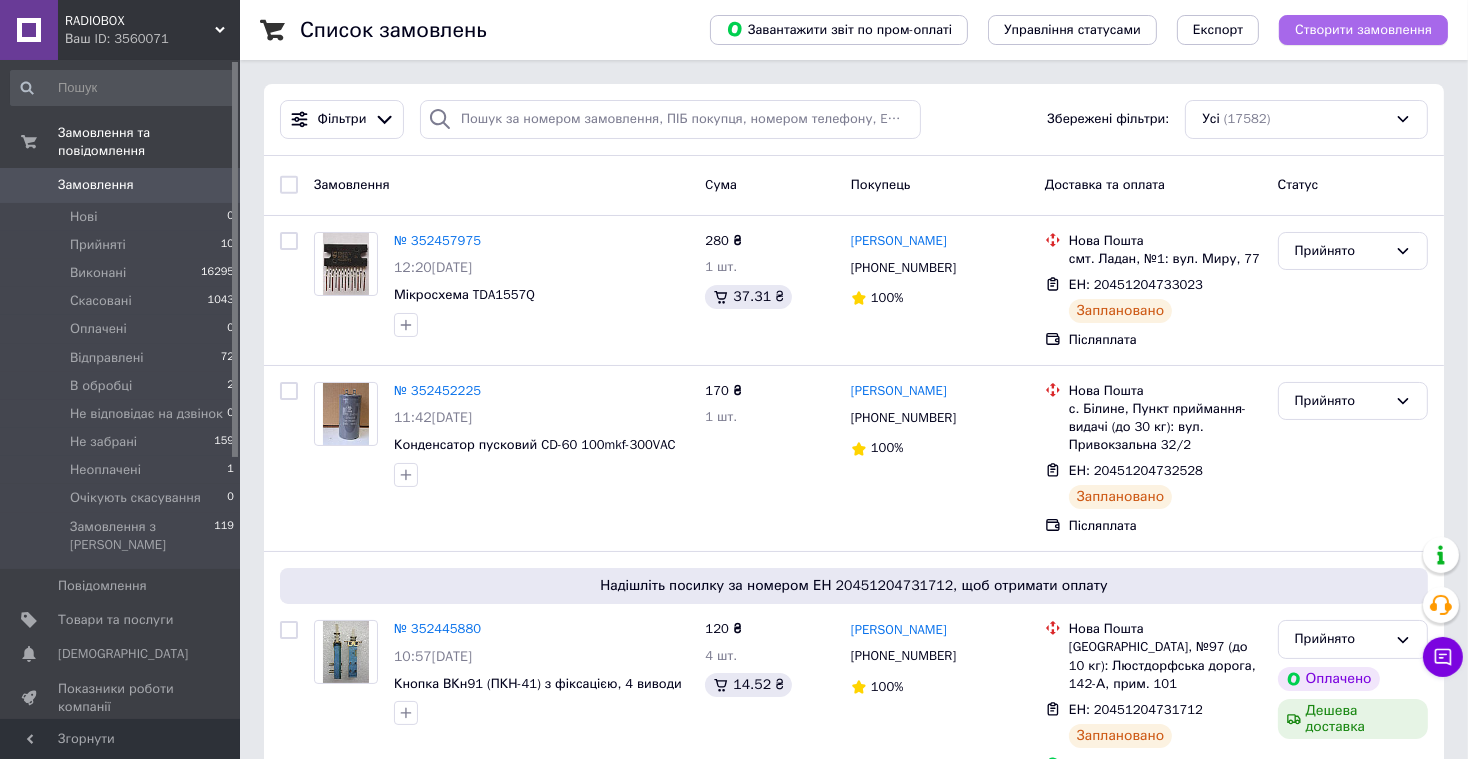 click on "Створити замовлення" at bounding box center (1363, 30) 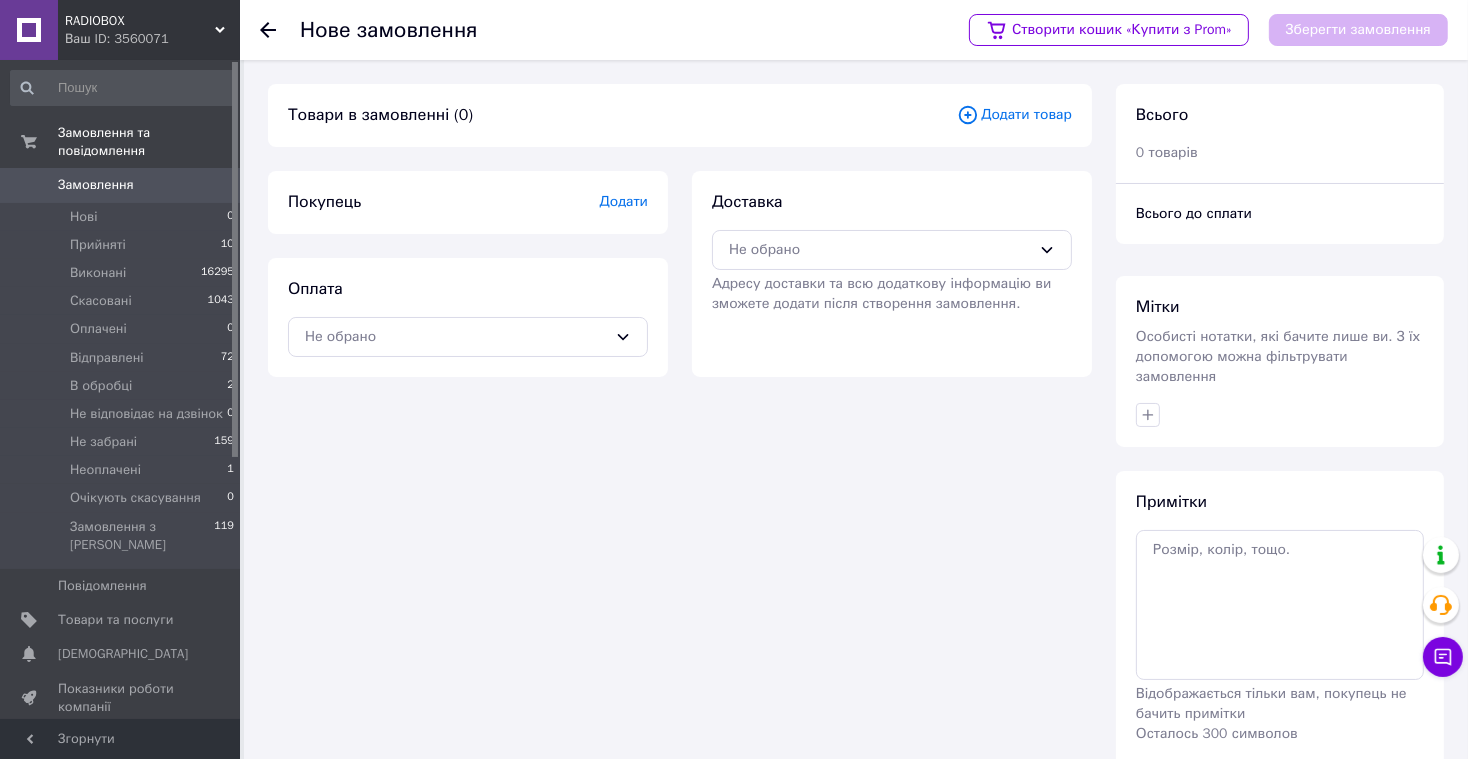 click on "Додати товар" at bounding box center [1014, 115] 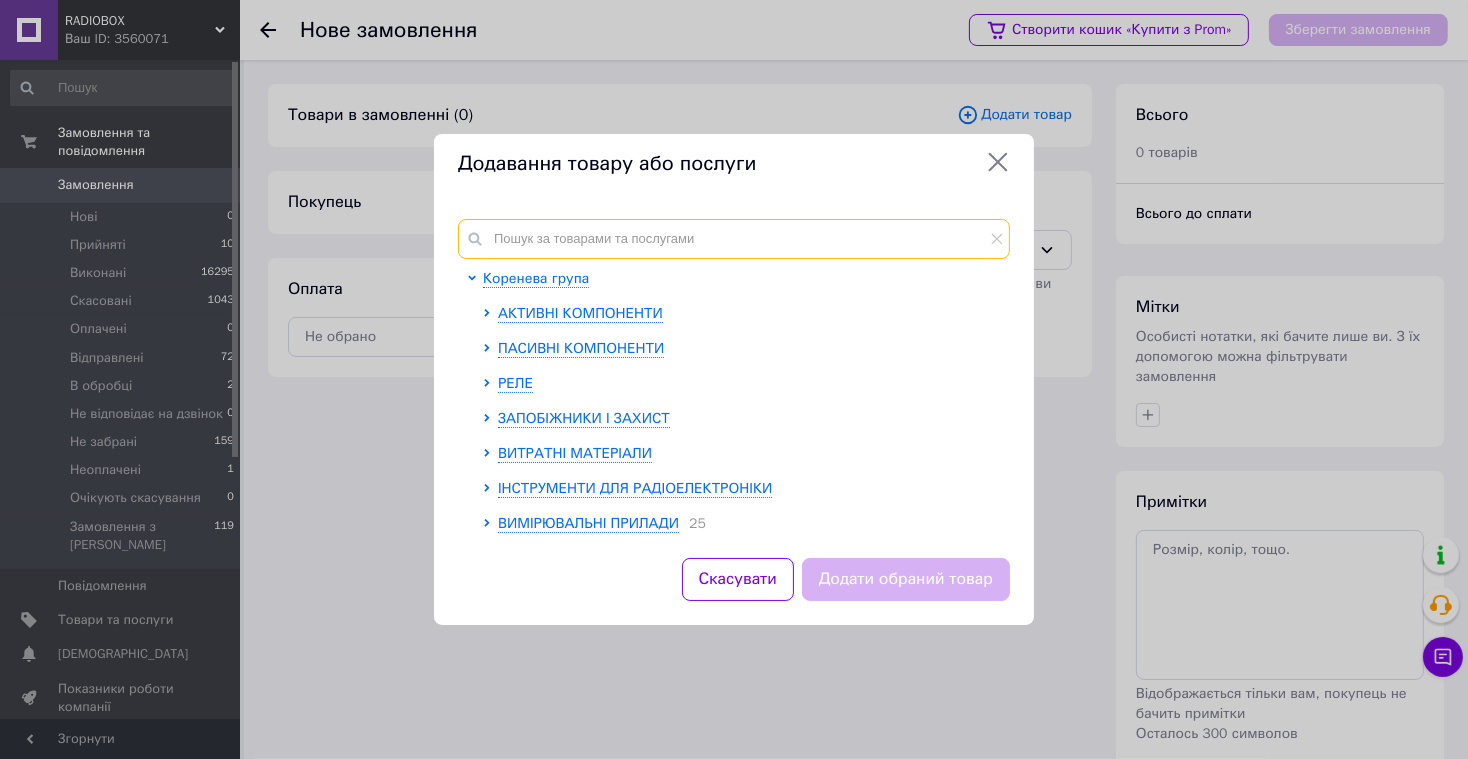 click at bounding box center [734, 239] 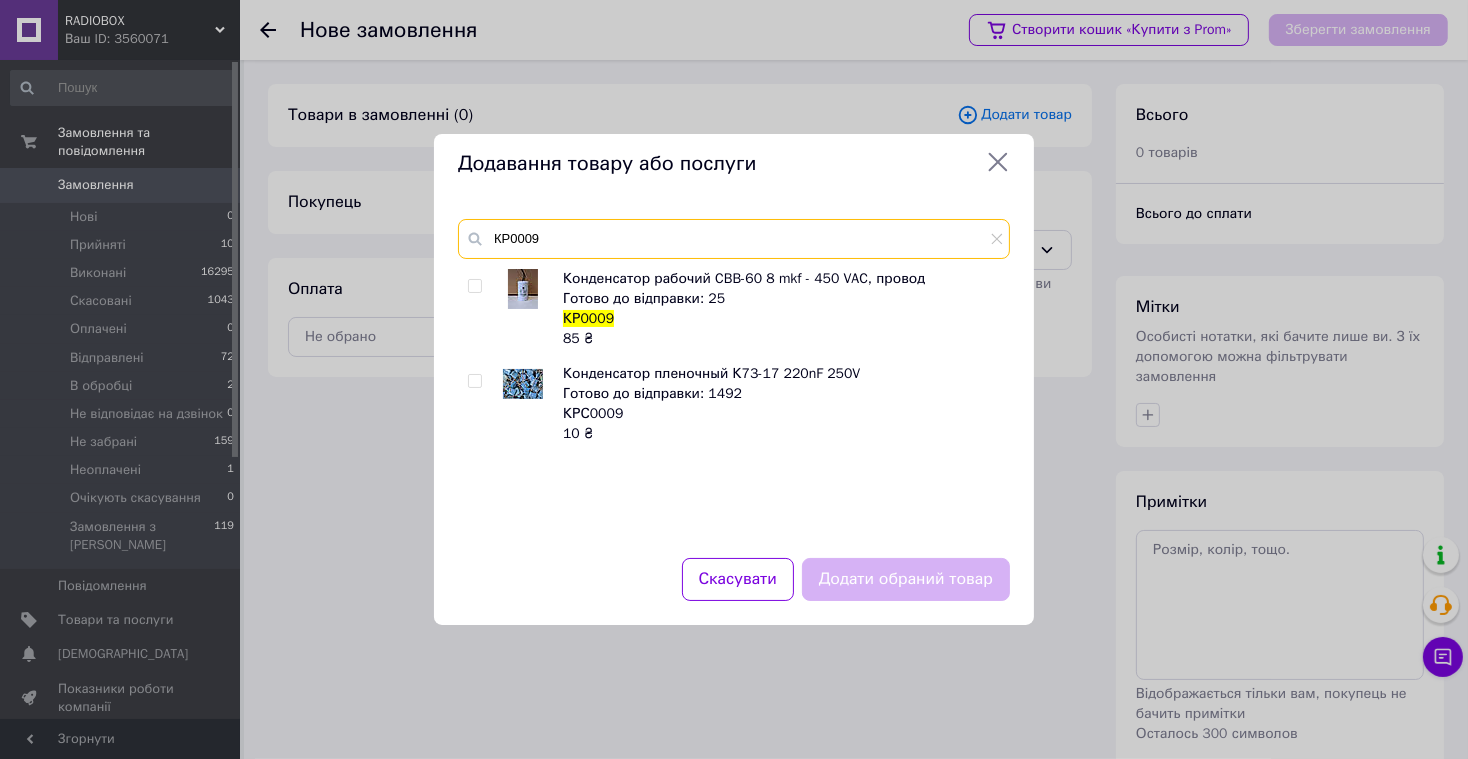 type on "КР0009" 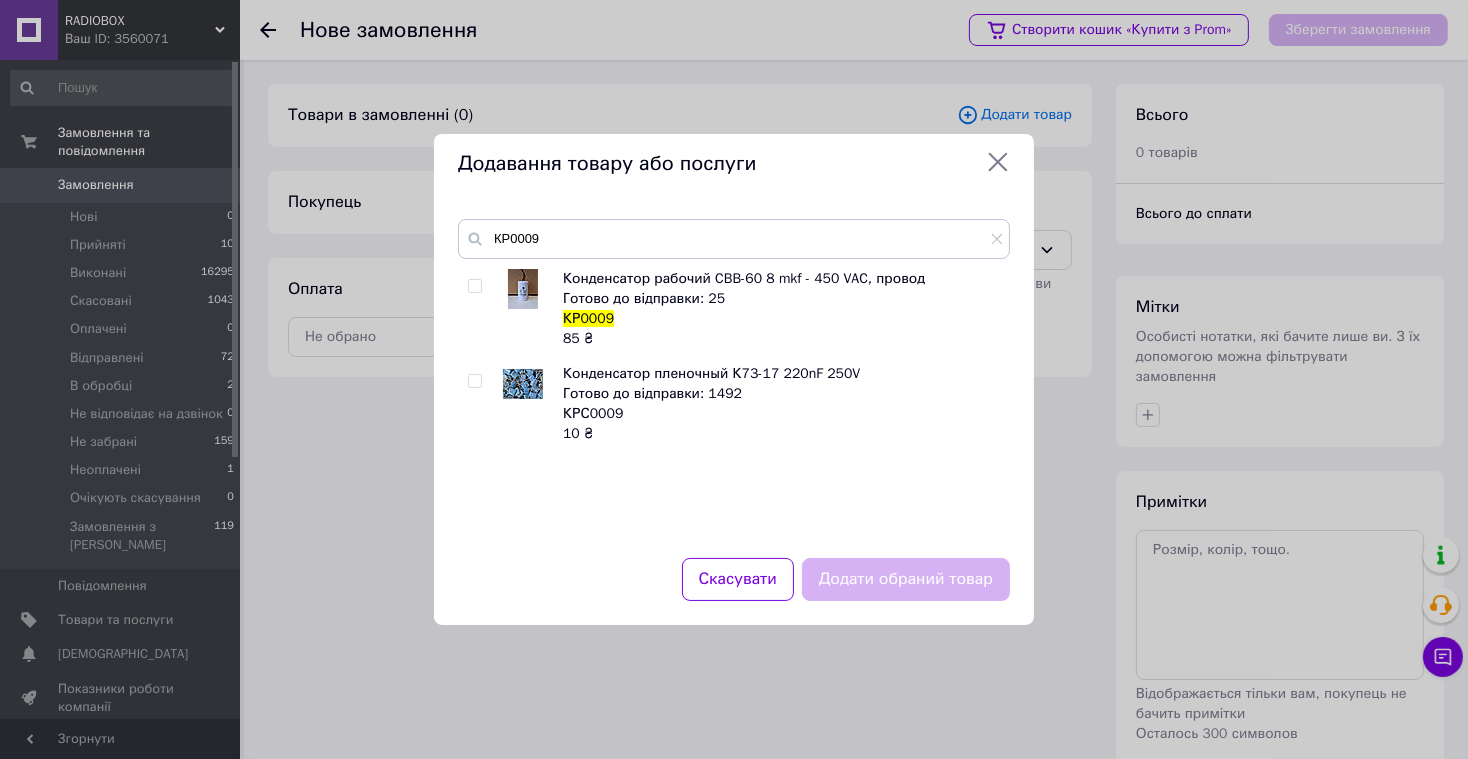 click at bounding box center (474, 286) 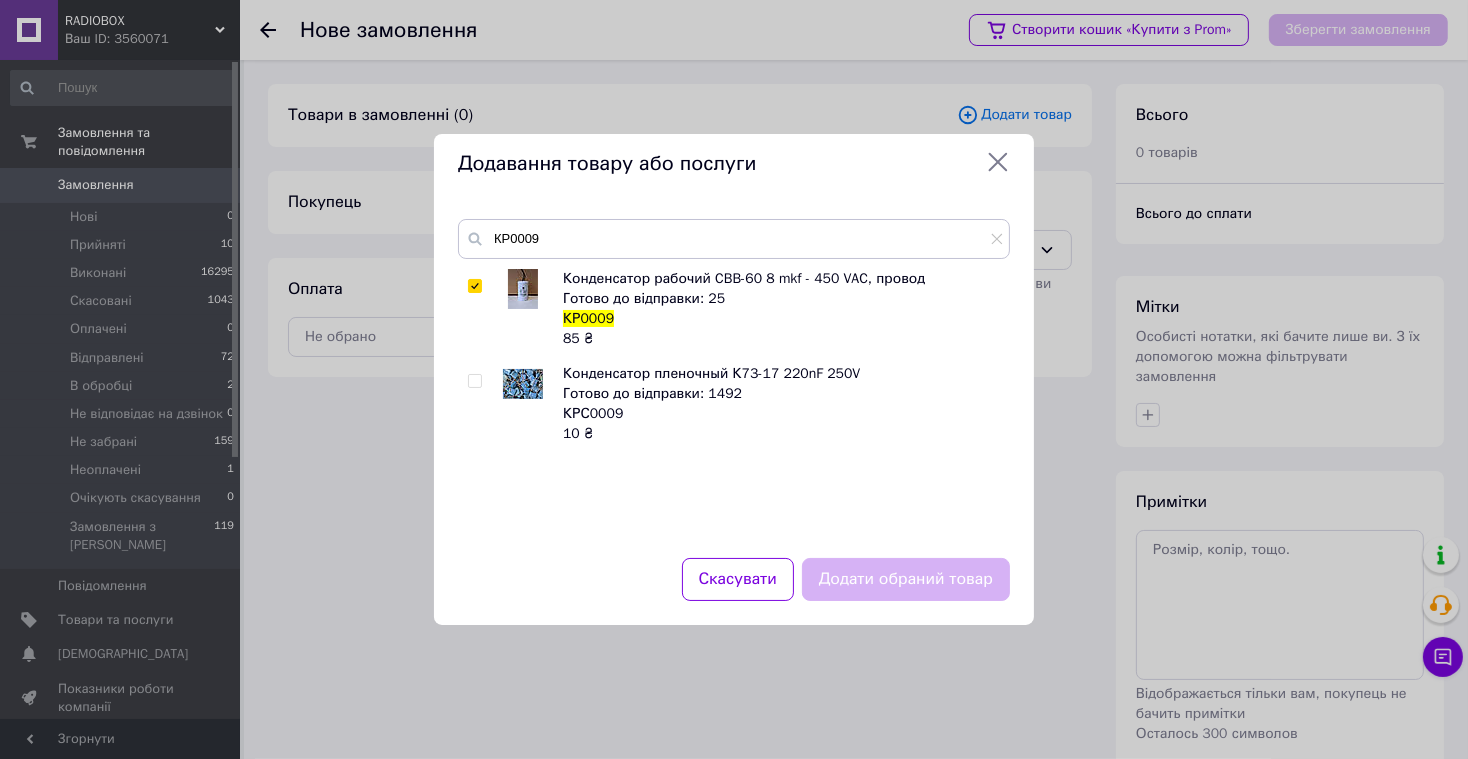 checkbox on "true" 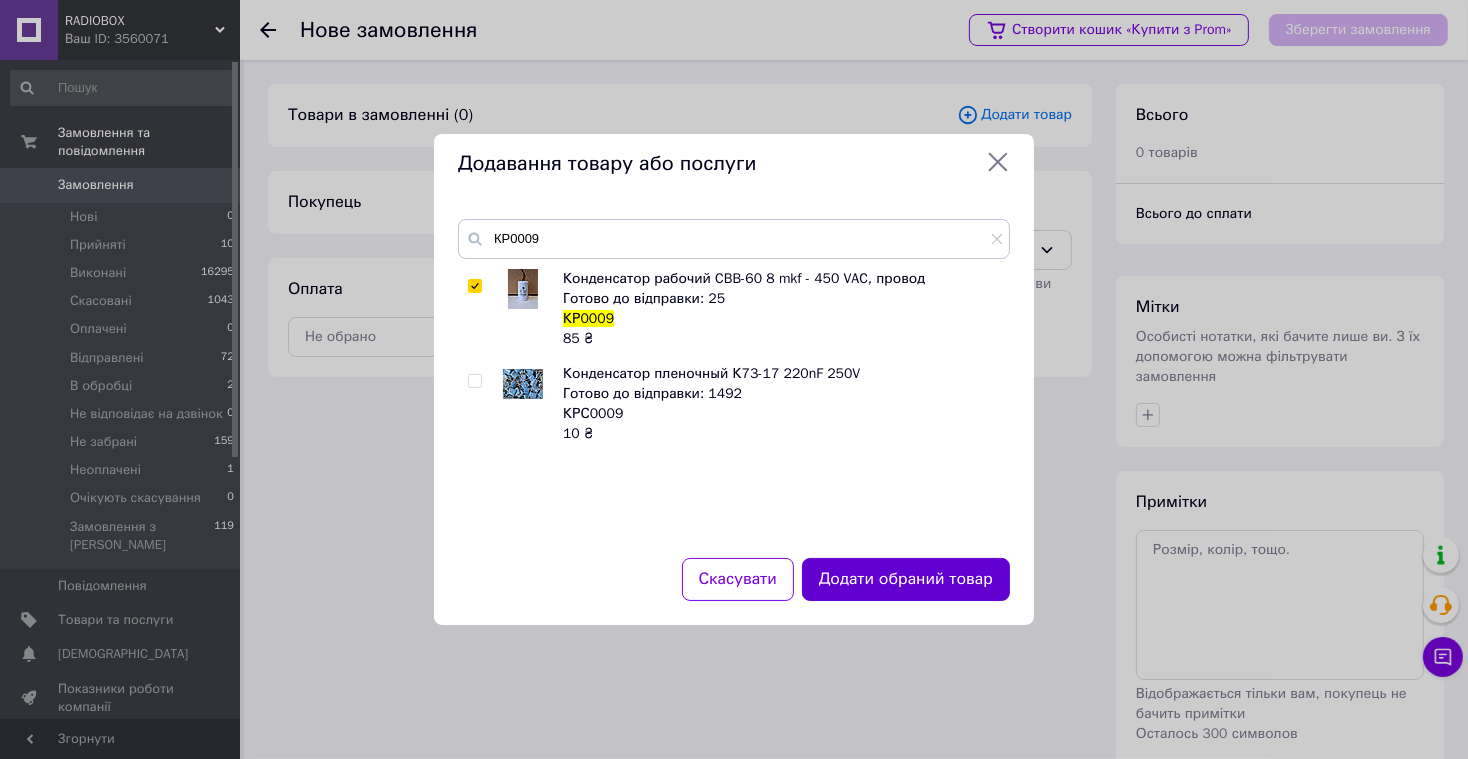 click on "Додати обраний товар" at bounding box center (906, 579) 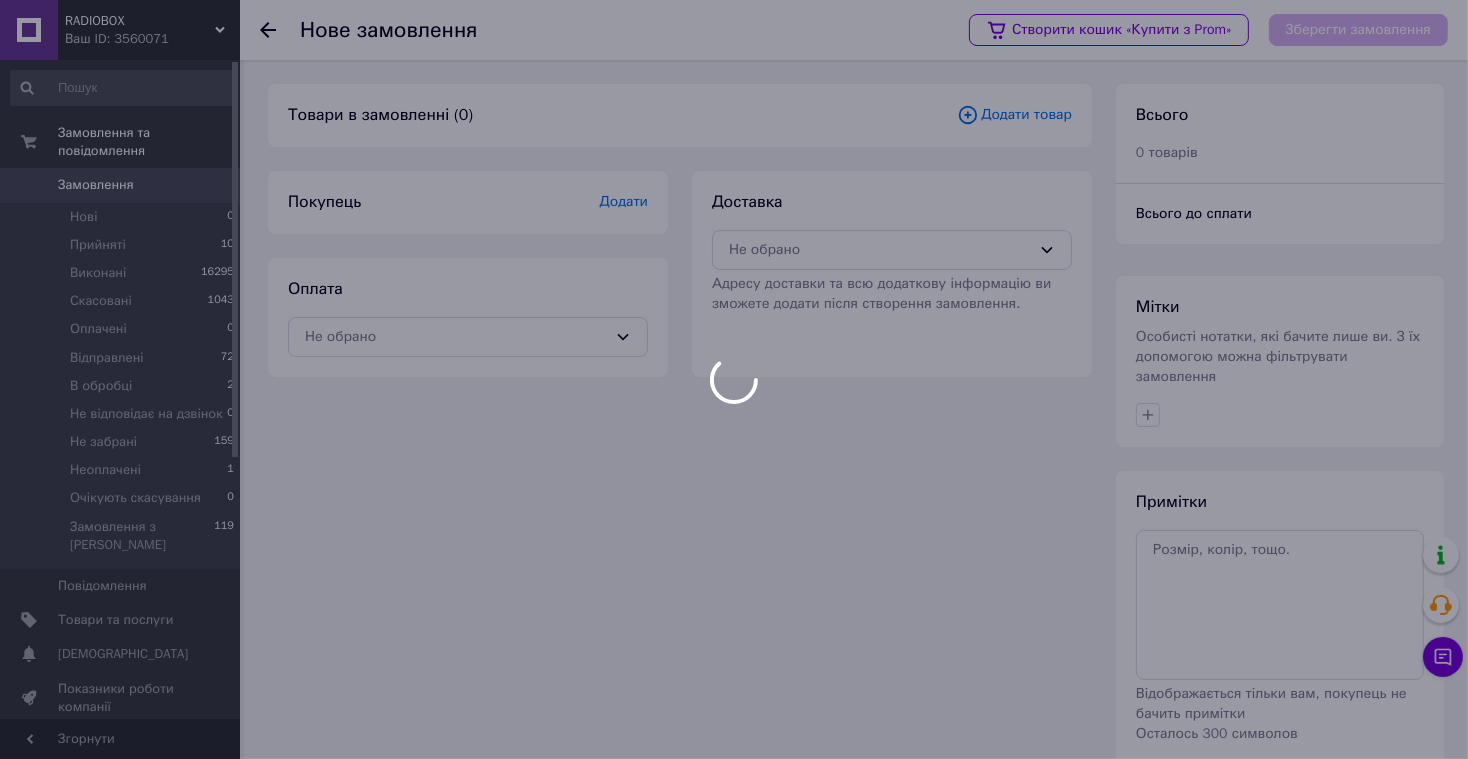 scroll, scrollTop: 1, scrollLeft: 0, axis: vertical 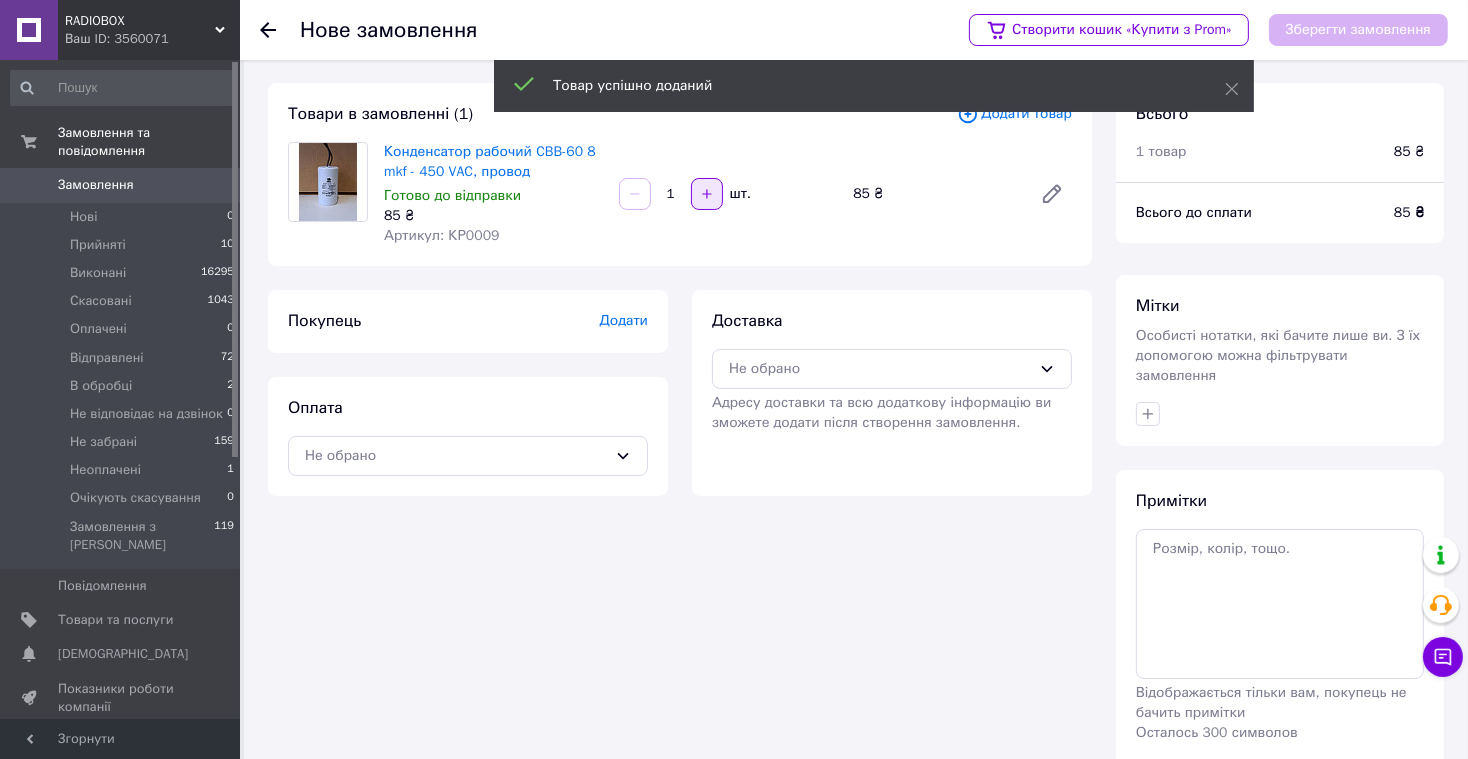 click at bounding box center (707, 194) 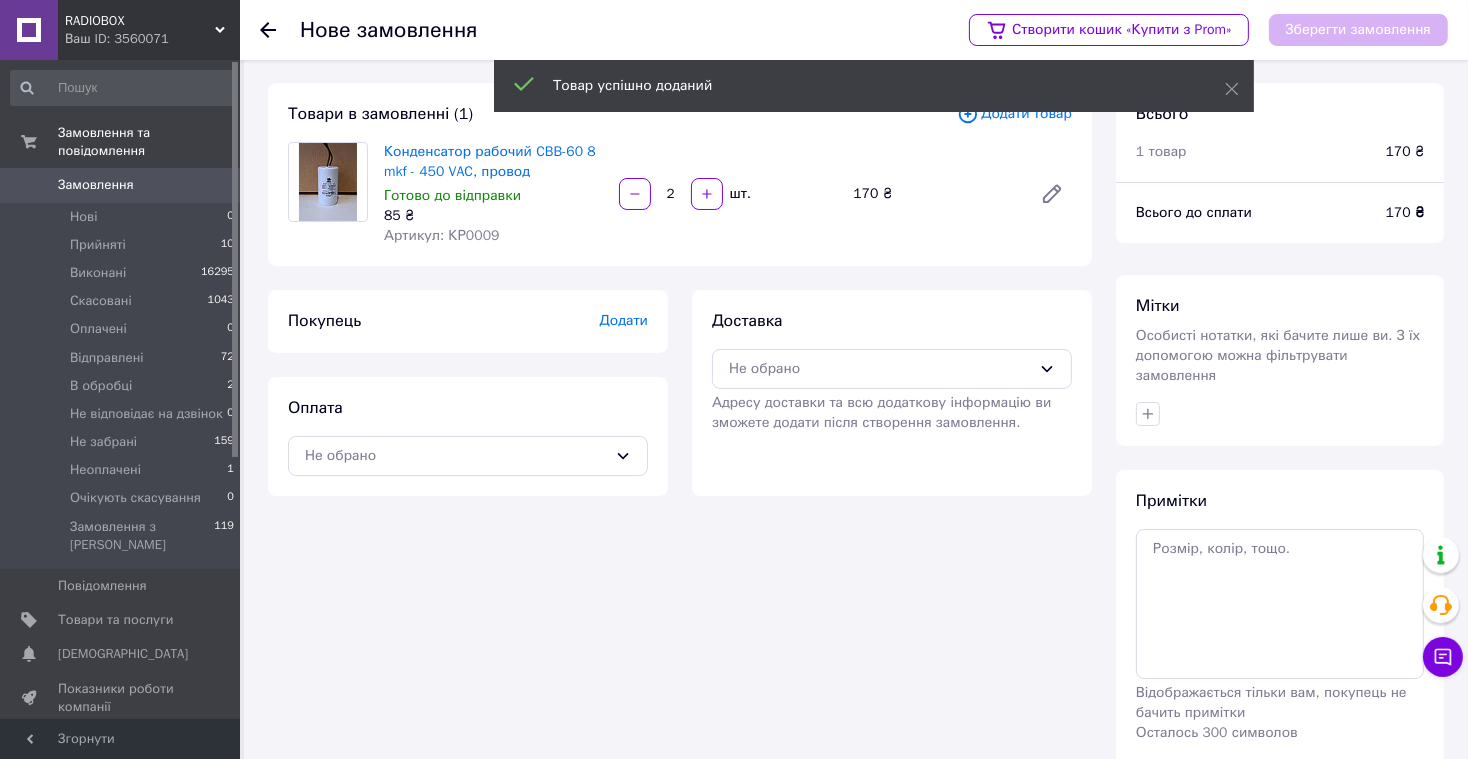 click on "Додати" at bounding box center (624, 320) 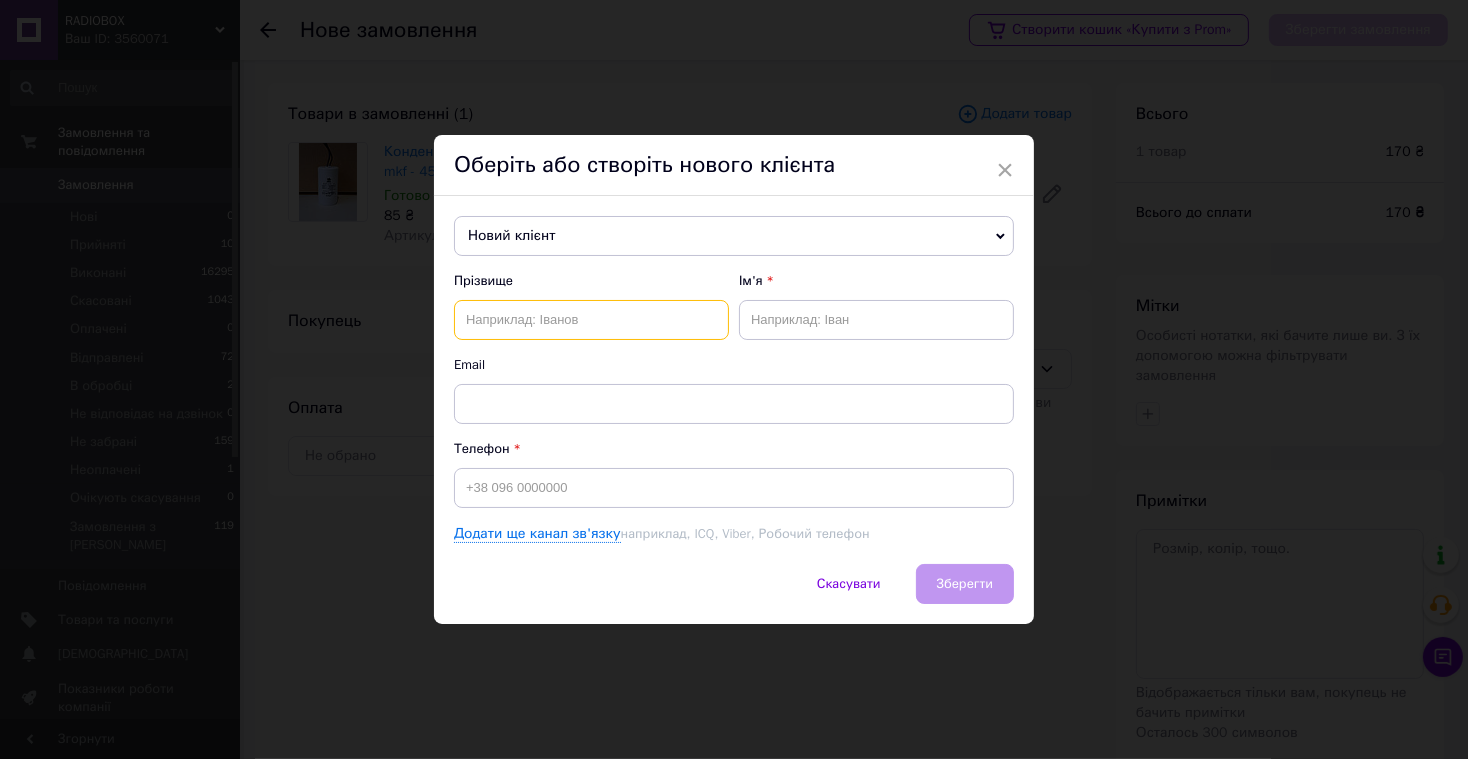 click at bounding box center (591, 320) 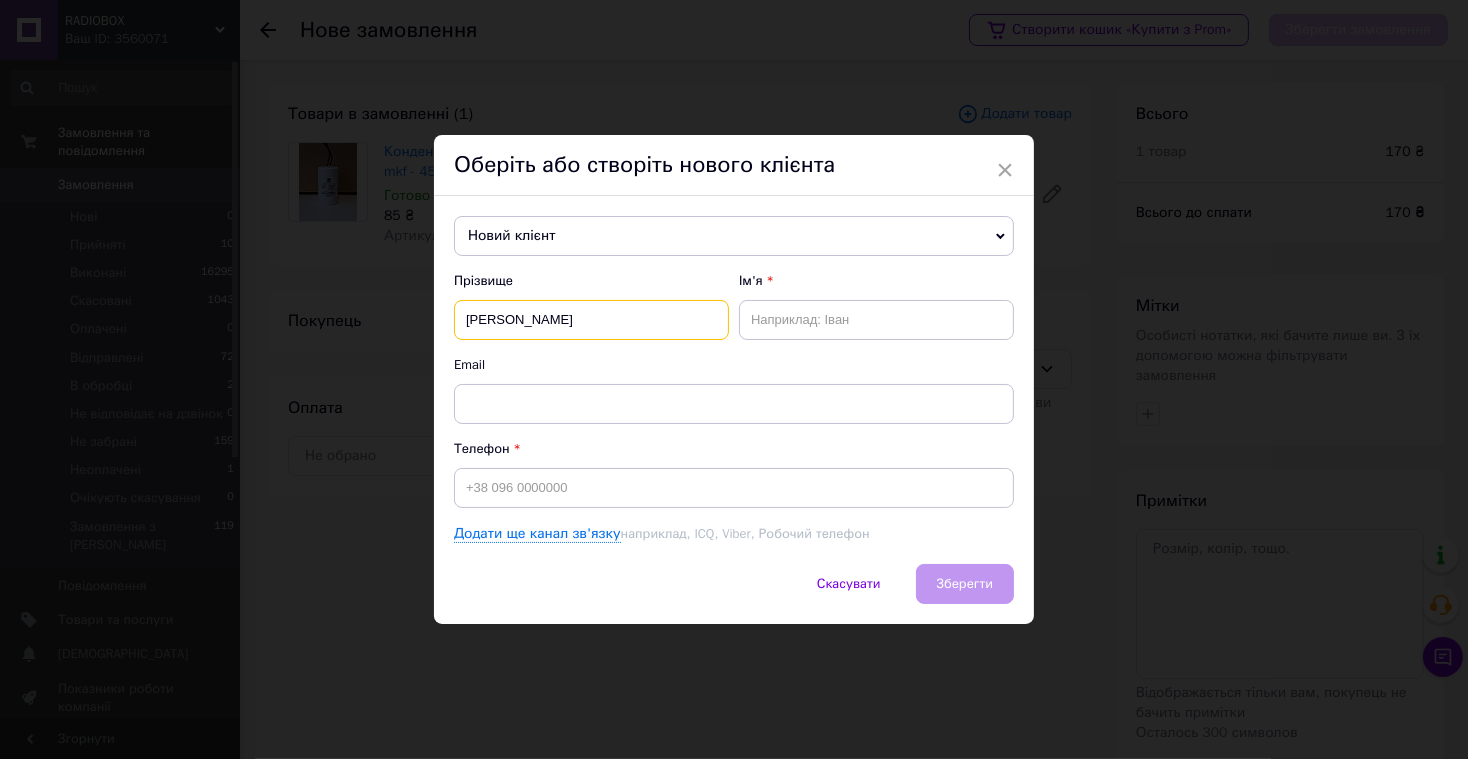 type on "[PERSON_NAME]" 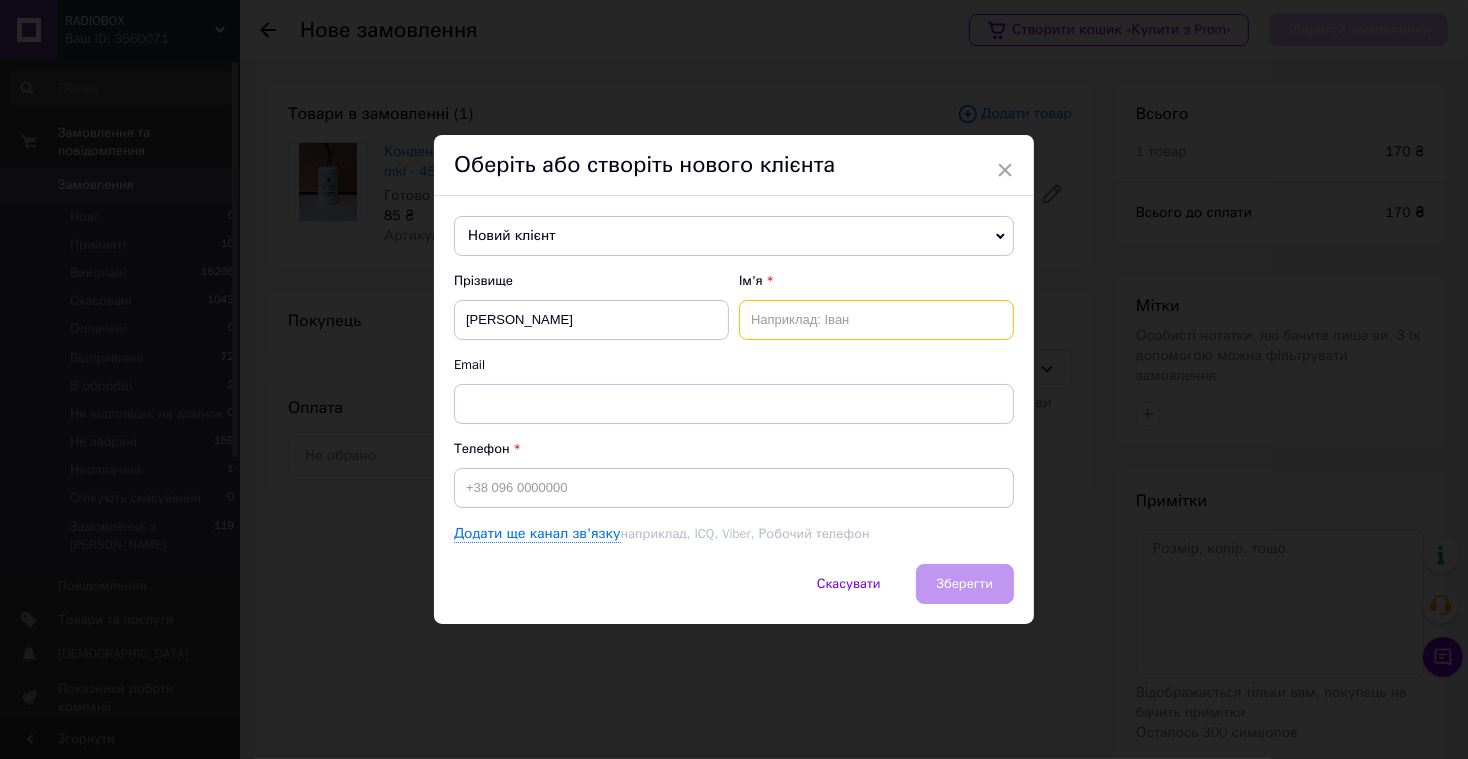 click at bounding box center [876, 320] 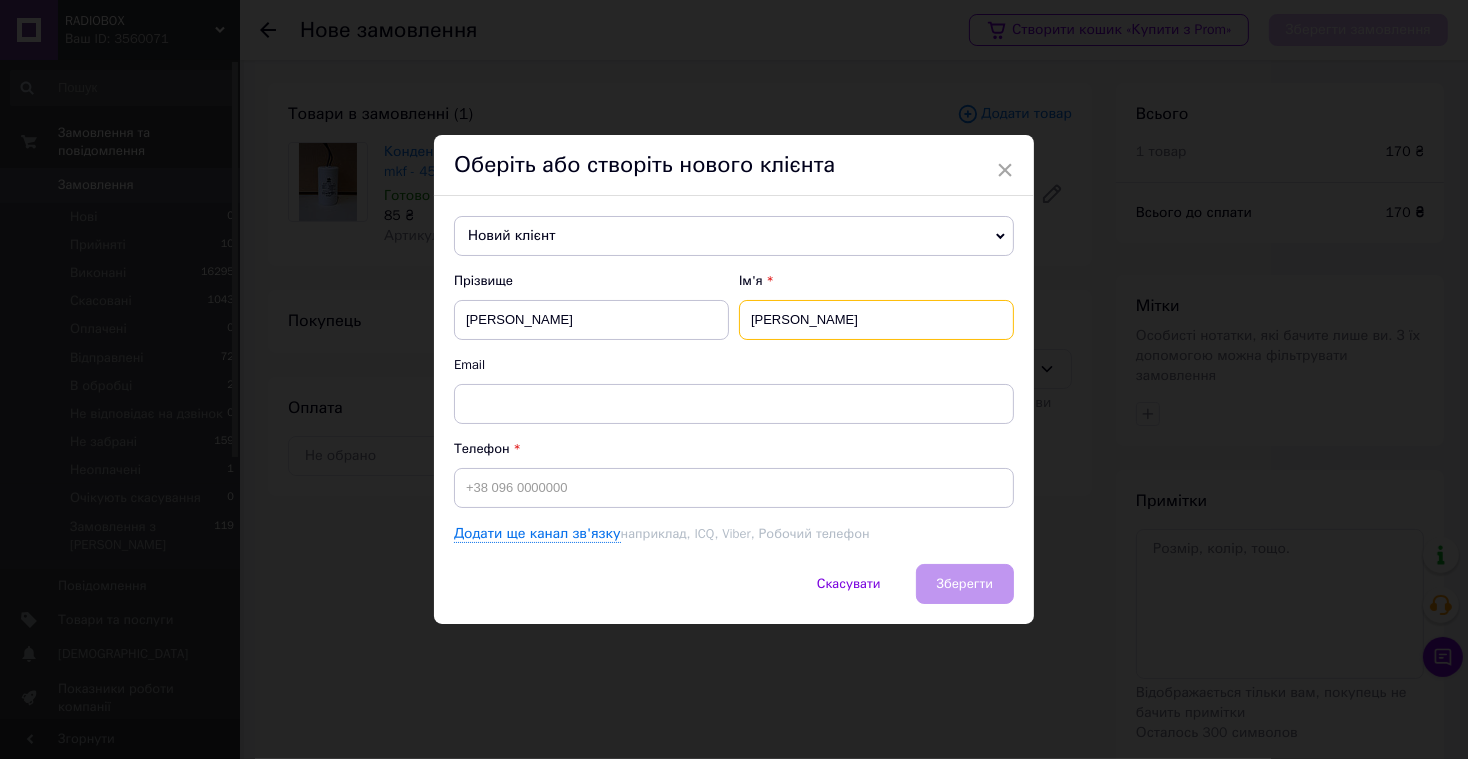 type on "[PERSON_NAME]" 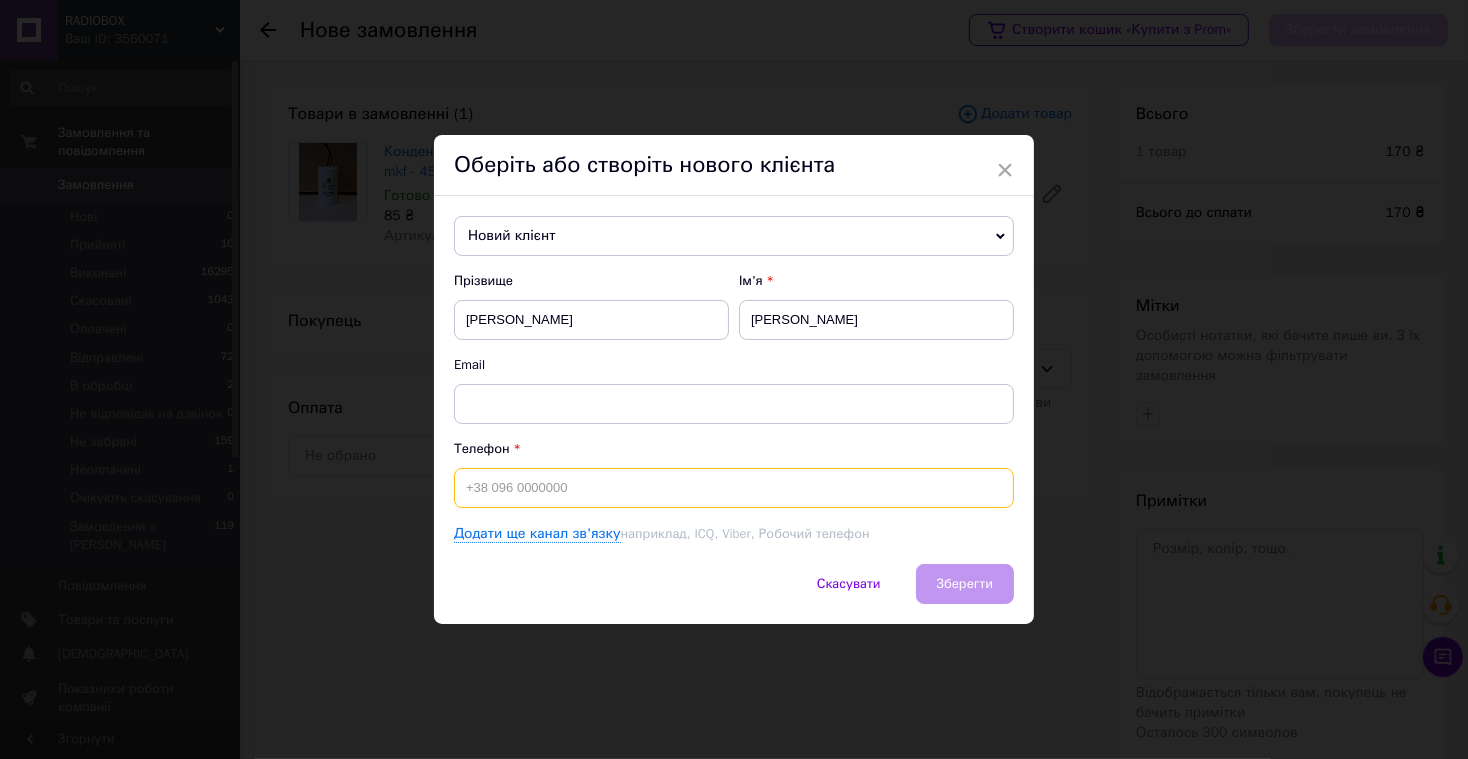 click at bounding box center [734, 488] 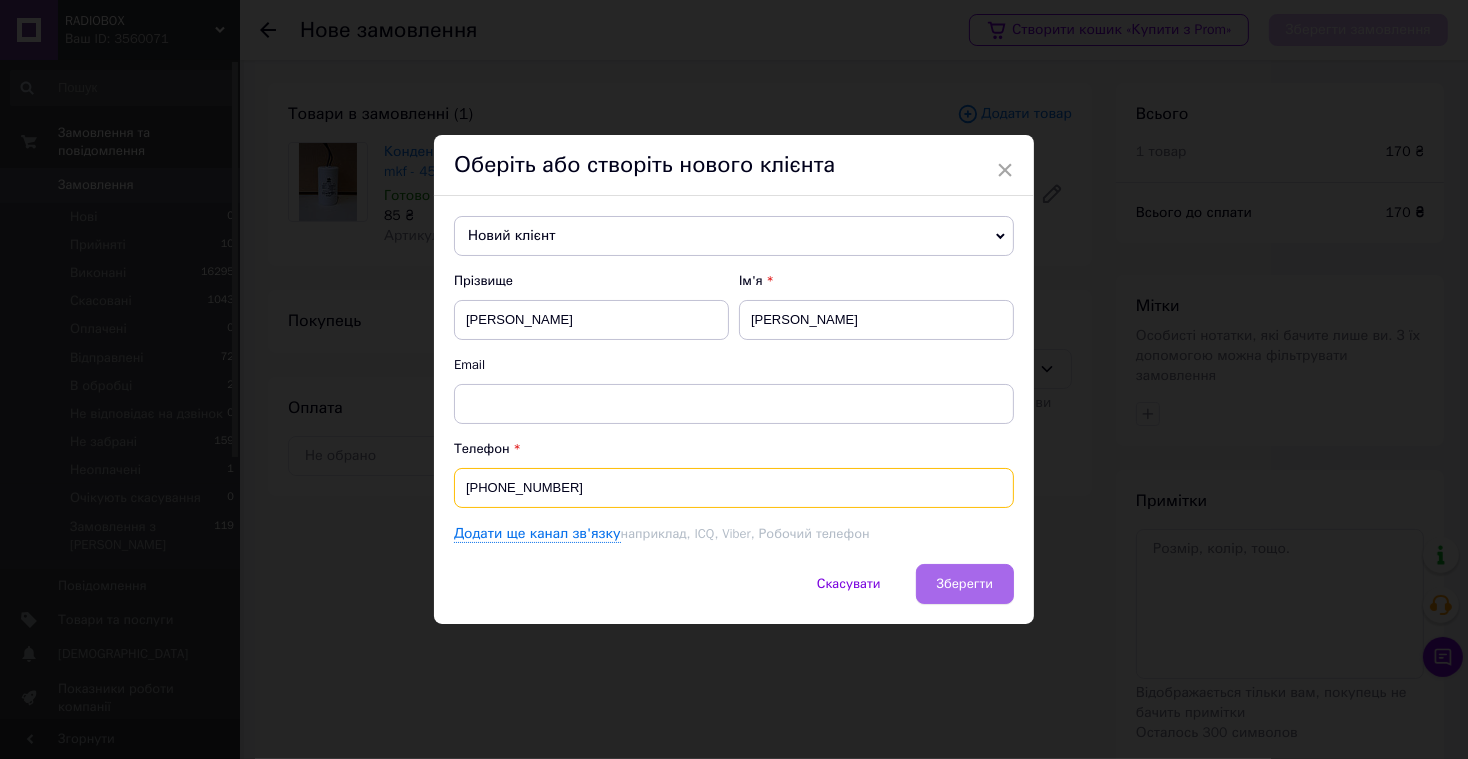 type on "[PHONE_NUMBER]" 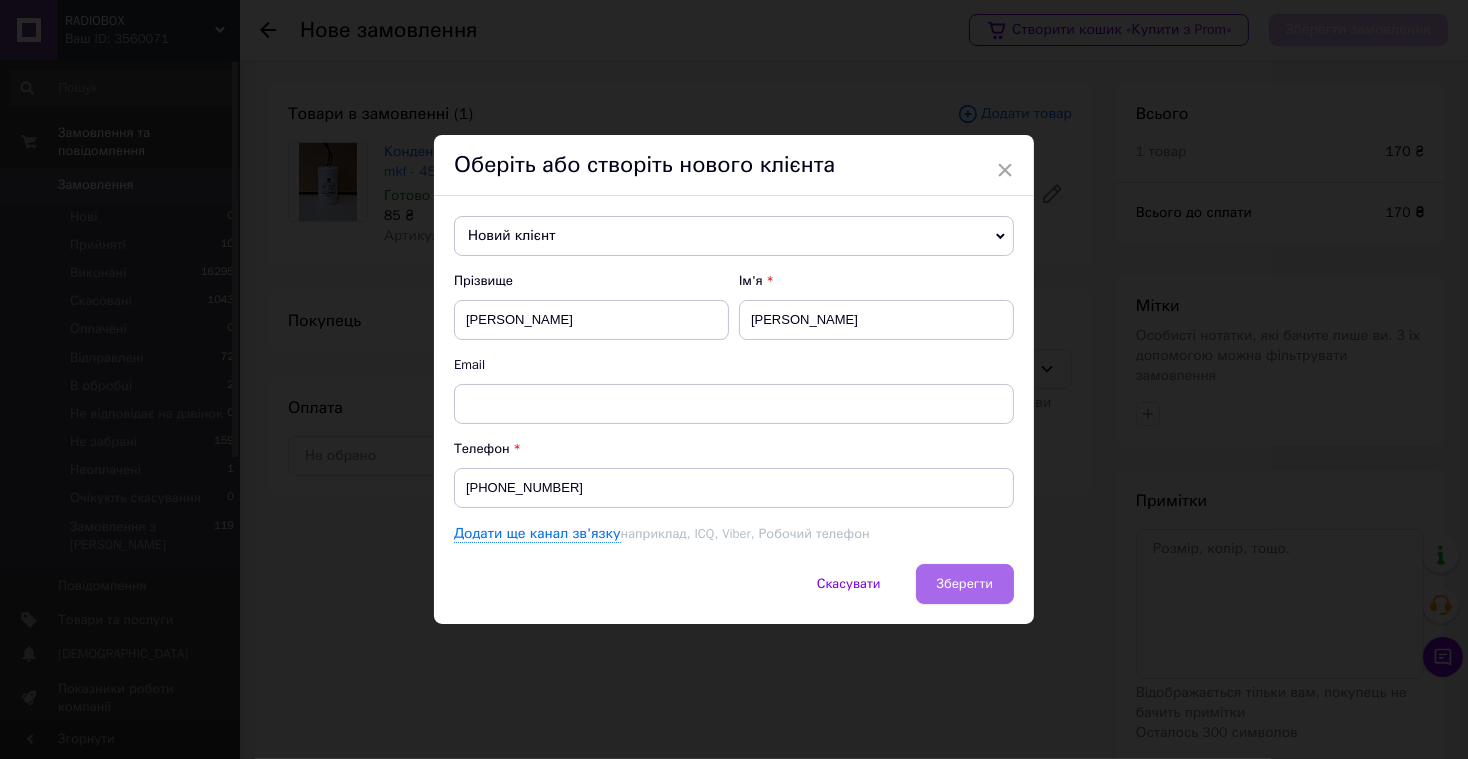 click on "Зберегти" at bounding box center (965, 584) 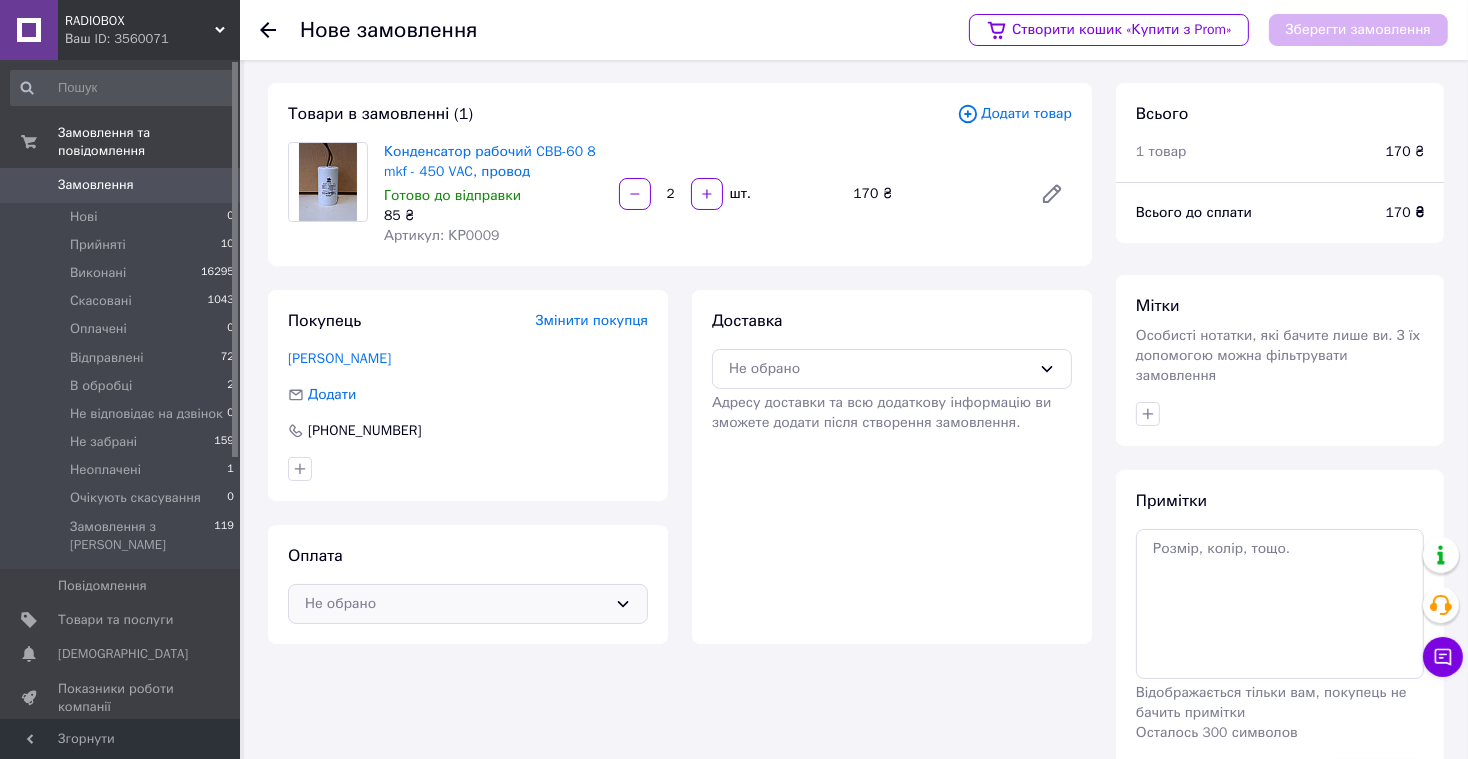 click on "Не обрано" at bounding box center (456, 604) 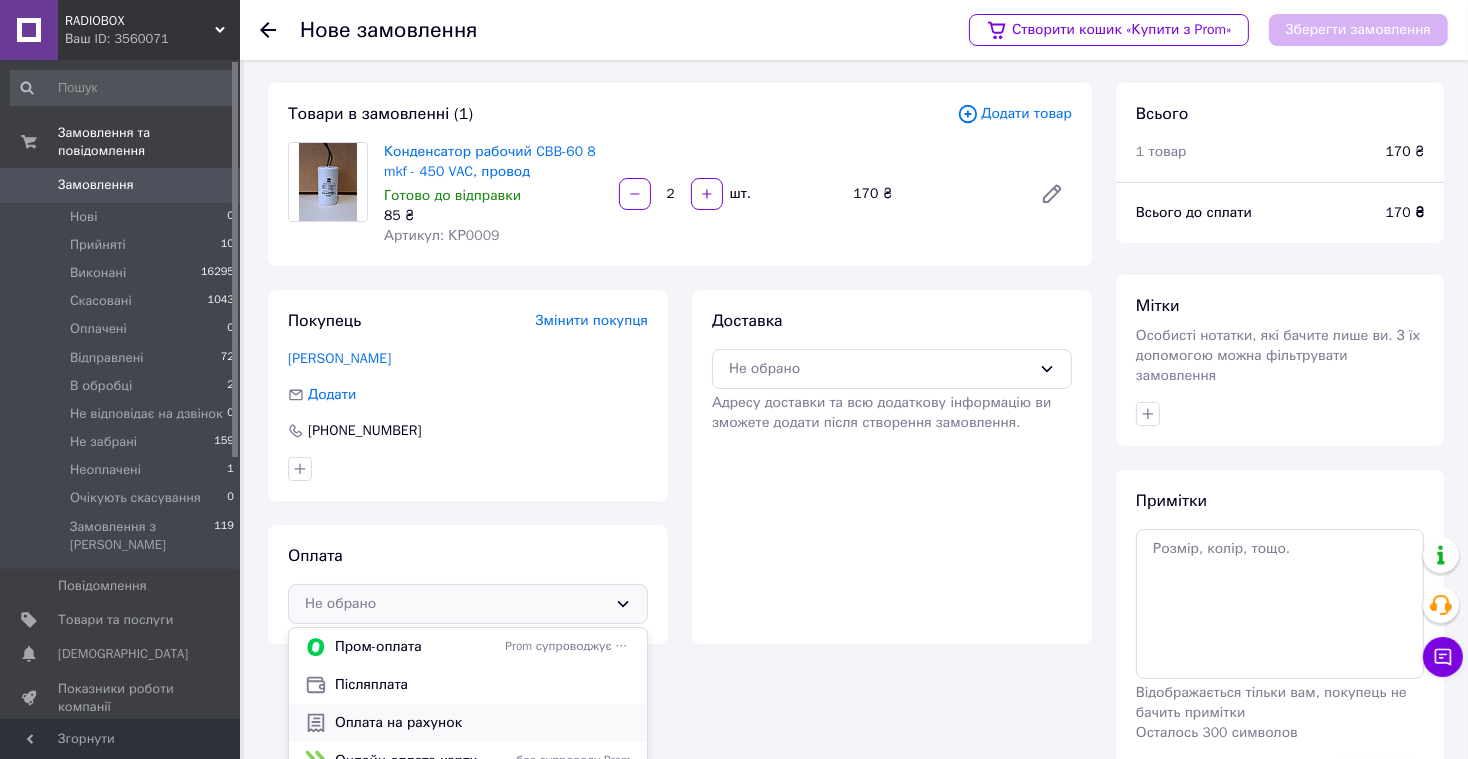 click on "Оплата на рахунок" at bounding box center (483, 723) 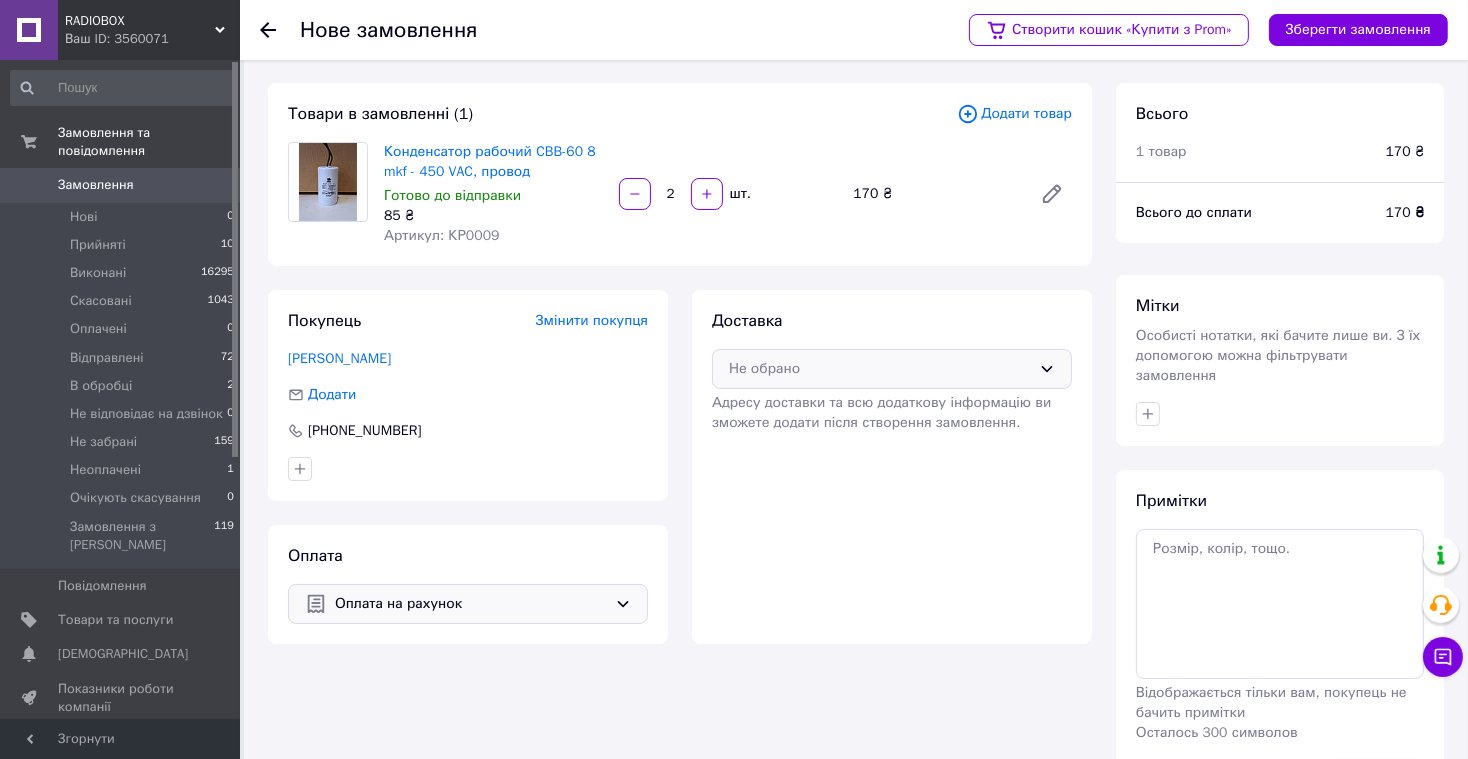 click on "Не обрано" at bounding box center [880, 369] 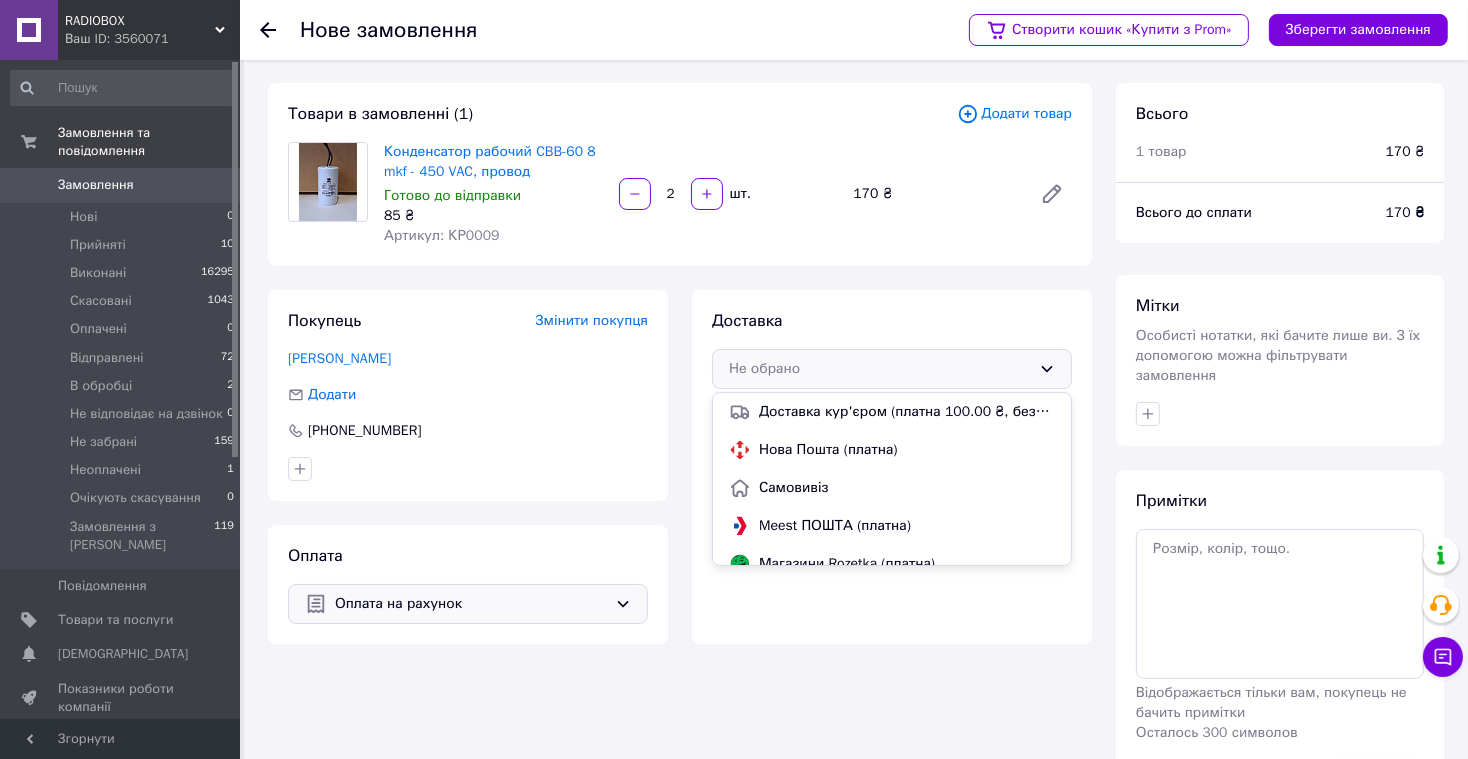drag, startPoint x: 810, startPoint y: 455, endPoint x: 1411, endPoint y: 402, distance: 603.3324 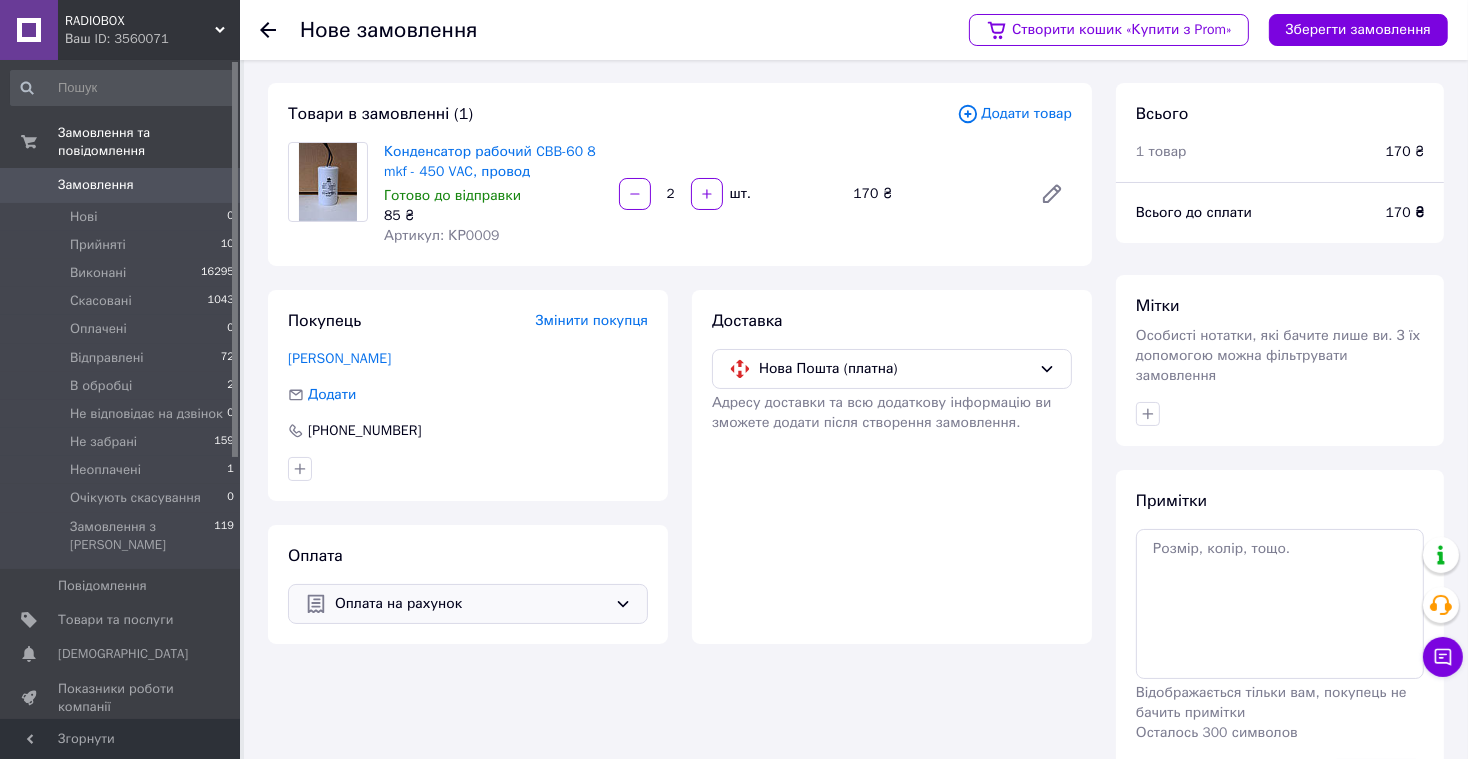 click 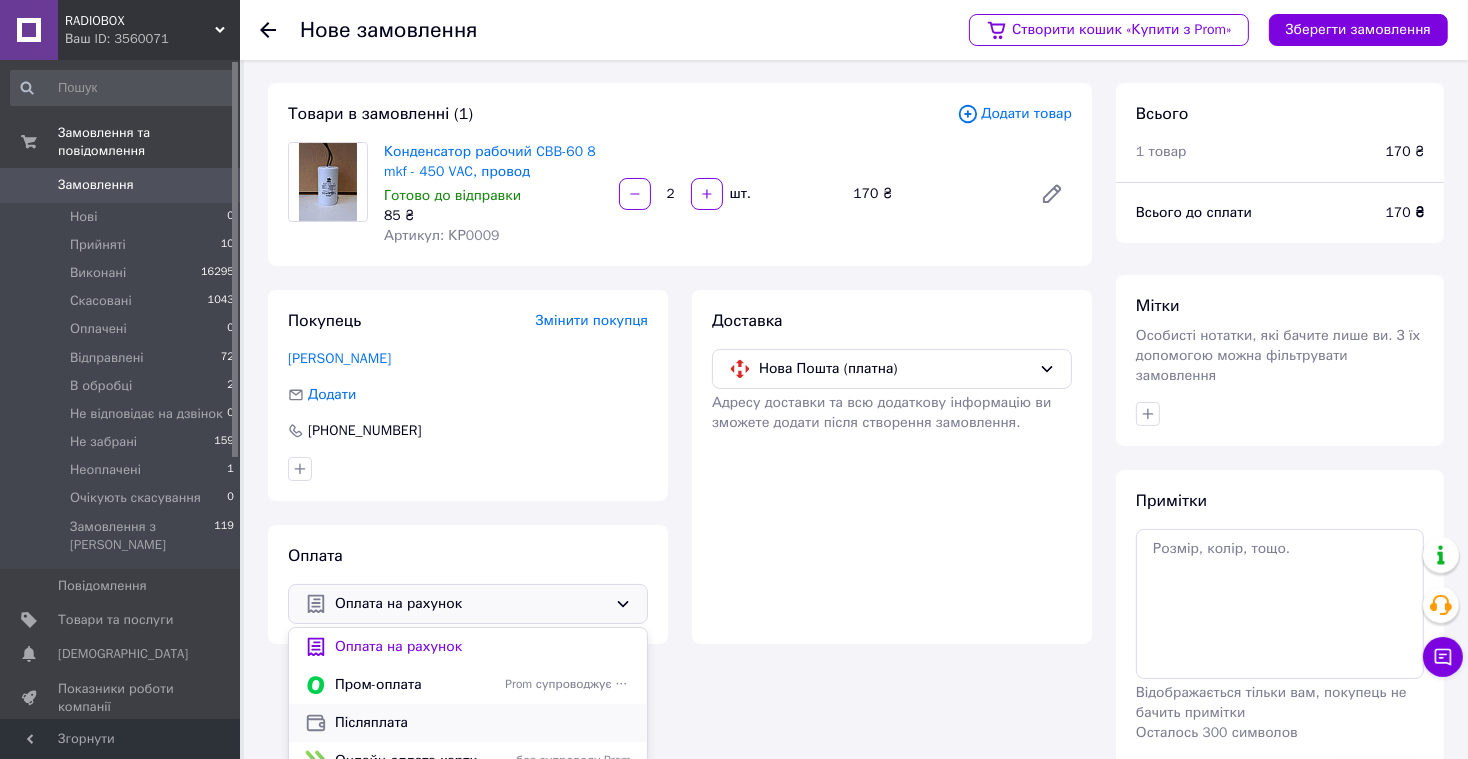 click on "Післяплата" at bounding box center [483, 723] 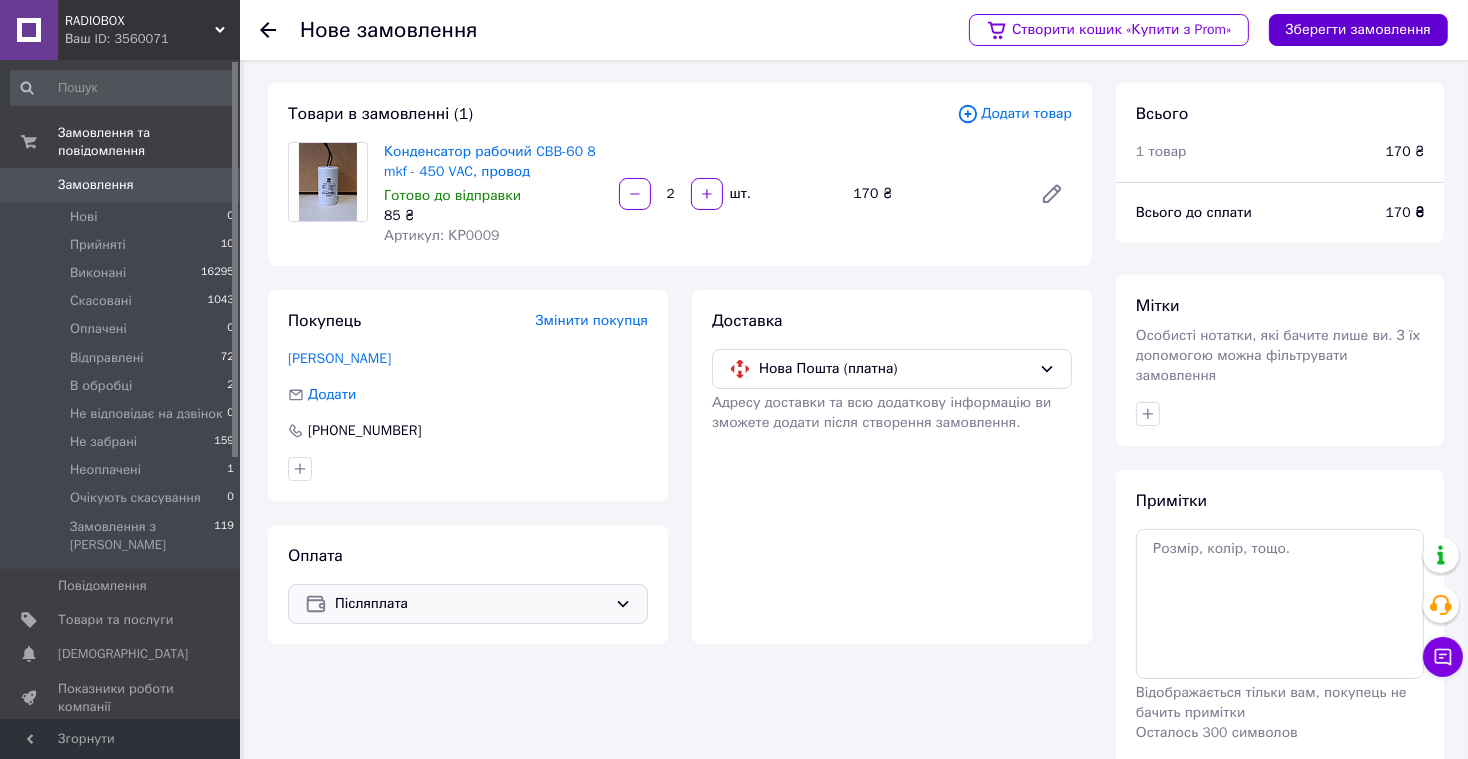 click on "Зберегти замовлення" at bounding box center (1358, 30) 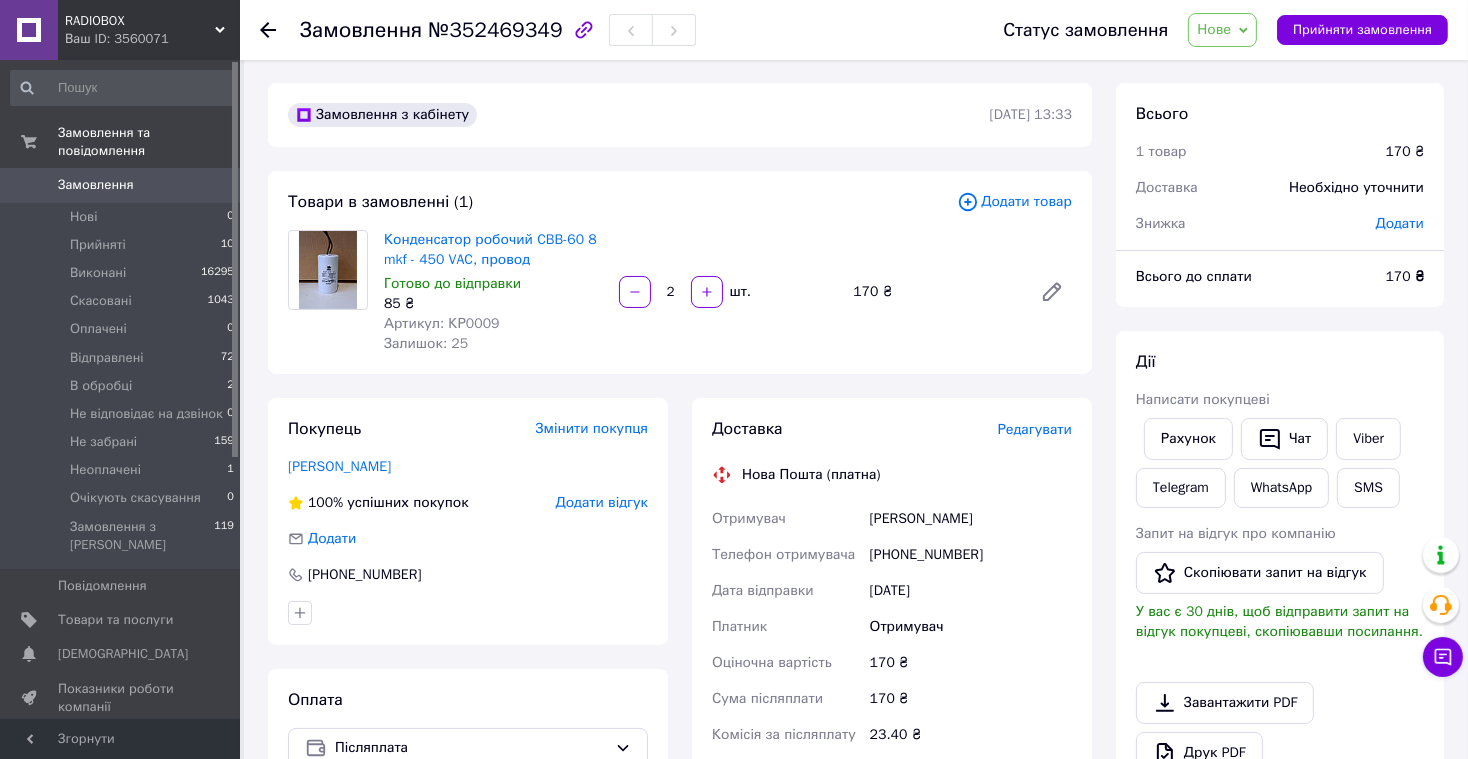click on "Редагувати" at bounding box center [1035, 429] 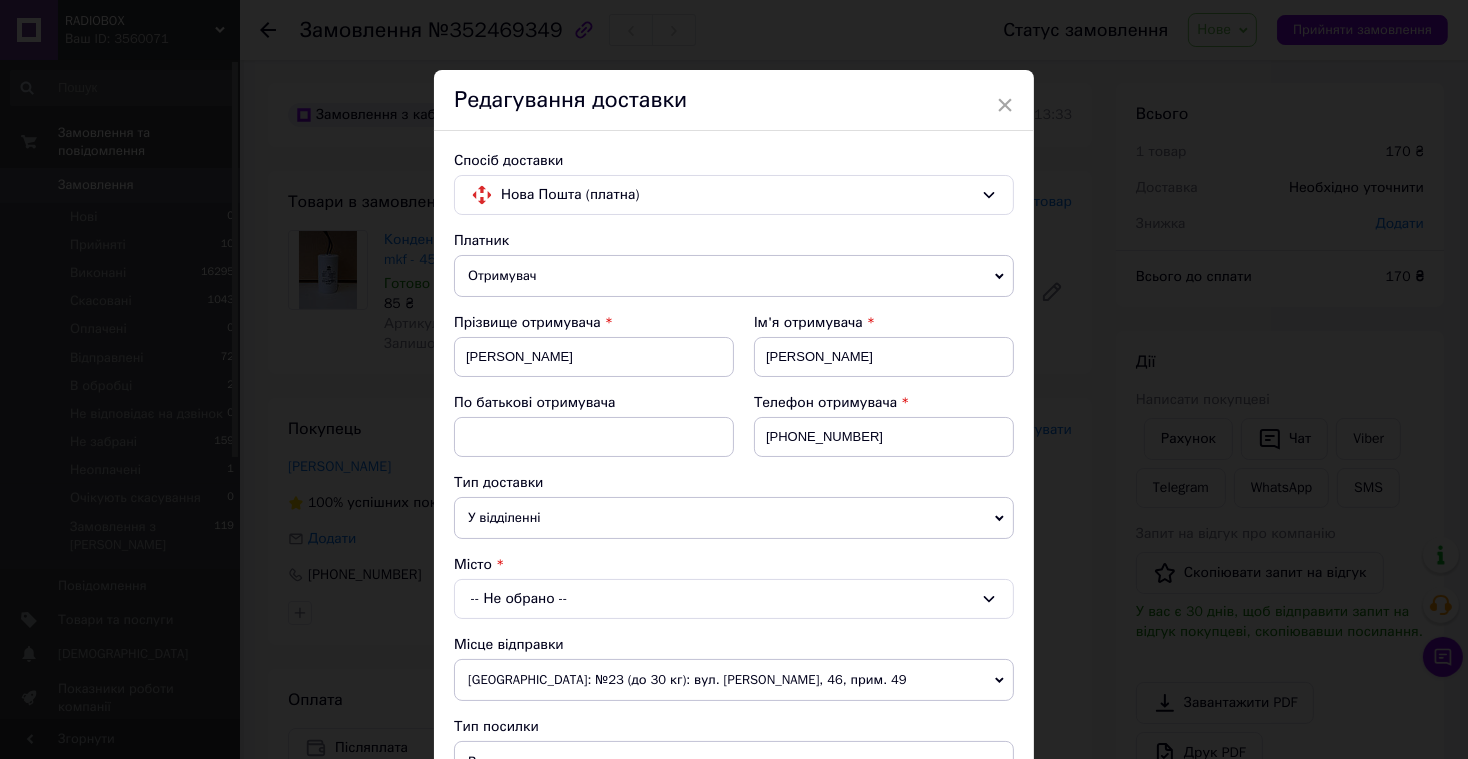 click on "-- Не обрано --" at bounding box center [734, 599] 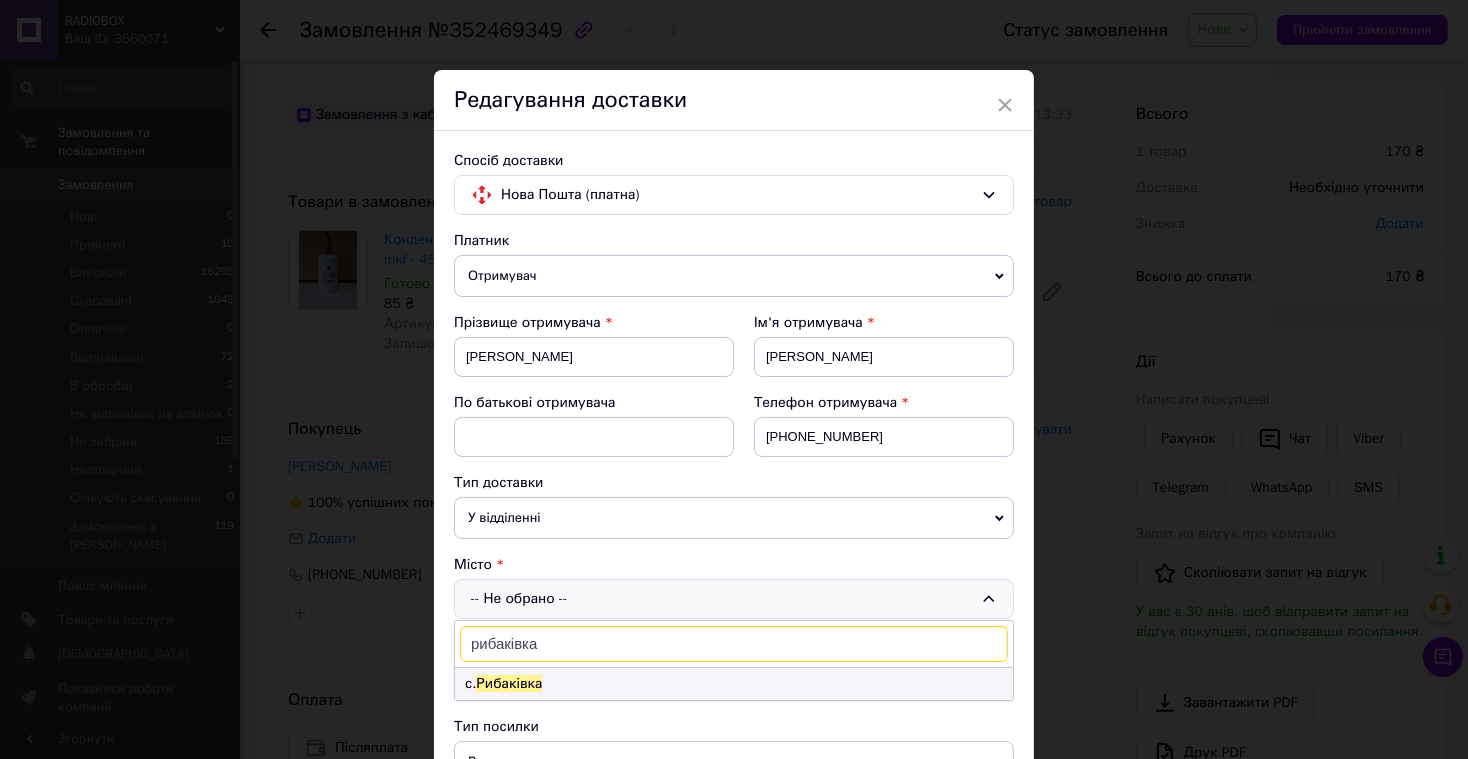 type on "рибаківка" 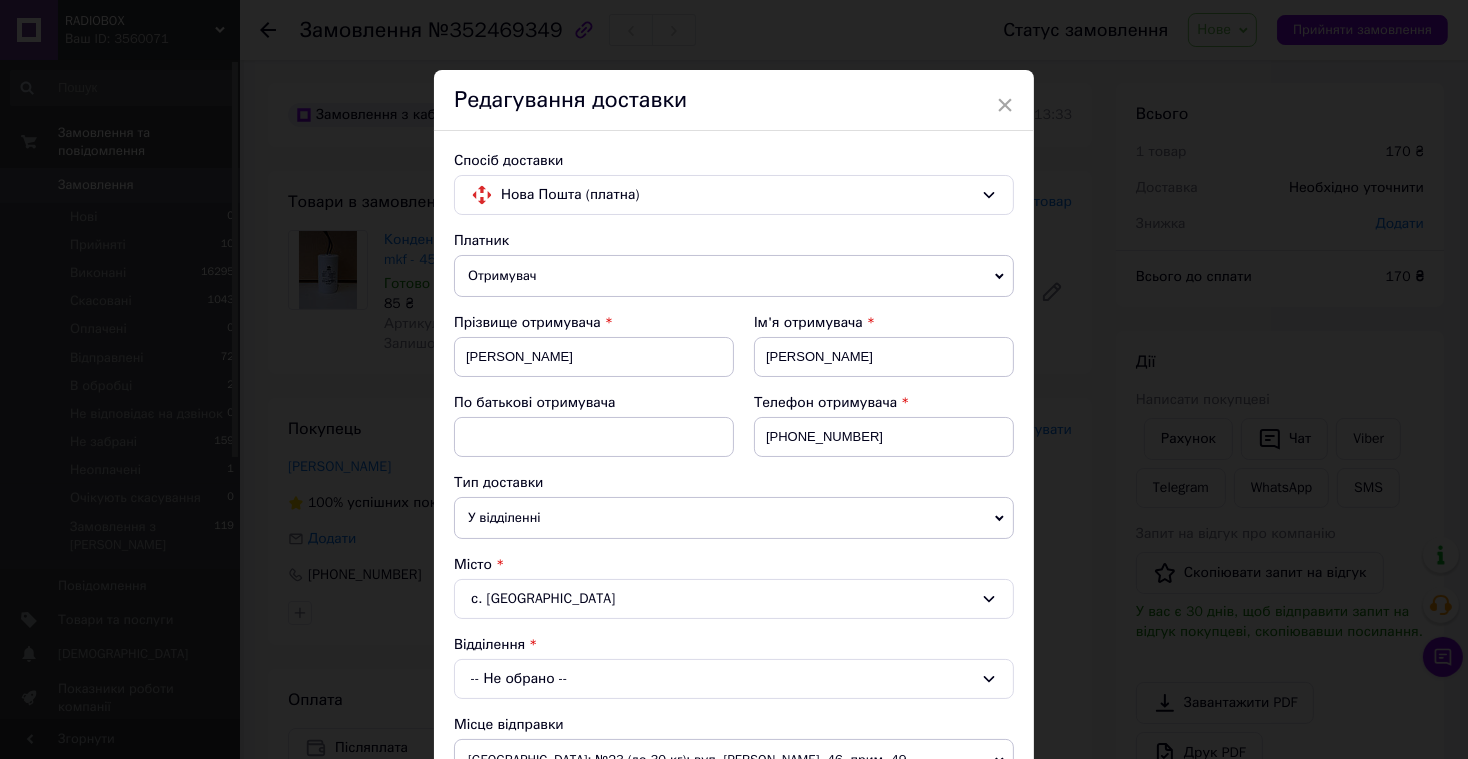 click on "-- Не обрано --" at bounding box center (734, 679) 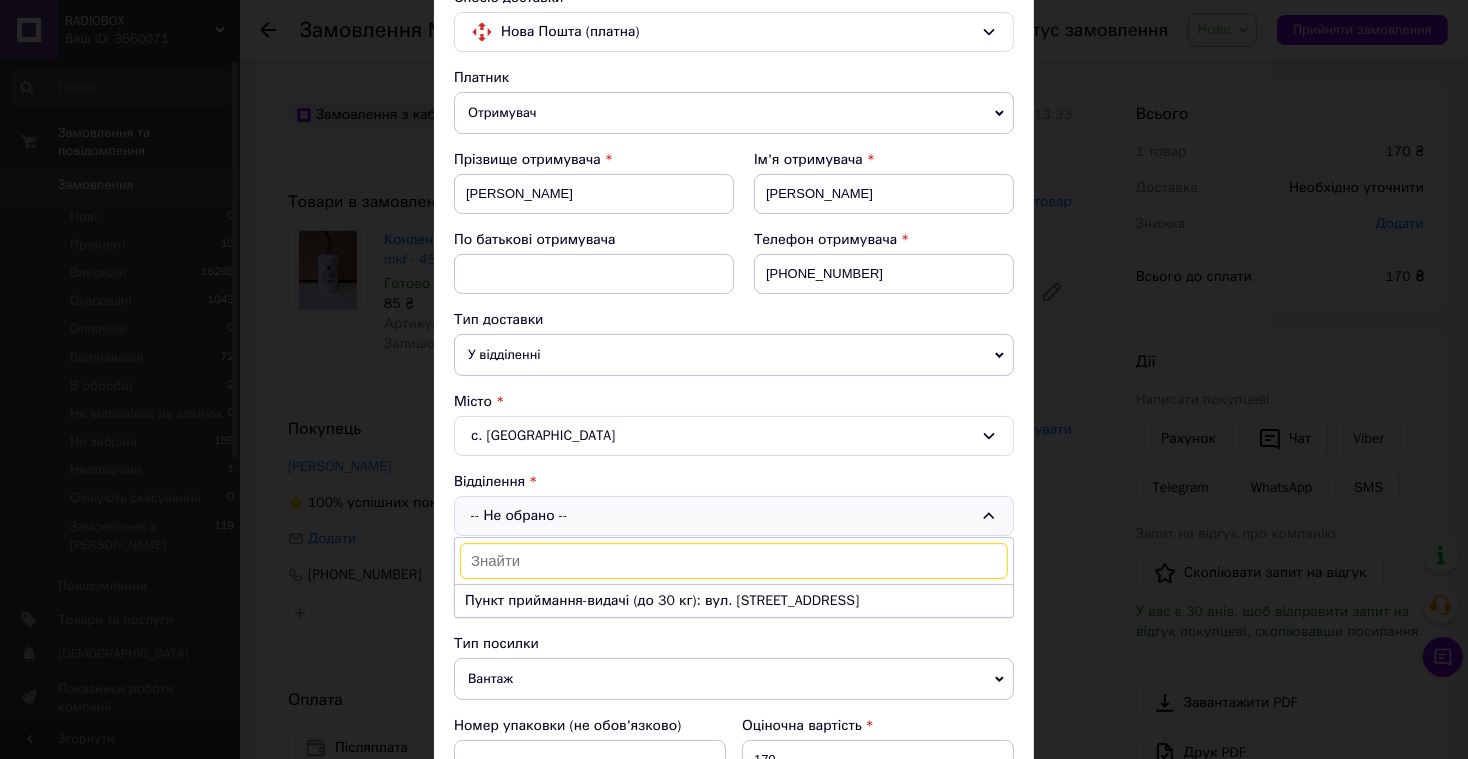 scroll, scrollTop: 165, scrollLeft: 0, axis: vertical 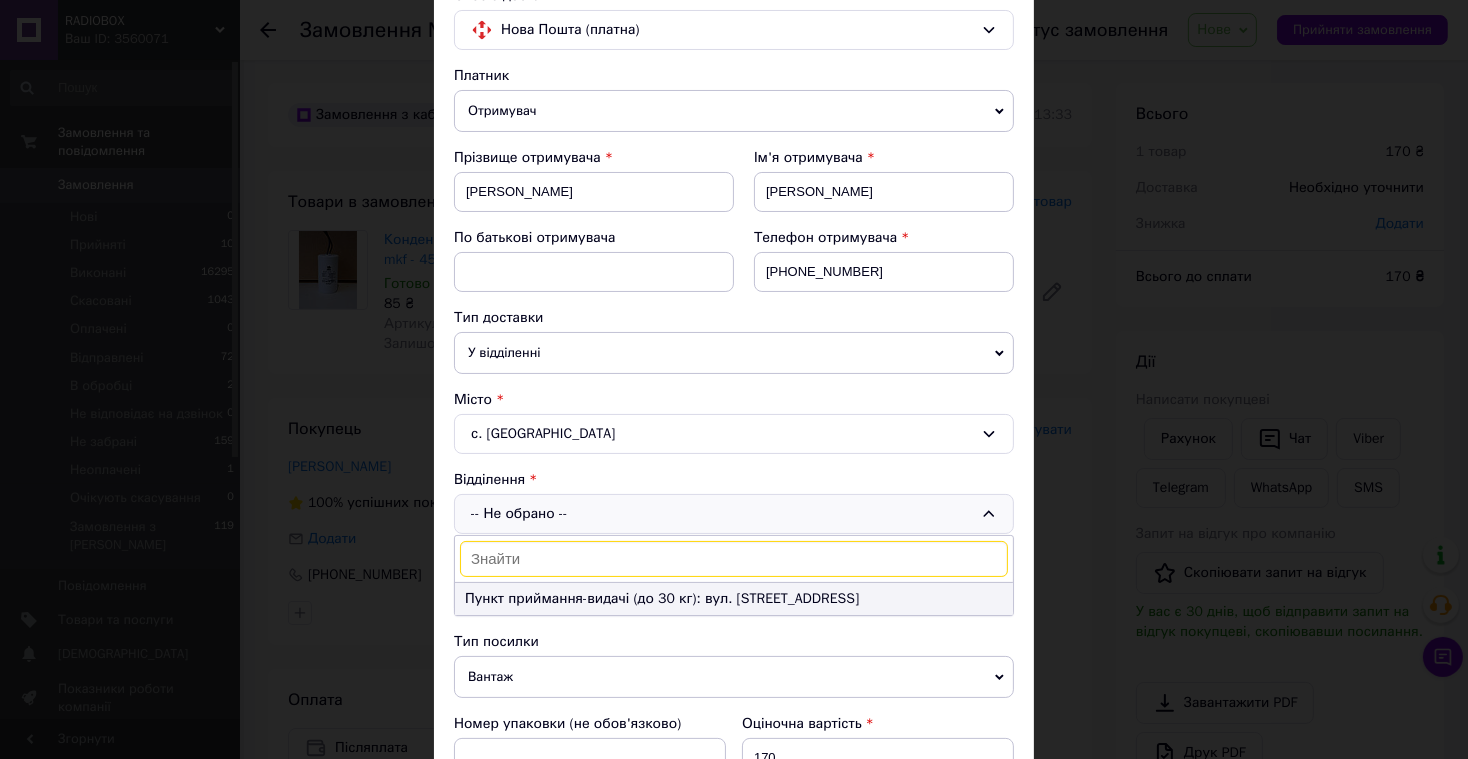 click on "Пункт приймання-видачі (до 30 кг): вул. [STREET_ADDRESS]" at bounding box center (734, 599) 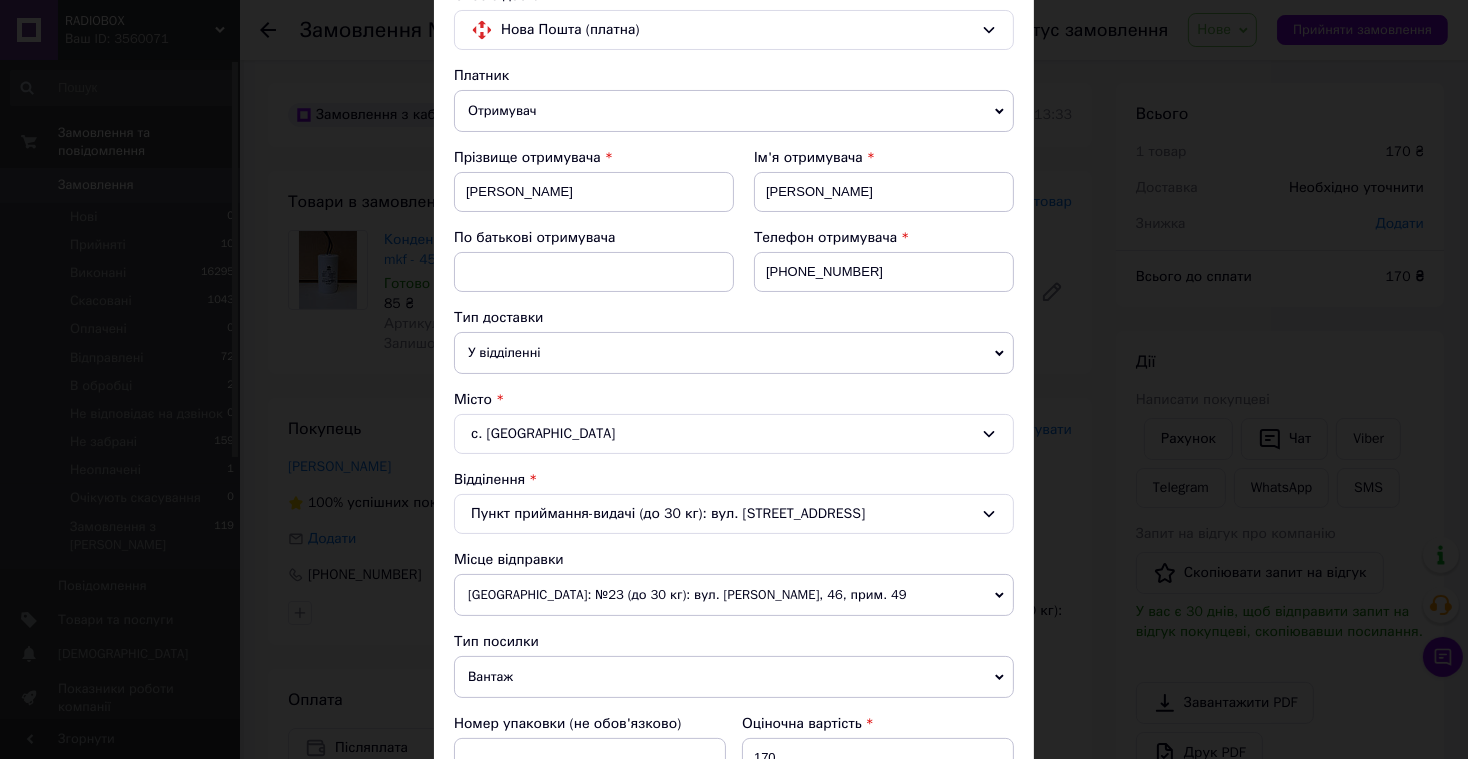 click on "Вантаж" at bounding box center [734, 677] 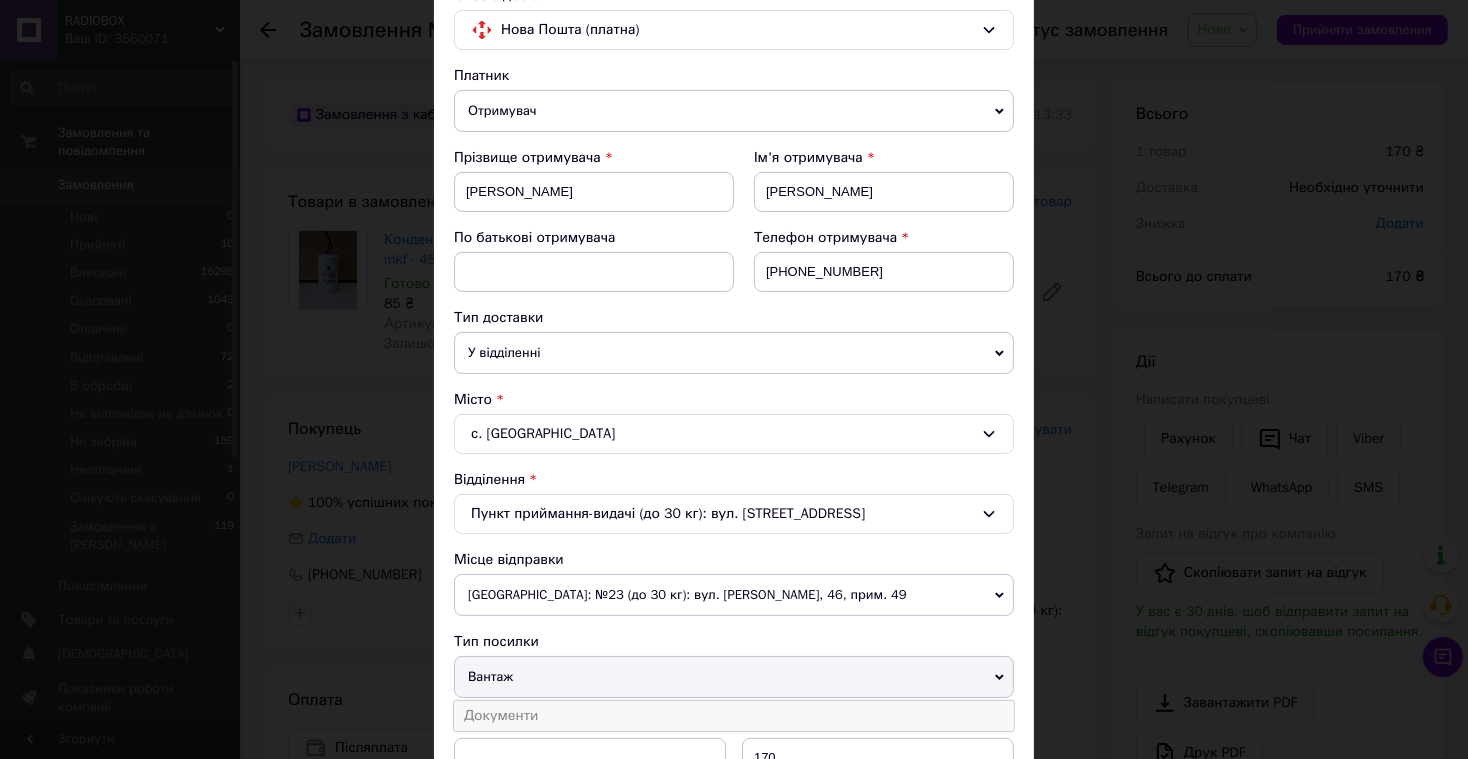 click on "Документи" at bounding box center (734, 716) 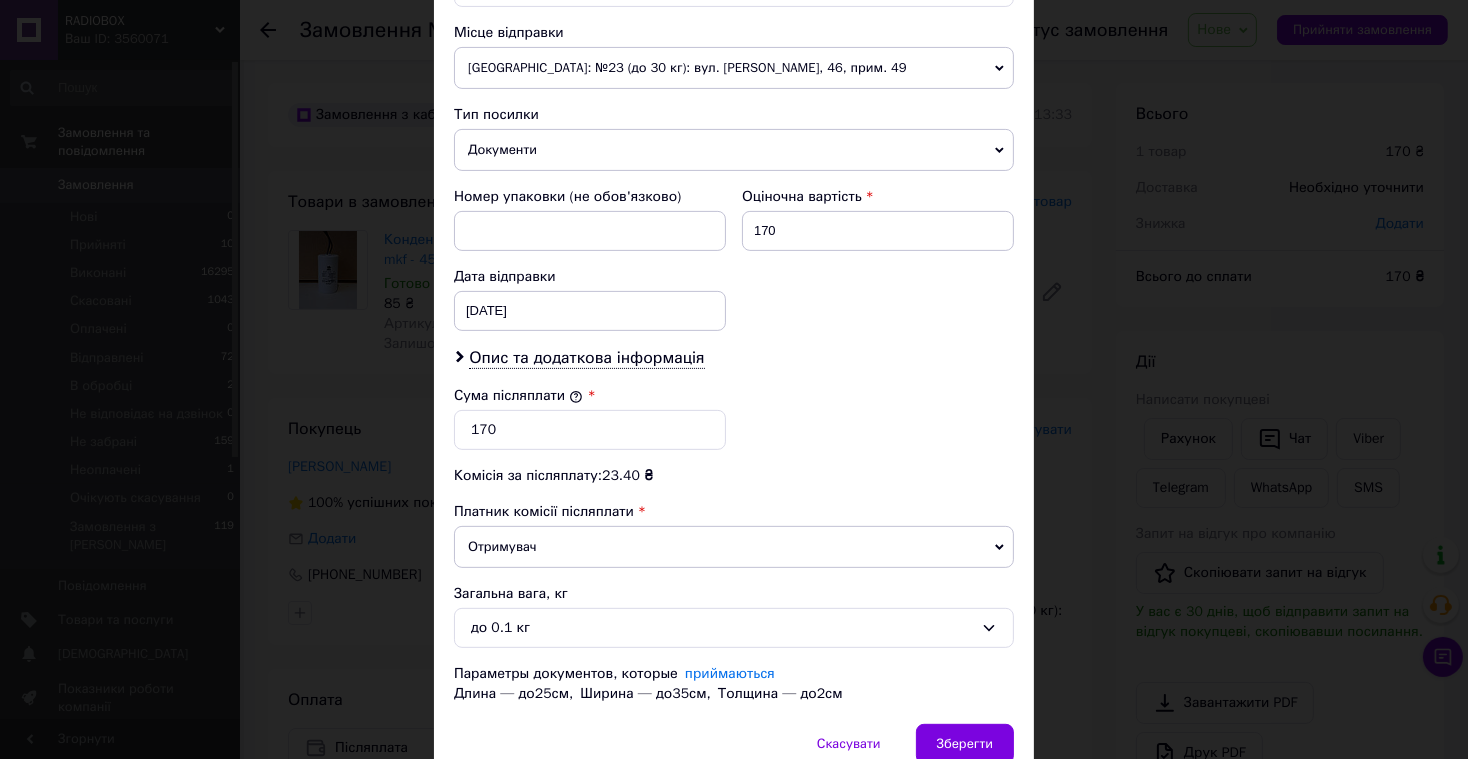 scroll, scrollTop: 784, scrollLeft: 0, axis: vertical 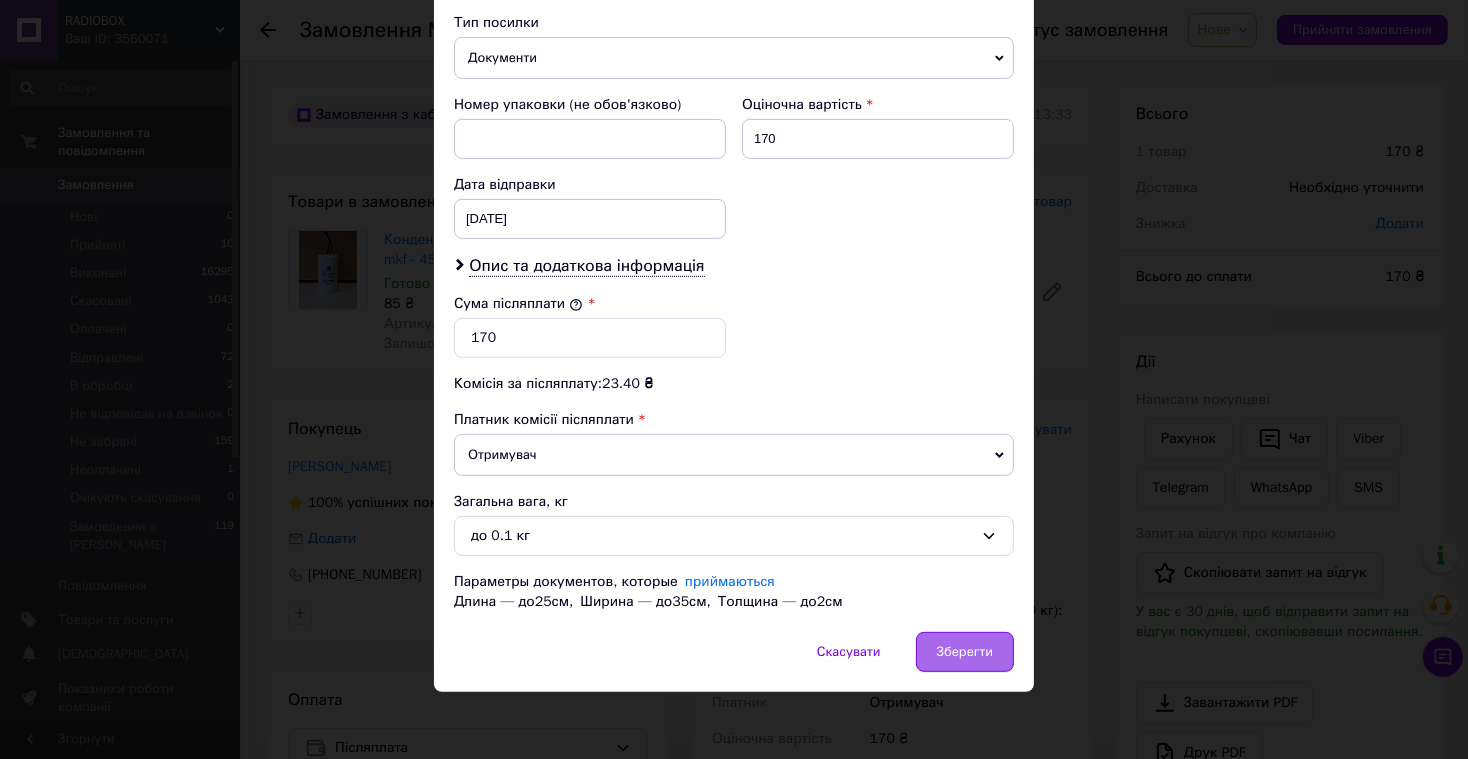 click on "Зберегти" at bounding box center [965, 652] 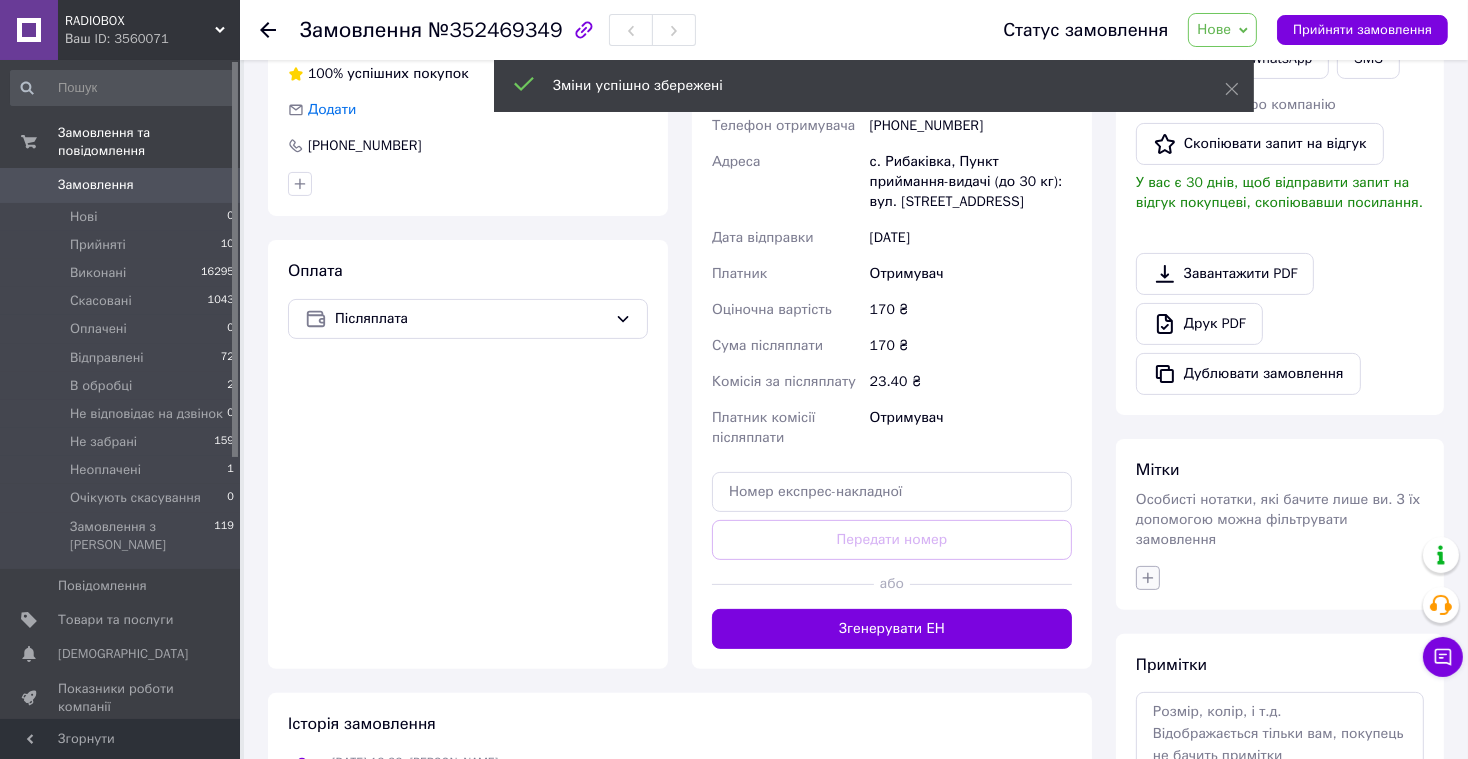 click 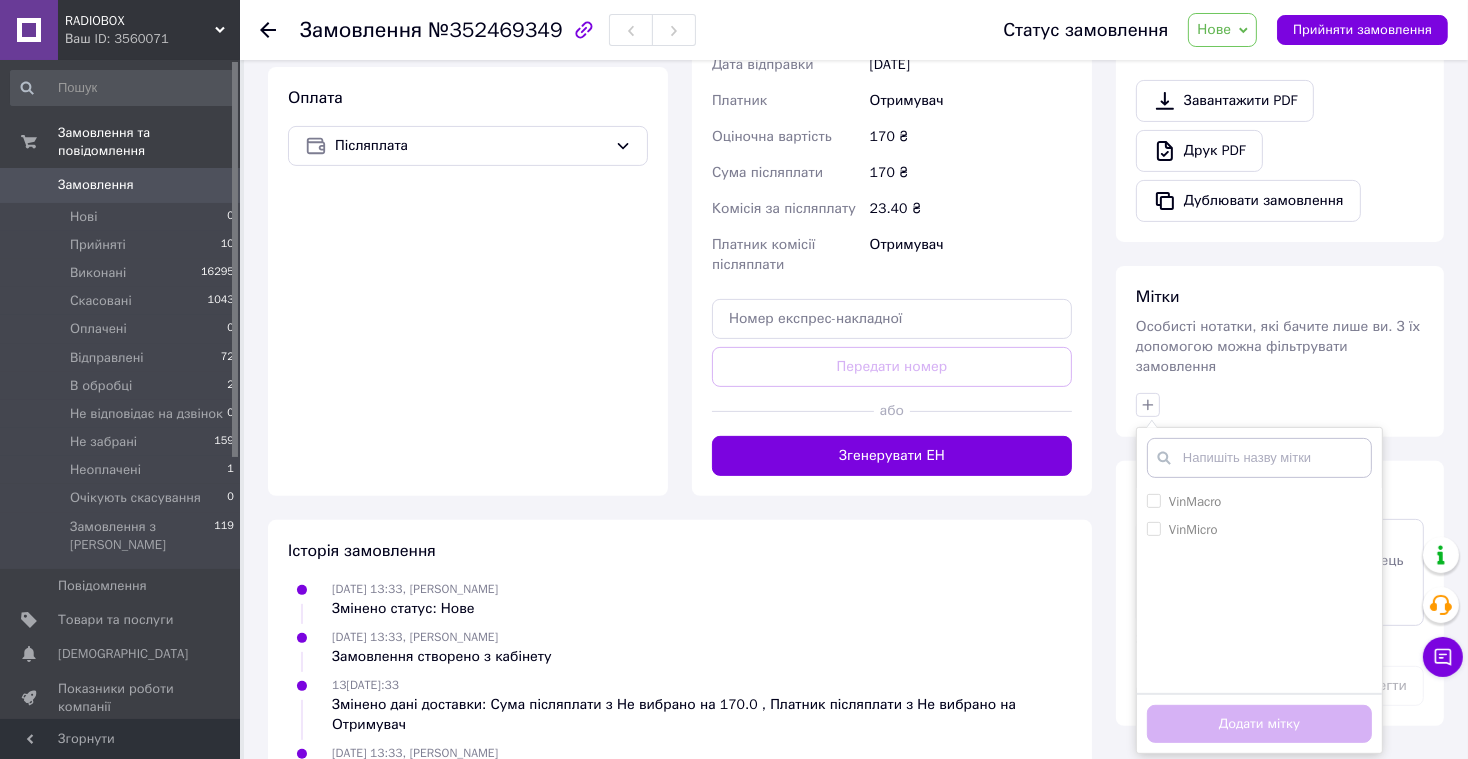 scroll, scrollTop: 602, scrollLeft: 0, axis: vertical 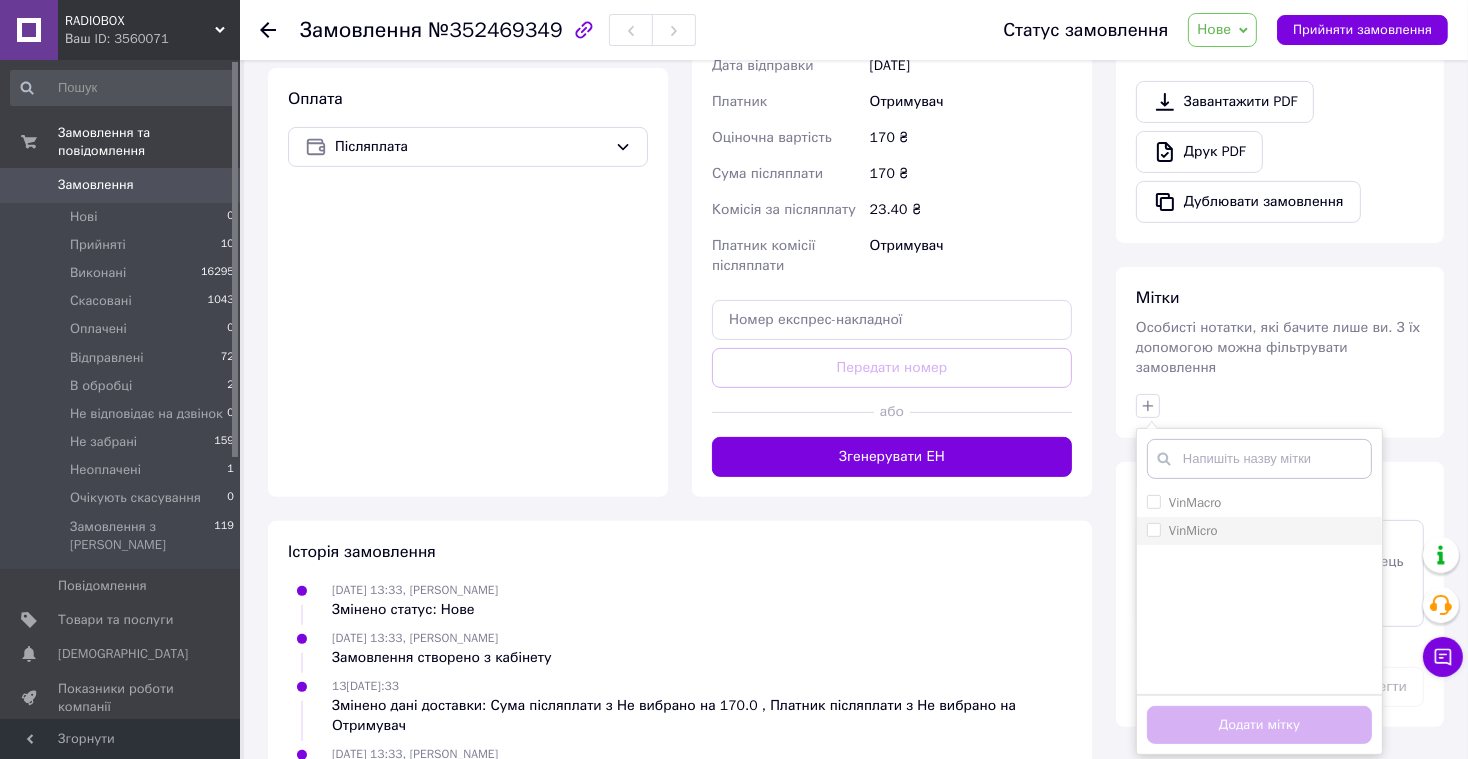 click on "VinMicro" at bounding box center [1153, 529] 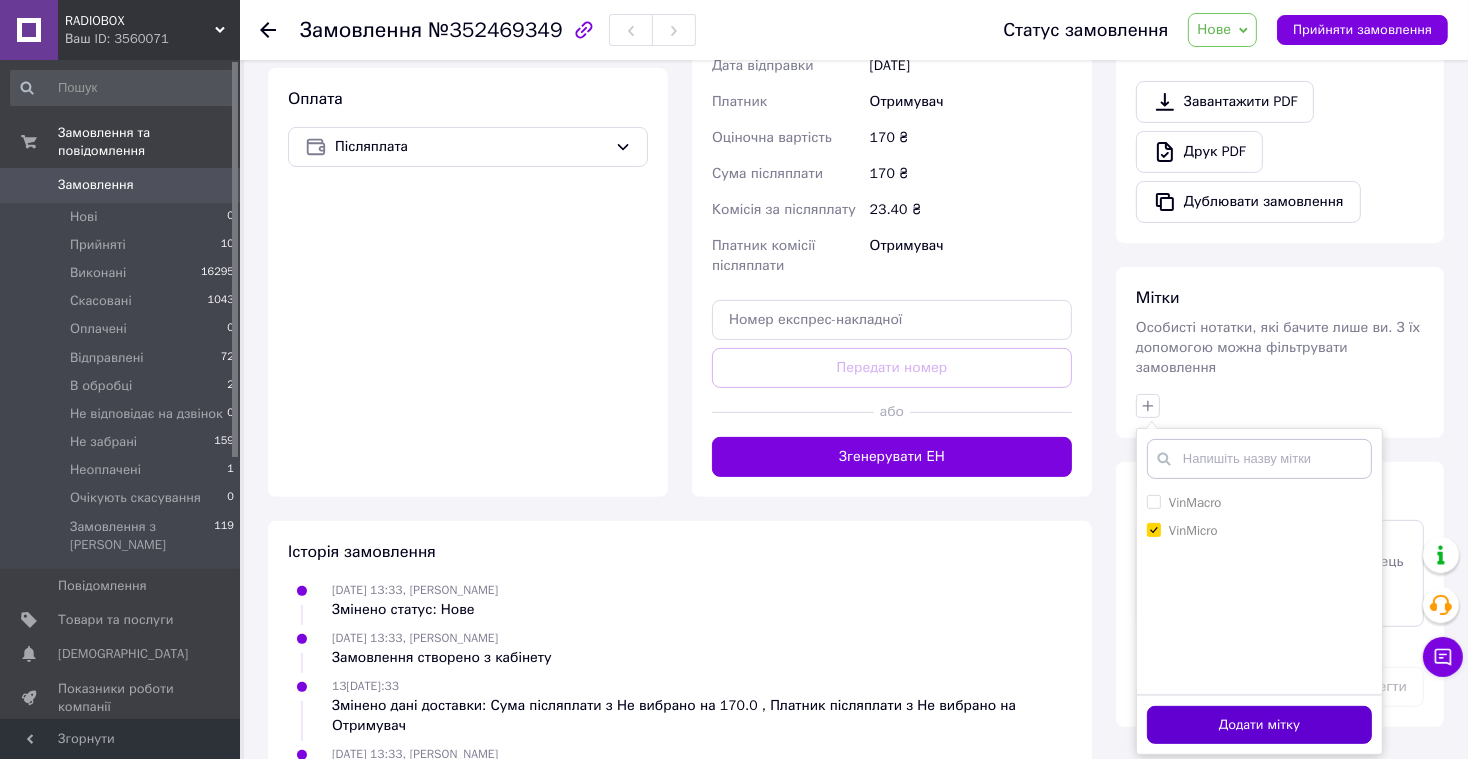 click on "Додати мітку" at bounding box center [1259, 725] 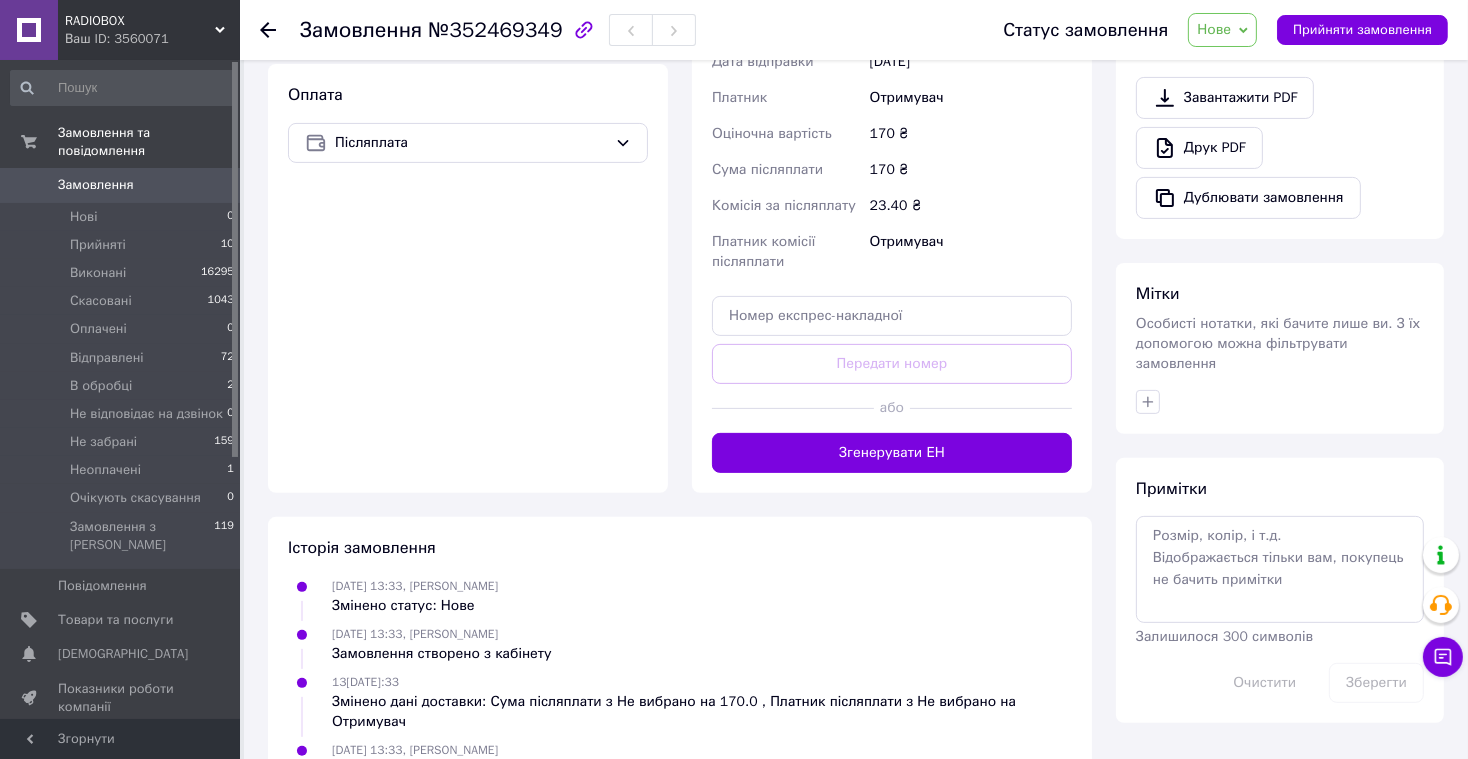 scroll, scrollTop: 609, scrollLeft: 0, axis: vertical 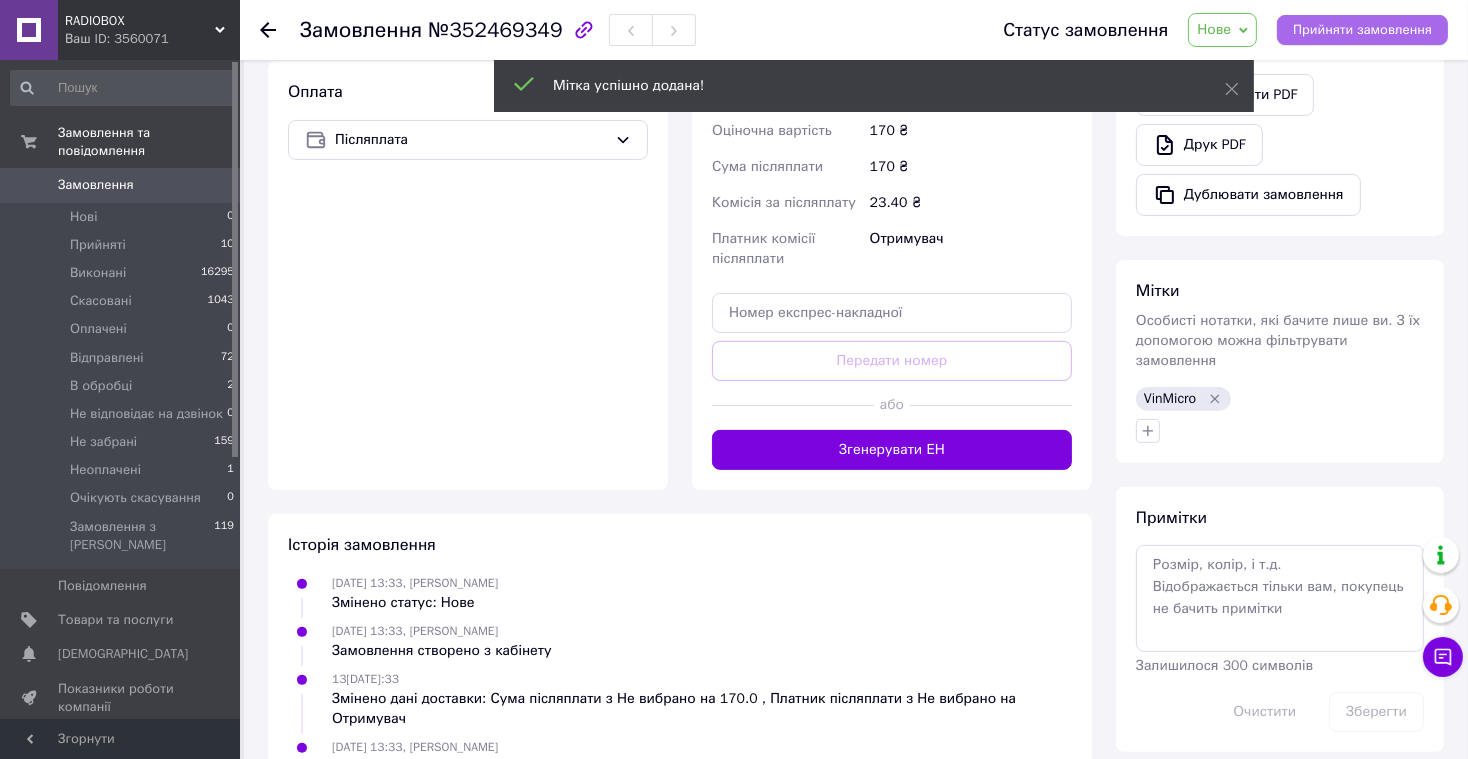 click on "Прийняти замовлення" at bounding box center (1362, 30) 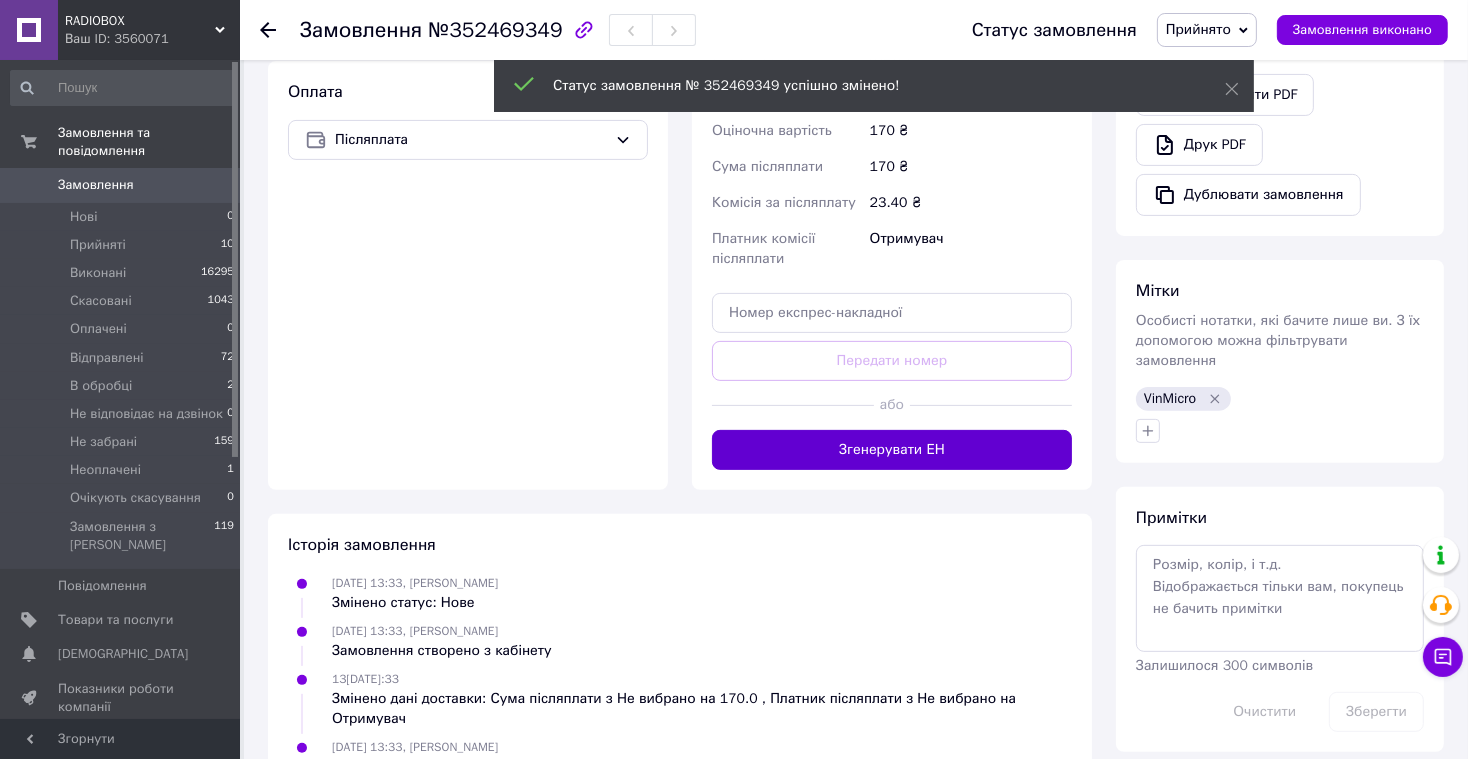 click on "Згенерувати ЕН" at bounding box center [892, 450] 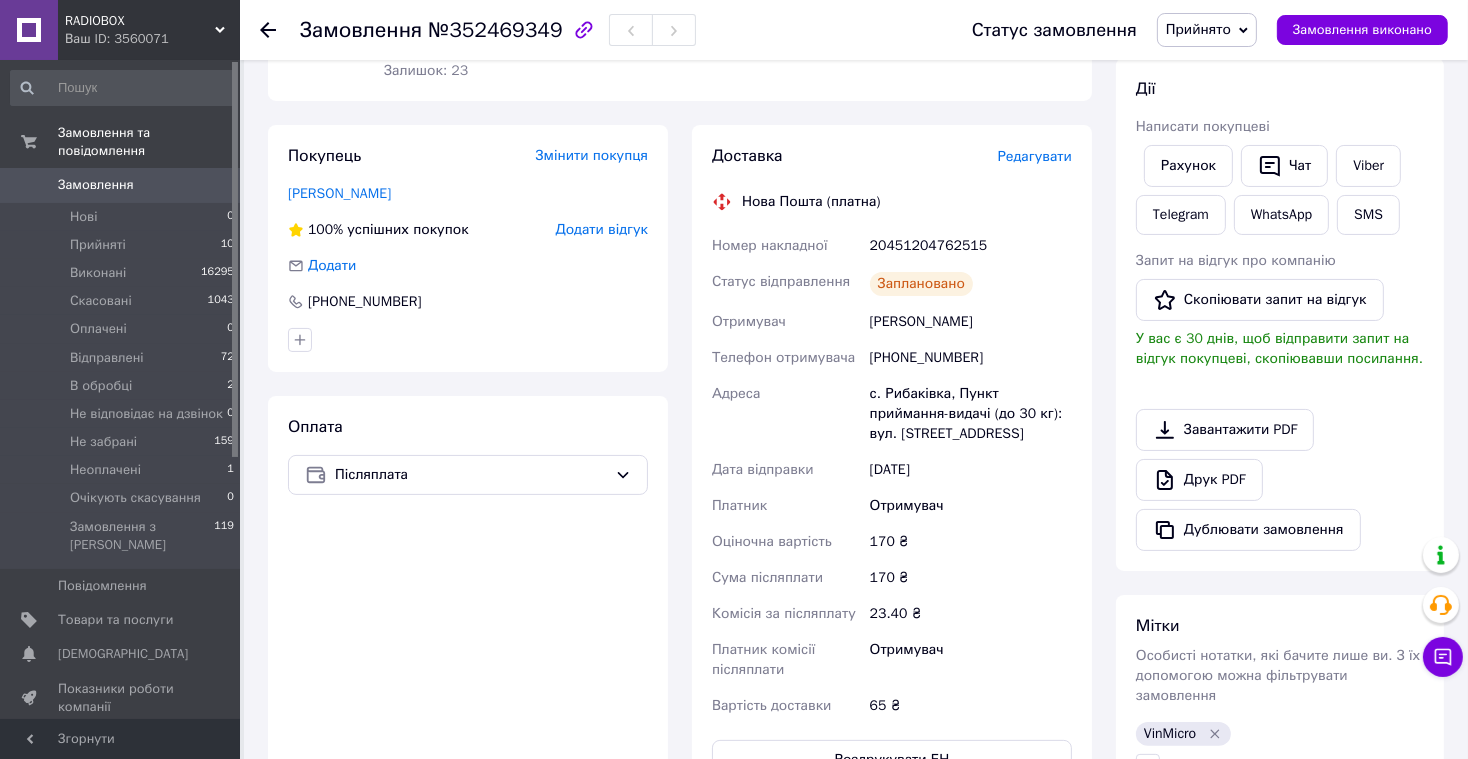 scroll, scrollTop: 270, scrollLeft: 0, axis: vertical 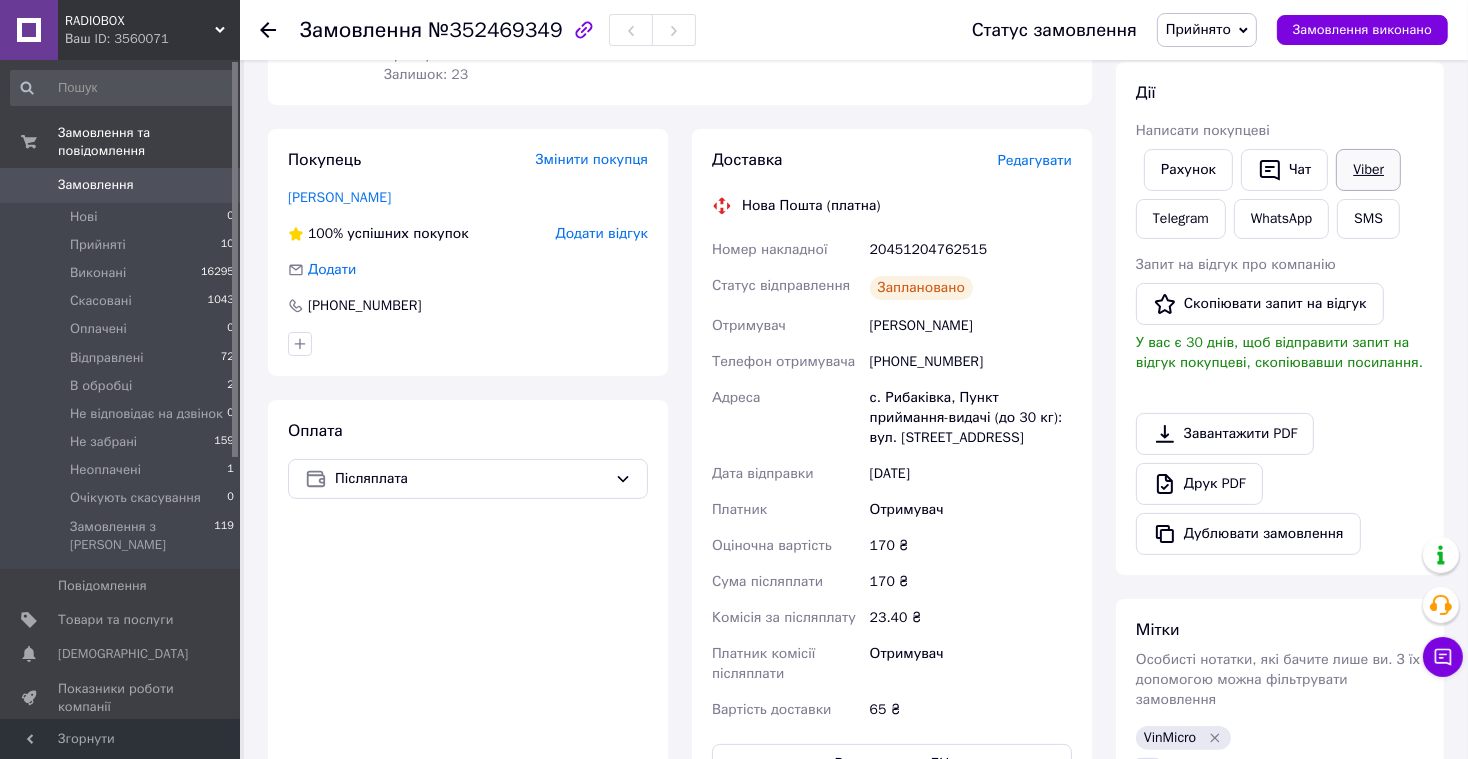 click on "Viber" at bounding box center (1368, 170) 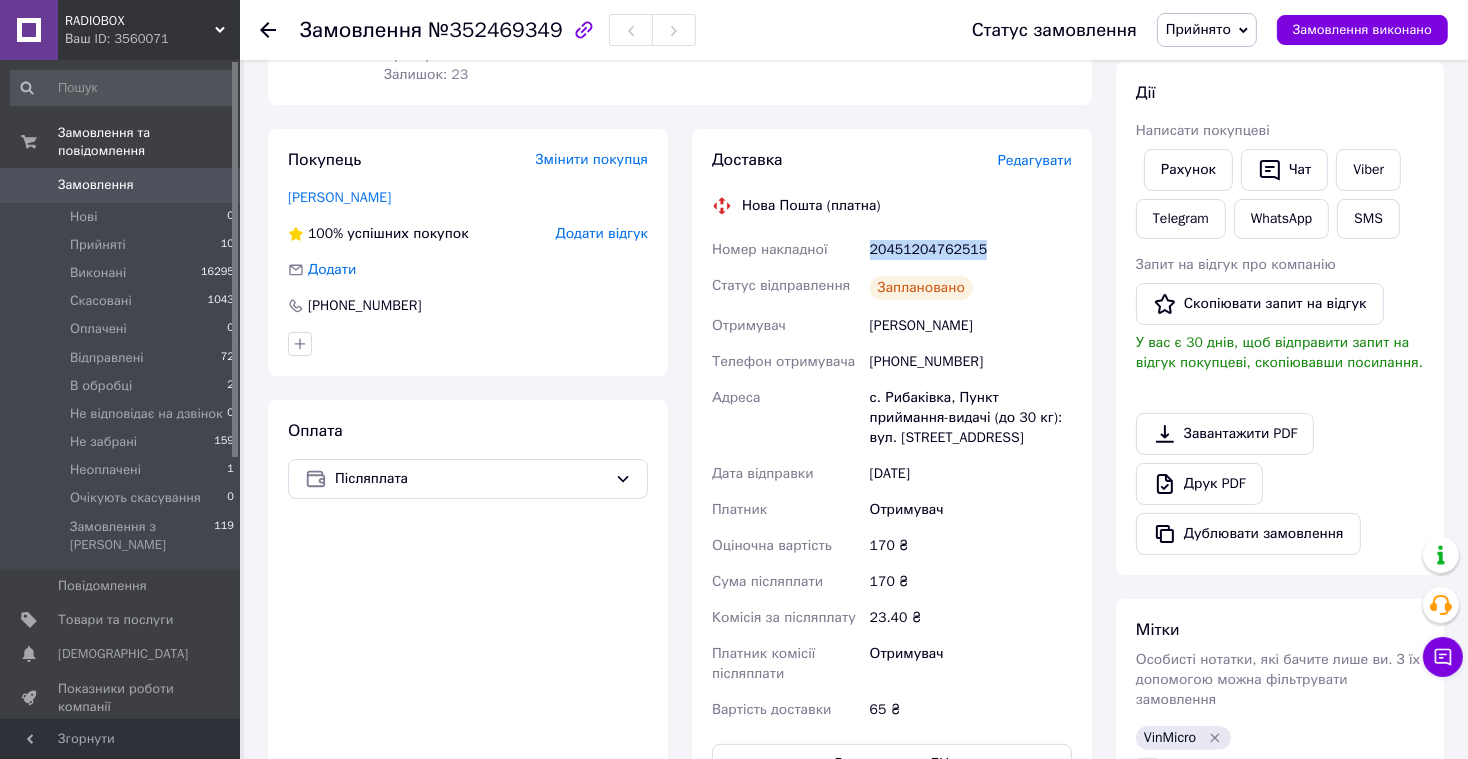 drag, startPoint x: 990, startPoint y: 254, endPoint x: 866, endPoint y: 252, distance: 124.01613 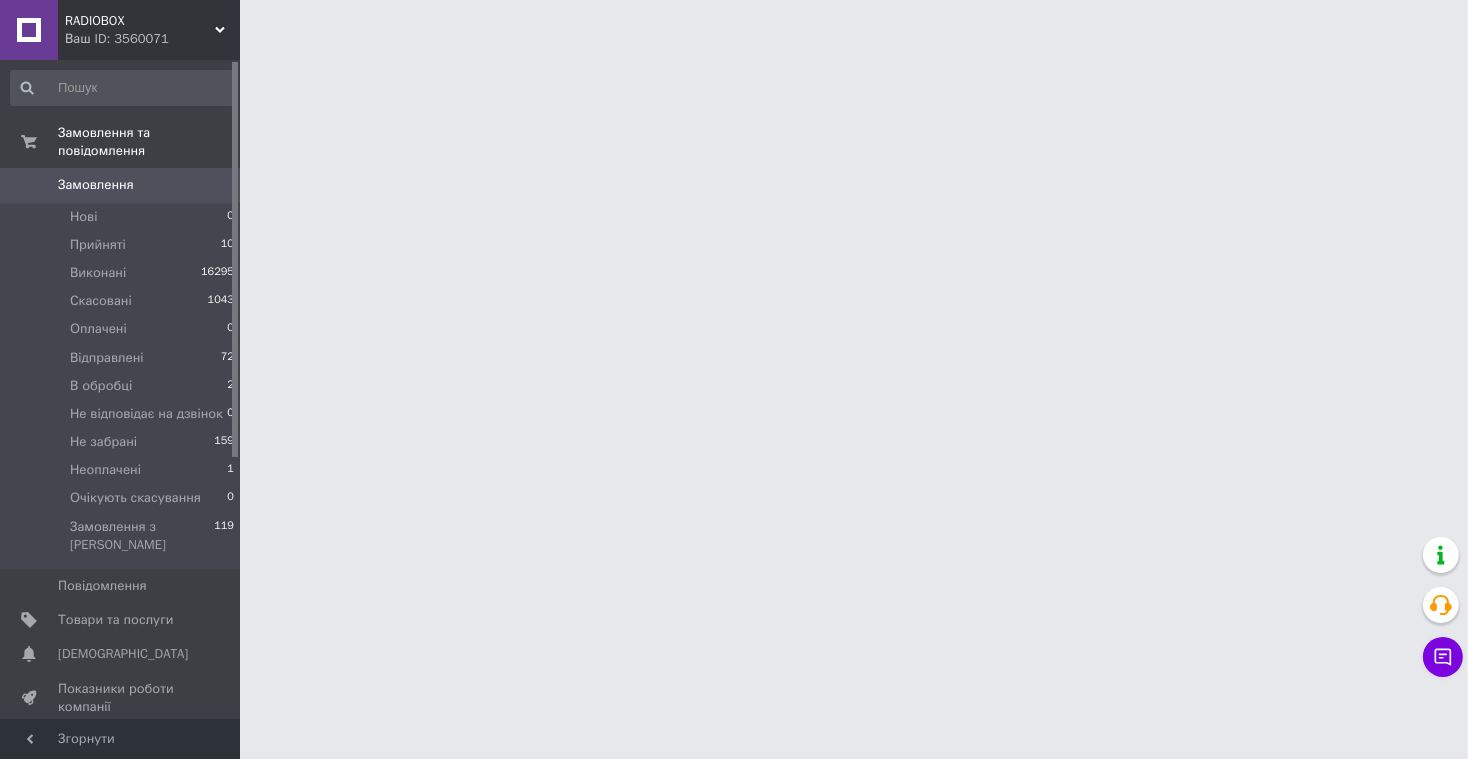 scroll, scrollTop: 0, scrollLeft: 0, axis: both 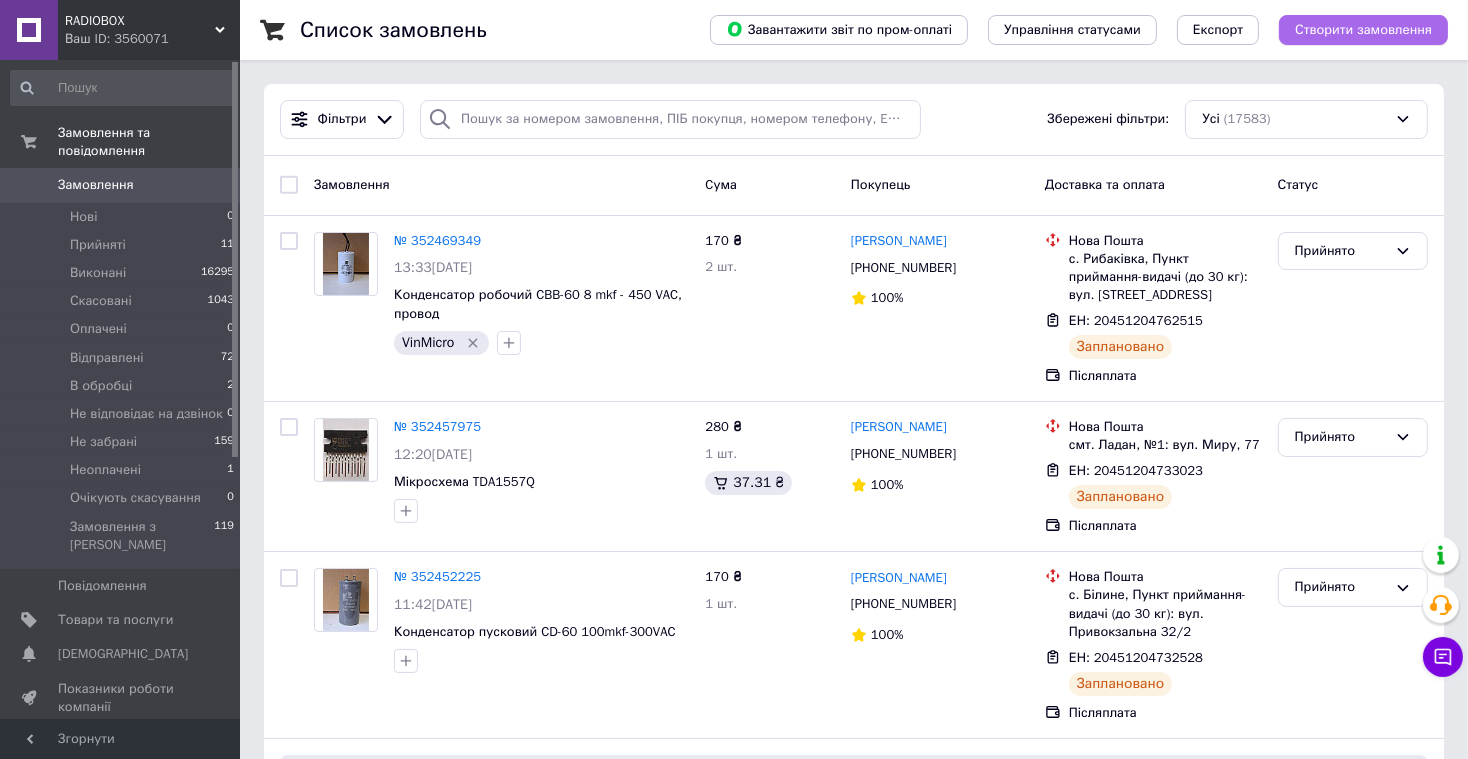 click on "Створити замовлення" at bounding box center (1363, 30) 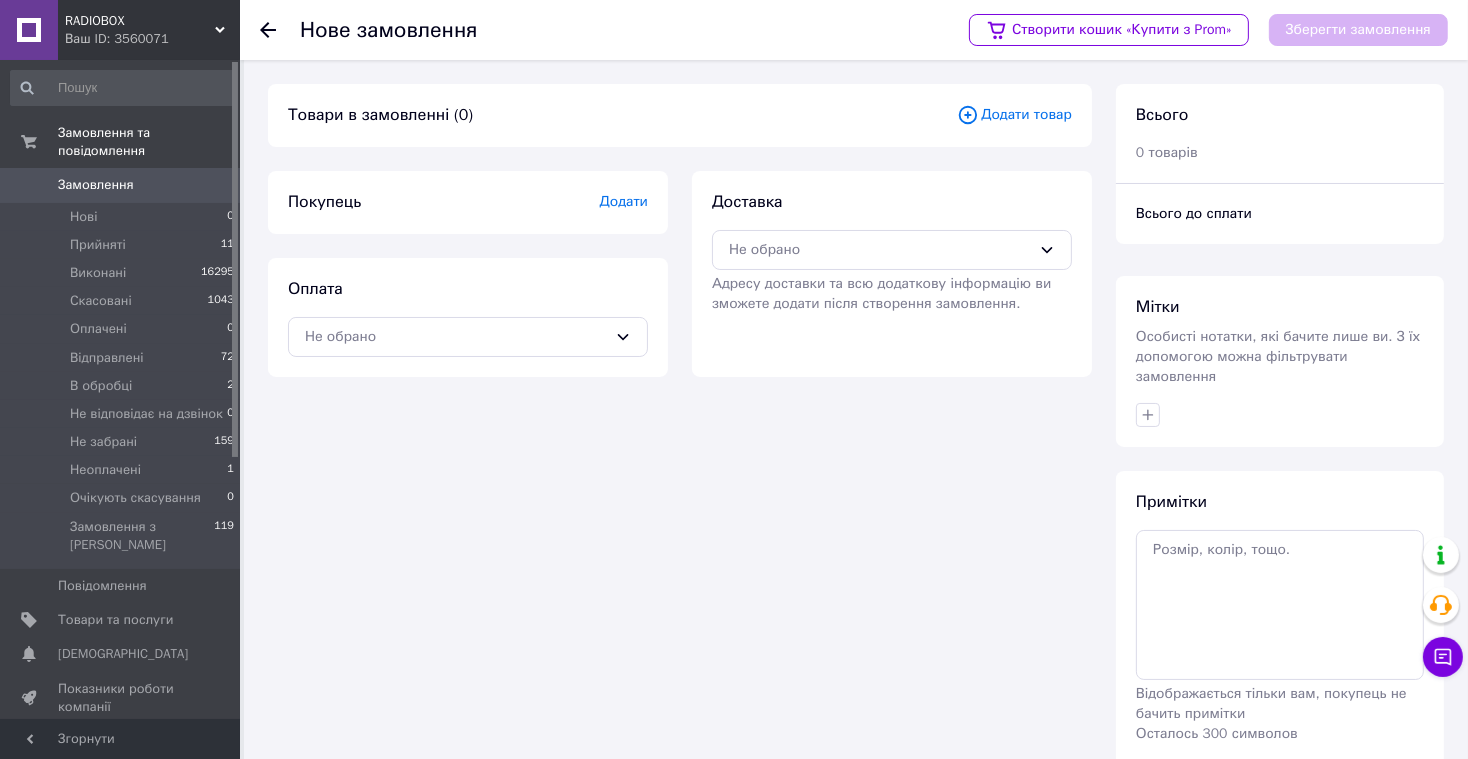 click on "Додати товар" at bounding box center (1014, 115) 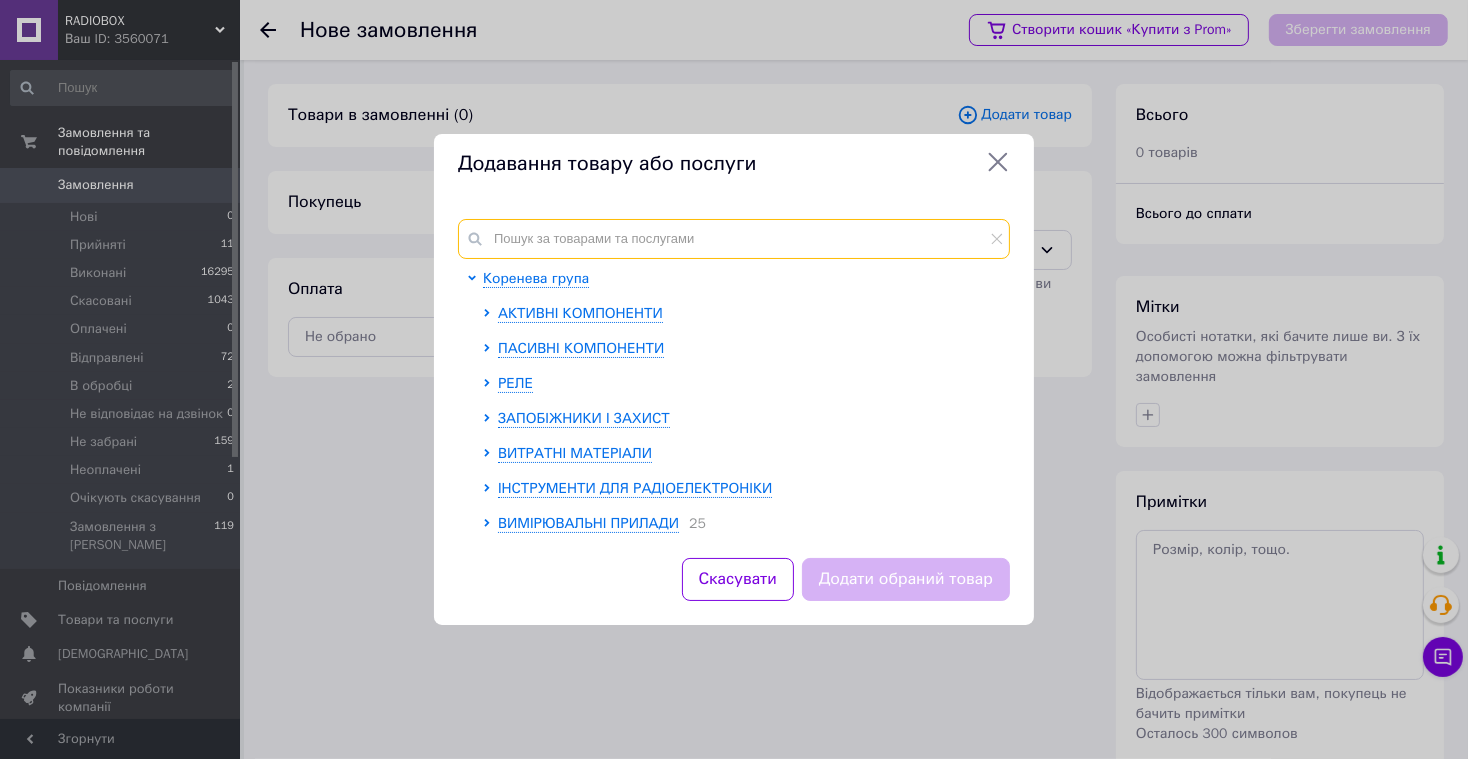click at bounding box center [734, 239] 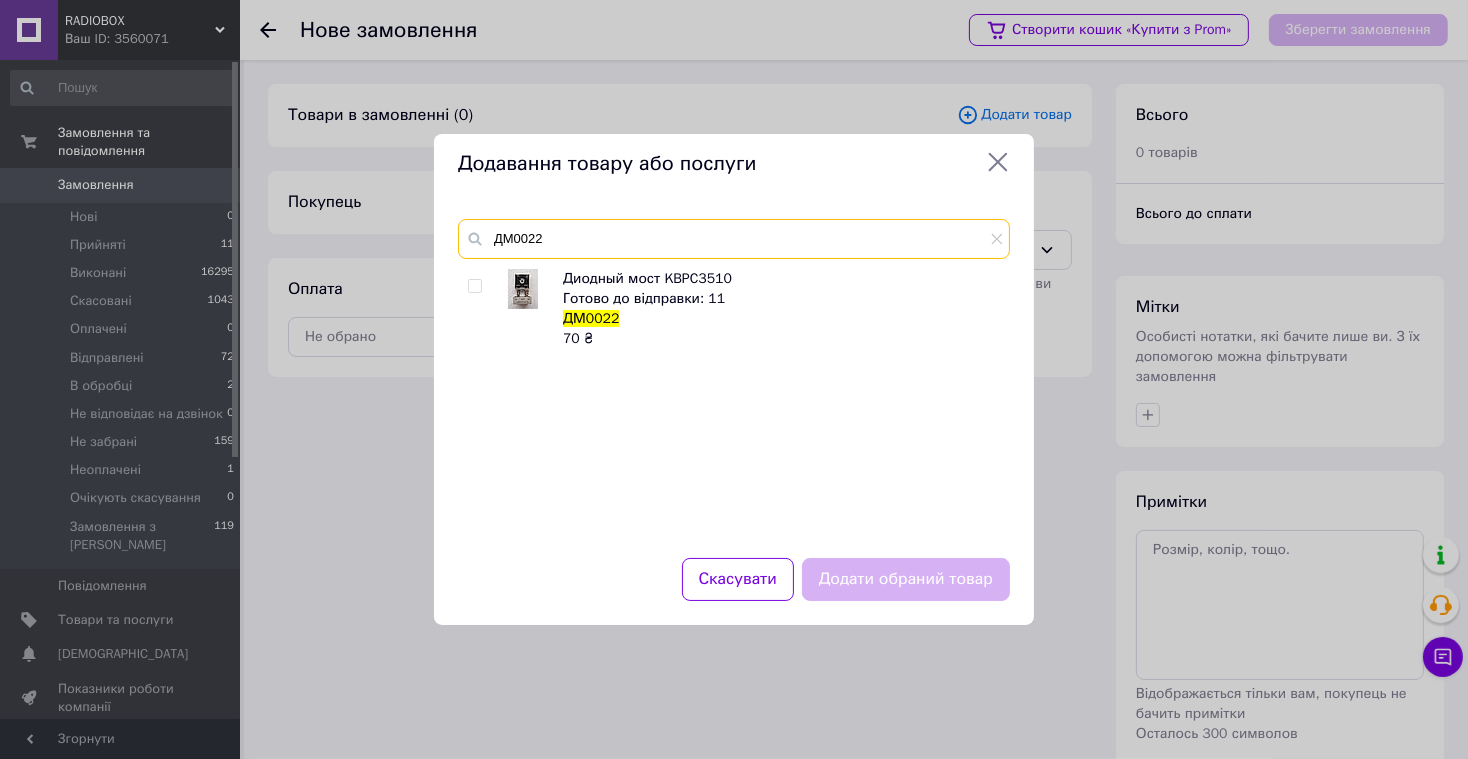 type on "ДМ0022" 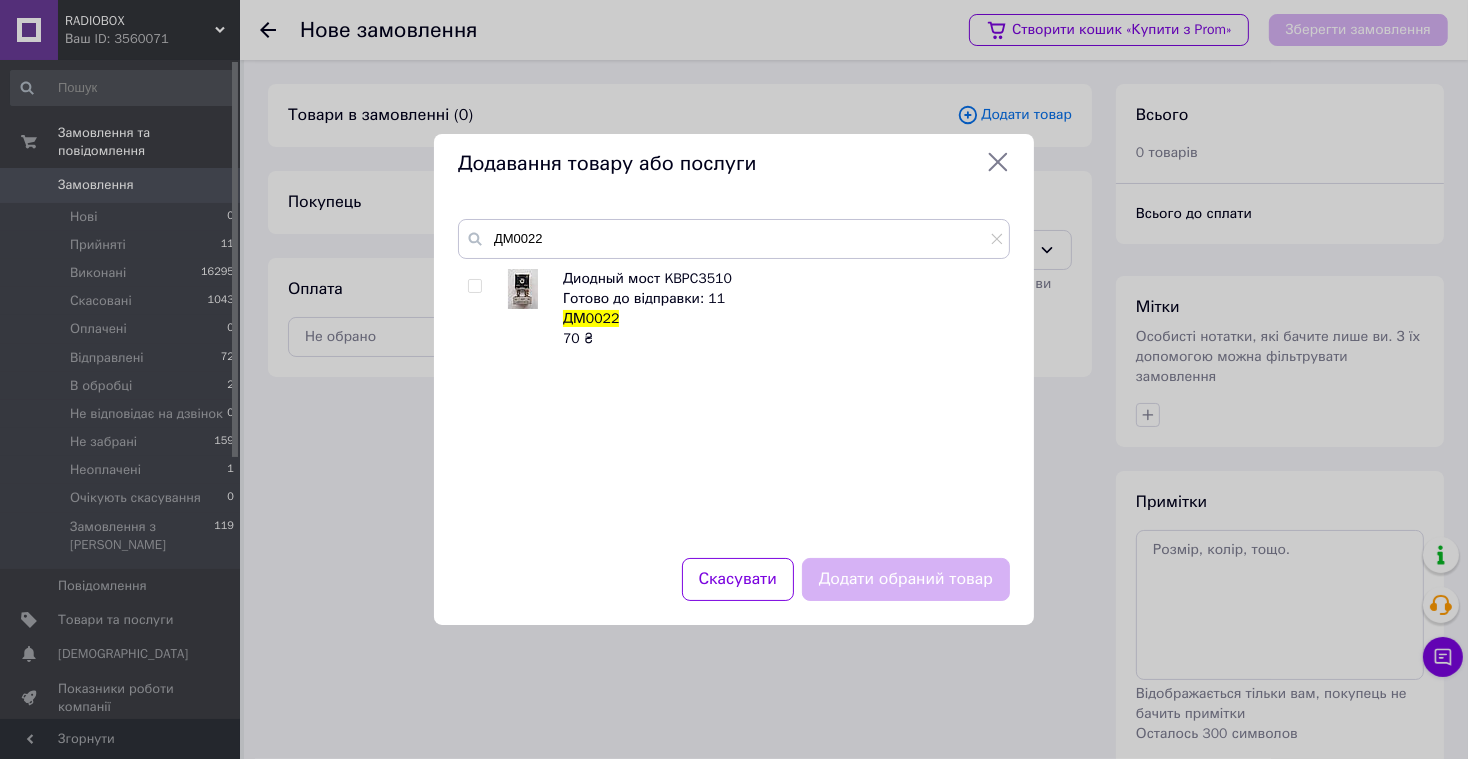 click at bounding box center [474, 286] 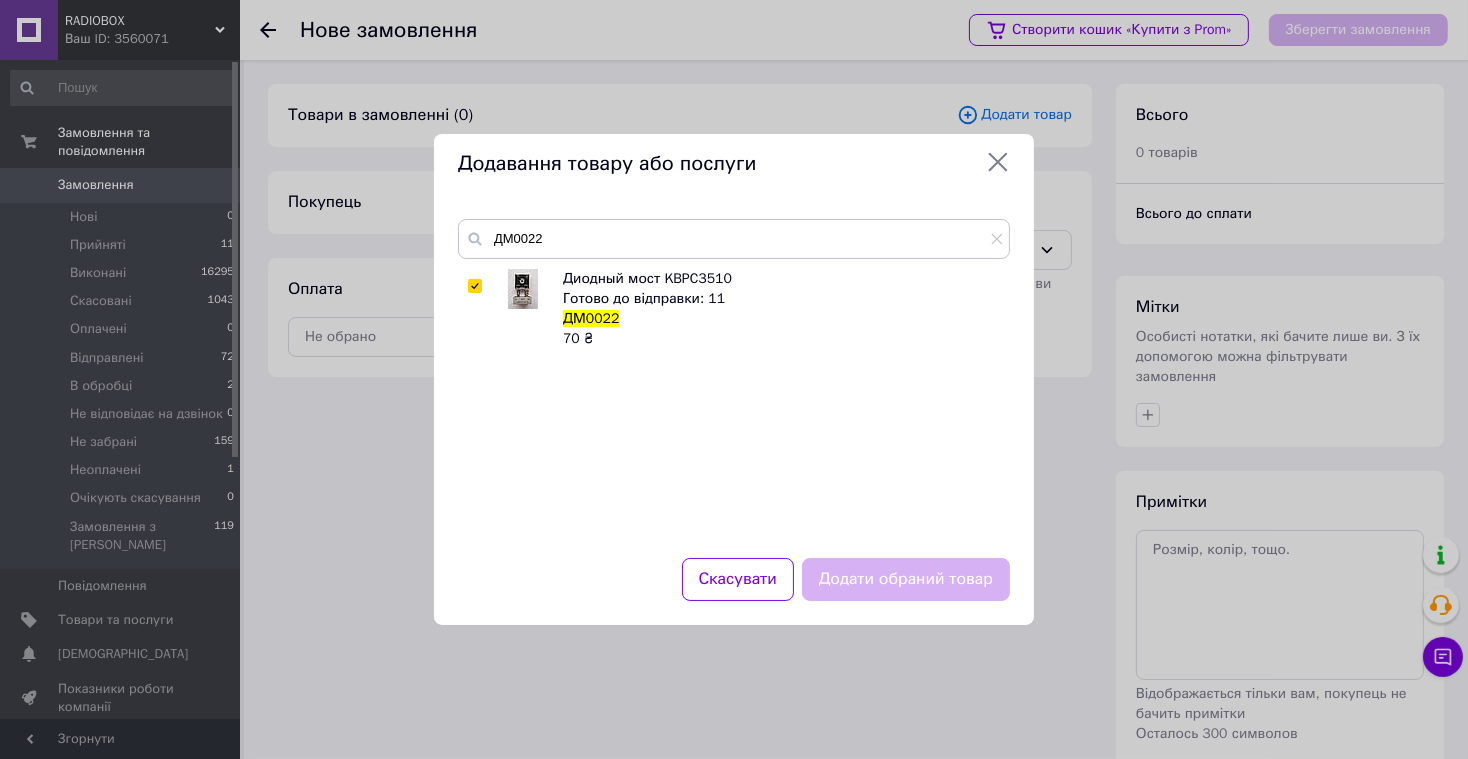 checkbox on "true" 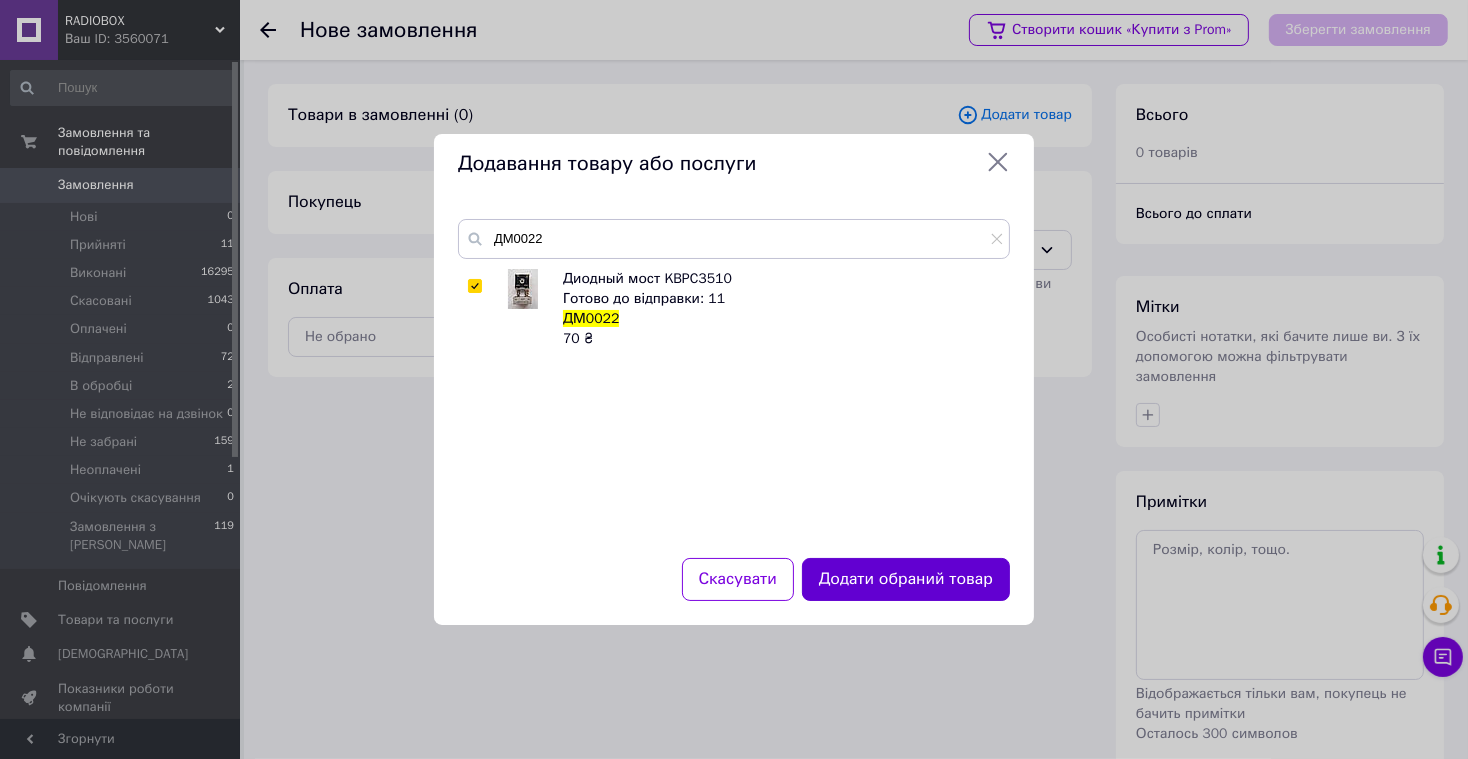 click on "Додати обраний товар" at bounding box center [906, 579] 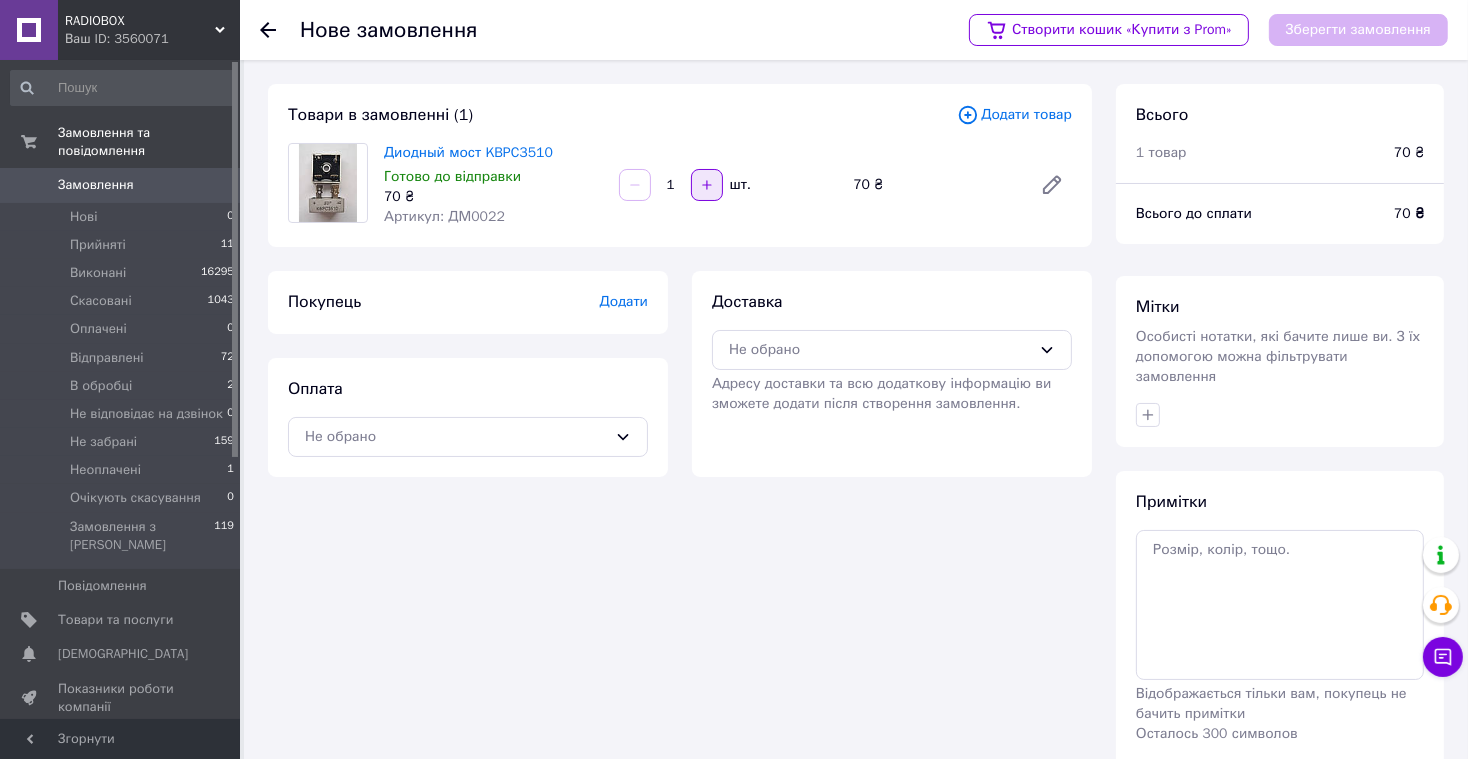 click 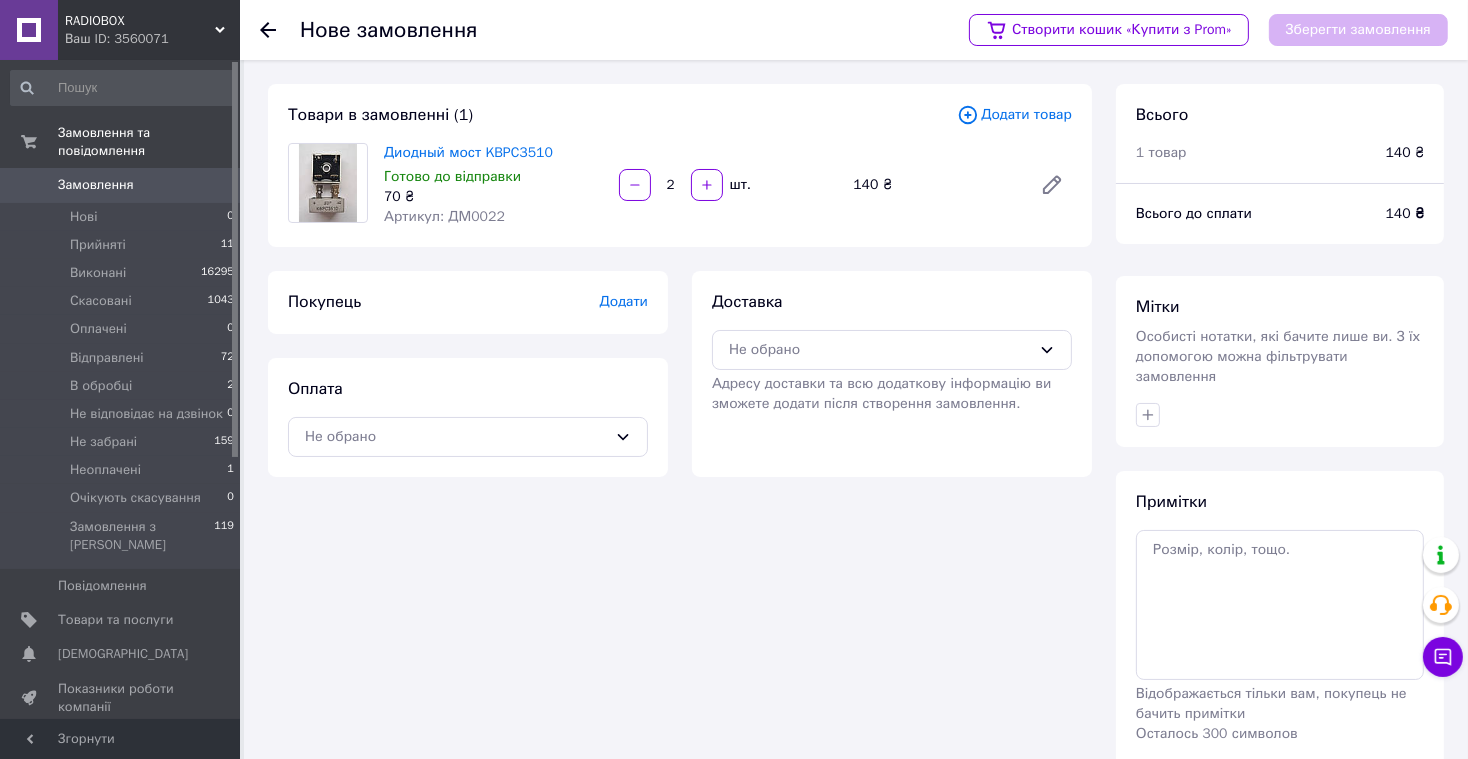 click on "Додати товар" at bounding box center [1014, 115] 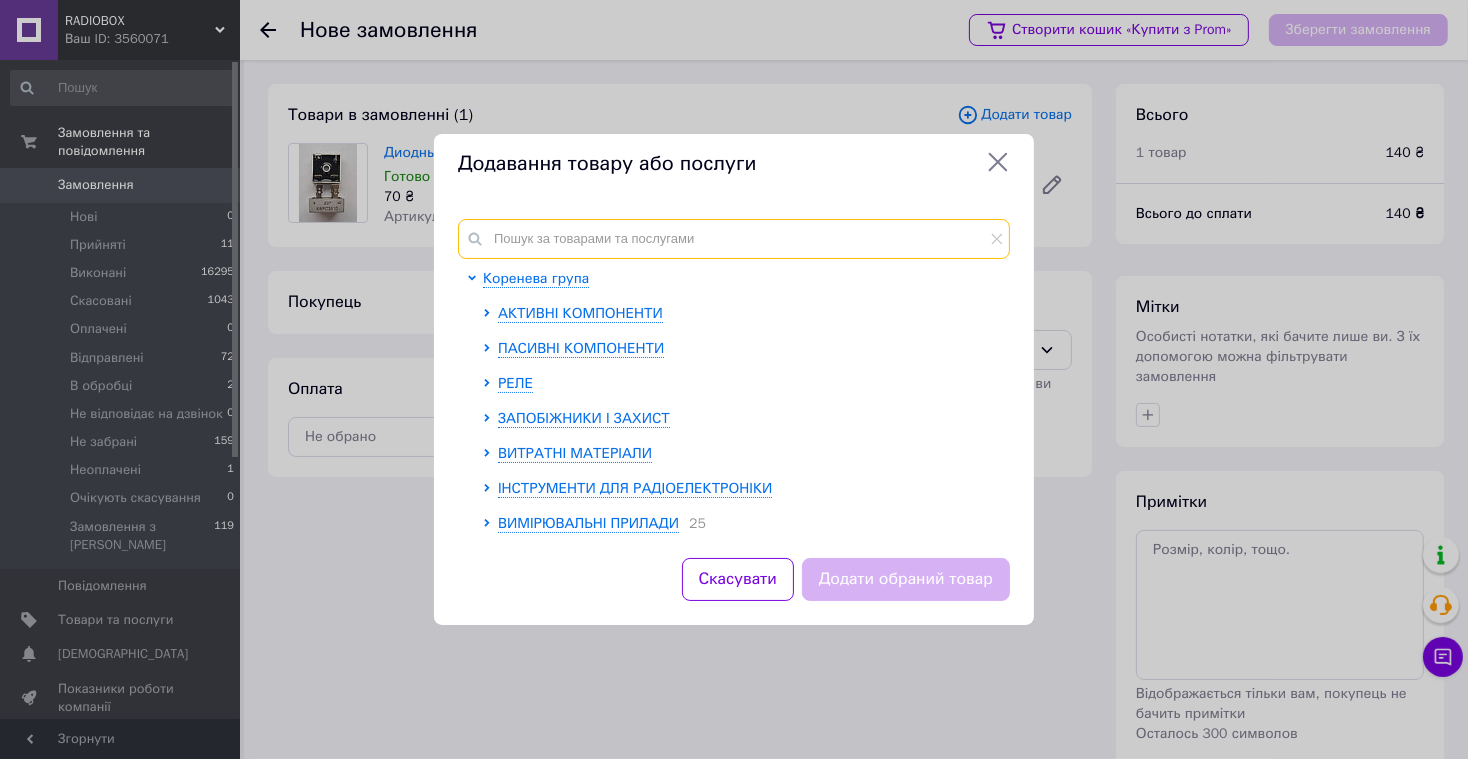 click at bounding box center [734, 239] 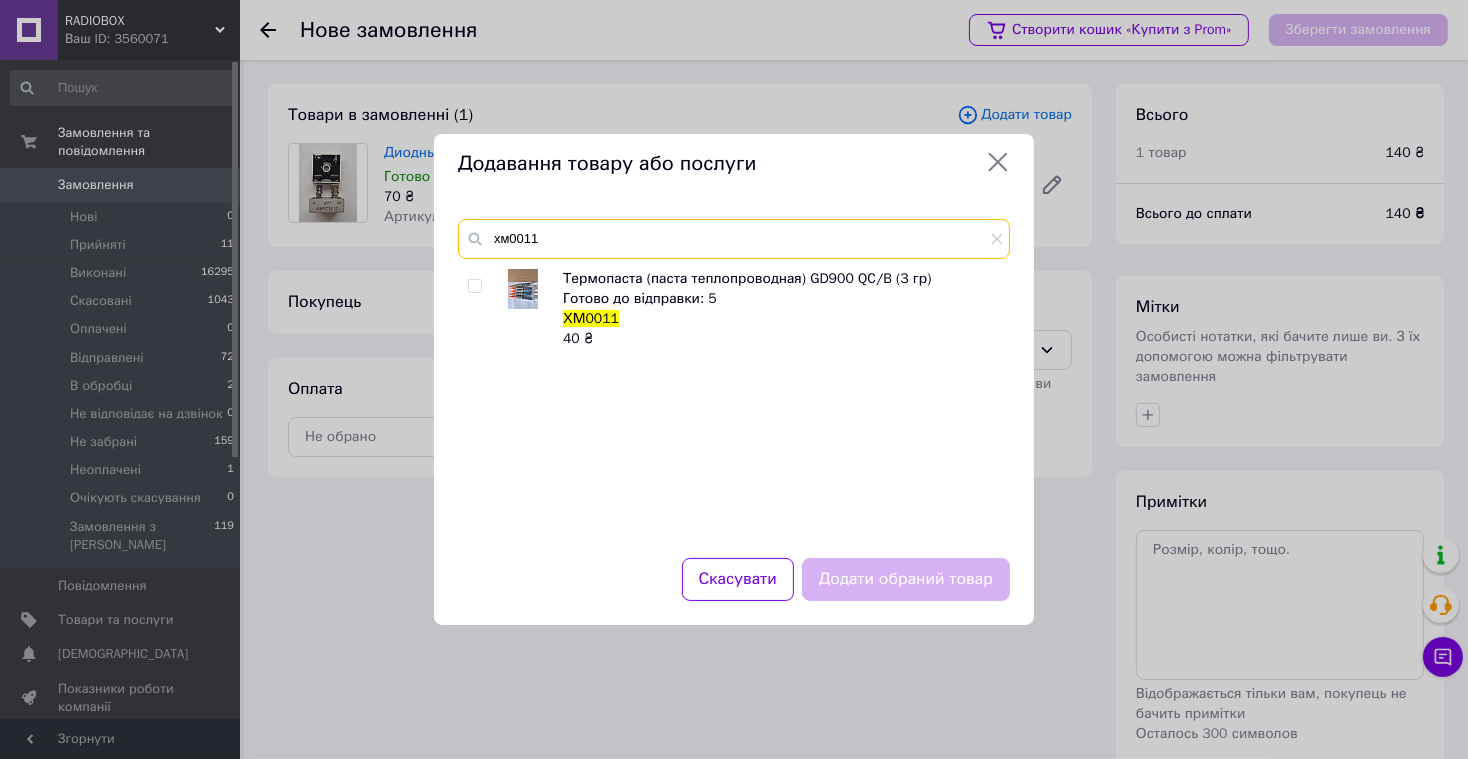 type on "хм0011" 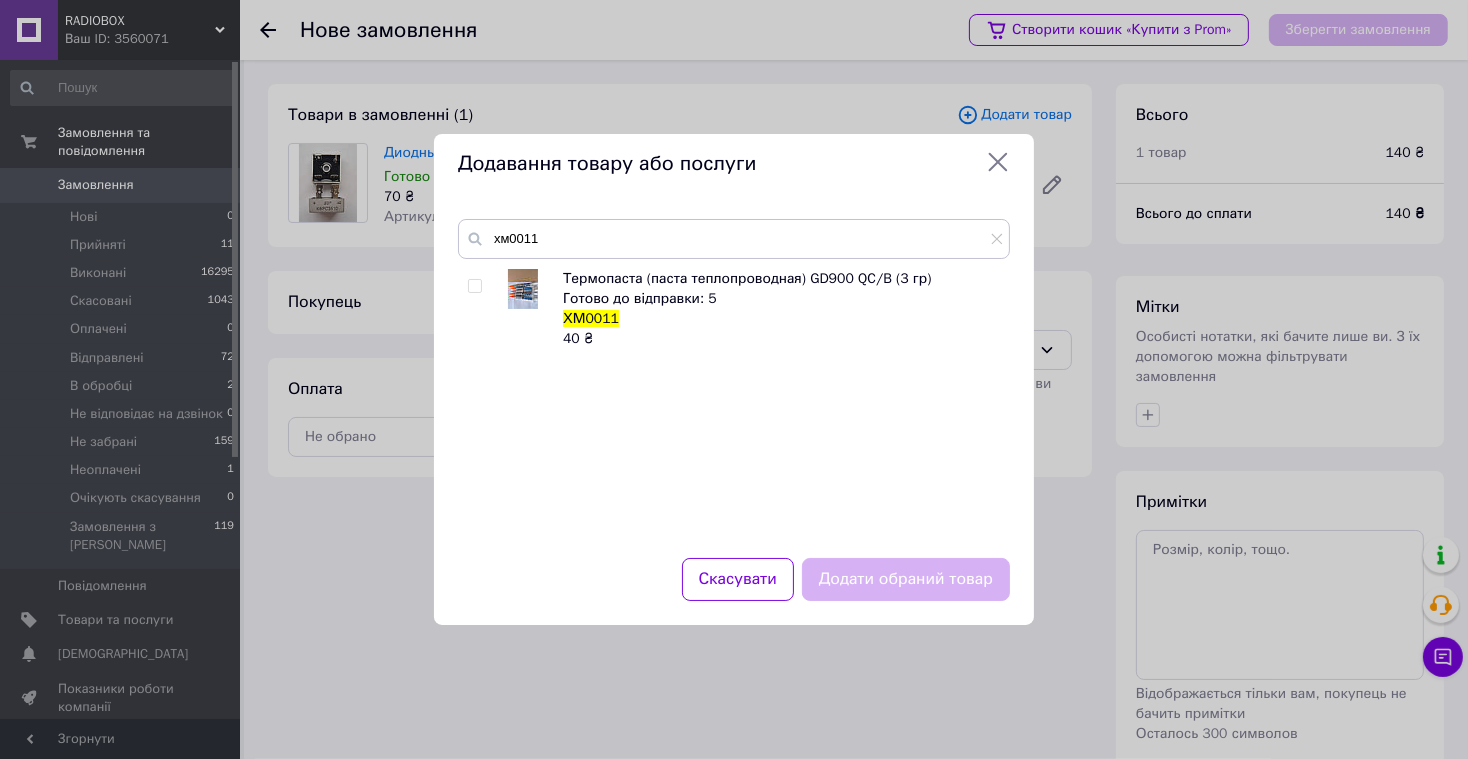 click at bounding box center [474, 286] 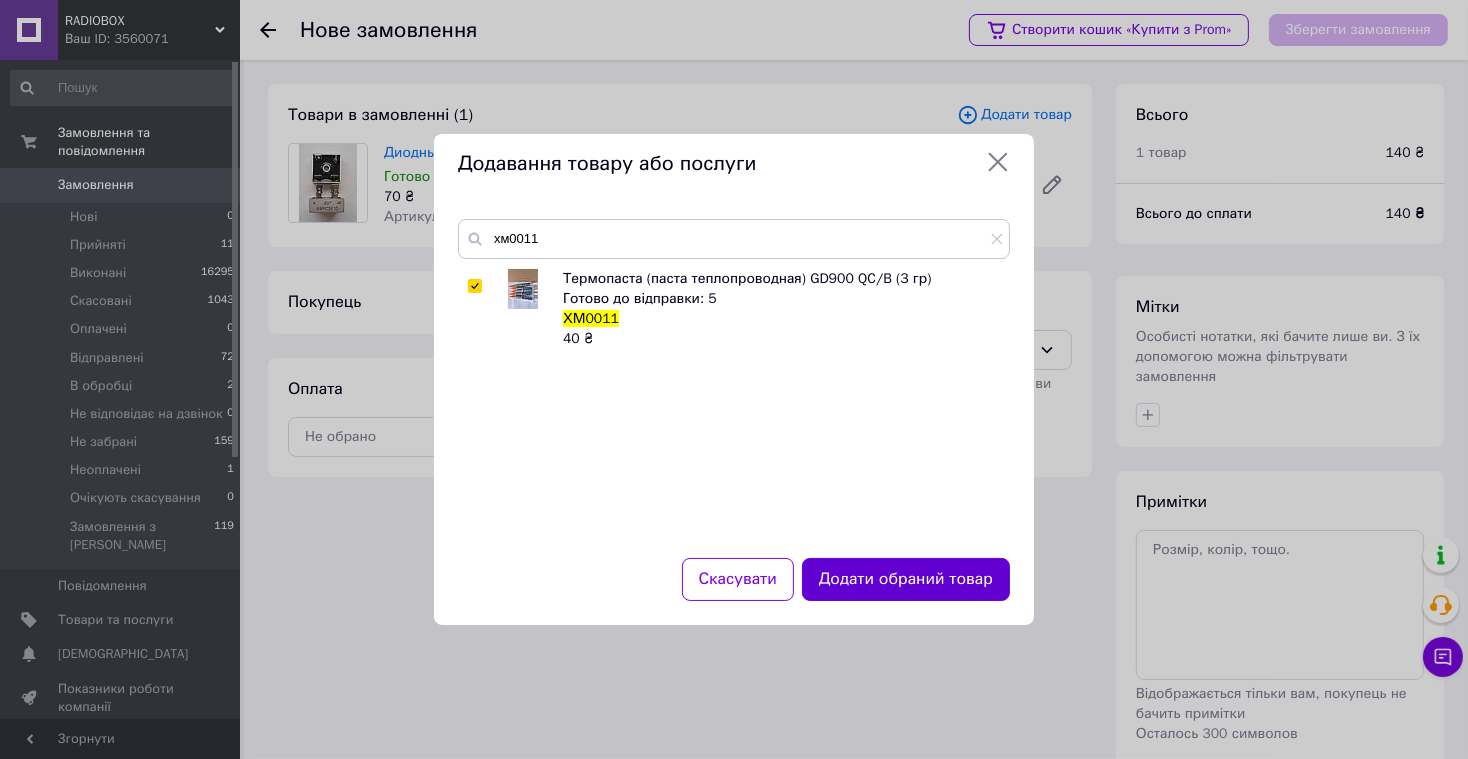 click on "Додати обраний товар" at bounding box center [906, 579] 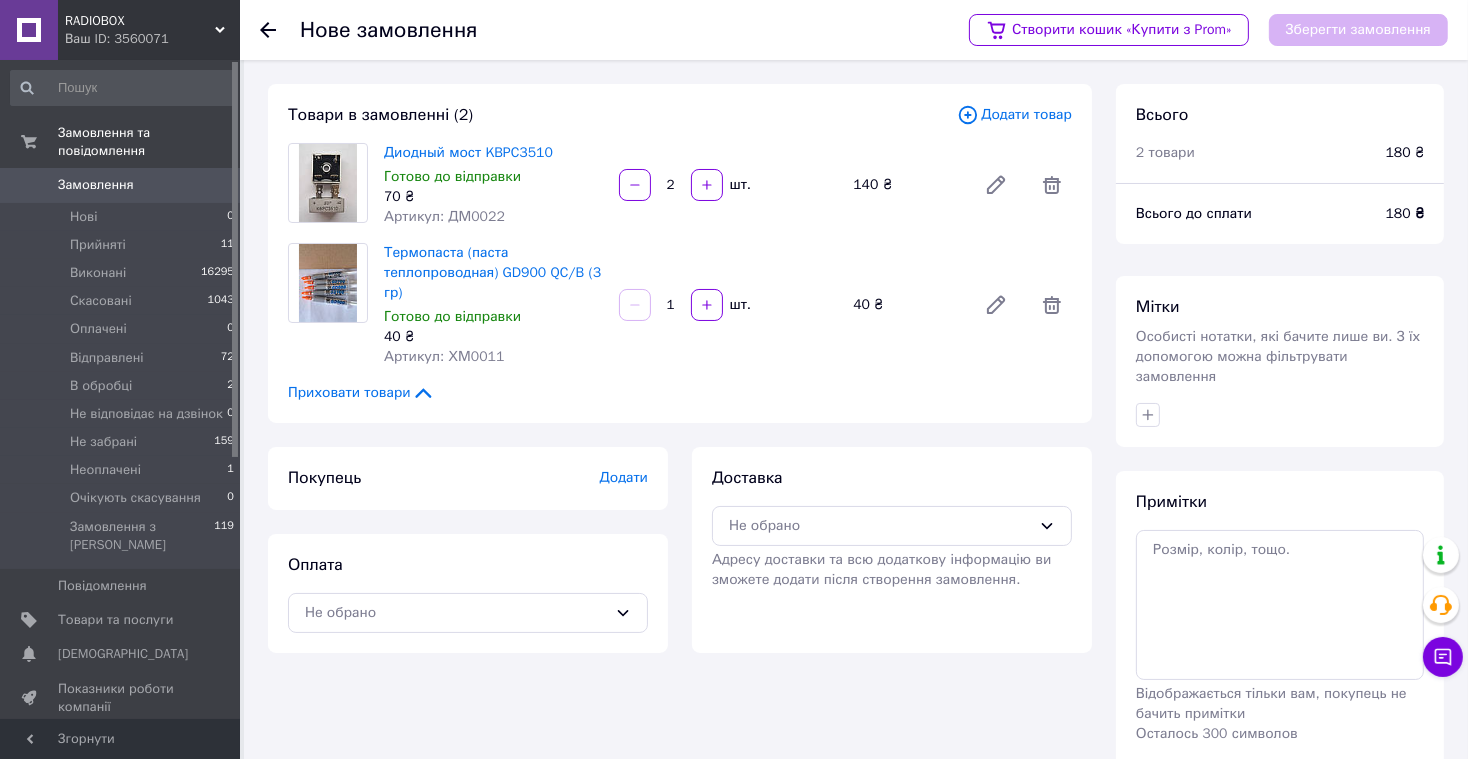 click on "Додати" at bounding box center [624, 477] 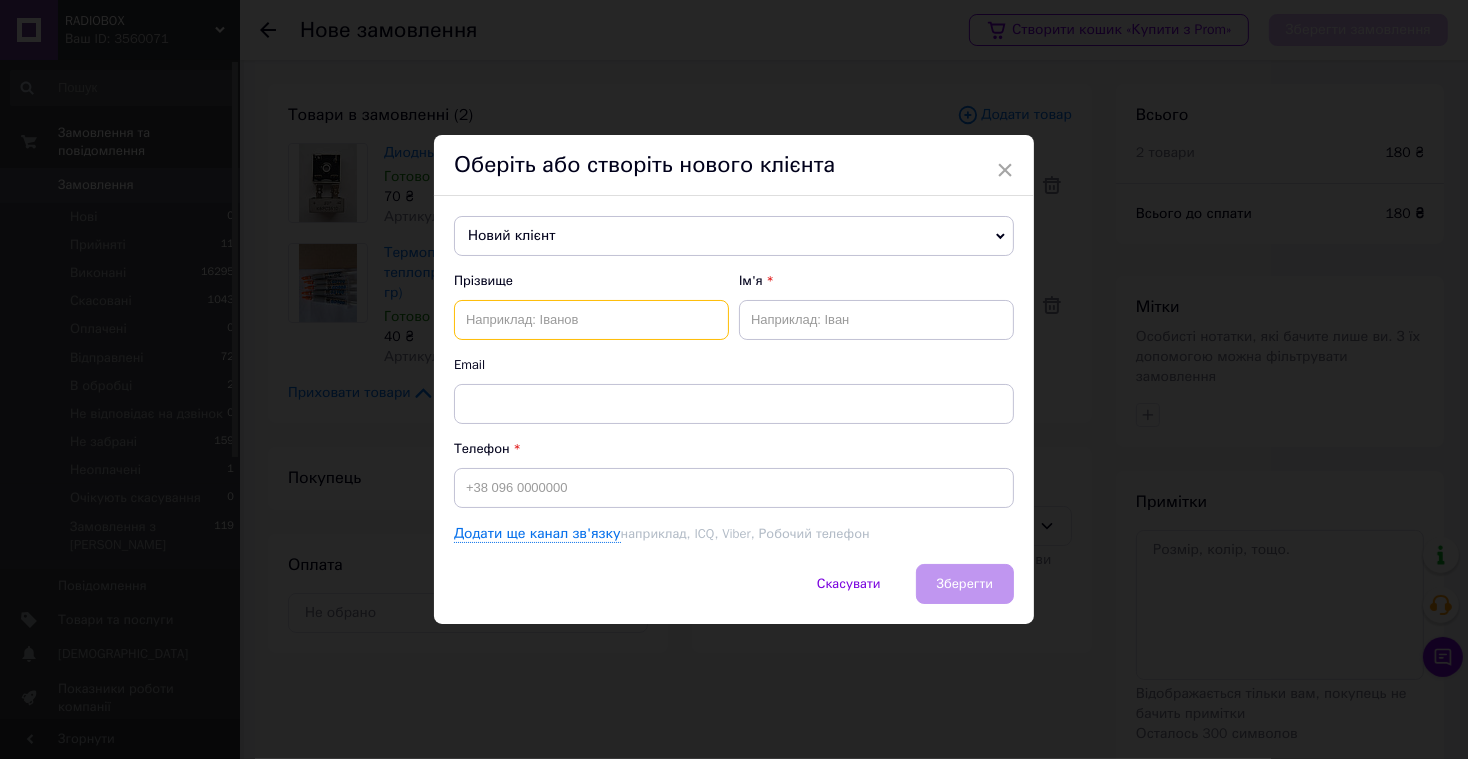 click at bounding box center (591, 320) 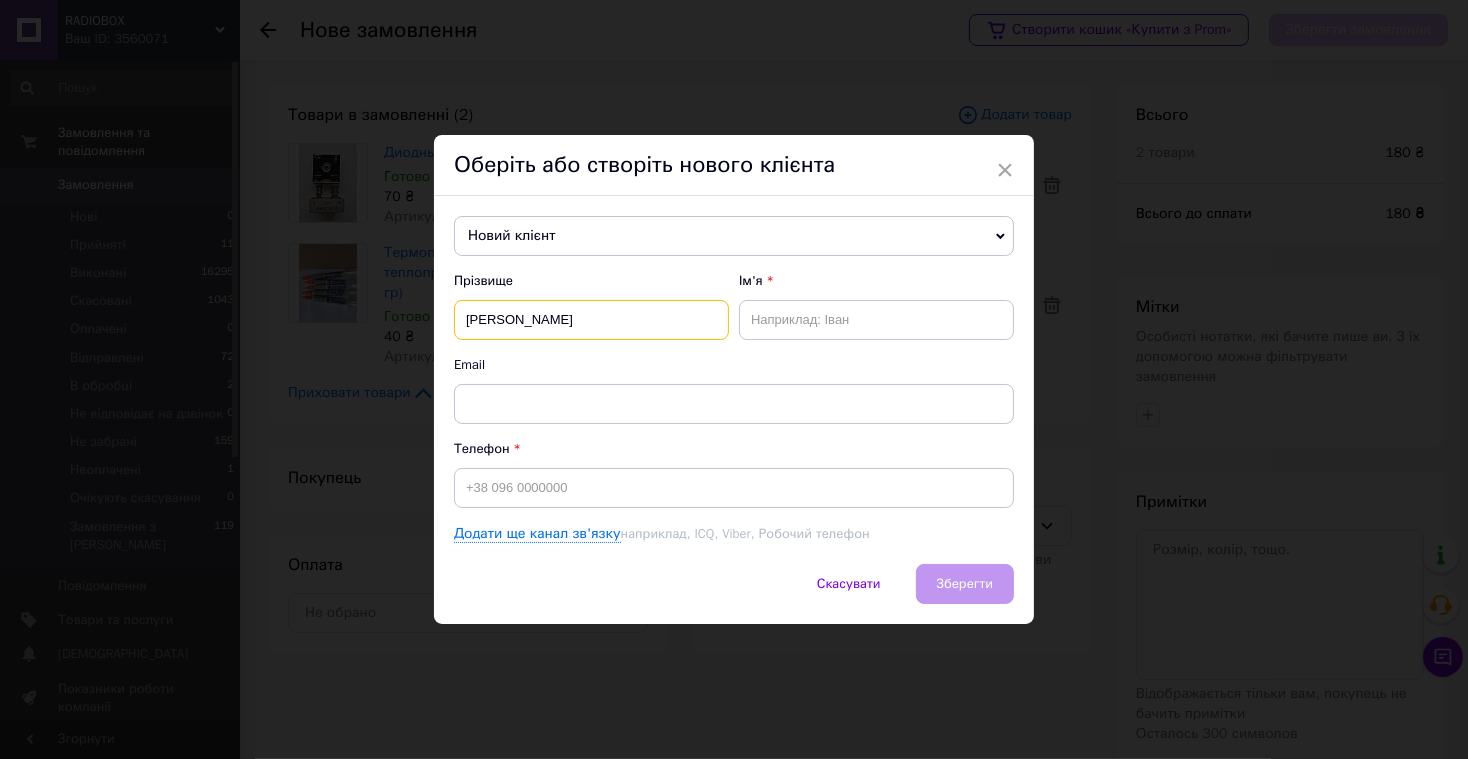 type on "[PERSON_NAME]" 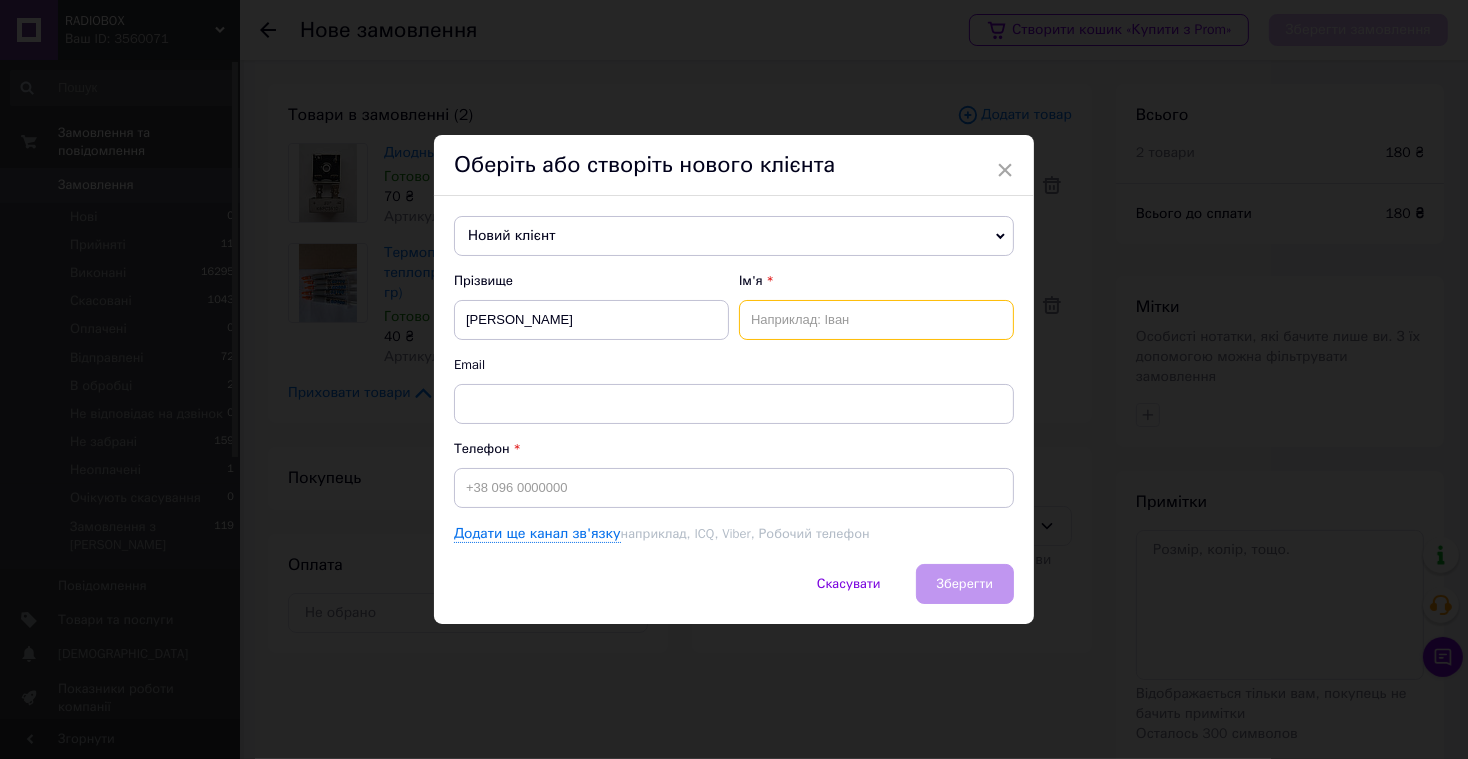 click at bounding box center [876, 320] 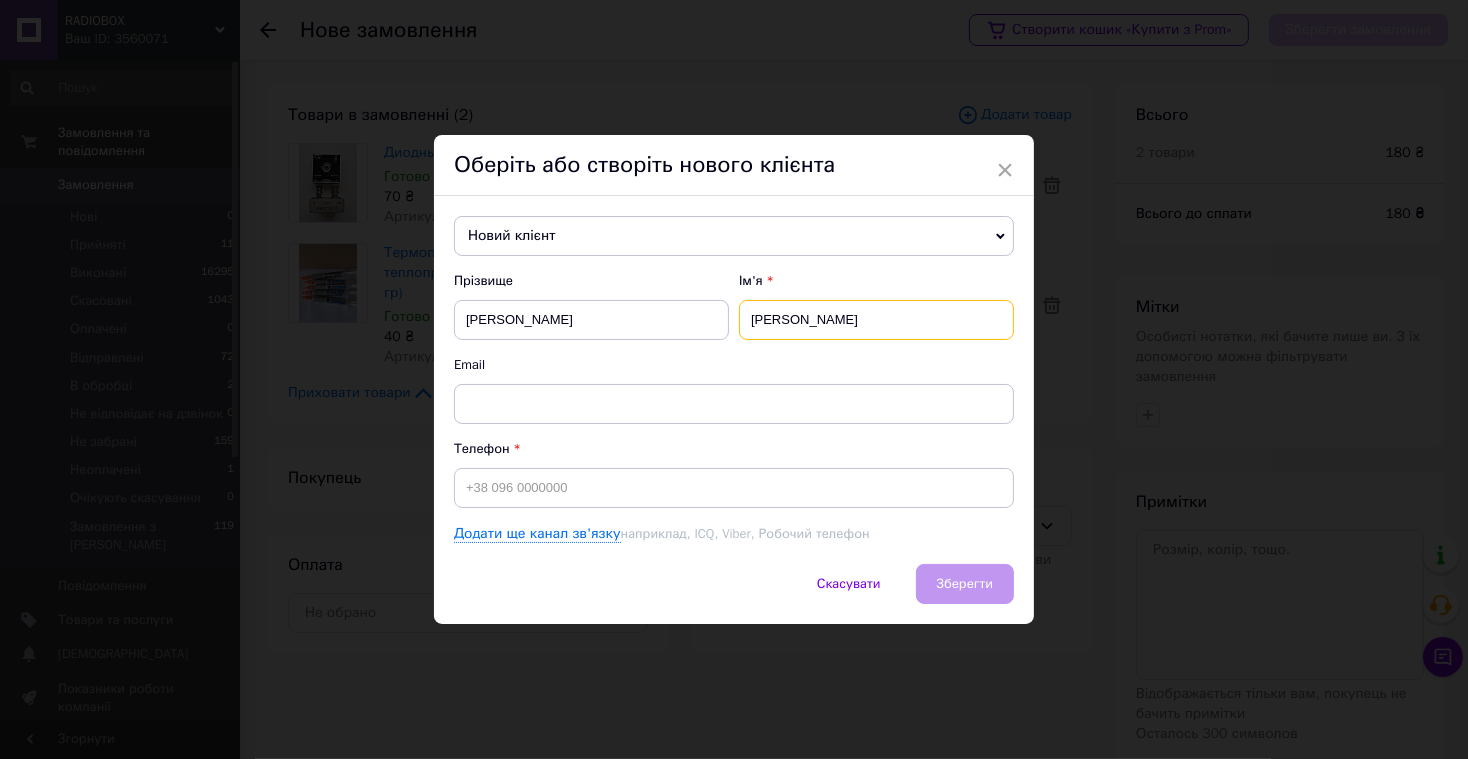 click on "[PERSON_NAME]" at bounding box center (876, 320) 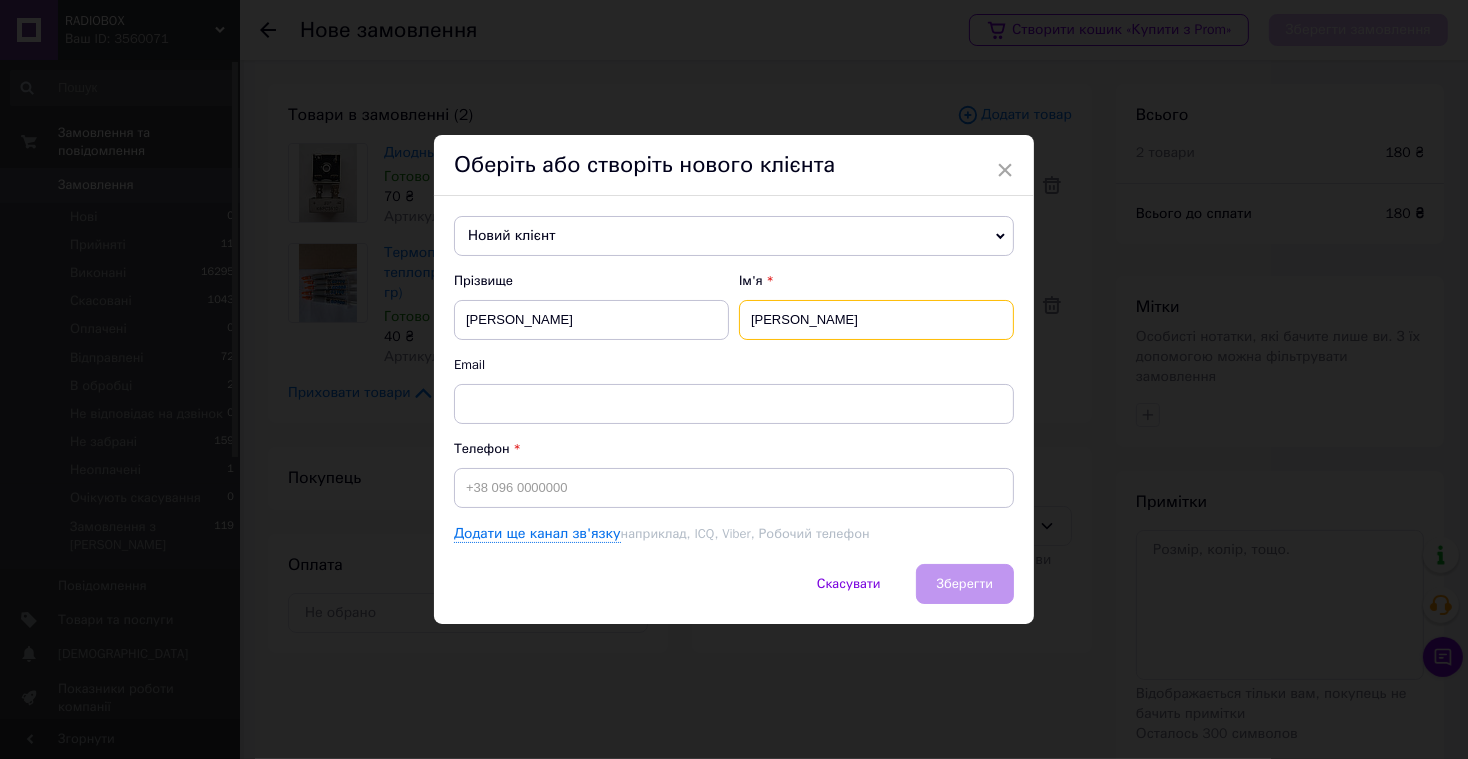 type on "[PERSON_NAME]" 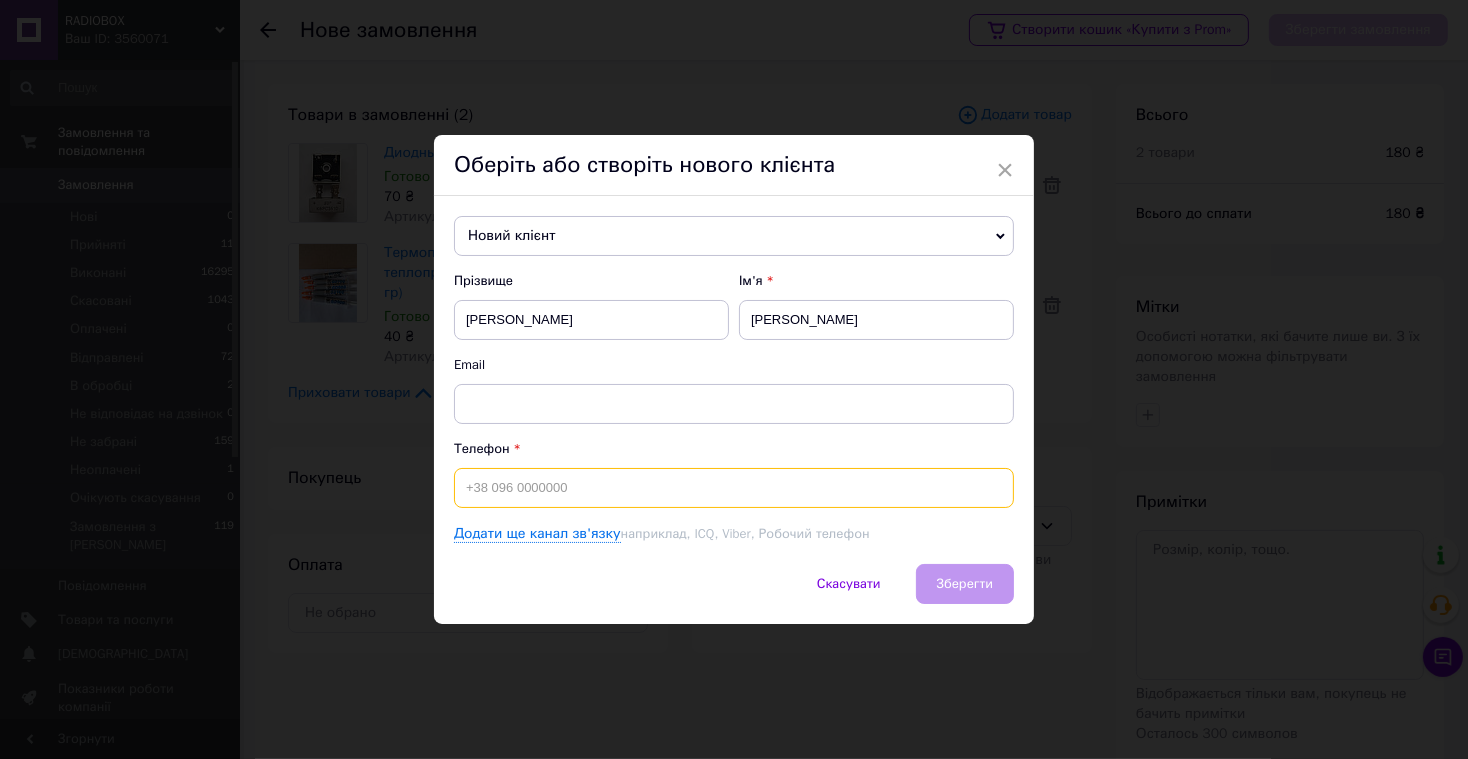 click at bounding box center [734, 488] 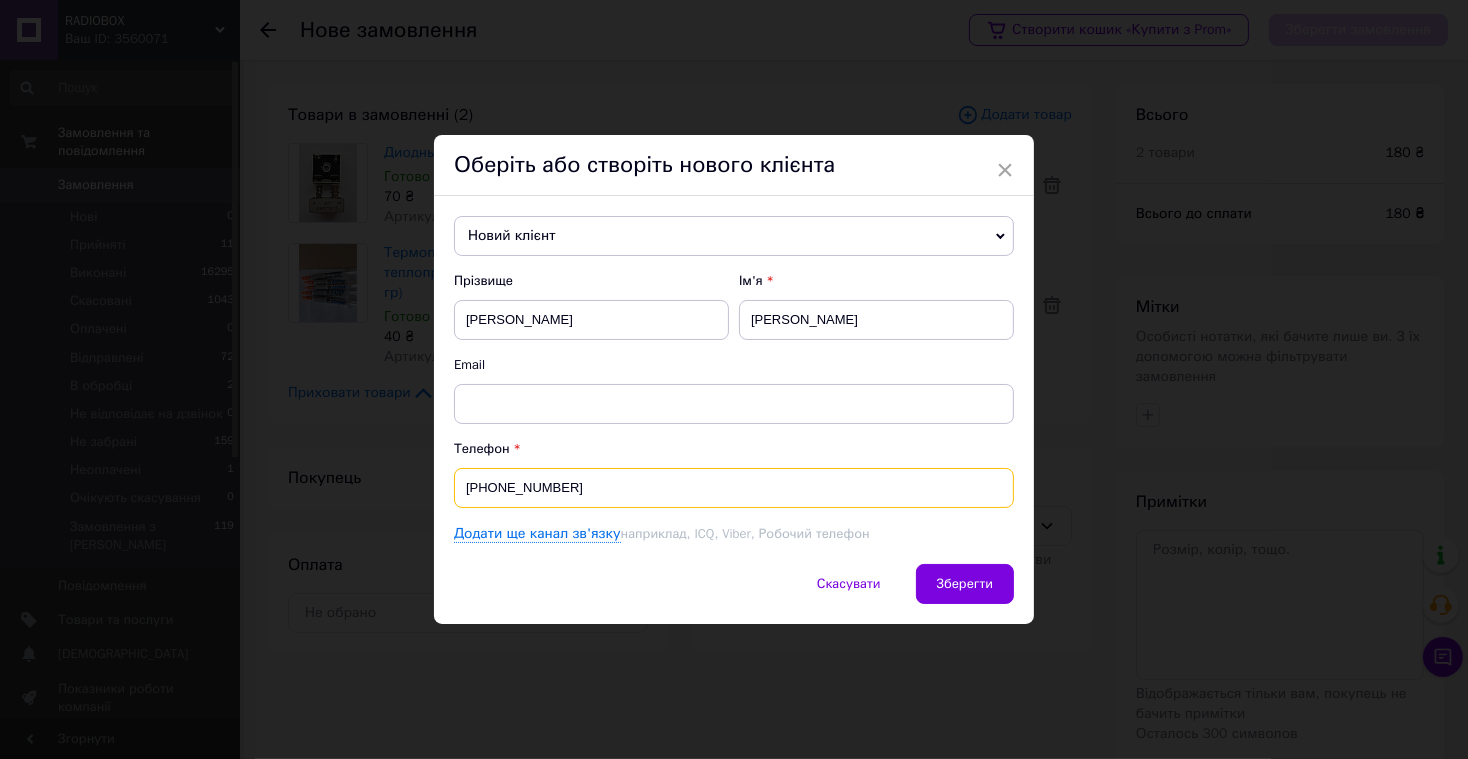 type on "[PHONE_NUMBER]" 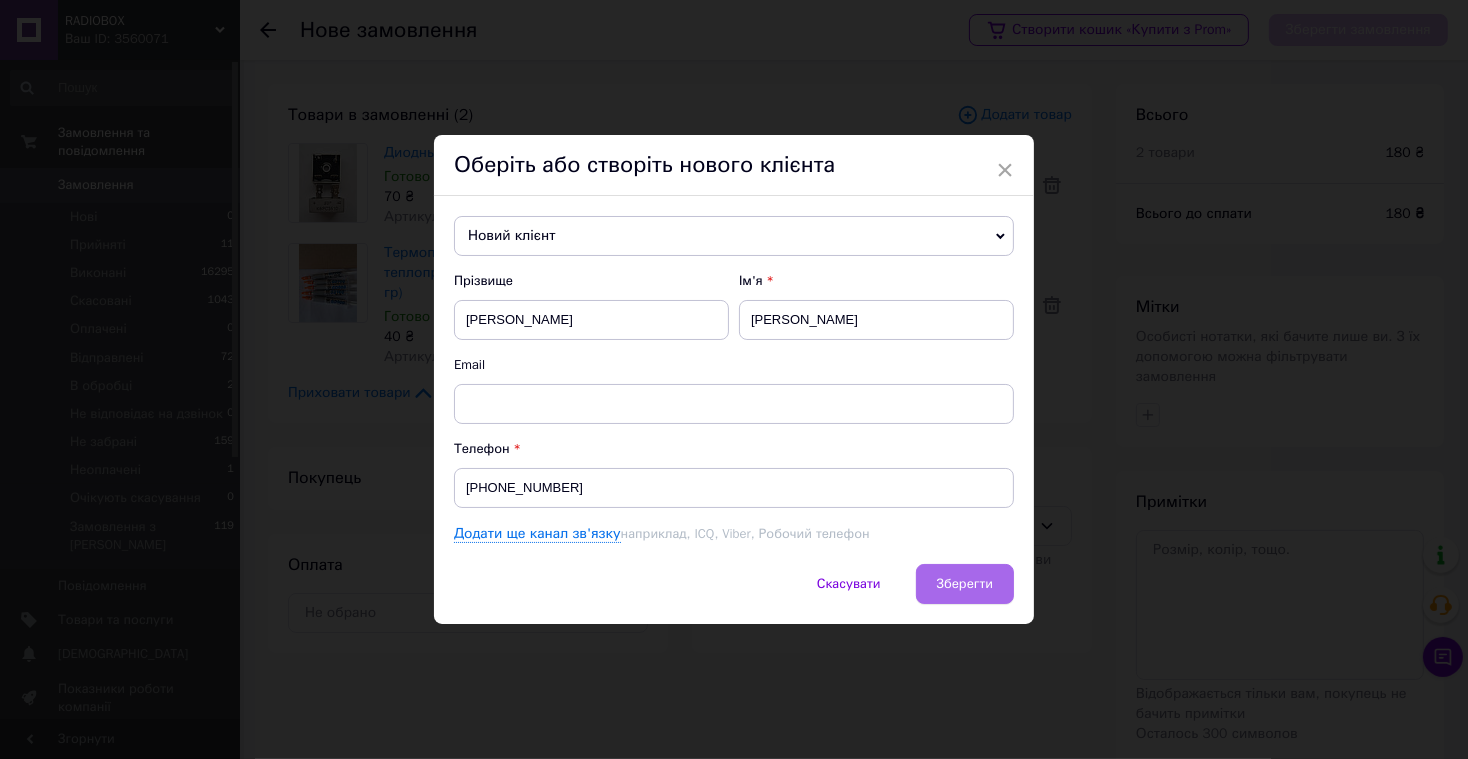 click on "Зберегти" at bounding box center [965, 583] 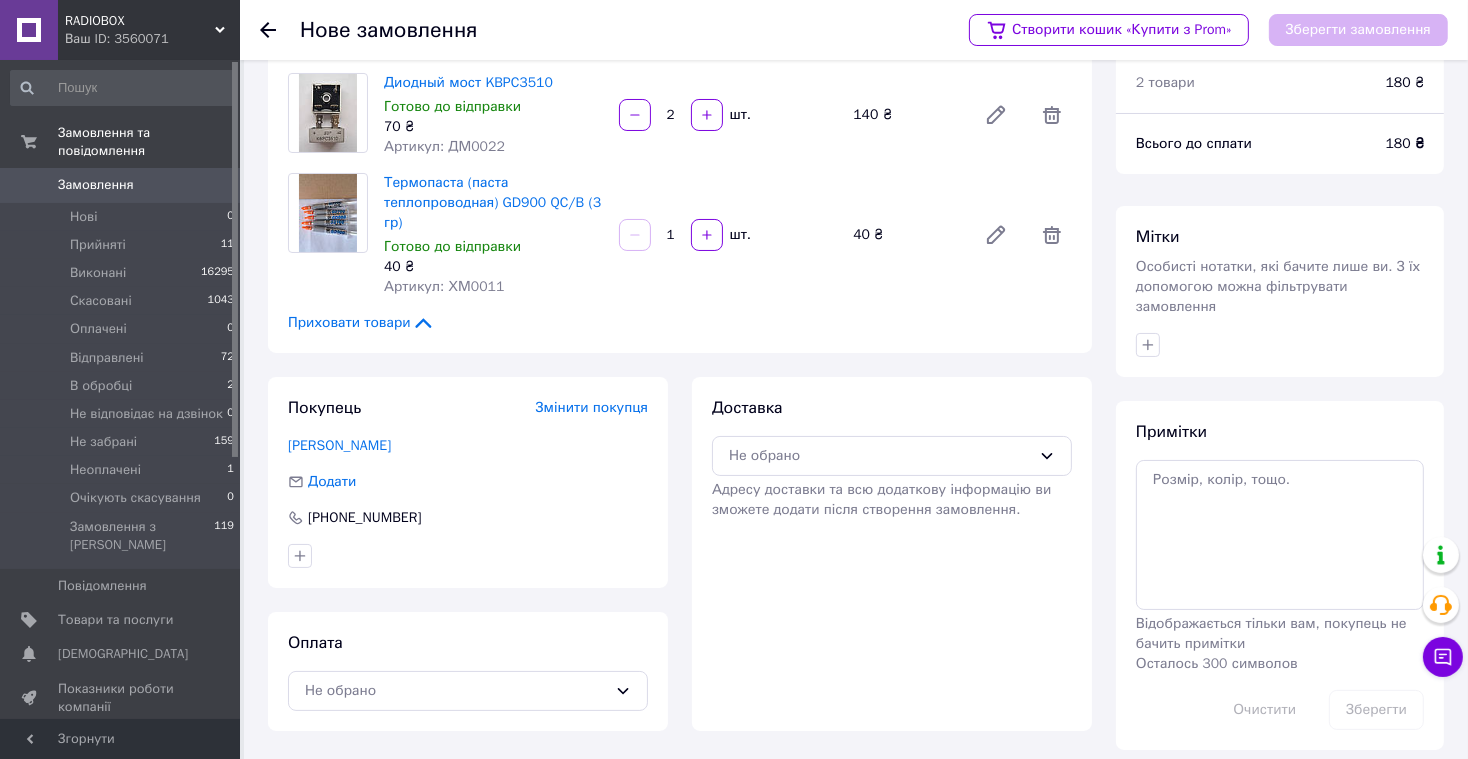 scroll, scrollTop: 84, scrollLeft: 0, axis: vertical 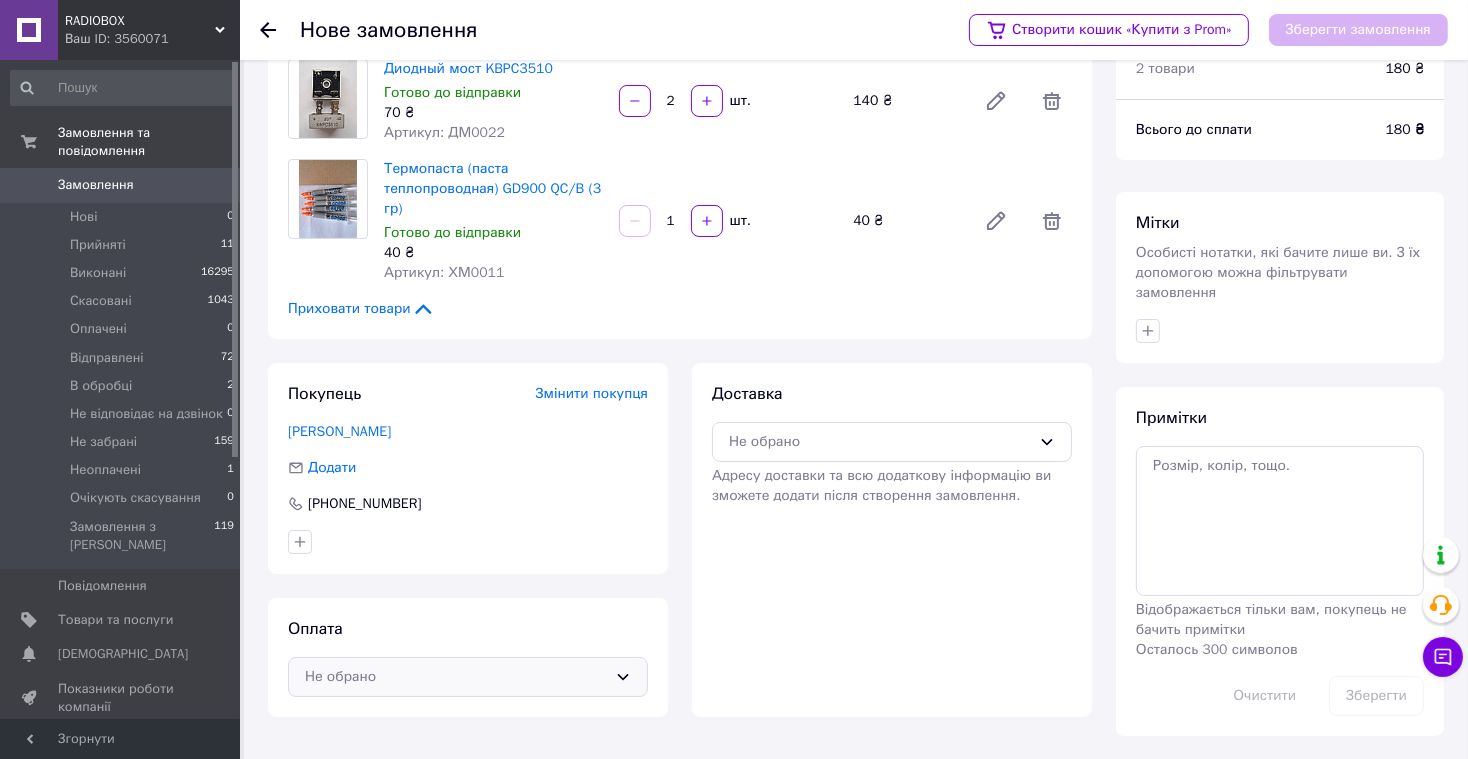 click on "Не обрано" at bounding box center [468, 677] 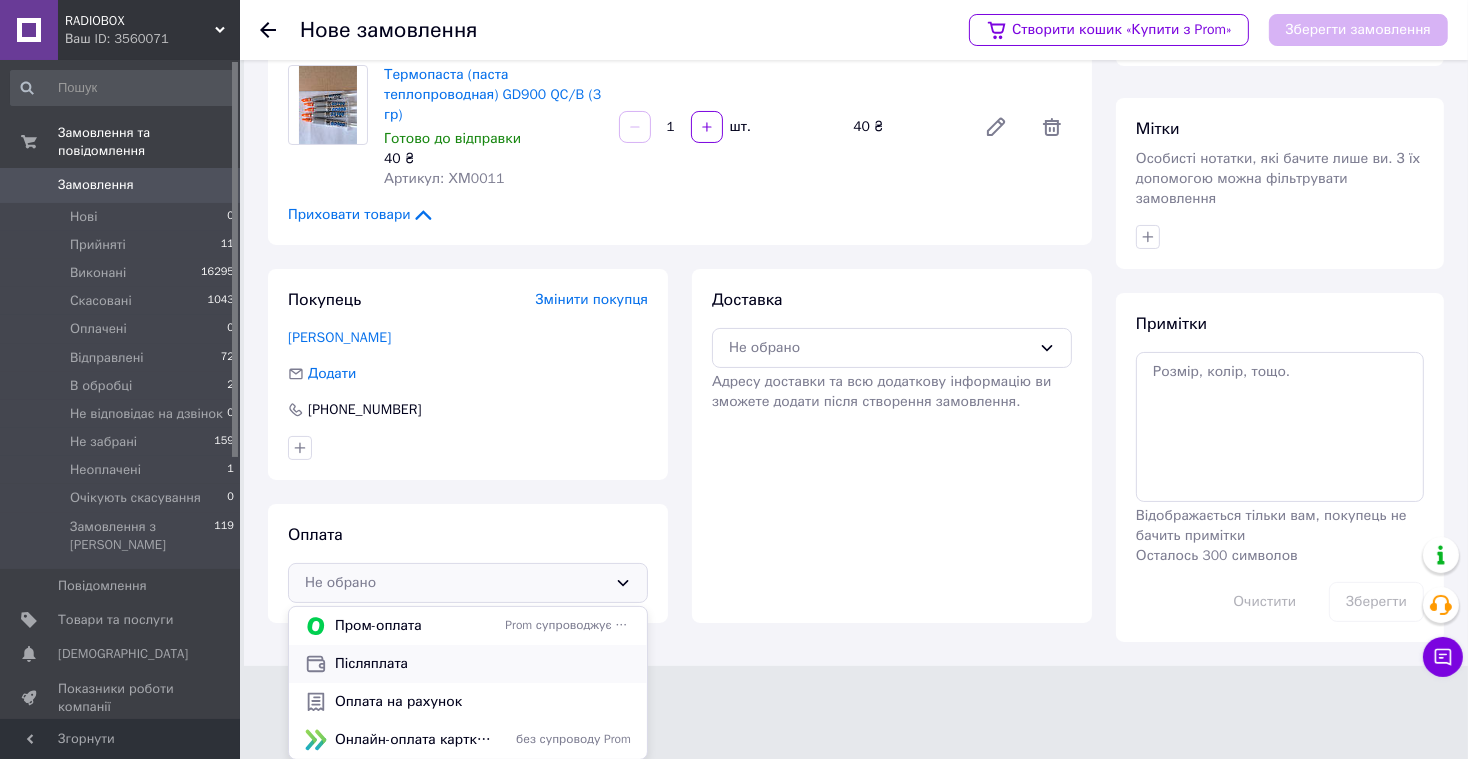 click on "Післяплата" at bounding box center [483, 664] 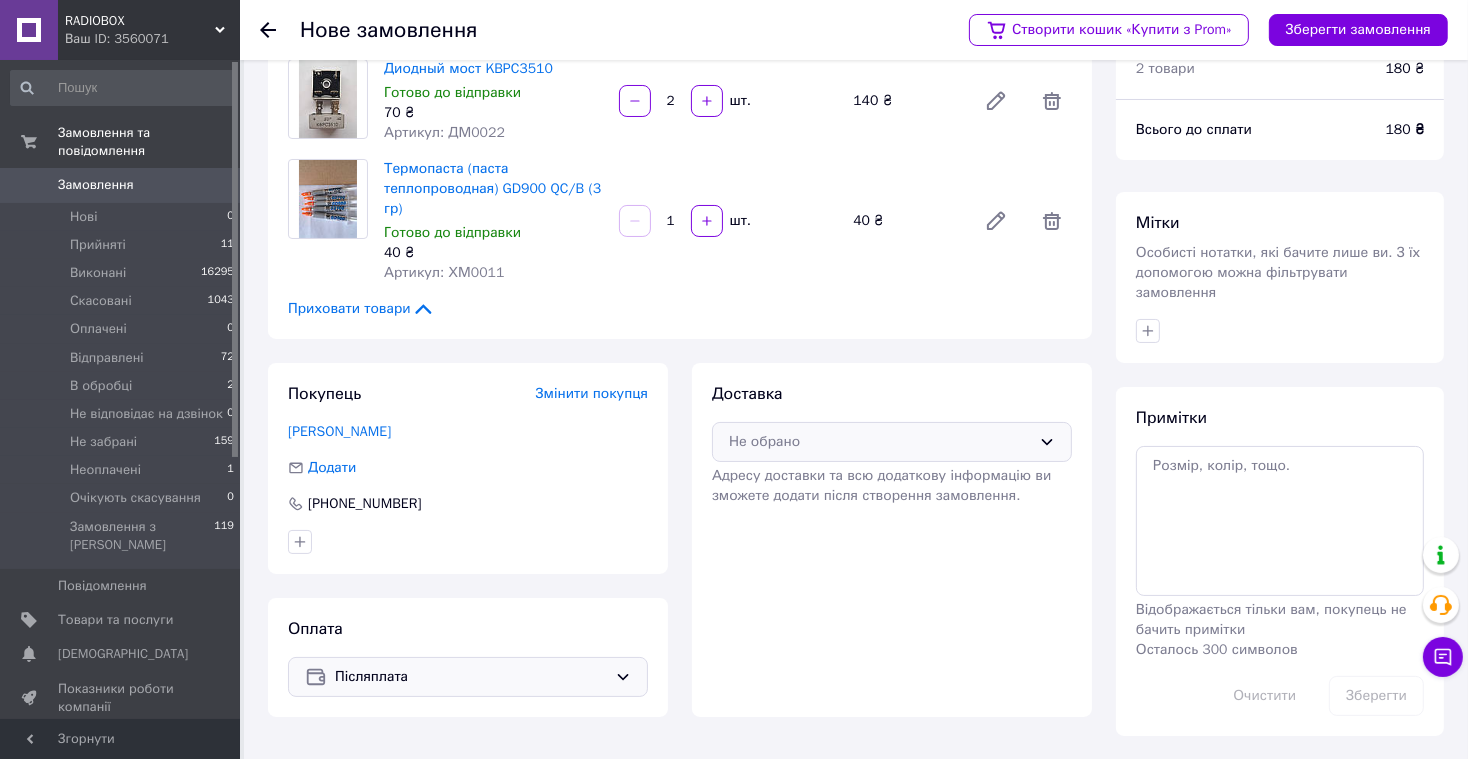 click on "Не обрано" at bounding box center [880, 442] 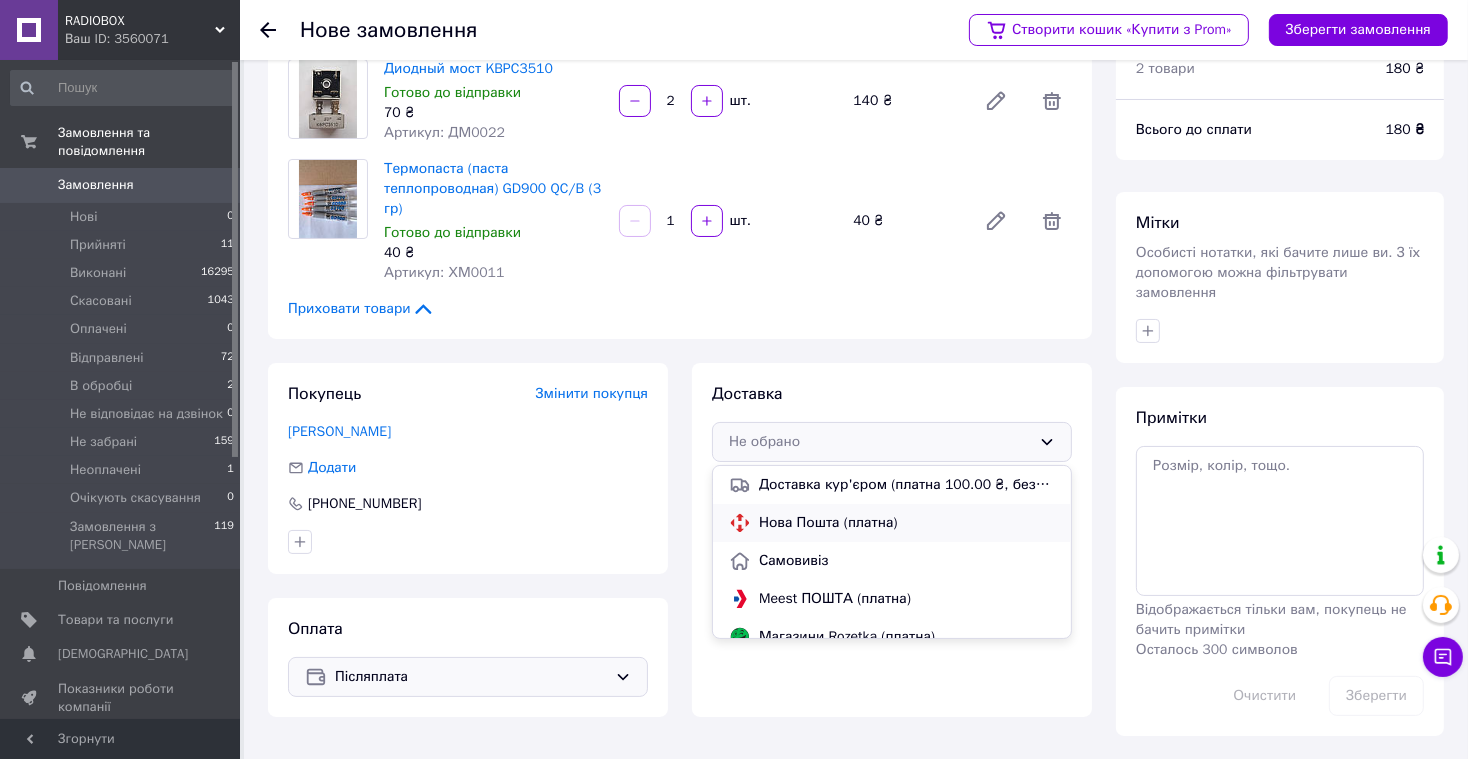 click on "Нова Пошта (платна)" at bounding box center (907, 523) 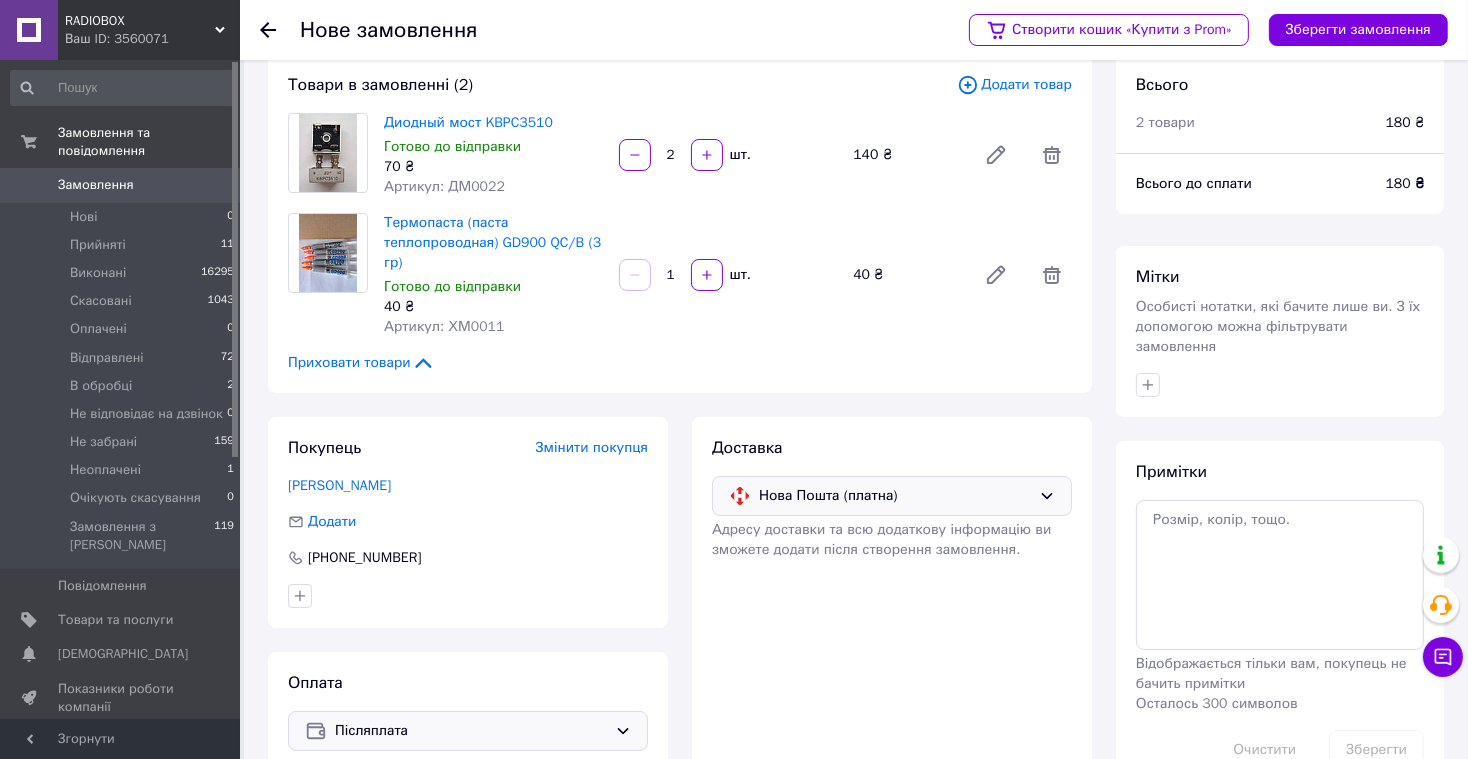 scroll, scrollTop: 25, scrollLeft: 0, axis: vertical 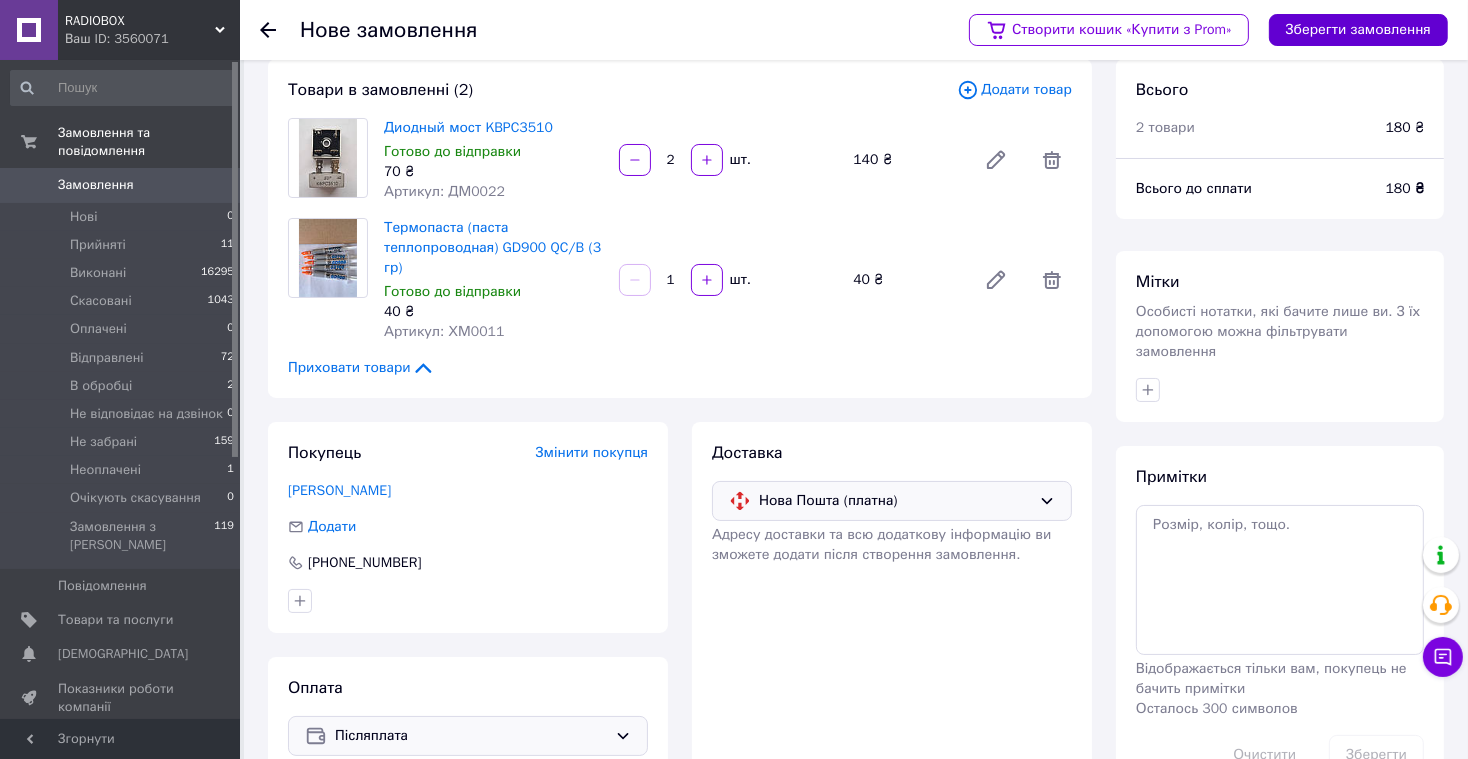 click on "Зберегти замовлення" at bounding box center (1358, 30) 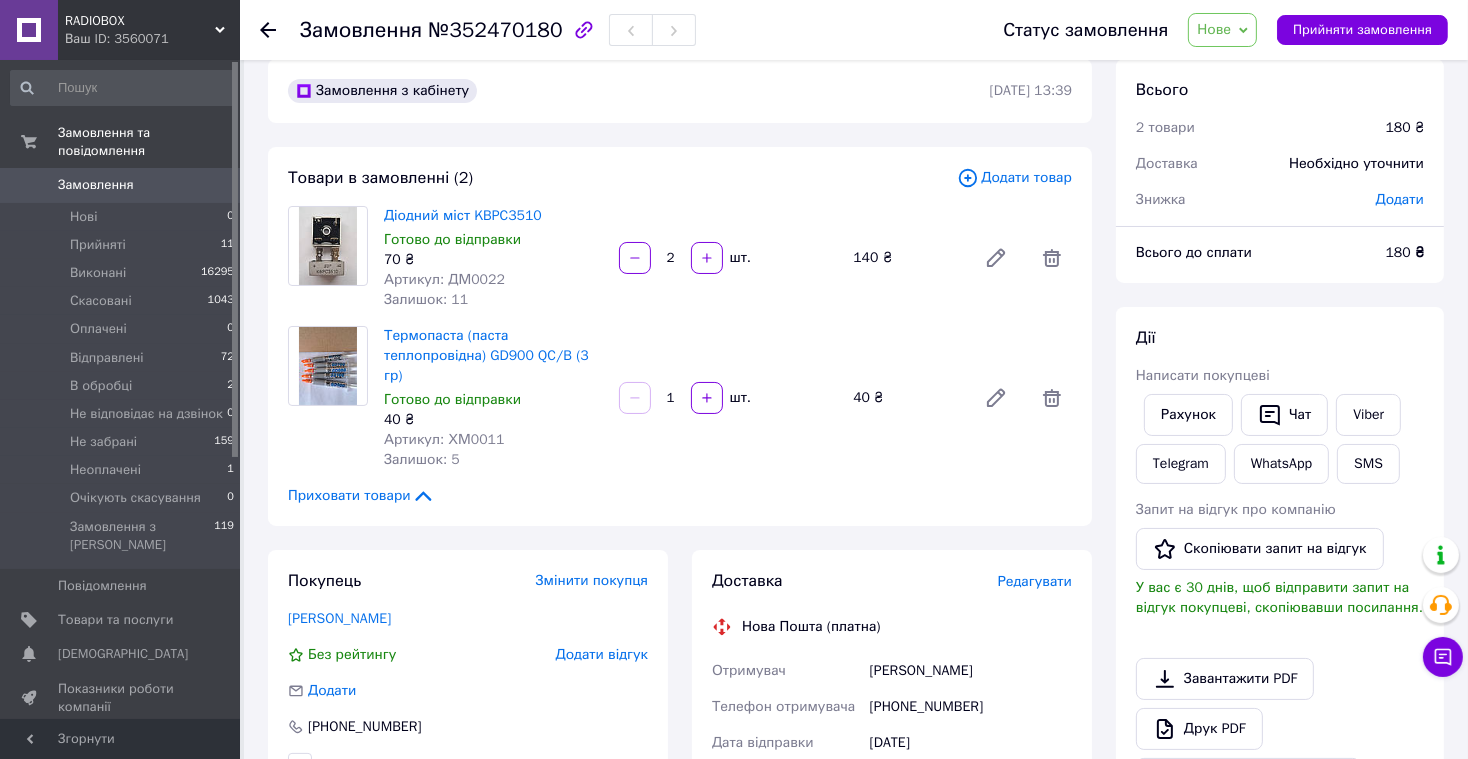 click on "Редагувати" at bounding box center (1035, 581) 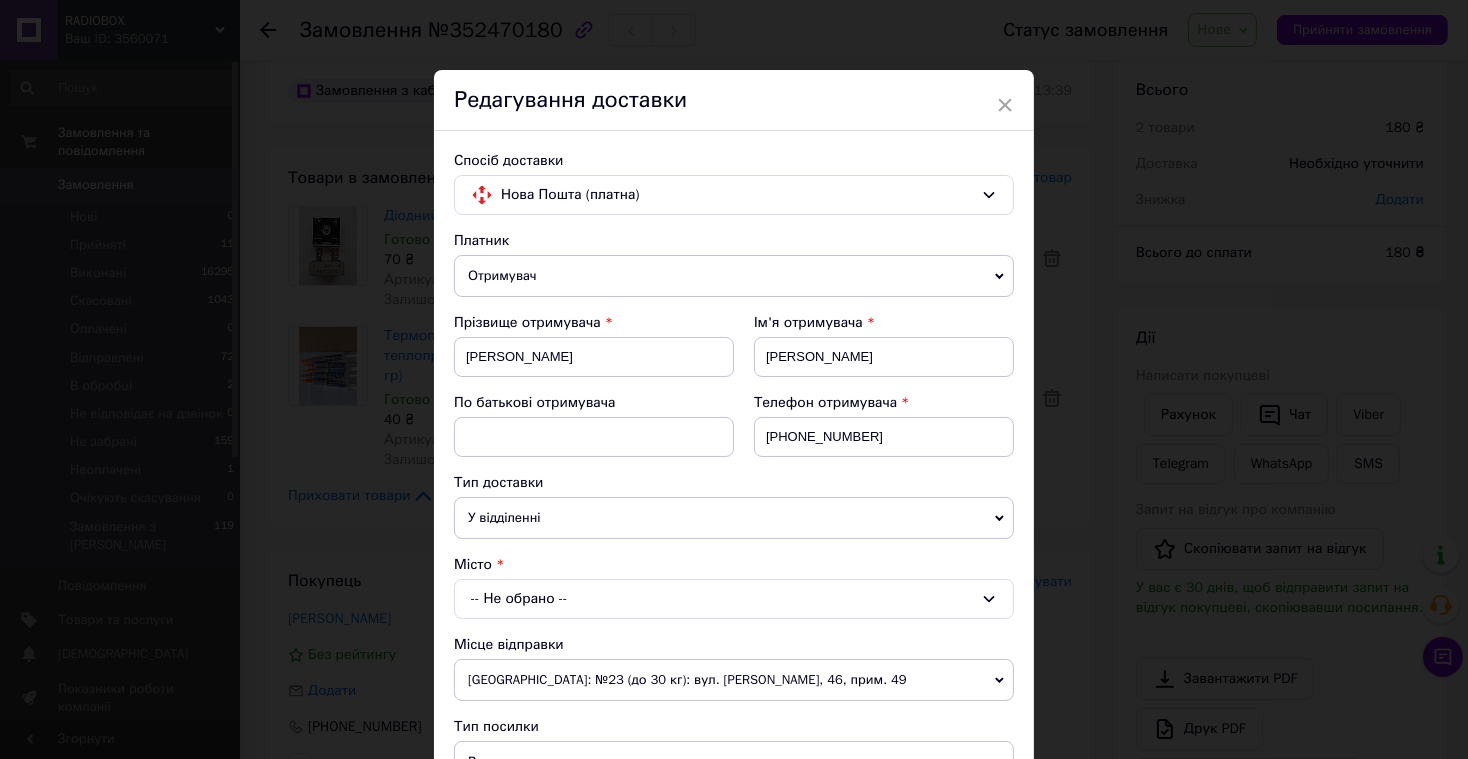 click on "-- Не обрано --" at bounding box center [734, 599] 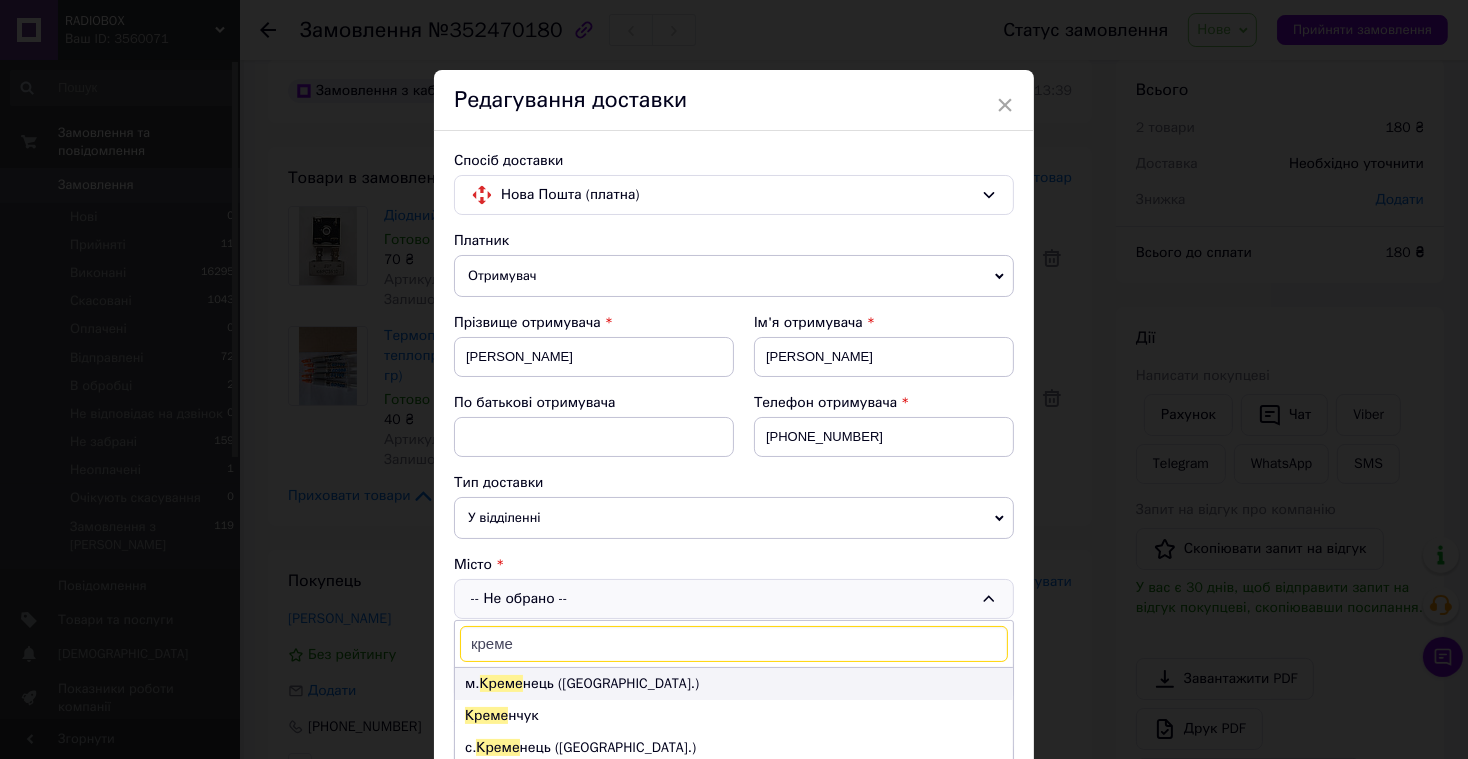 type on "креме" 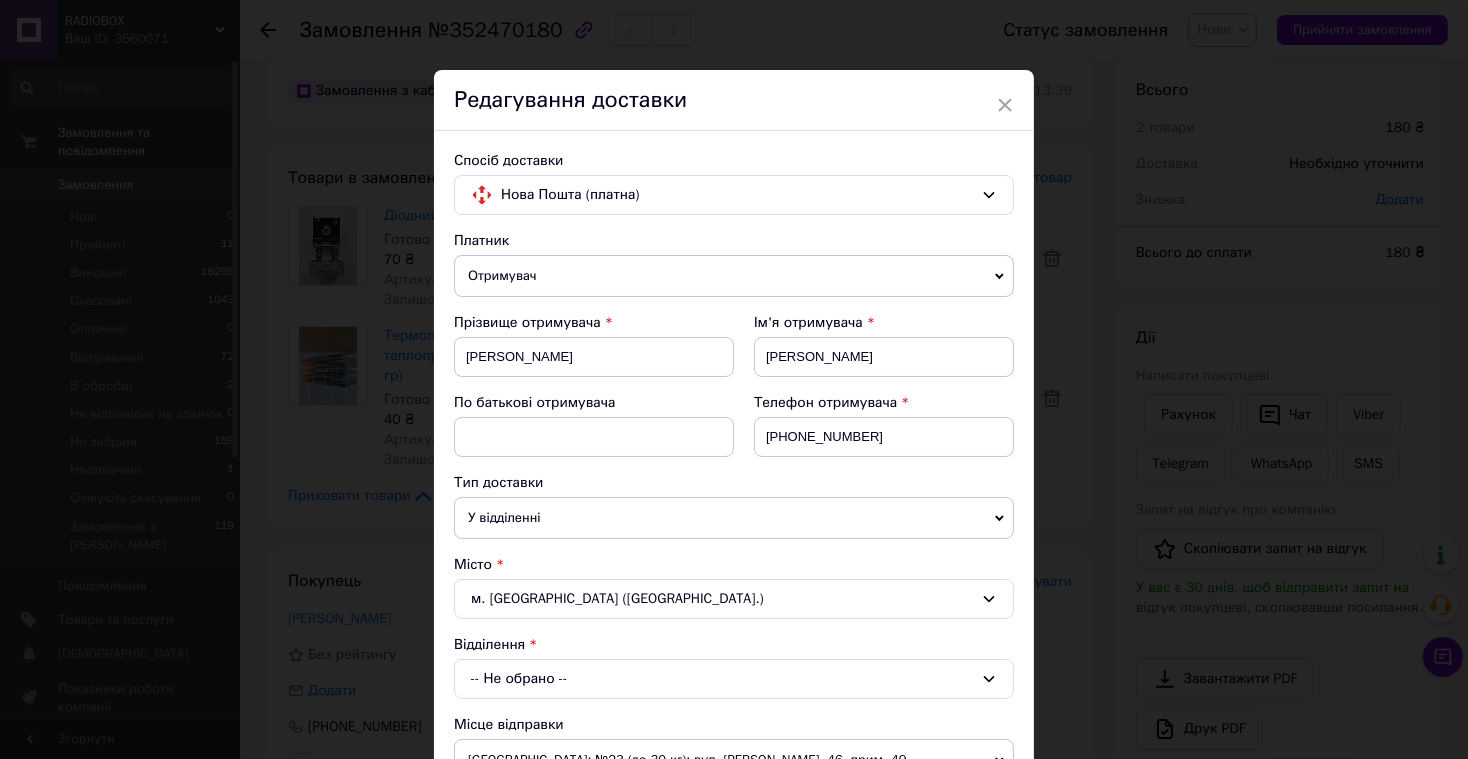 click on "-- Не обрано --" at bounding box center [734, 679] 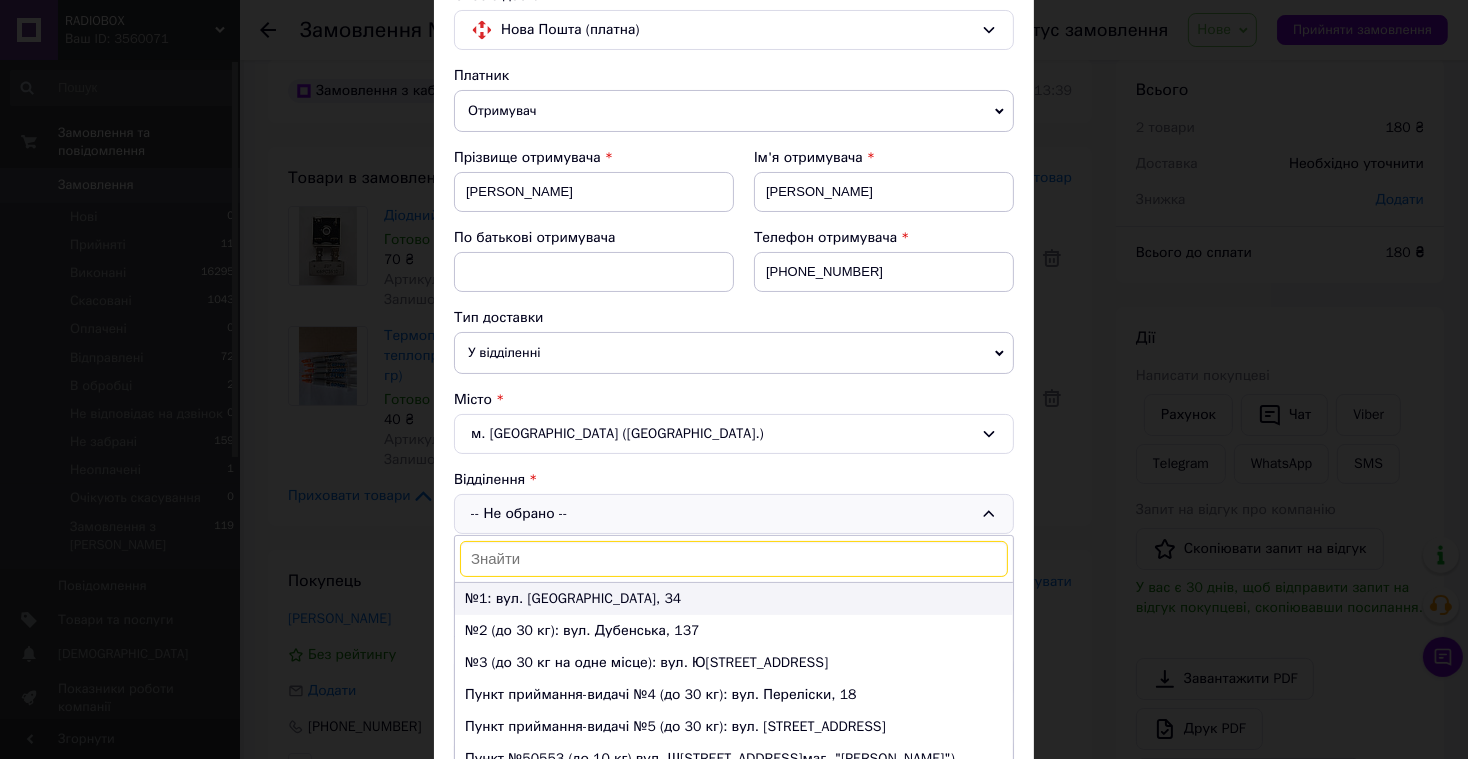 scroll, scrollTop: 171, scrollLeft: 0, axis: vertical 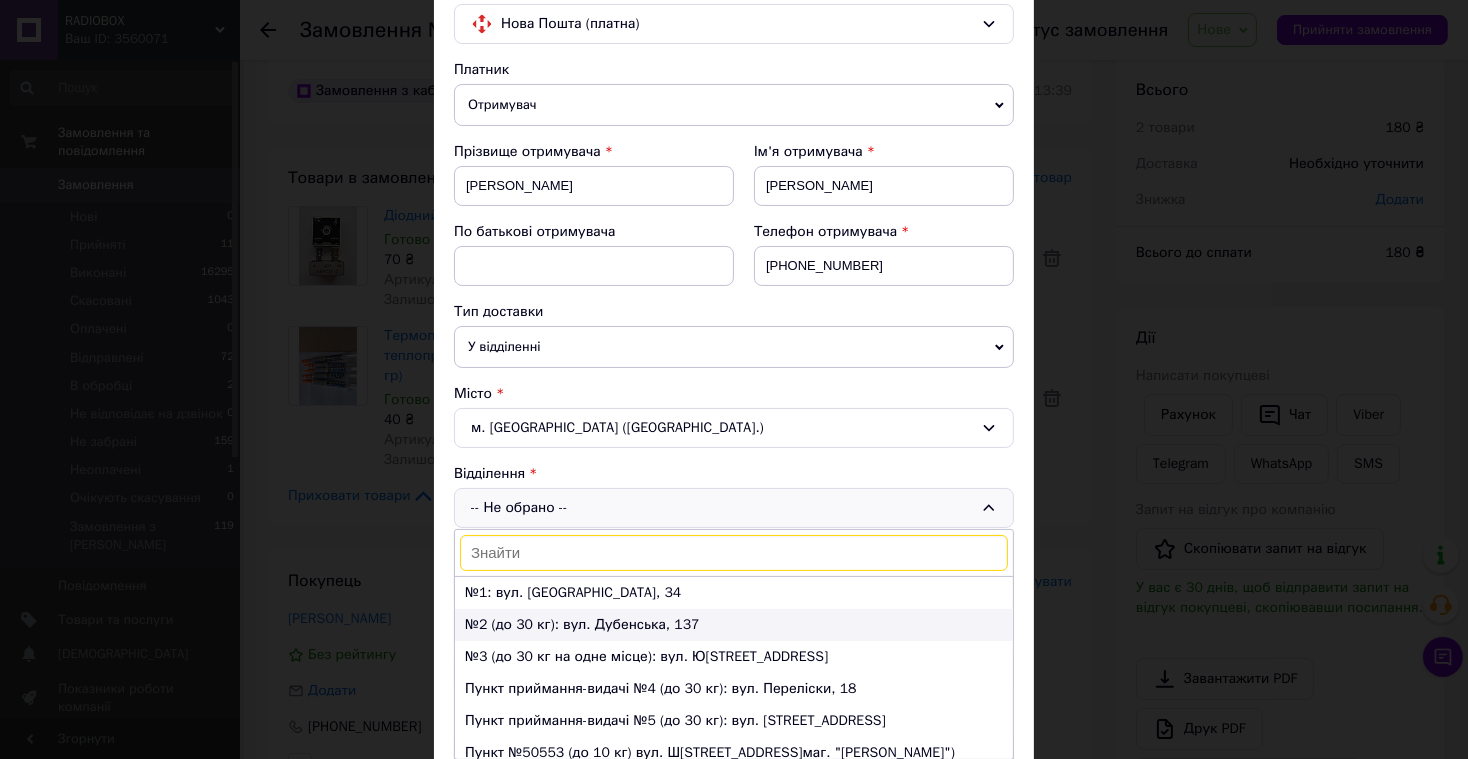 click on "№2 (до 30 кг): вул. Дубенська, 137" at bounding box center [734, 625] 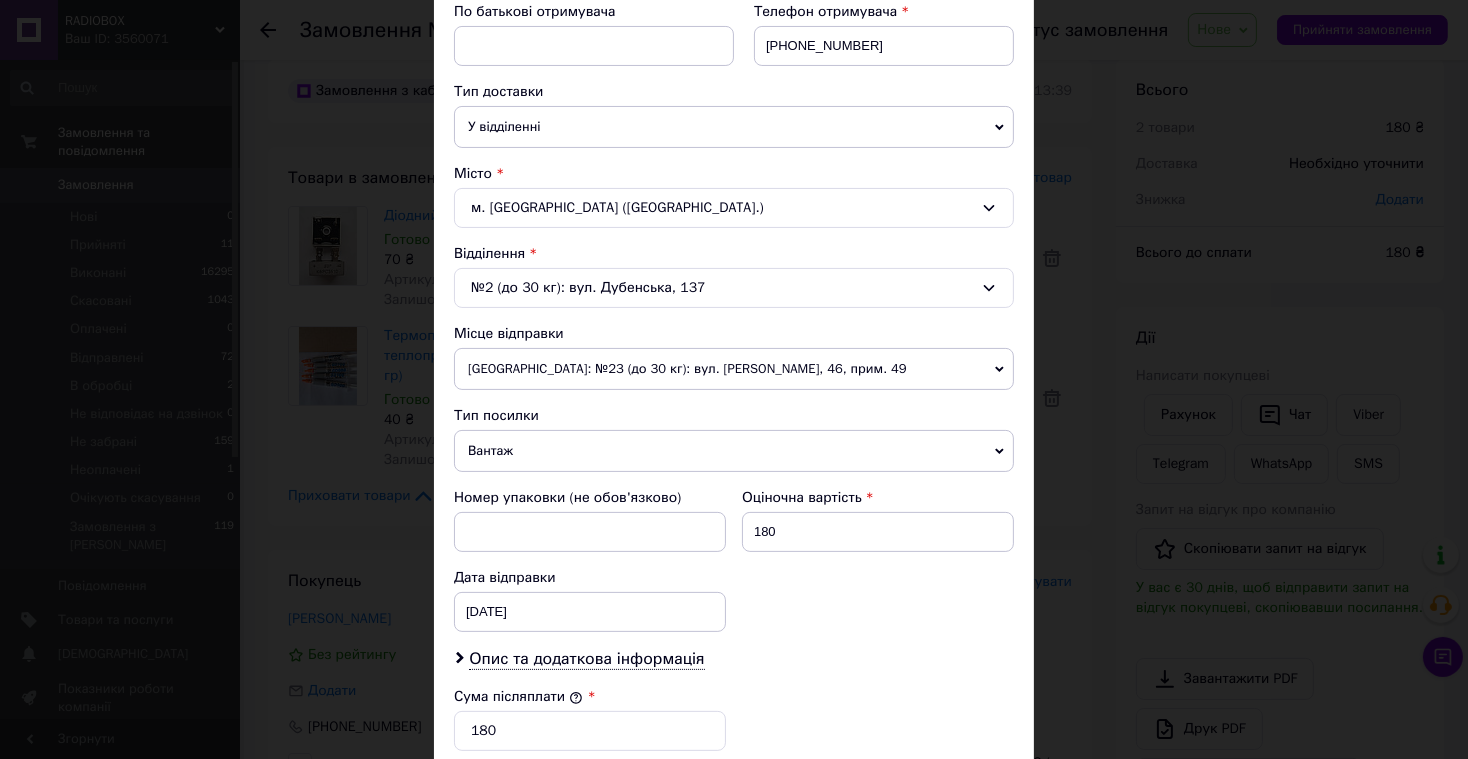 scroll, scrollTop: 400, scrollLeft: 0, axis: vertical 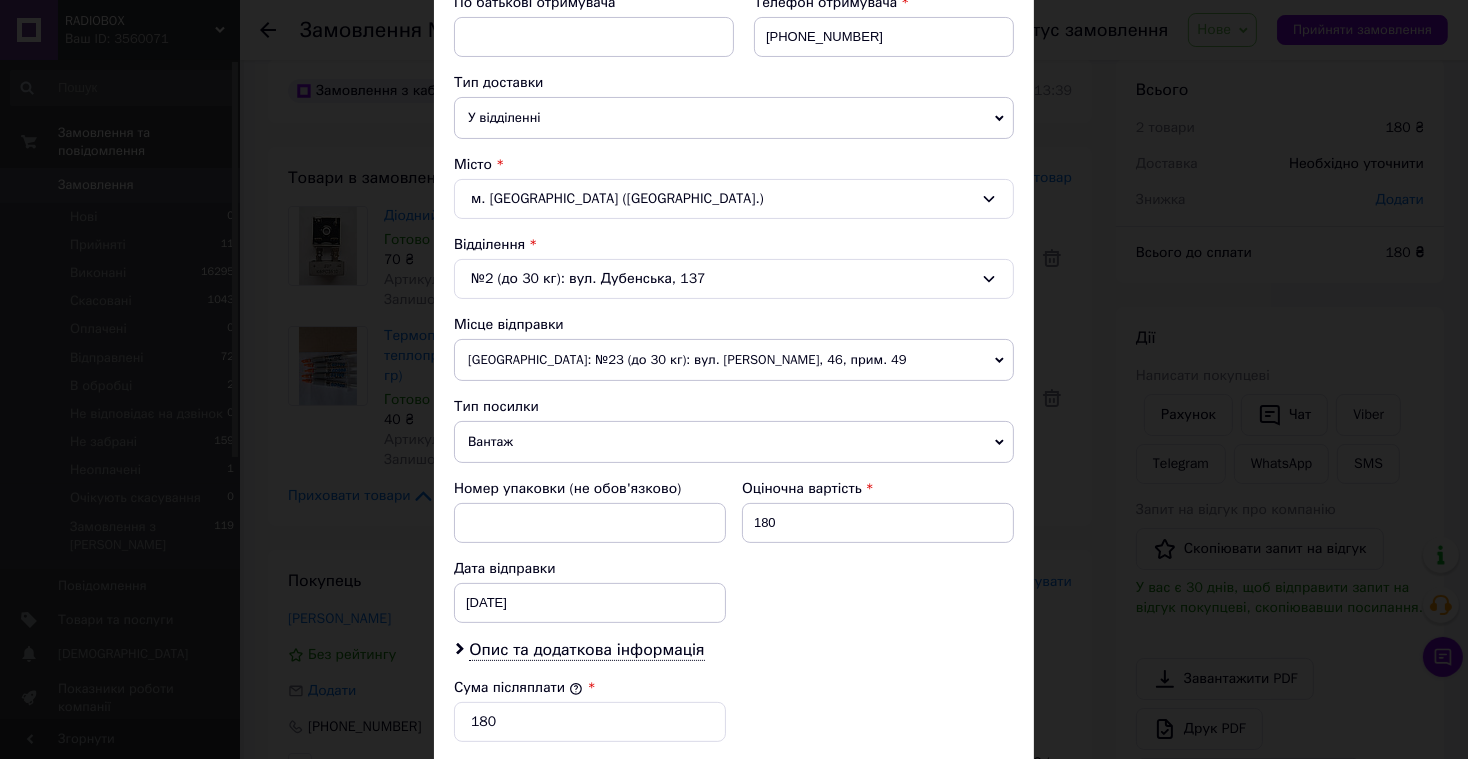 click on "Вантаж" at bounding box center (734, 442) 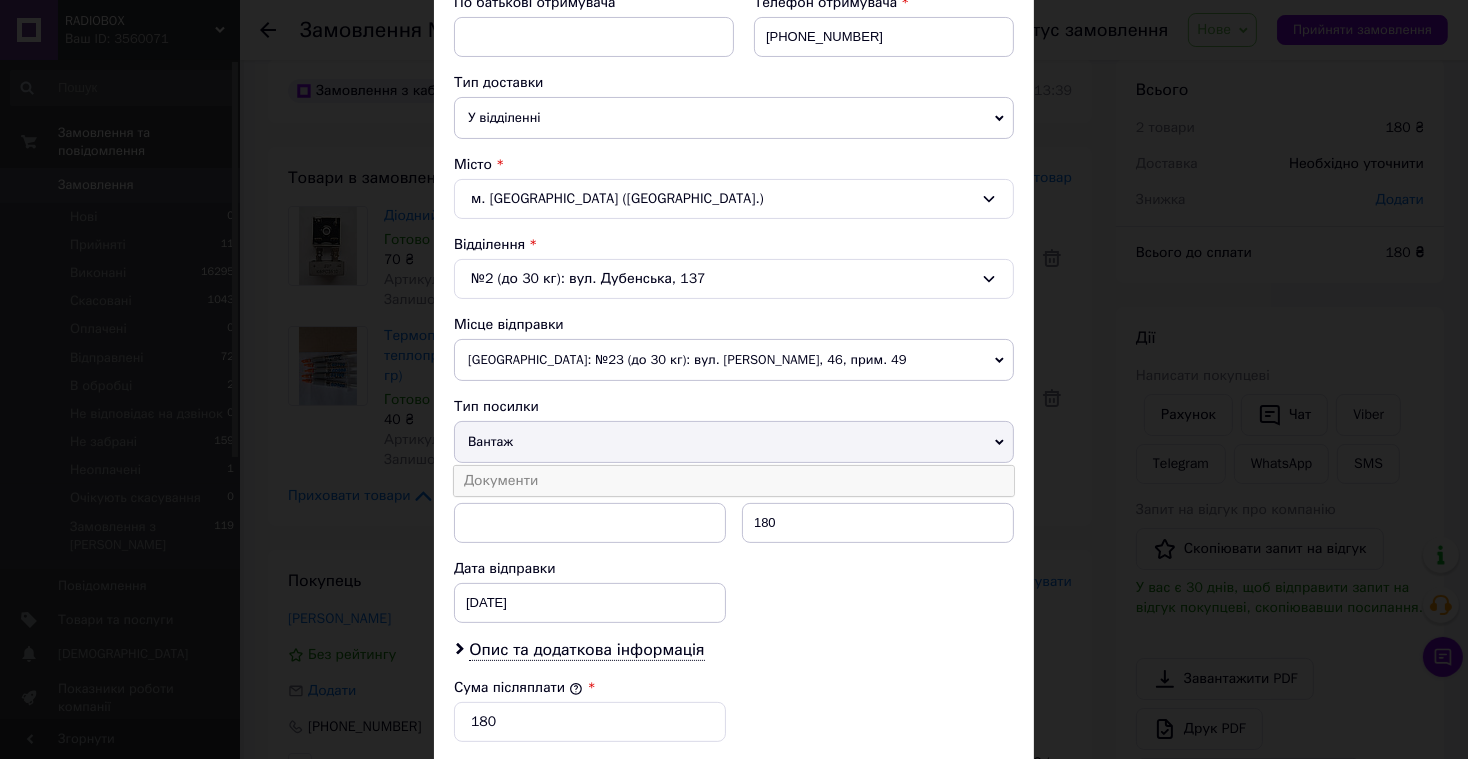 click on "Документи" at bounding box center [734, 481] 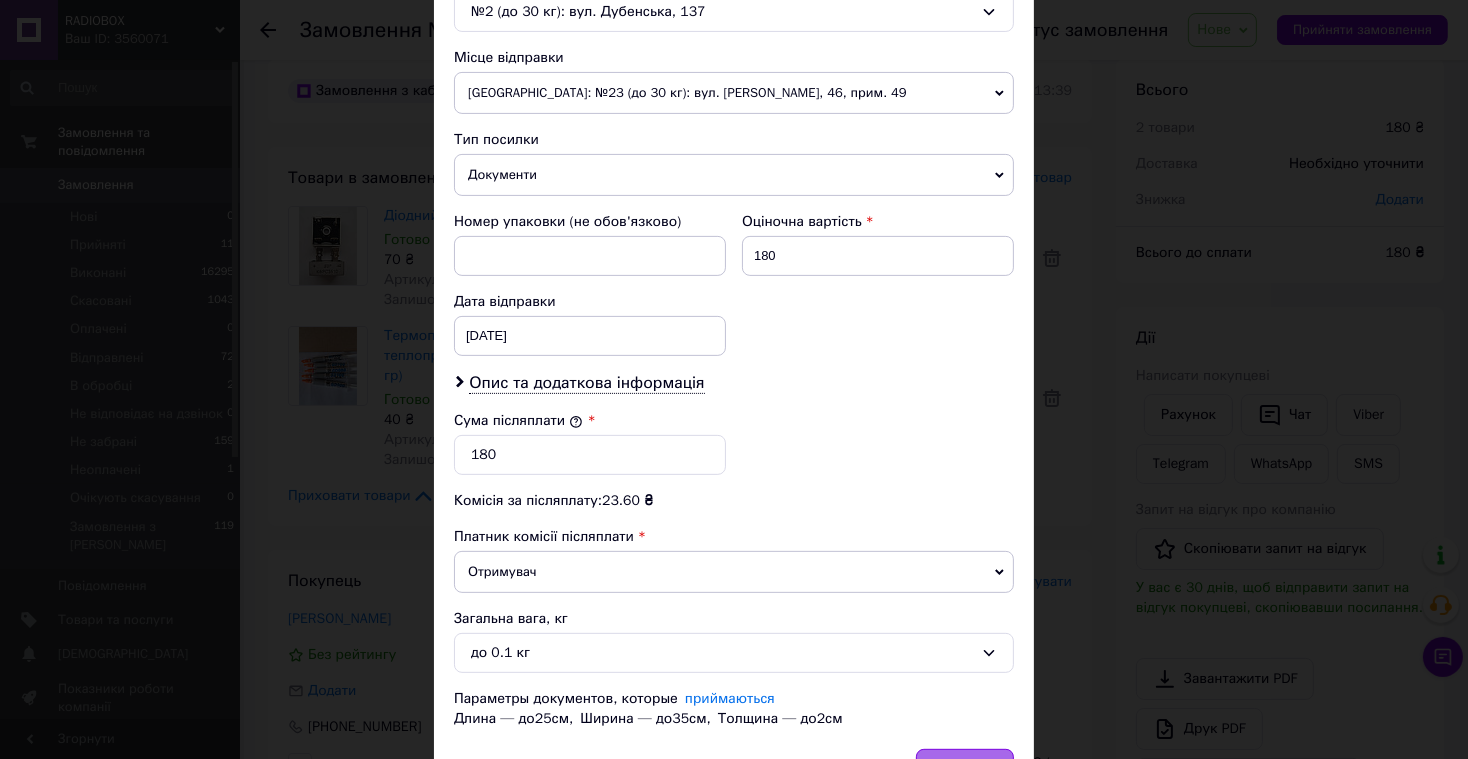 scroll, scrollTop: 784, scrollLeft: 0, axis: vertical 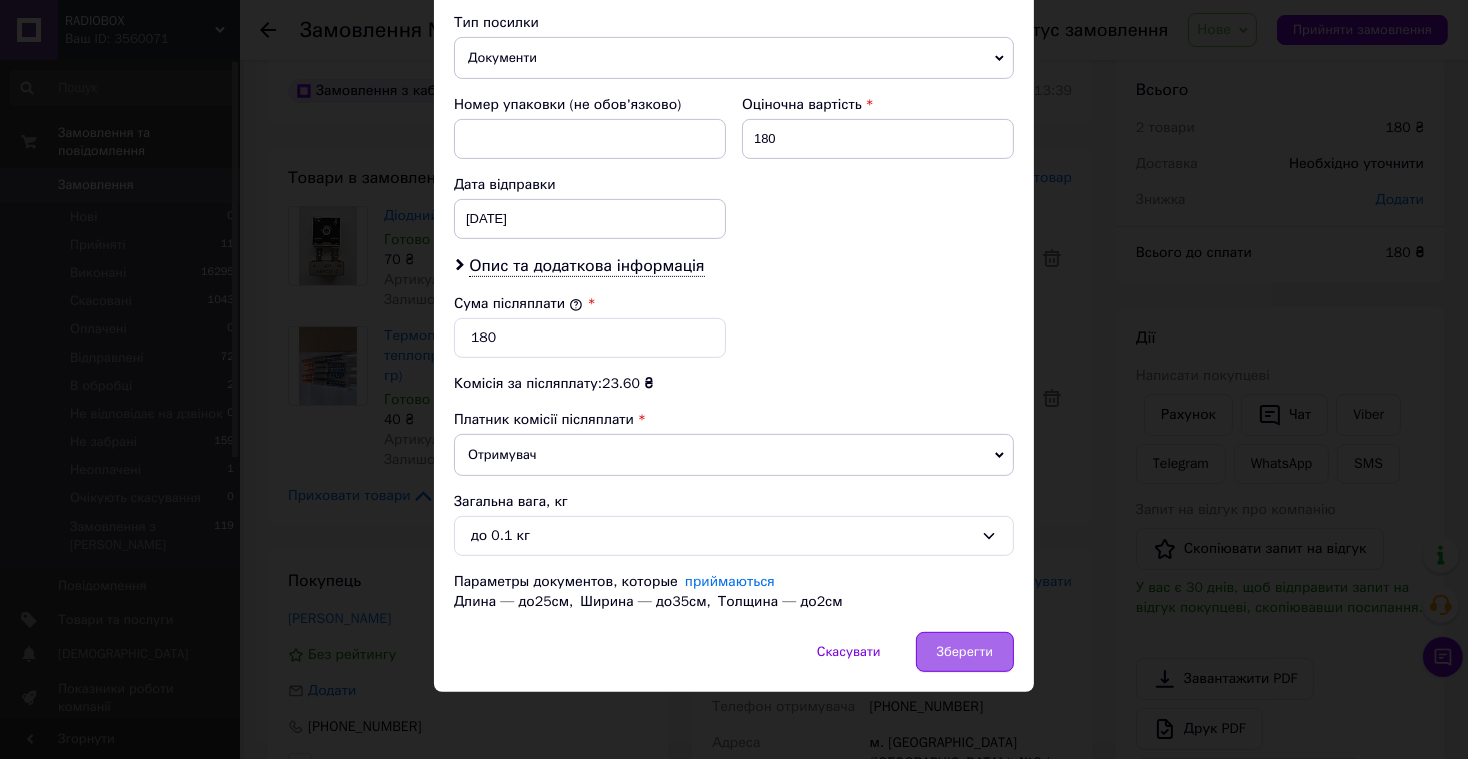 click on "Зберегти" at bounding box center [965, 652] 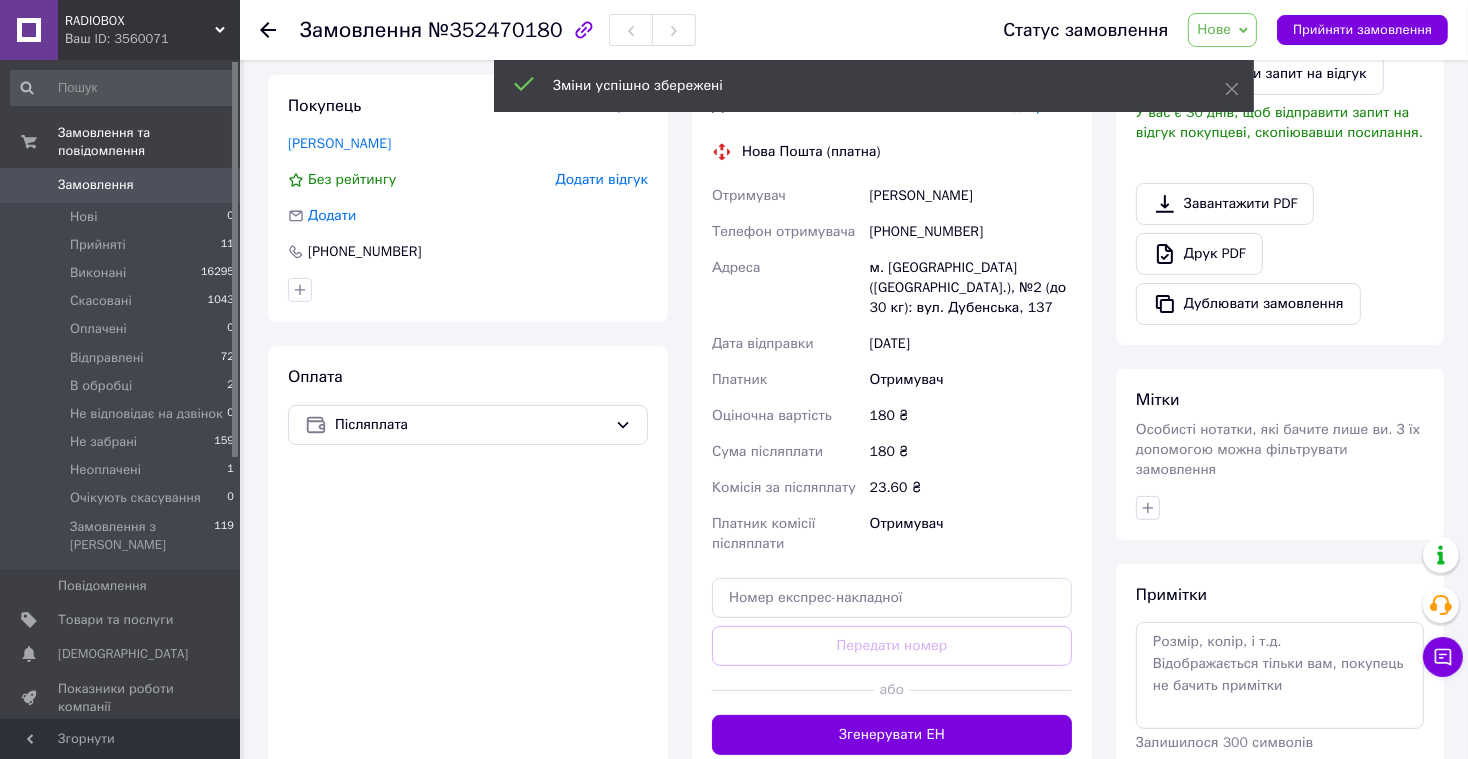 scroll, scrollTop: 502, scrollLeft: 0, axis: vertical 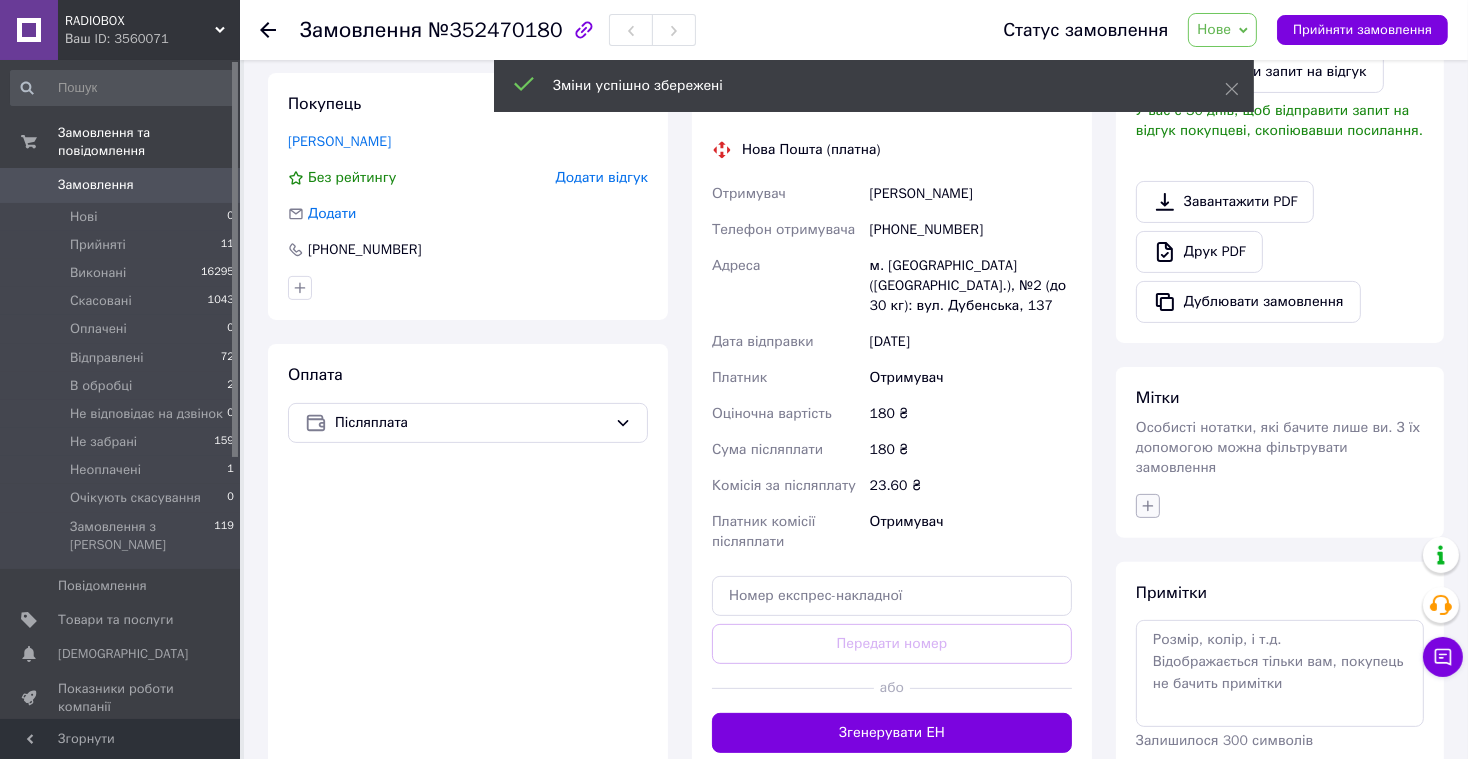 click 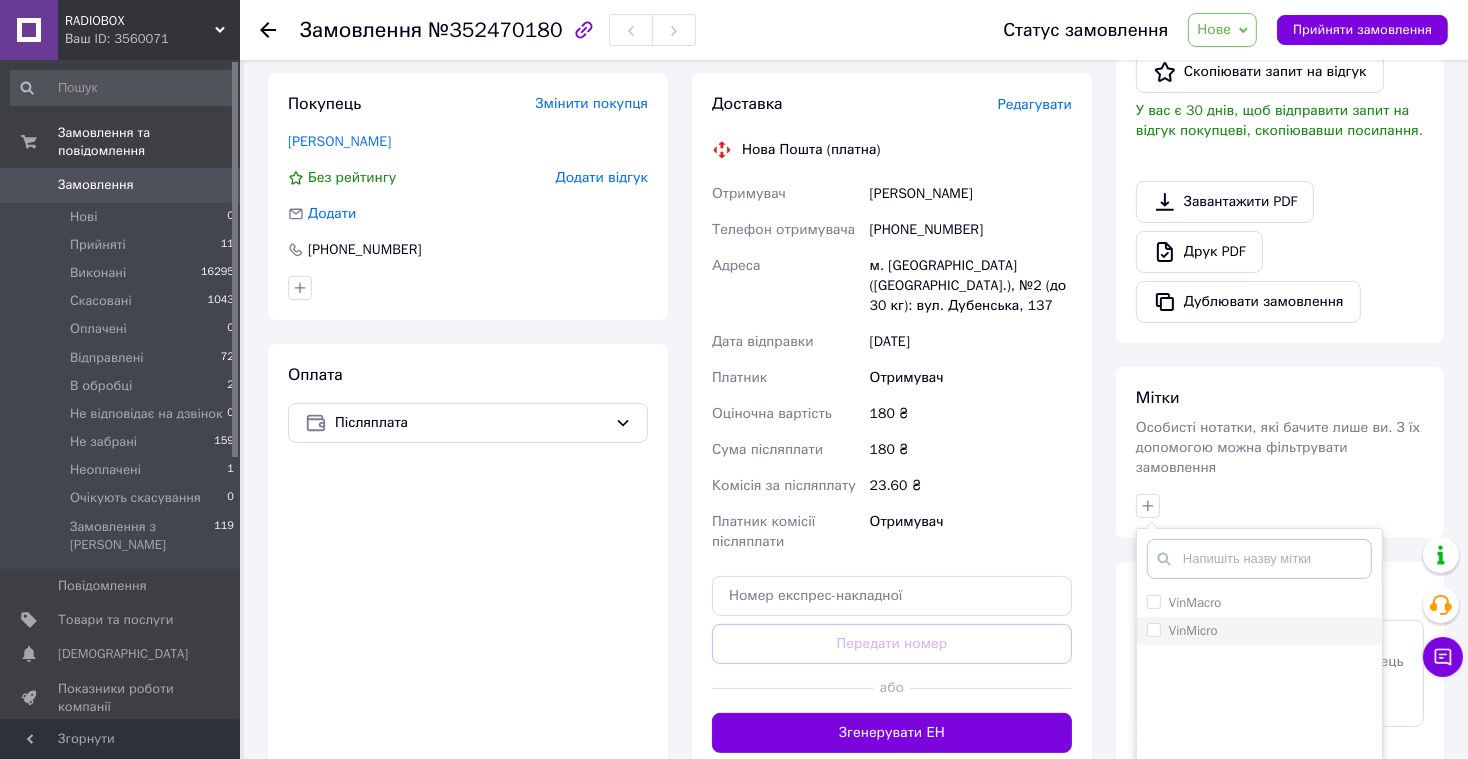 click on "VinMicro" at bounding box center [1153, 629] 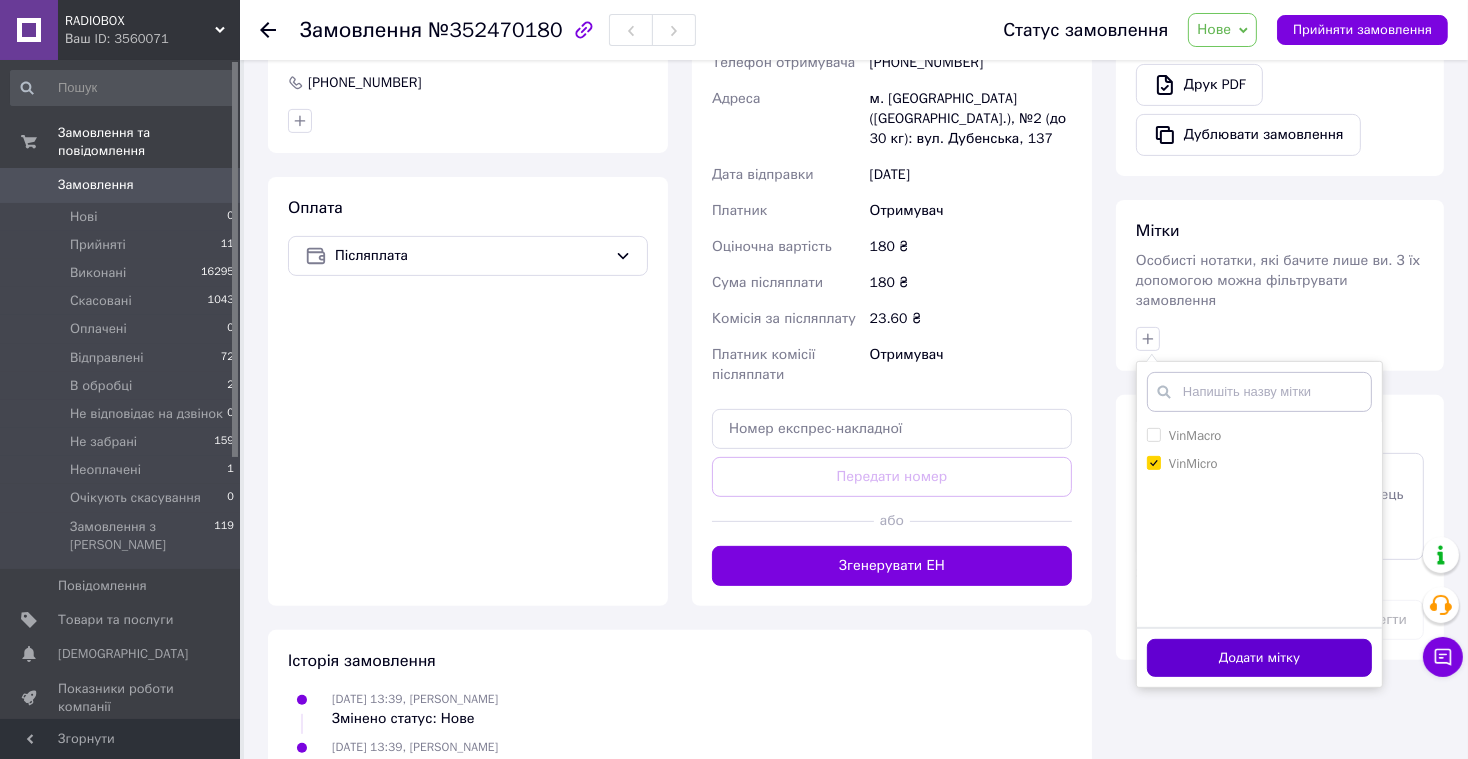 scroll, scrollTop: 675, scrollLeft: 0, axis: vertical 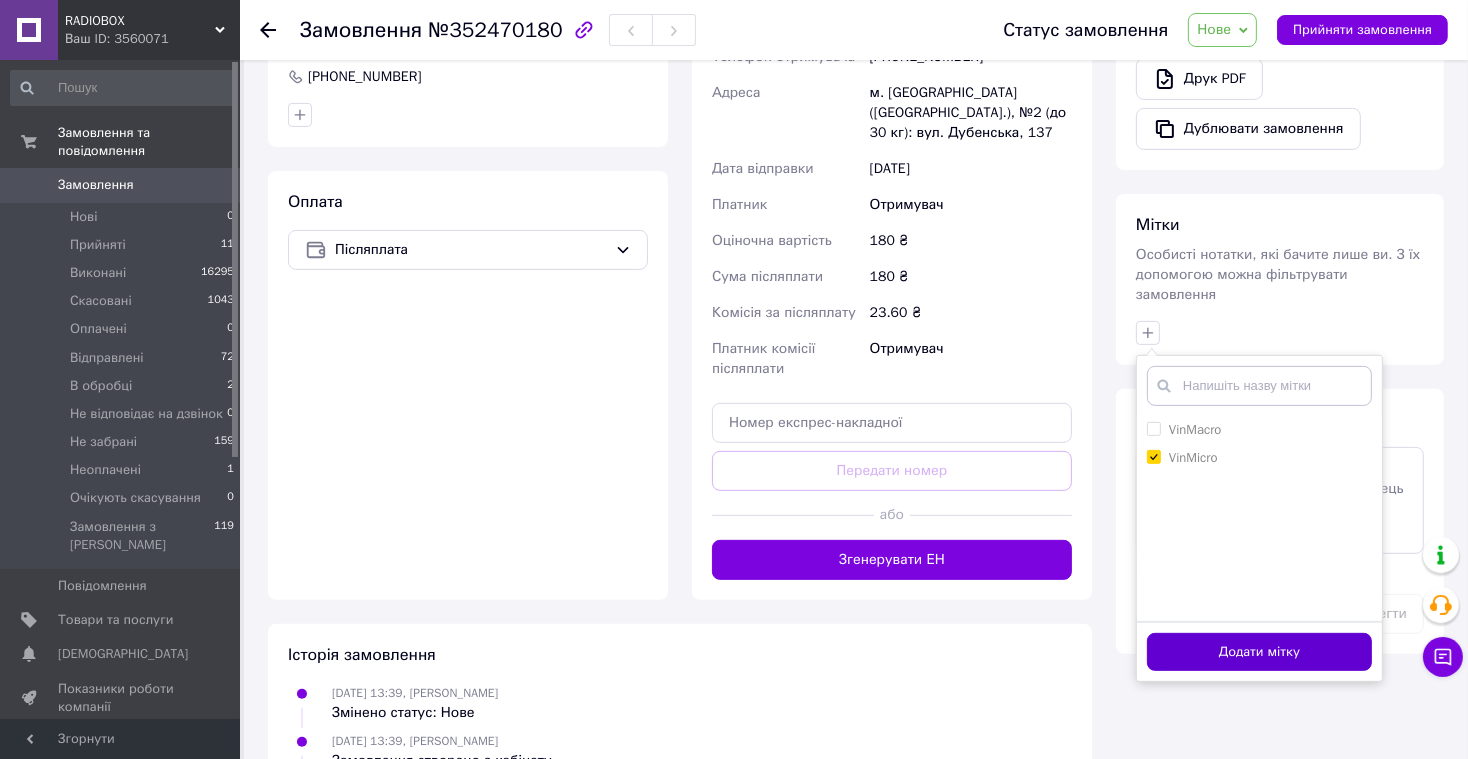 click on "Додати мітку" at bounding box center (1259, 652) 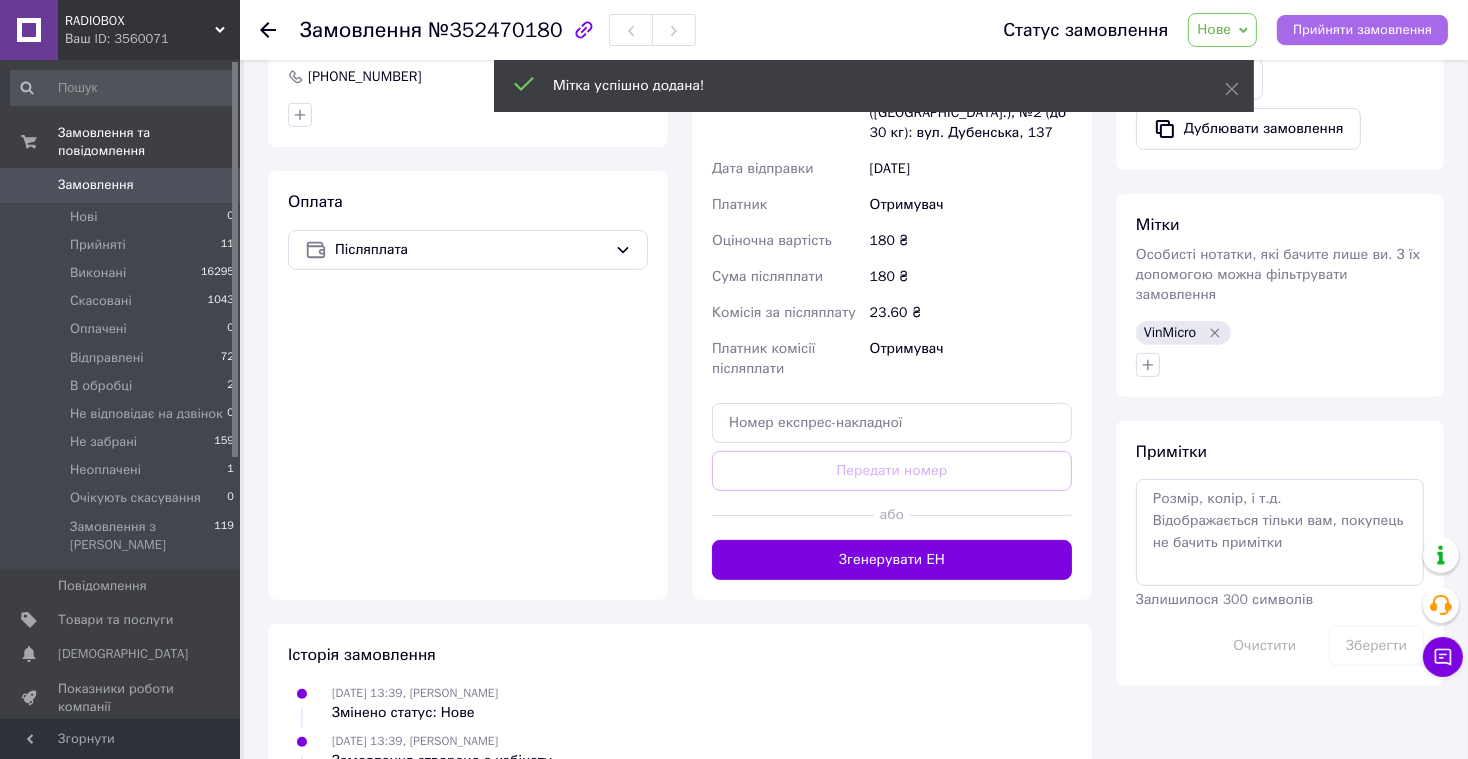 click on "Прийняти замовлення" at bounding box center [1362, 30] 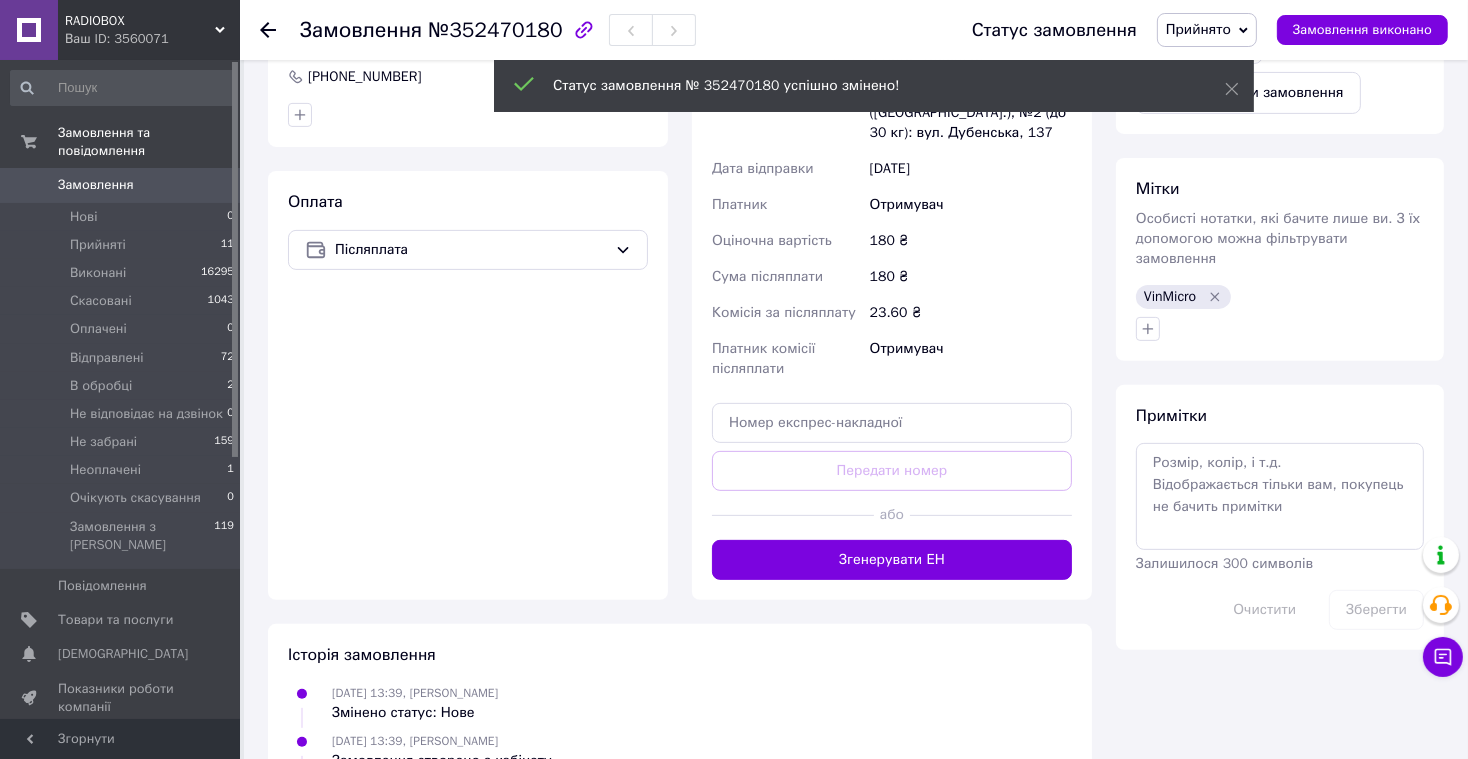 click on "Згенерувати ЕН" at bounding box center [892, 560] 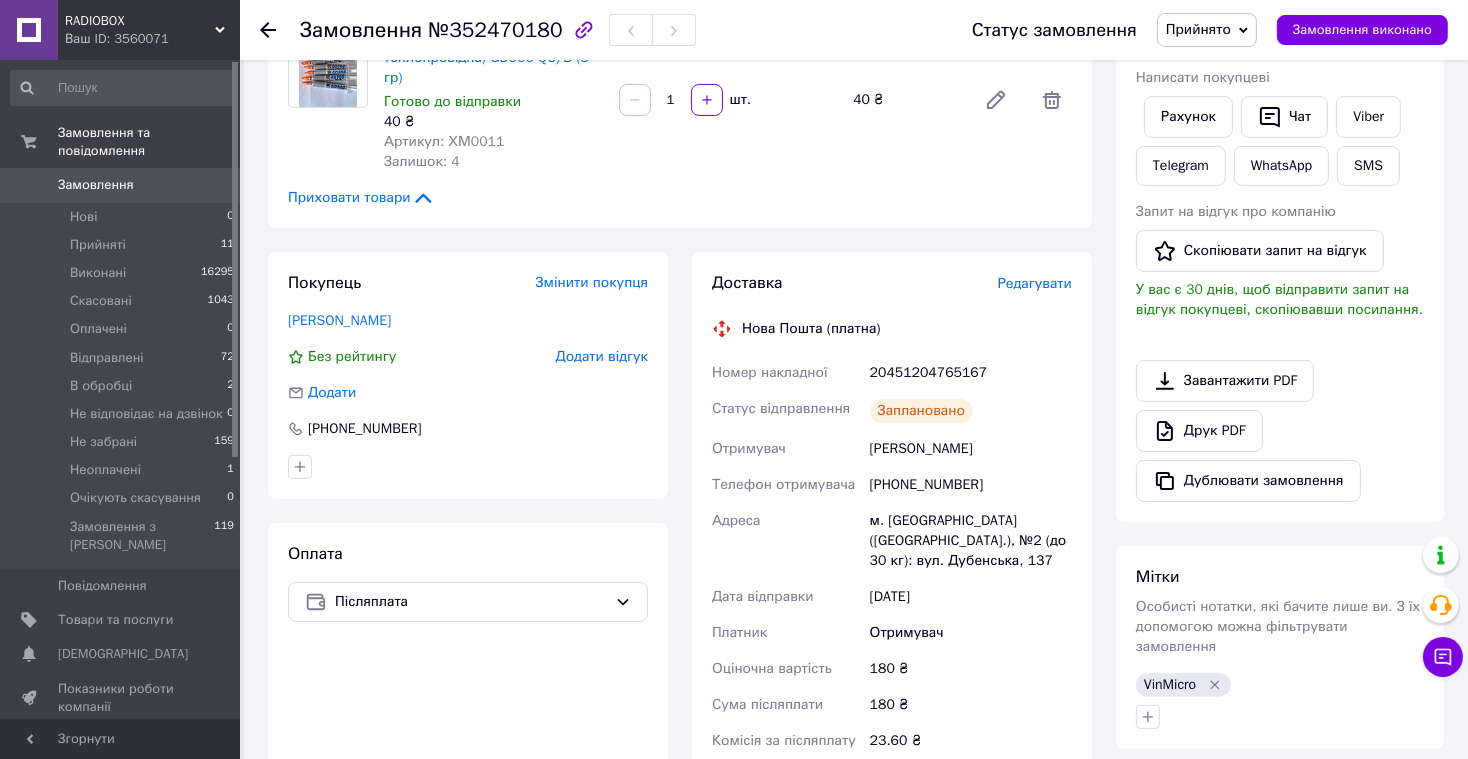 scroll, scrollTop: 319, scrollLeft: 0, axis: vertical 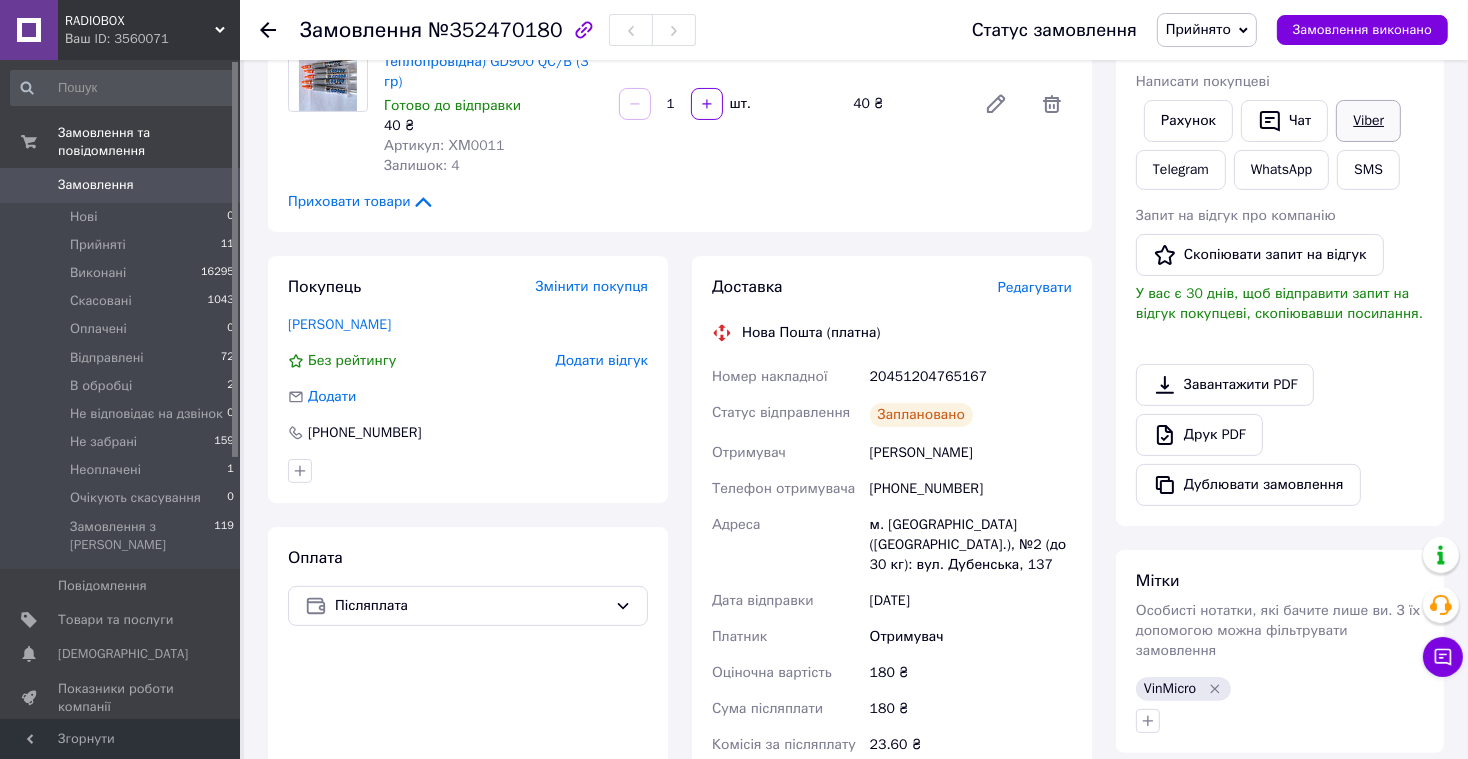 click on "Viber" at bounding box center [1368, 121] 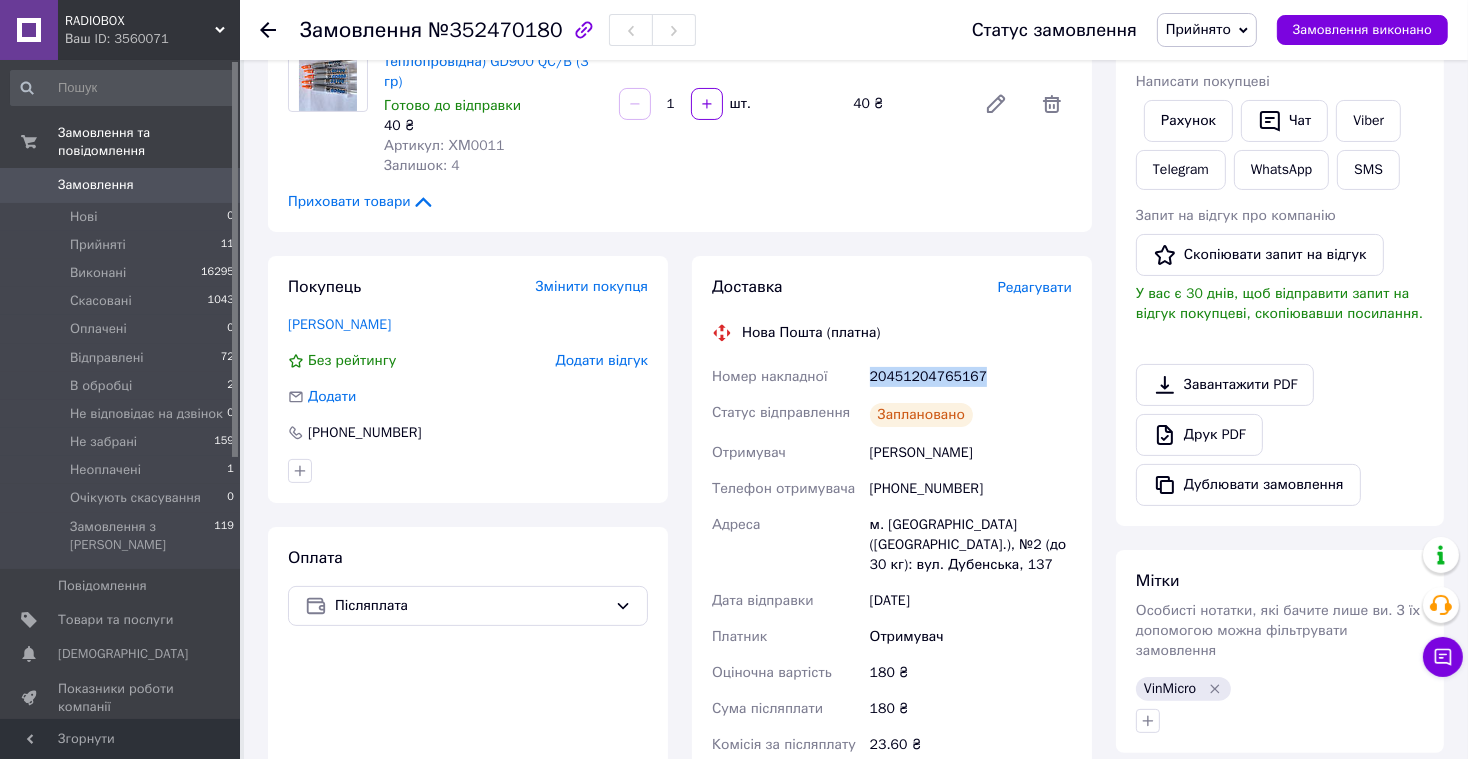 drag, startPoint x: 988, startPoint y: 378, endPoint x: 867, endPoint y: 376, distance: 121.016525 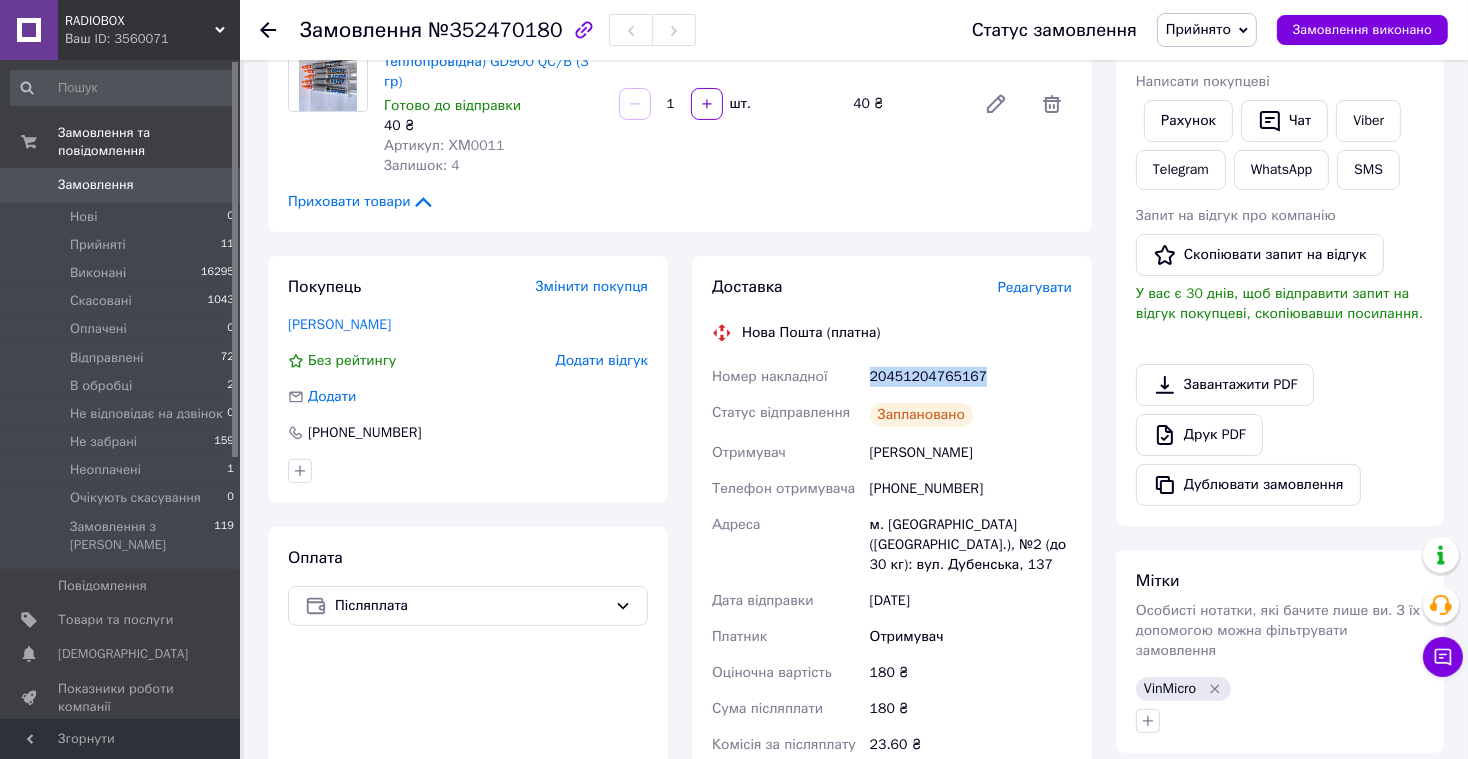 copy on "20451204765167" 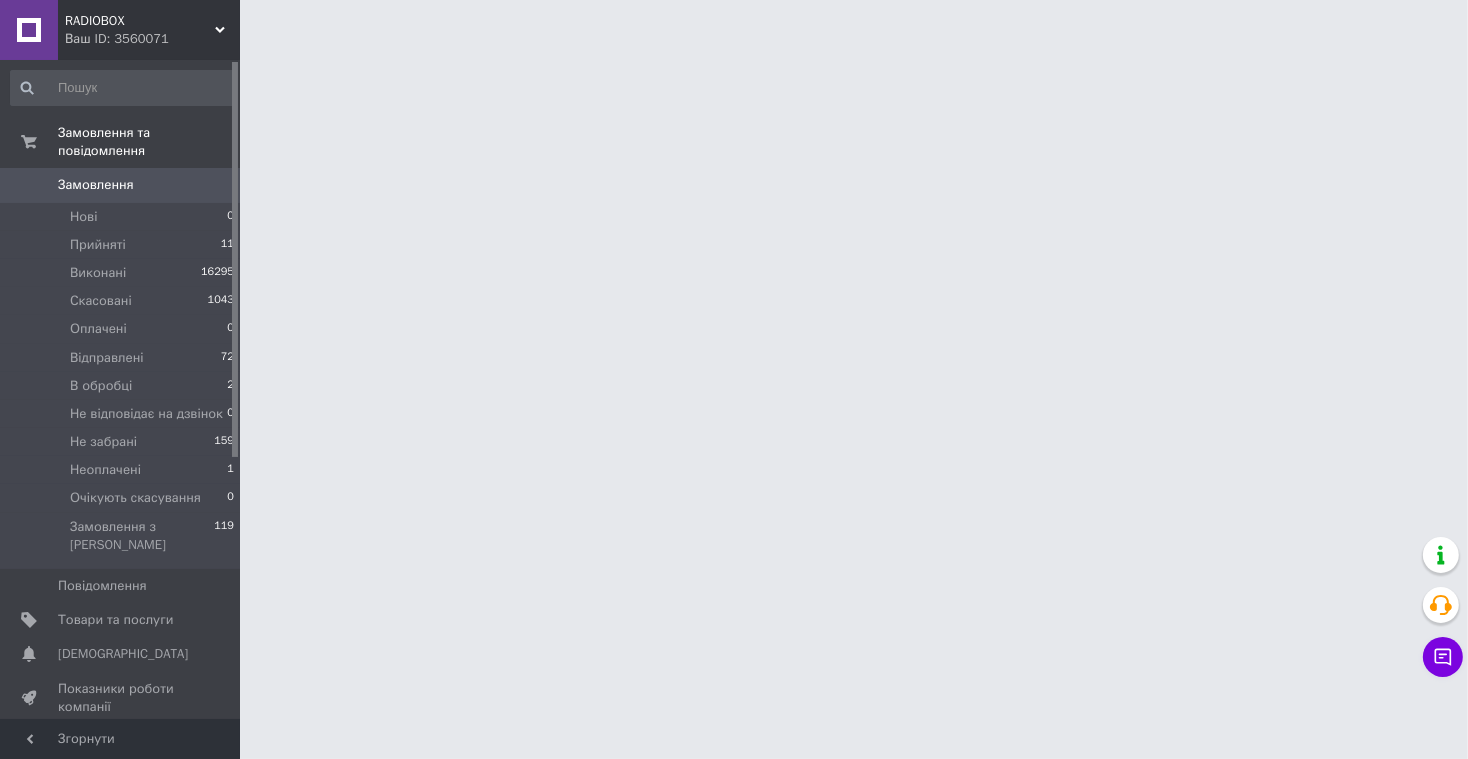 scroll, scrollTop: 0, scrollLeft: 0, axis: both 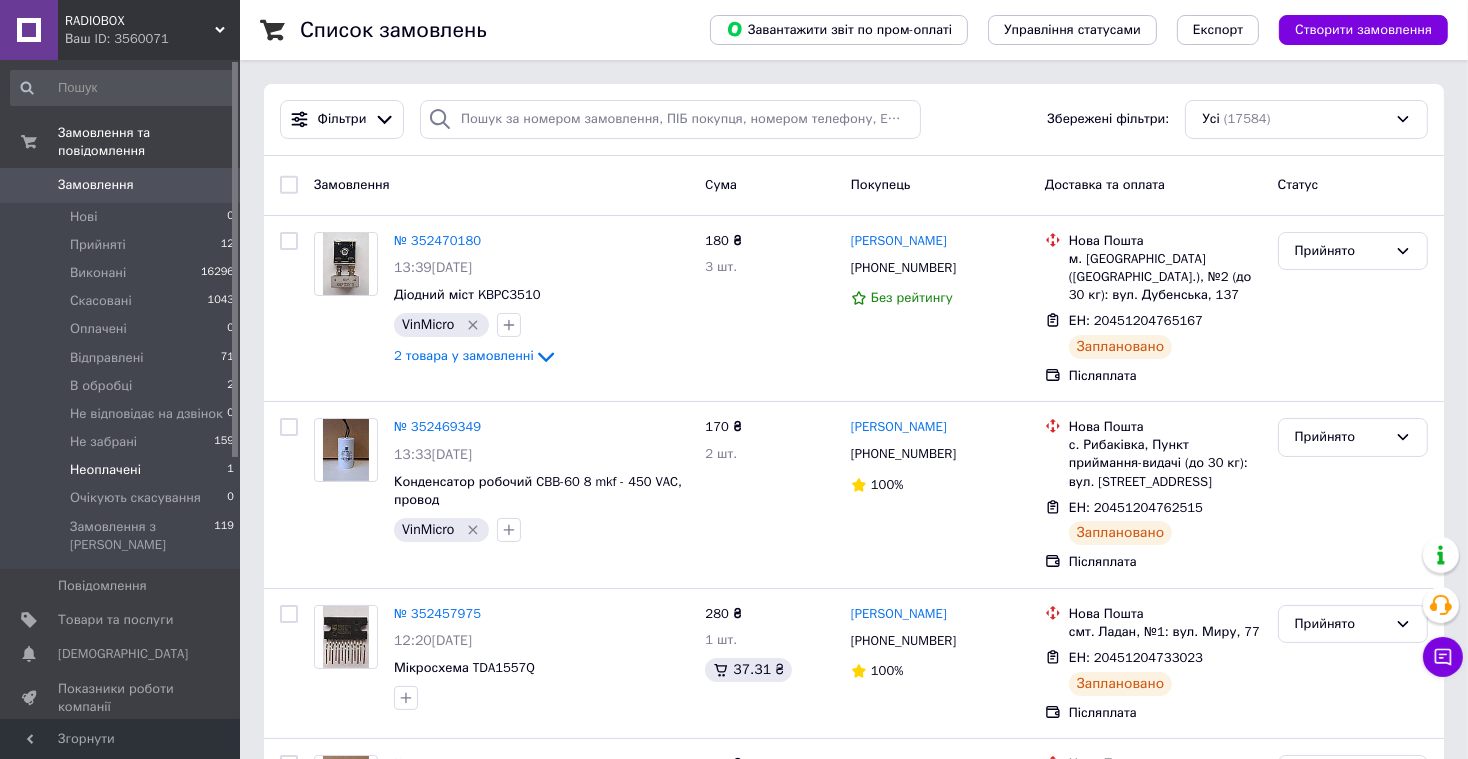 click on "Неоплачені 1" at bounding box center (123, 470) 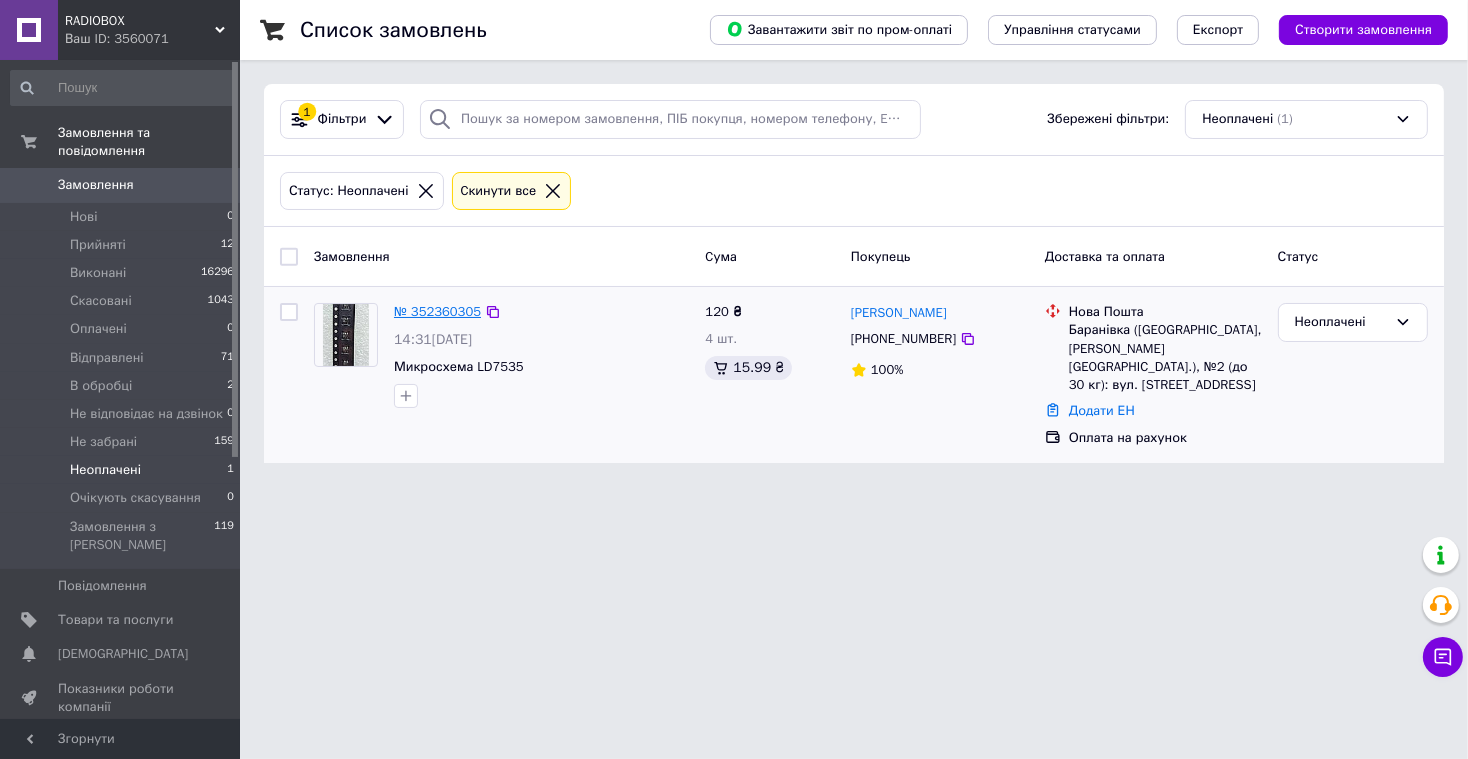 click on "№ 352360305" at bounding box center (437, 311) 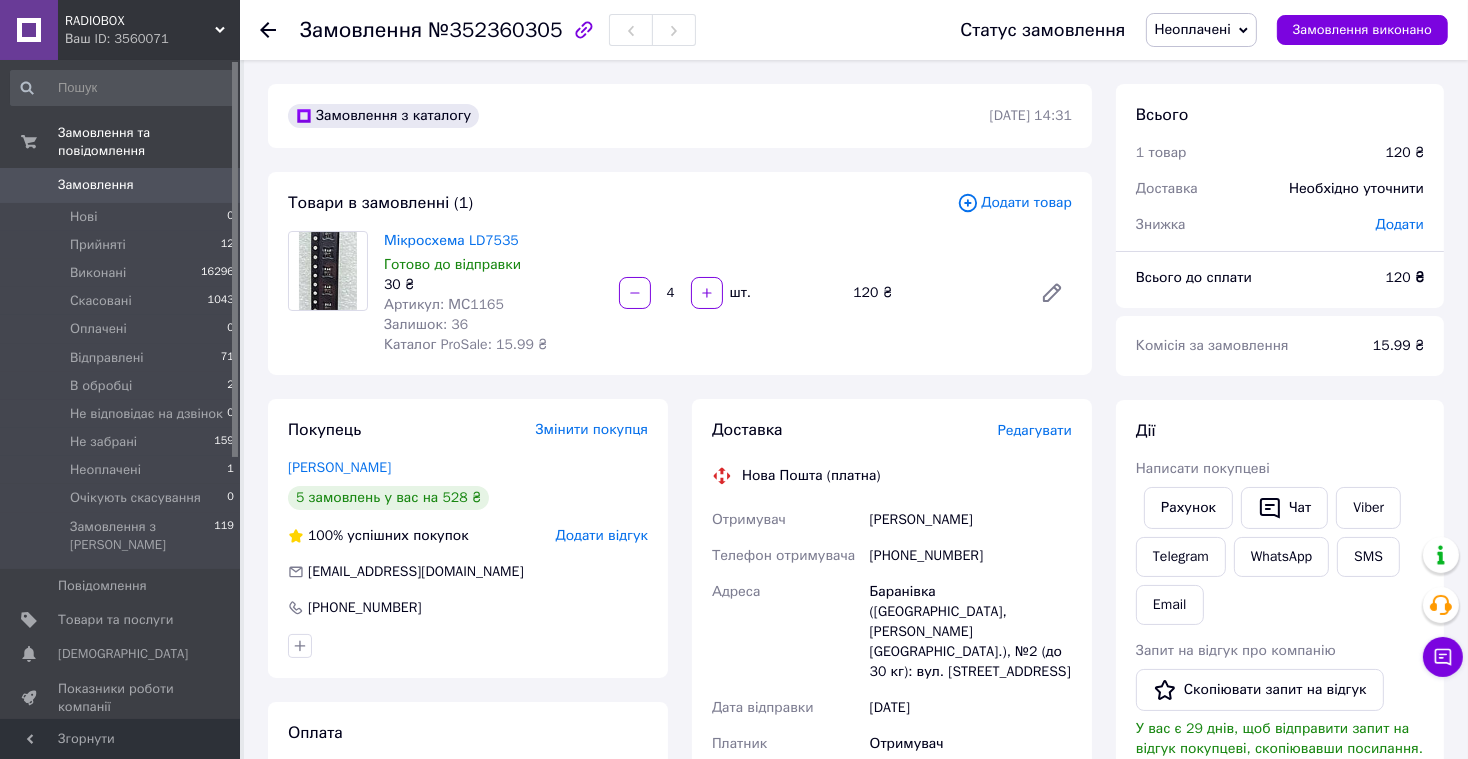 click on "[PERSON_NAME] покупцеві Рахунок   Чат Viber Telegram WhatsApp SMS Email Запит на відгук про компанію   Скопіювати запит на відгук У вас є 29 днів, щоб відправити запит на відгук покупцеві, скопіювавши посилання.   Завантажити PDF   Друк PDF   Дублювати замовлення" at bounding box center [1280, 680] 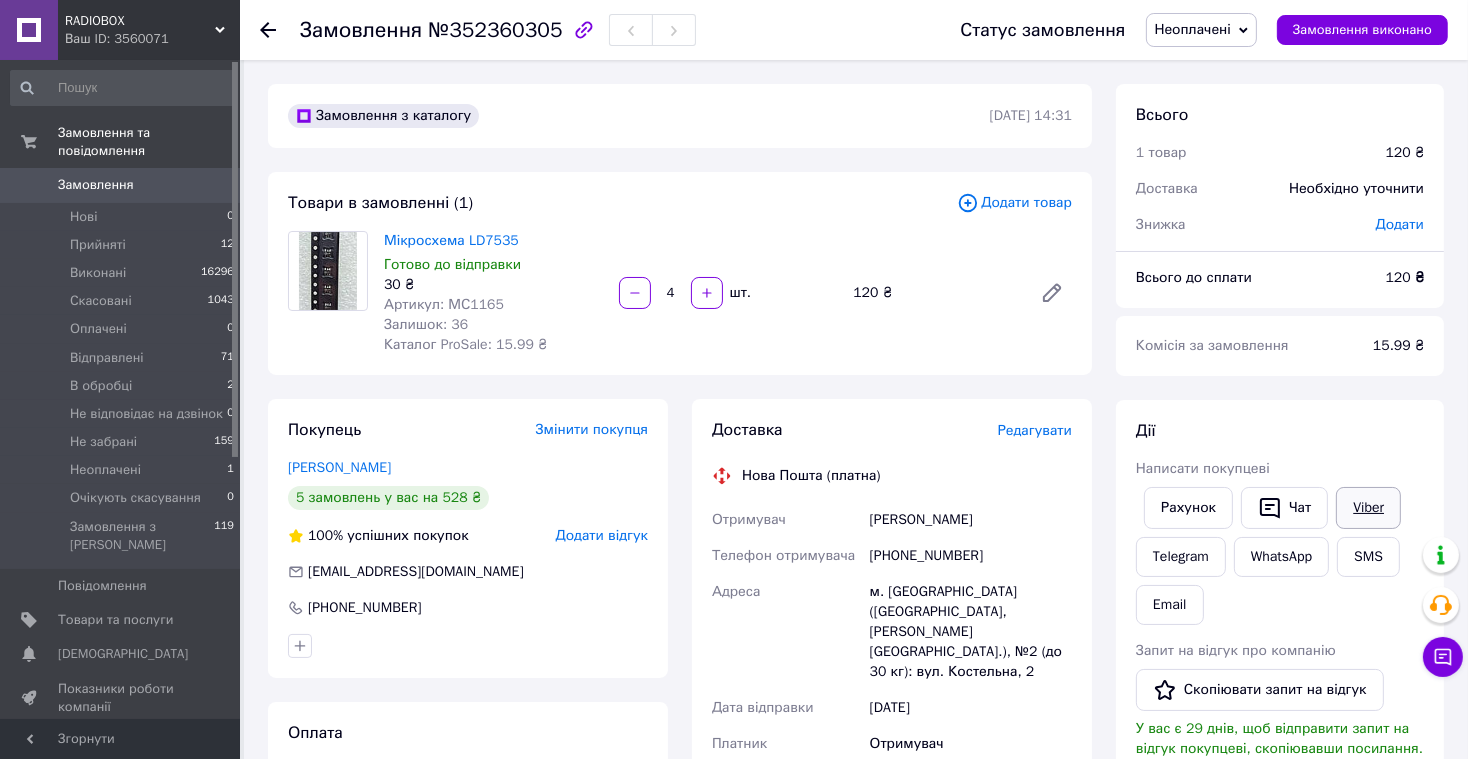 click on "Viber" at bounding box center (1368, 508) 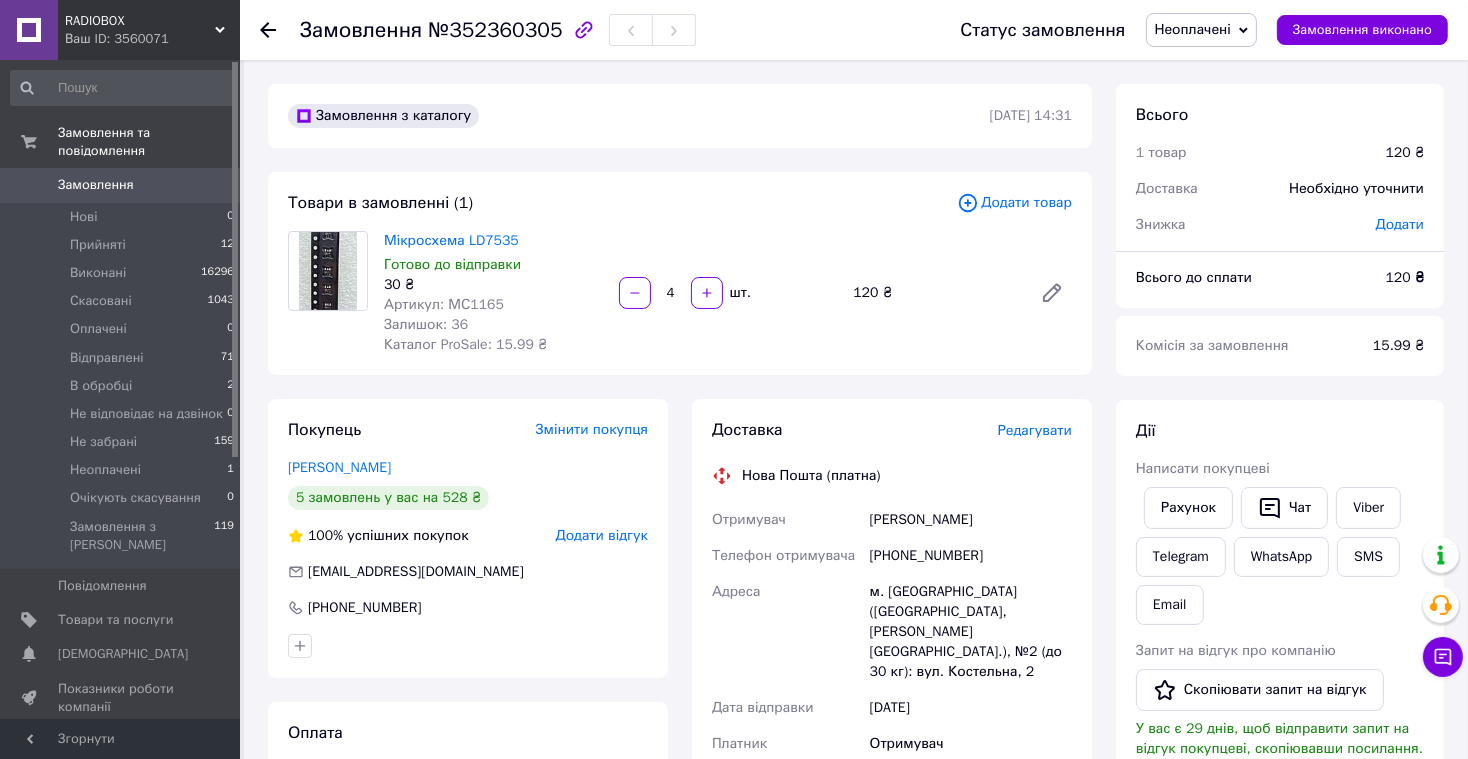 click 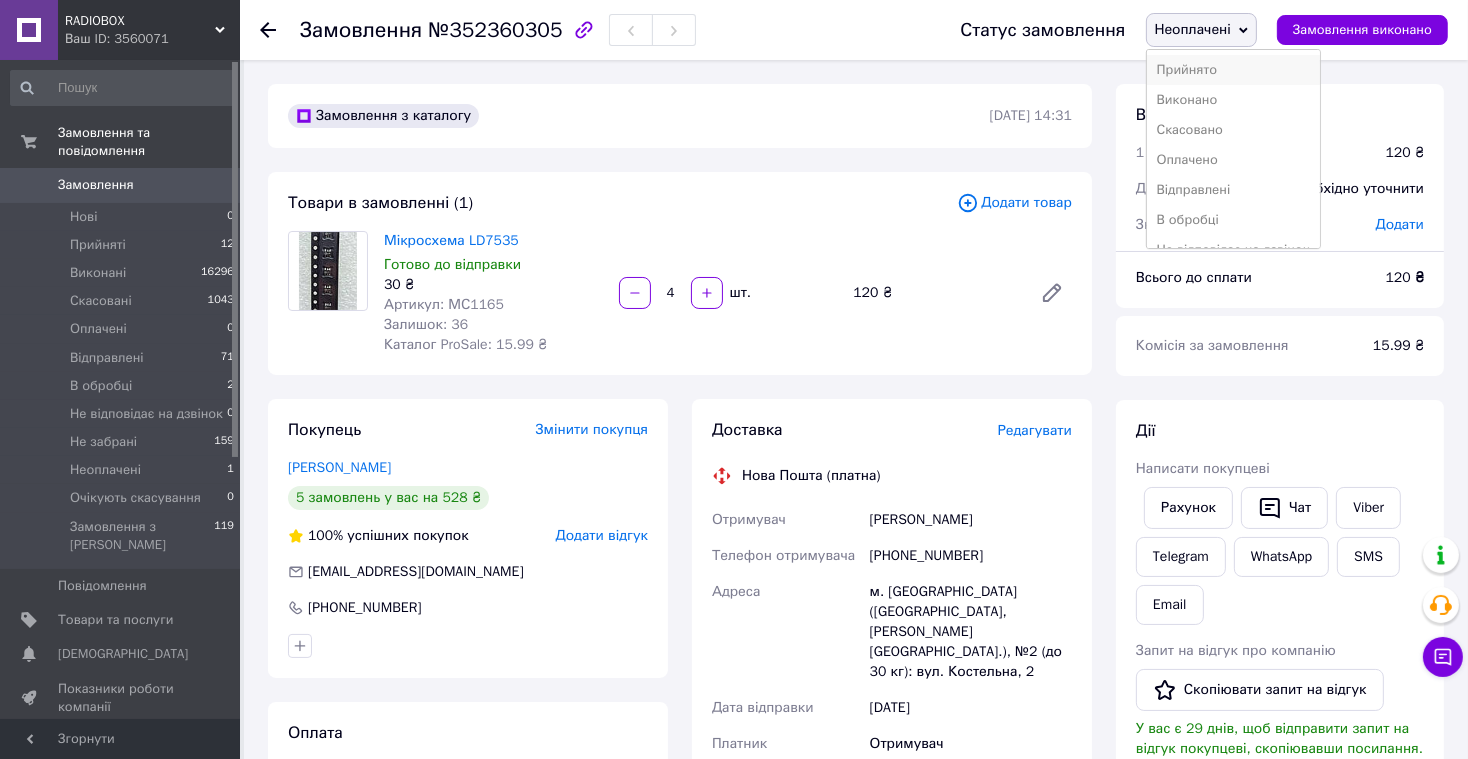 click on "Прийнято" at bounding box center [1233, 70] 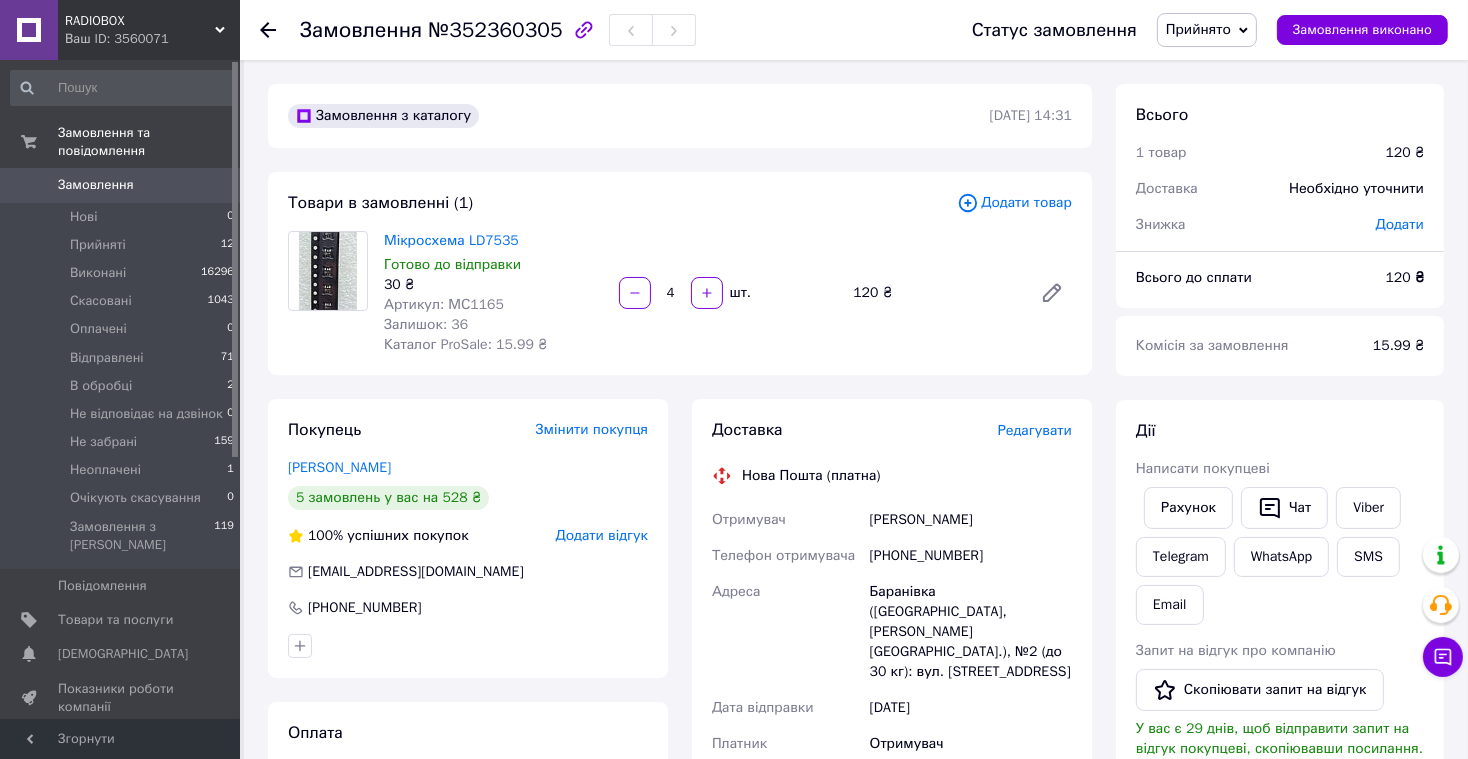 click on "Редагувати" at bounding box center [1035, 430] 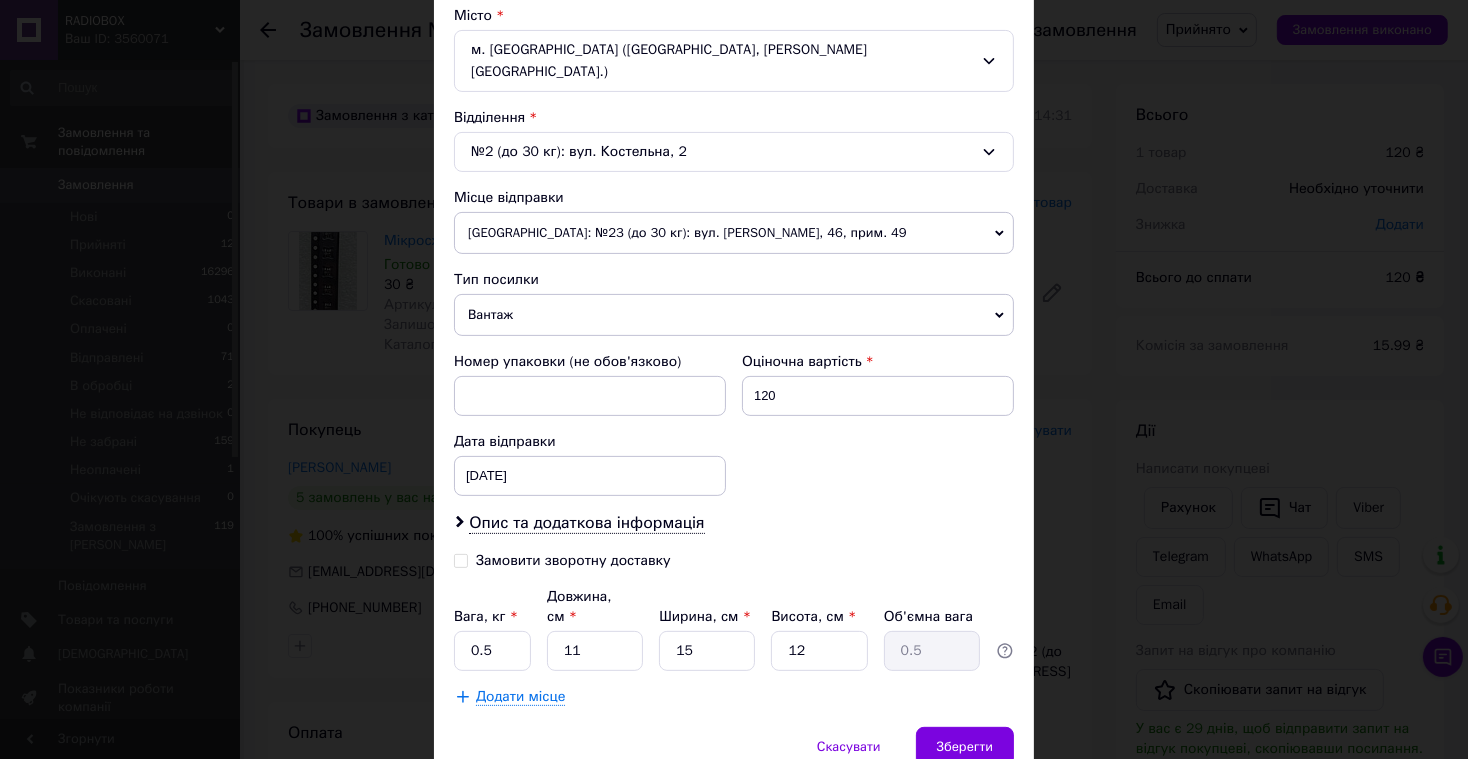 scroll, scrollTop: 622, scrollLeft: 0, axis: vertical 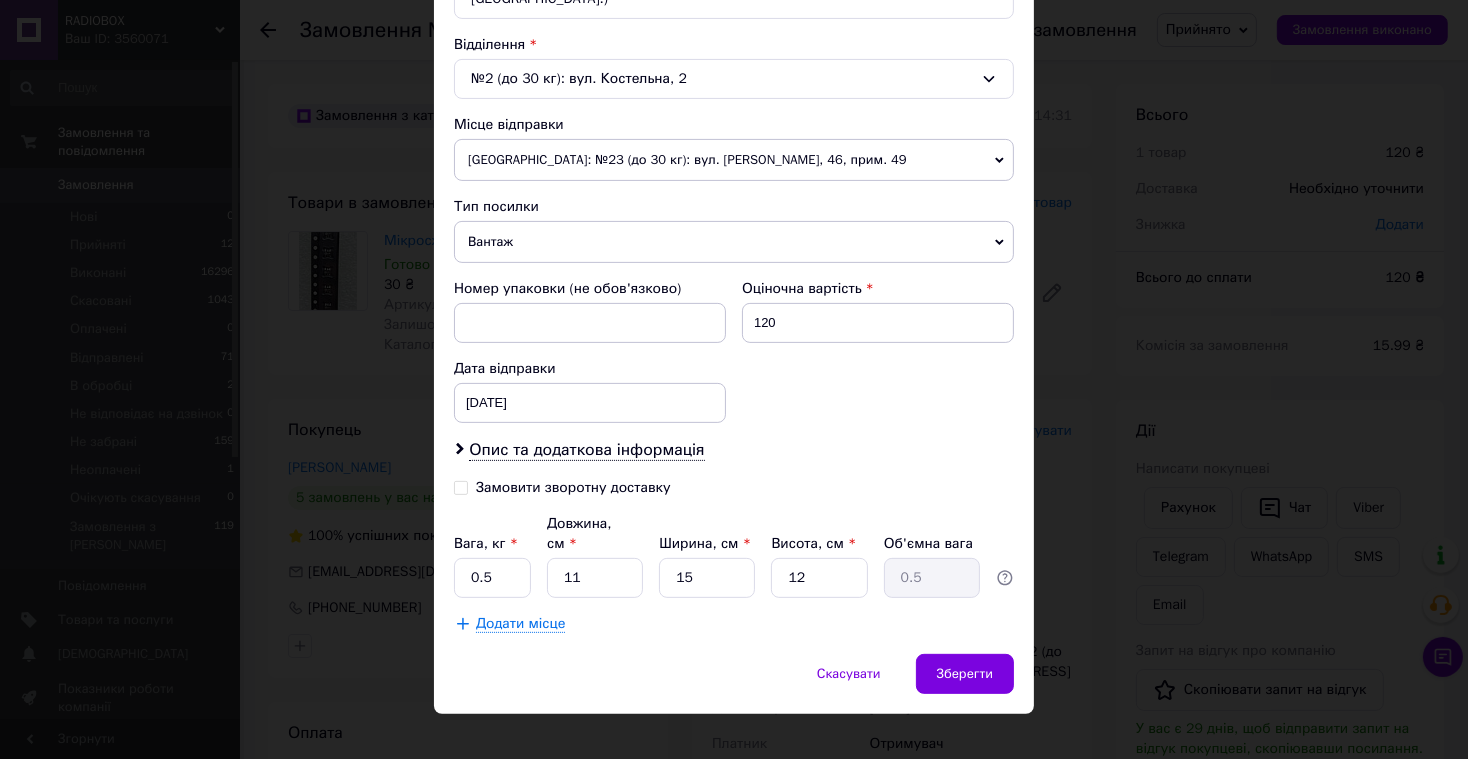 click on "Вантаж" at bounding box center [734, 242] 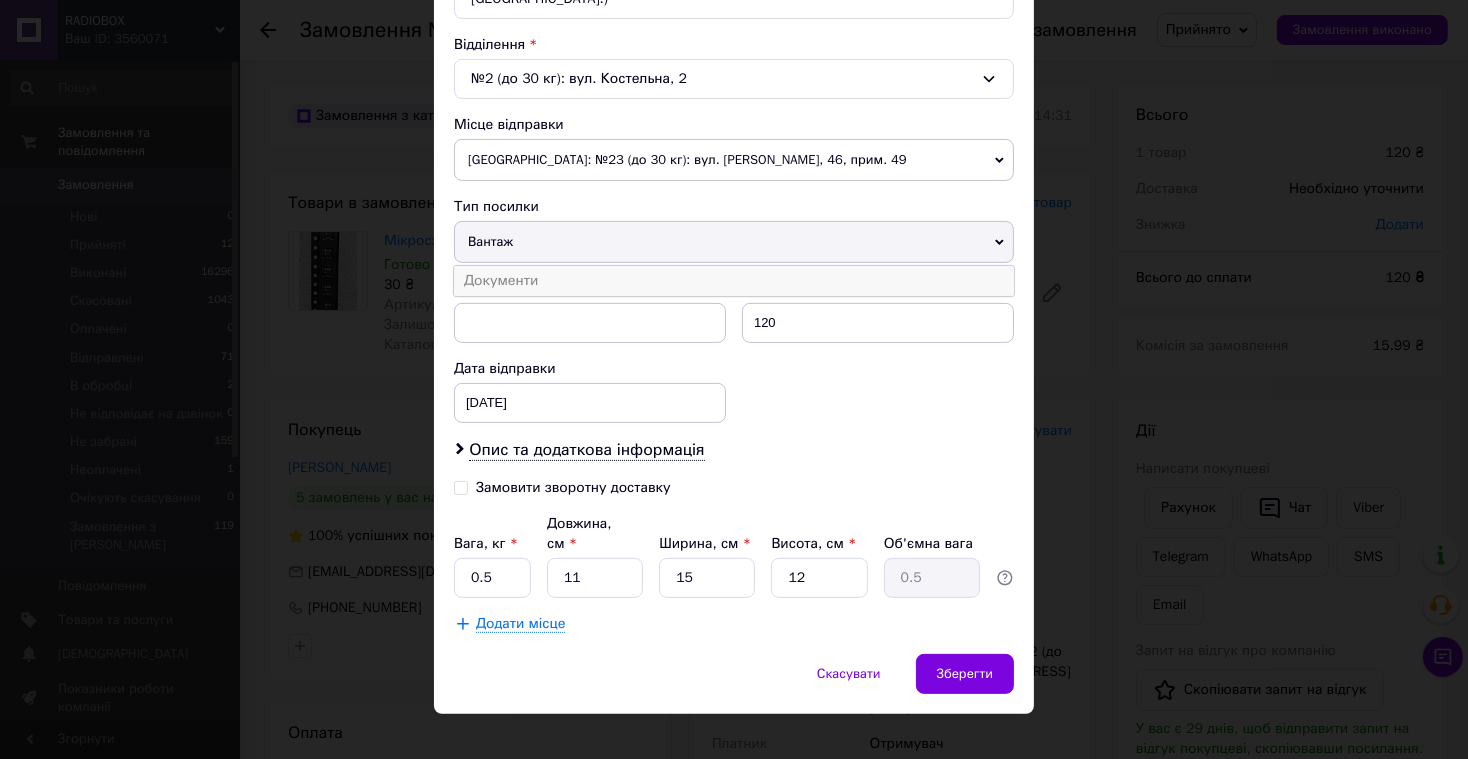click on "Документи" at bounding box center (734, 281) 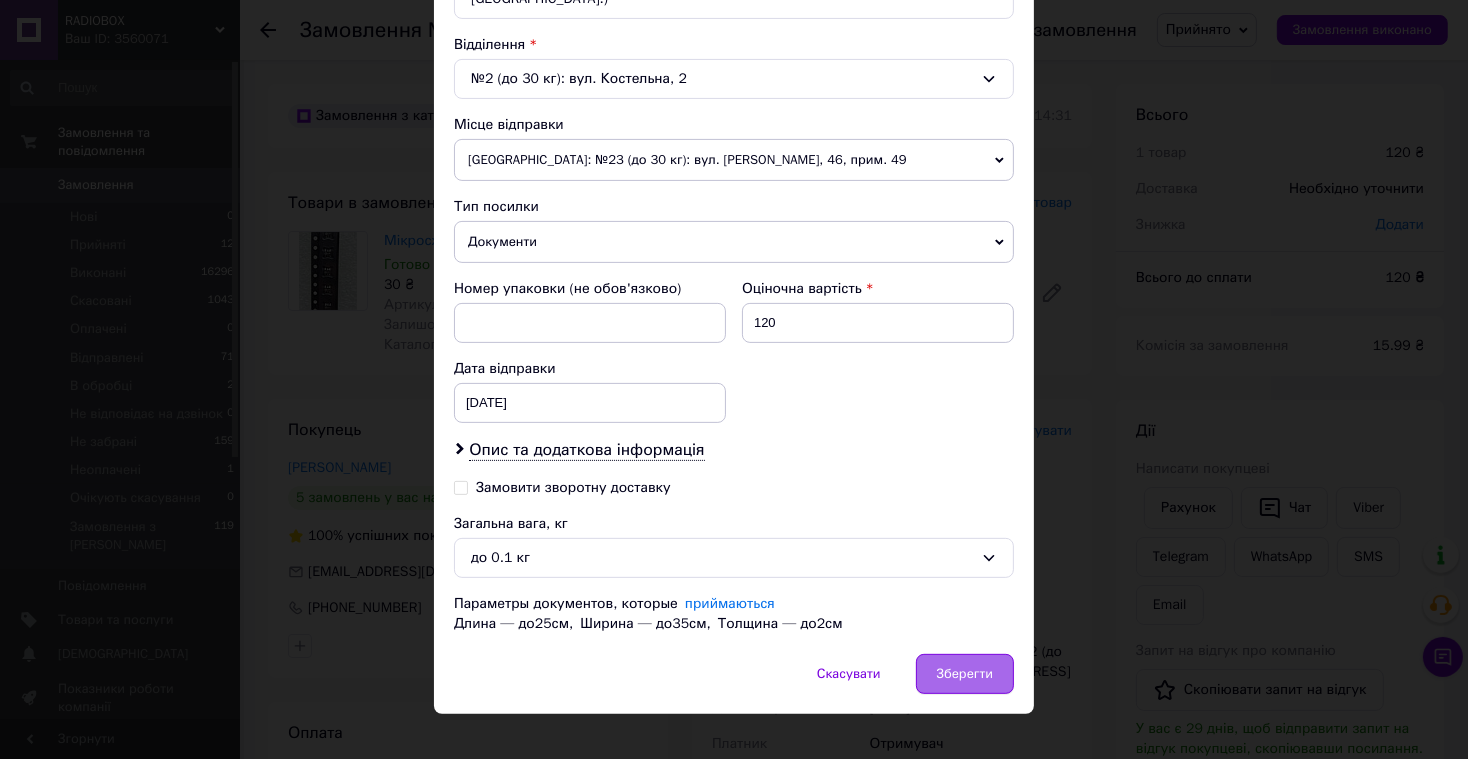 click on "Зберегти" at bounding box center [965, 674] 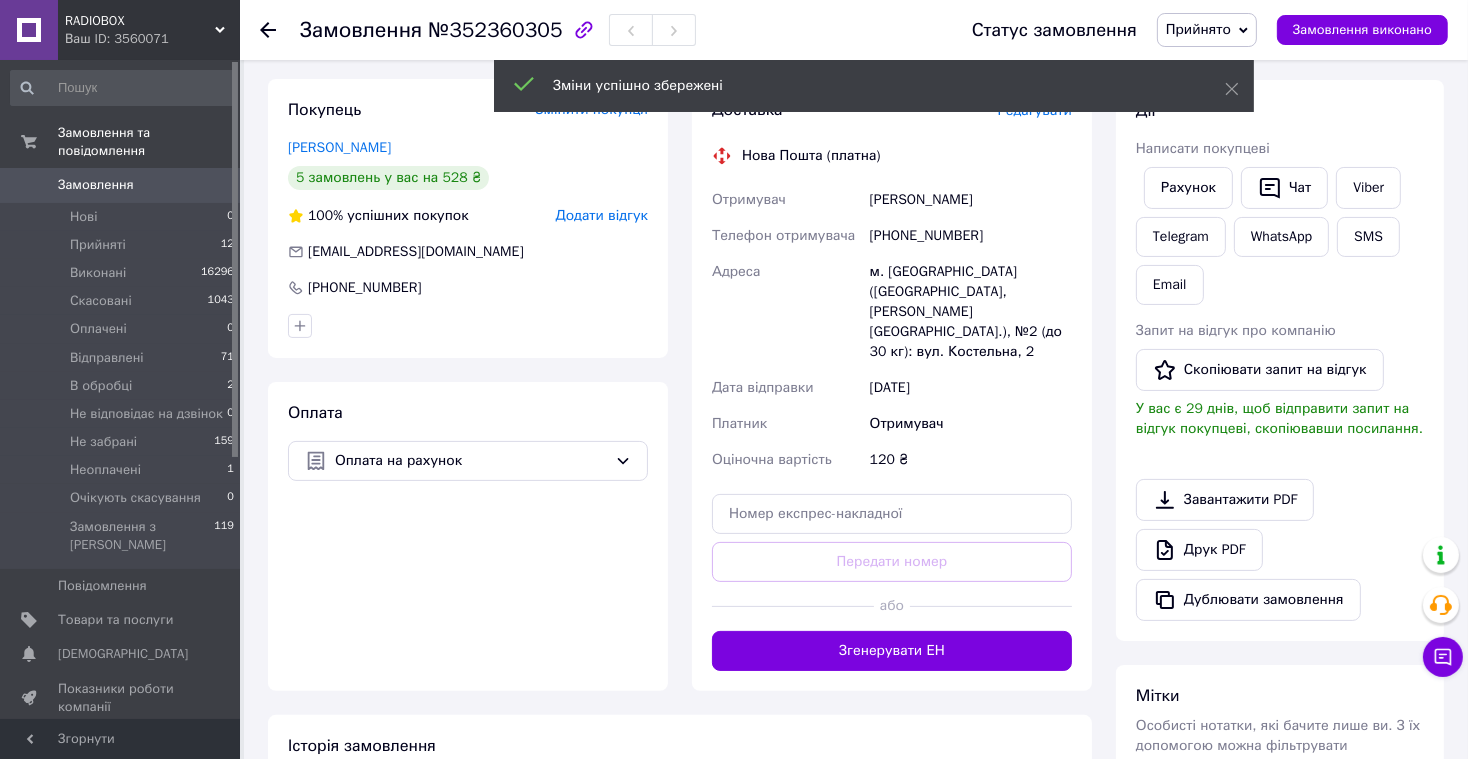 scroll, scrollTop: 353, scrollLeft: 0, axis: vertical 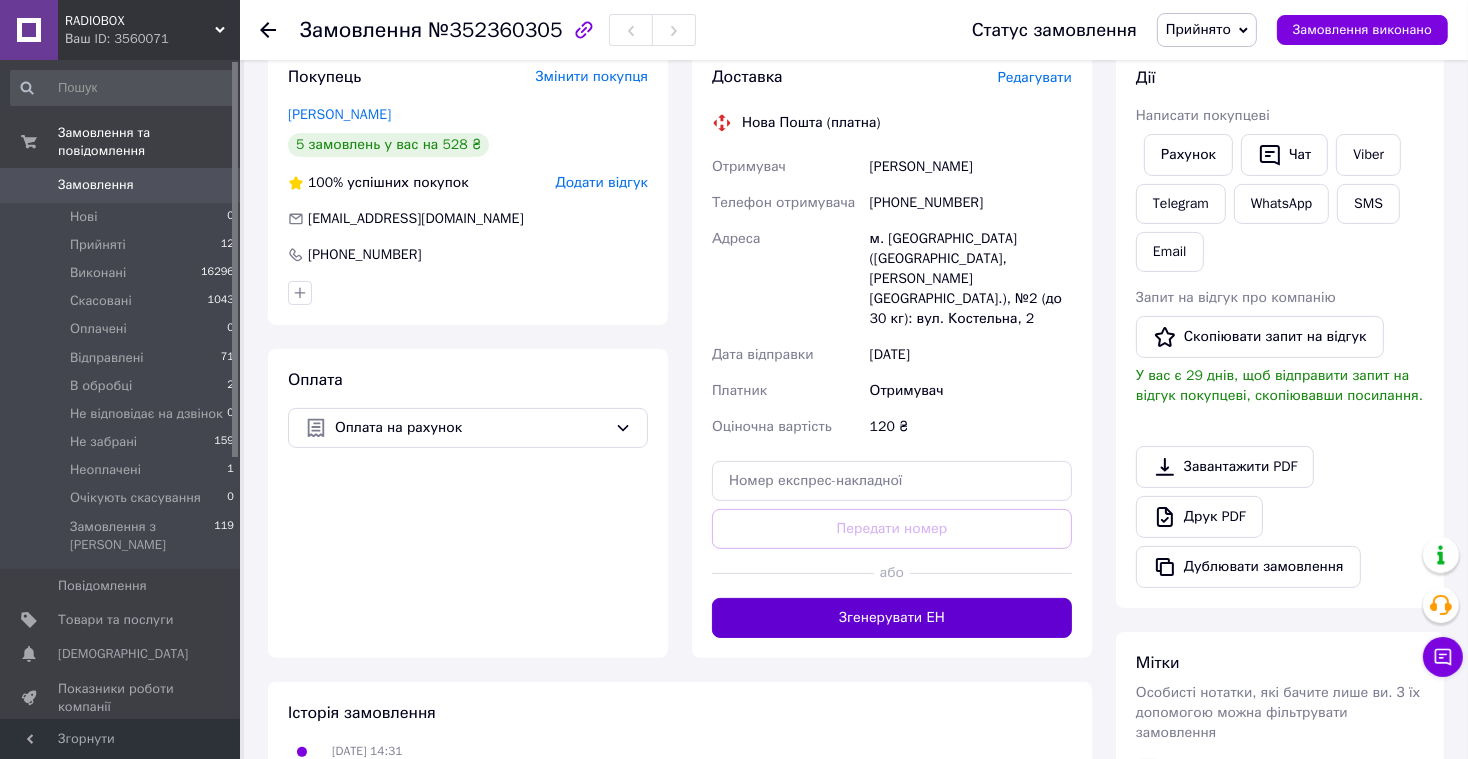 click on "Згенерувати ЕН" at bounding box center [892, 618] 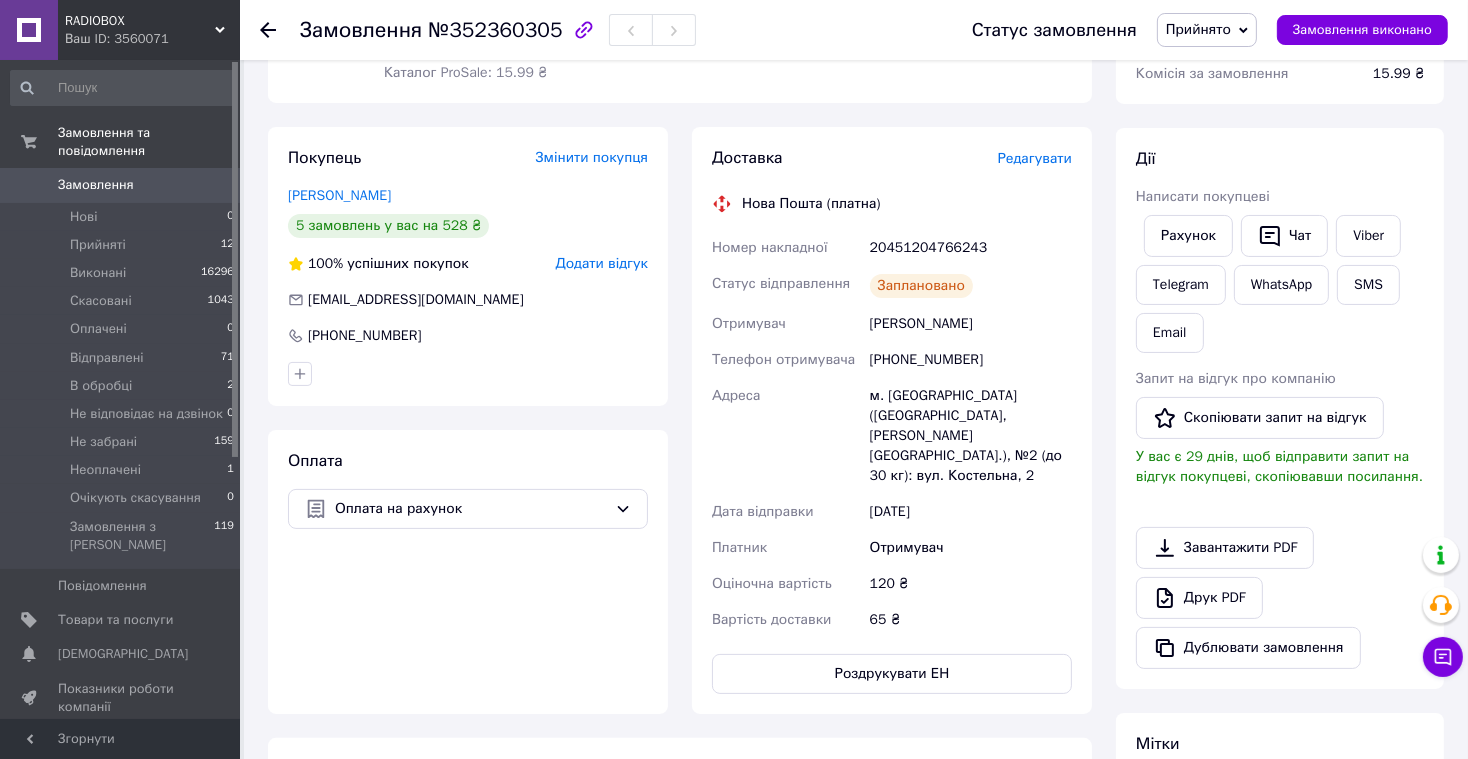 scroll, scrollTop: 267, scrollLeft: 0, axis: vertical 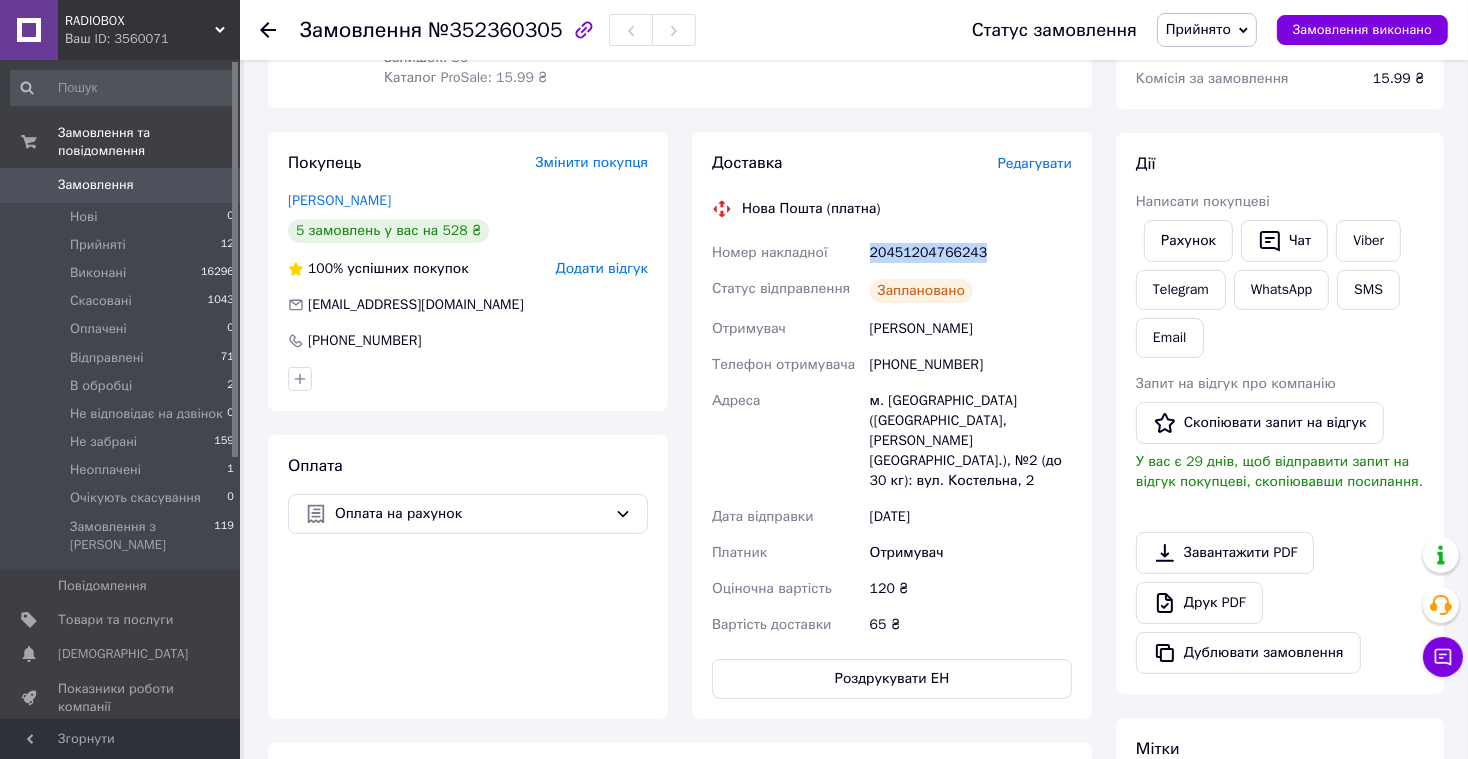 drag, startPoint x: 863, startPoint y: 254, endPoint x: 990, endPoint y: 258, distance: 127.06297 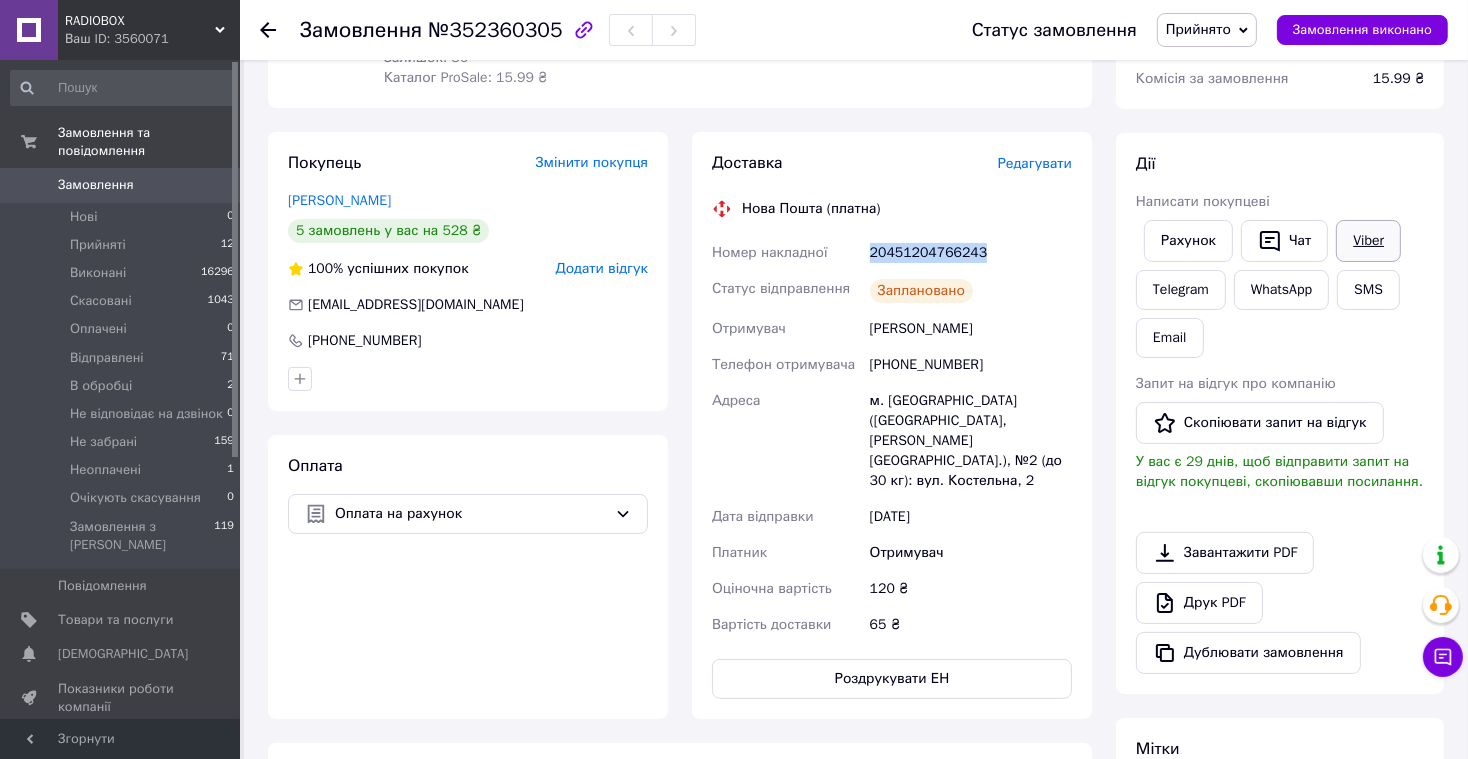 click on "Viber" at bounding box center (1368, 241) 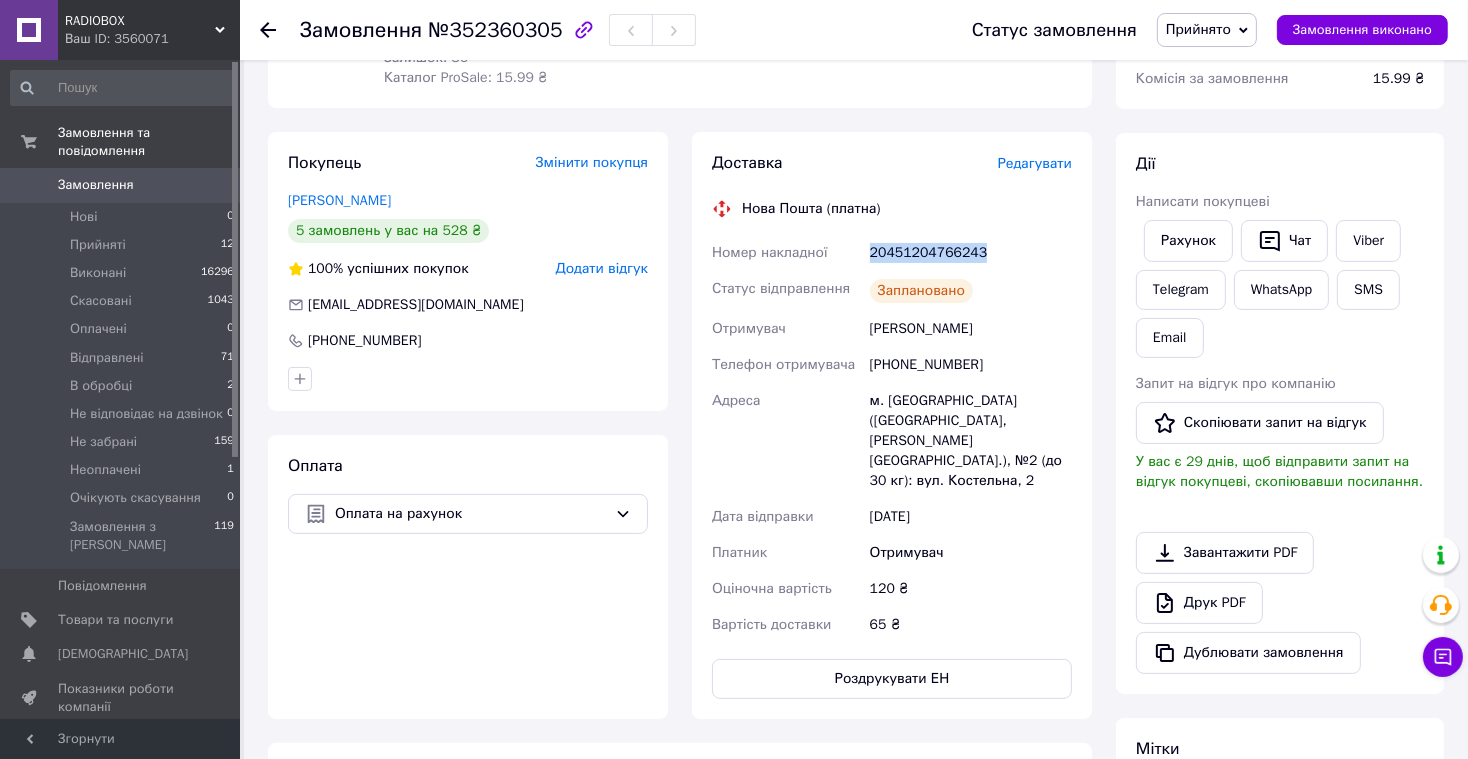 click on "Замовлення 0" at bounding box center (123, 185) 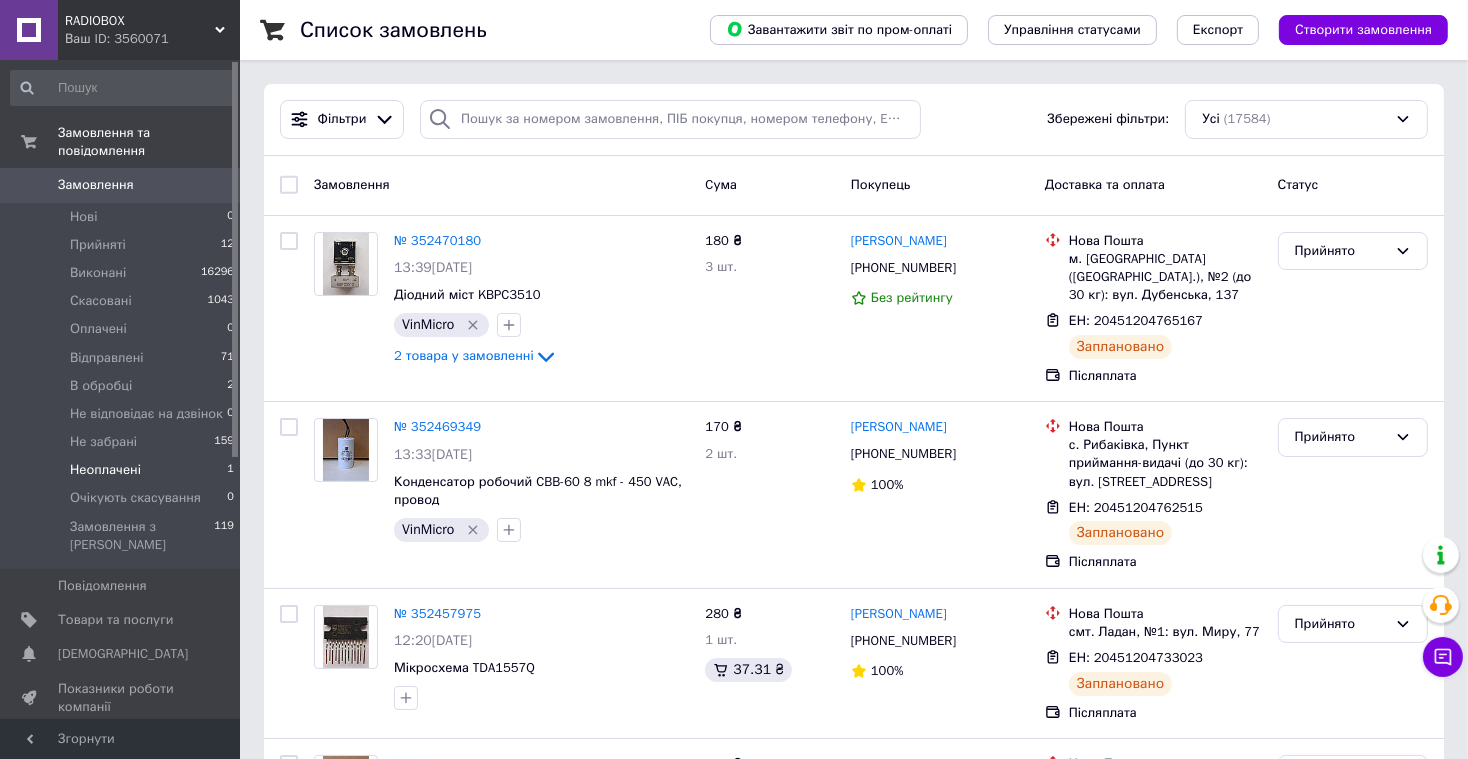 click on "Неоплачені 1" at bounding box center (123, 470) 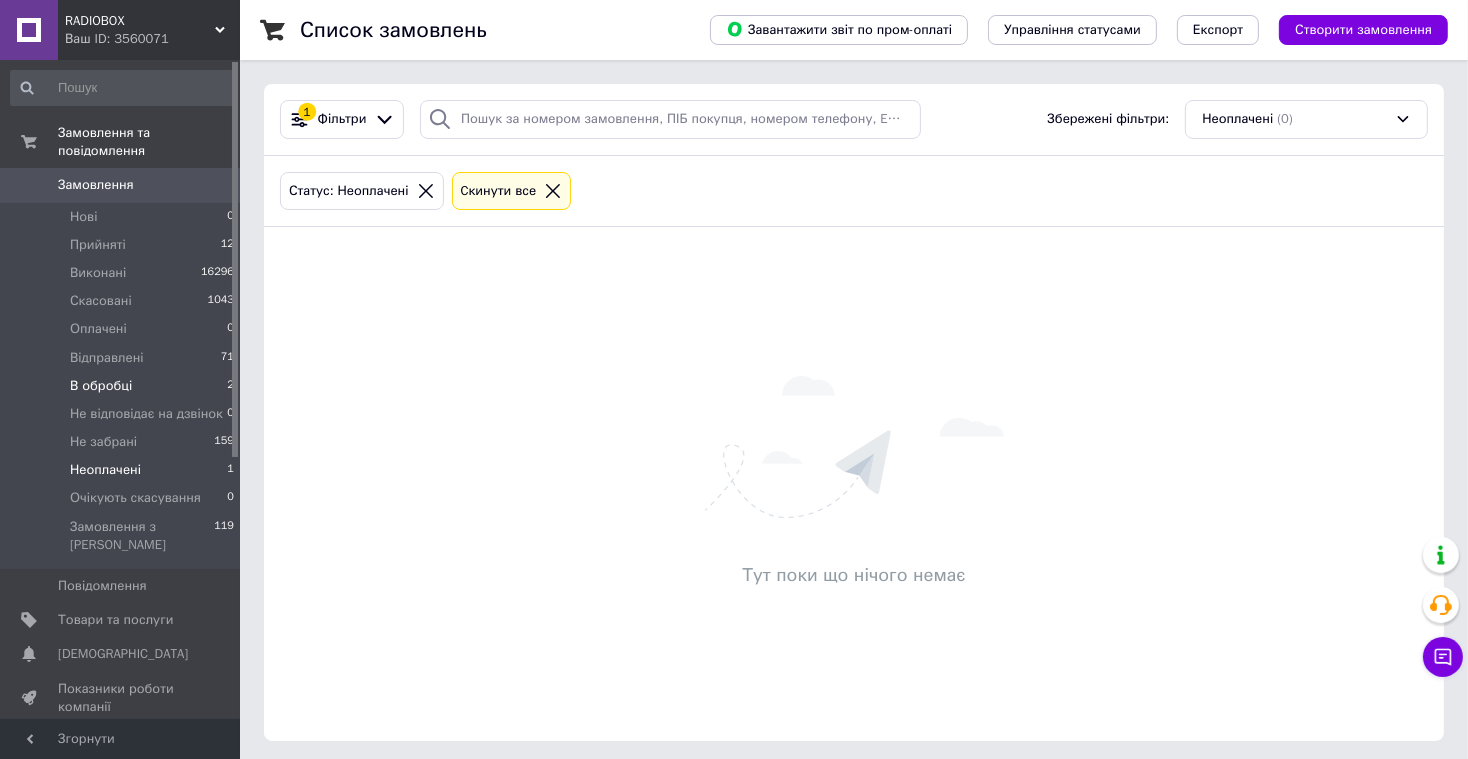 click on "В обробці 2" at bounding box center (123, 386) 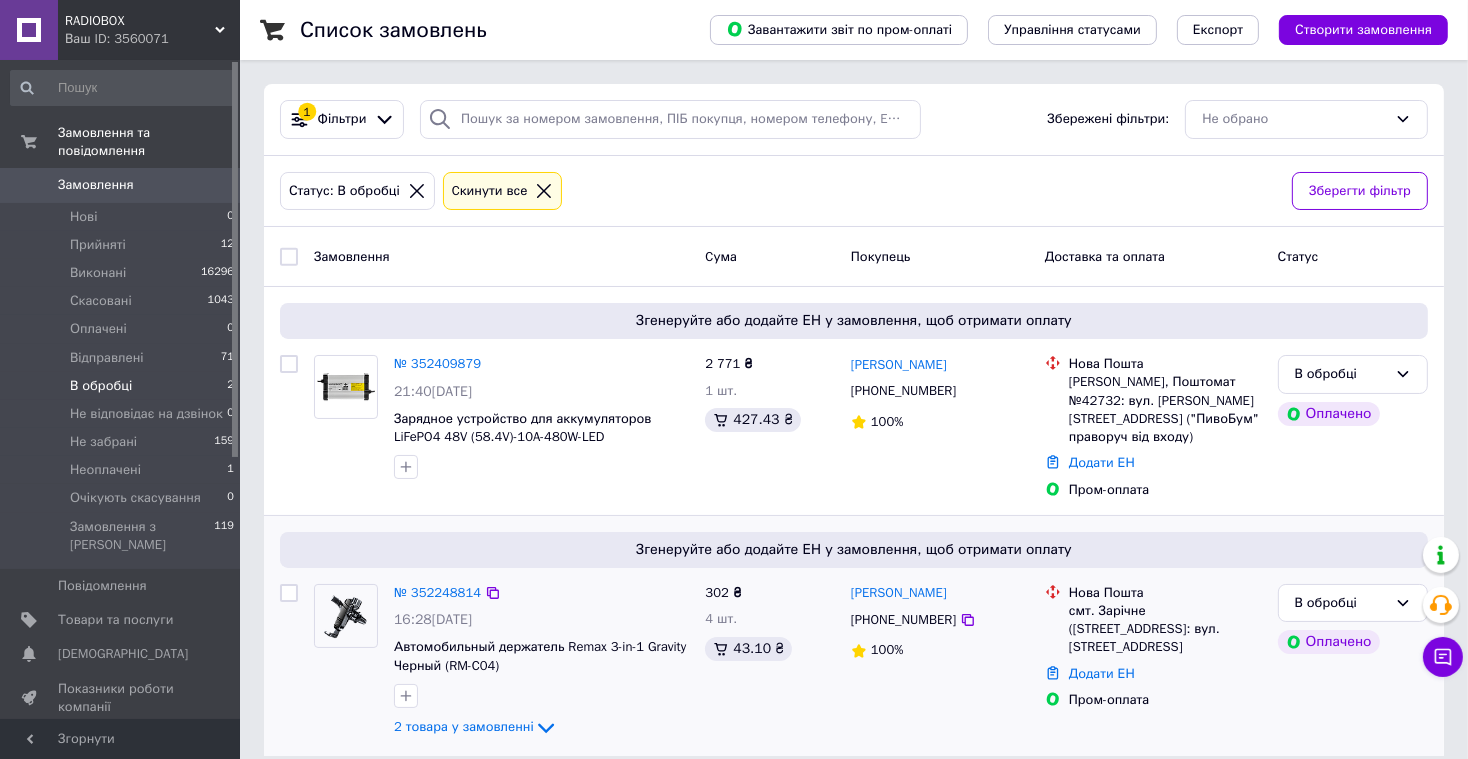scroll, scrollTop: 12, scrollLeft: 0, axis: vertical 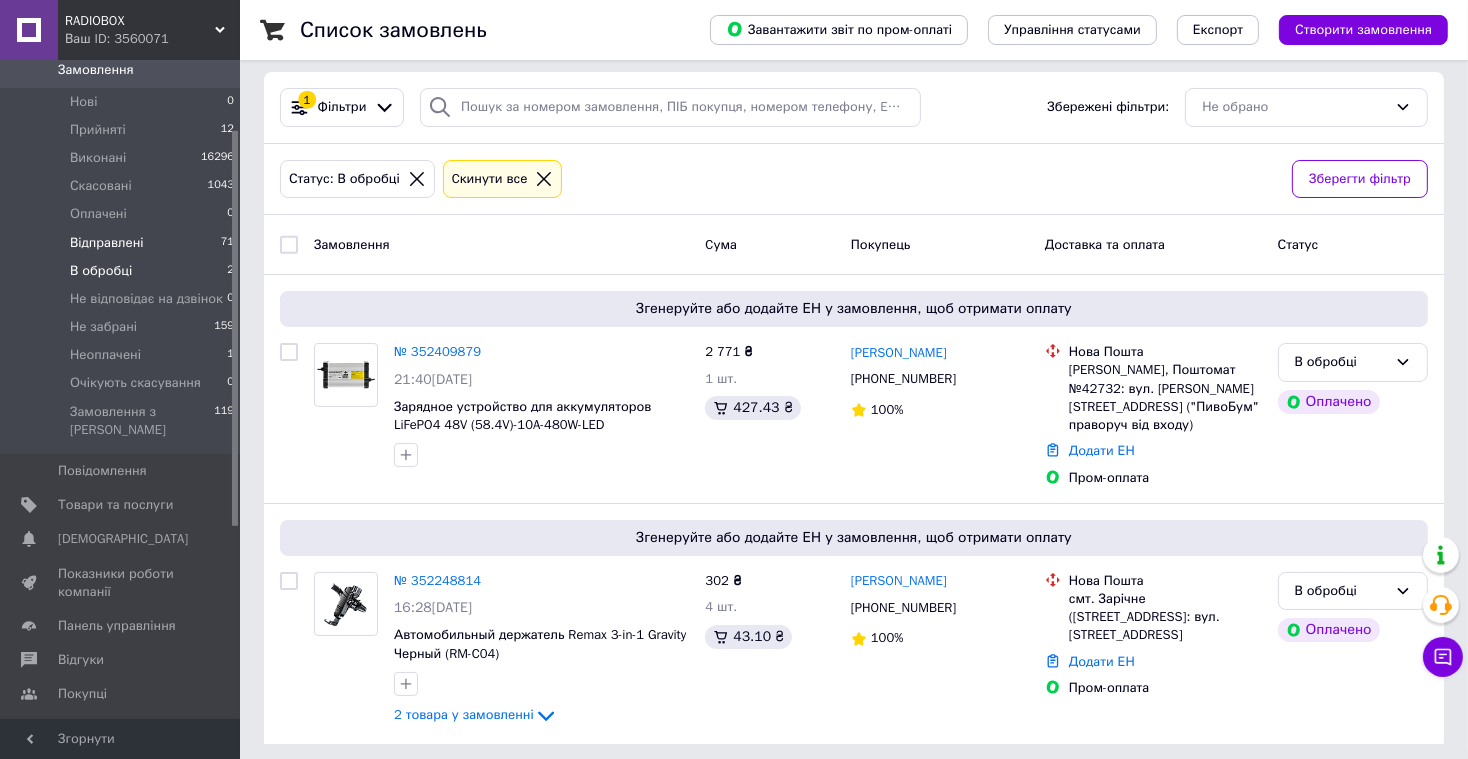 click on "Відправлені 71" at bounding box center (123, 243) 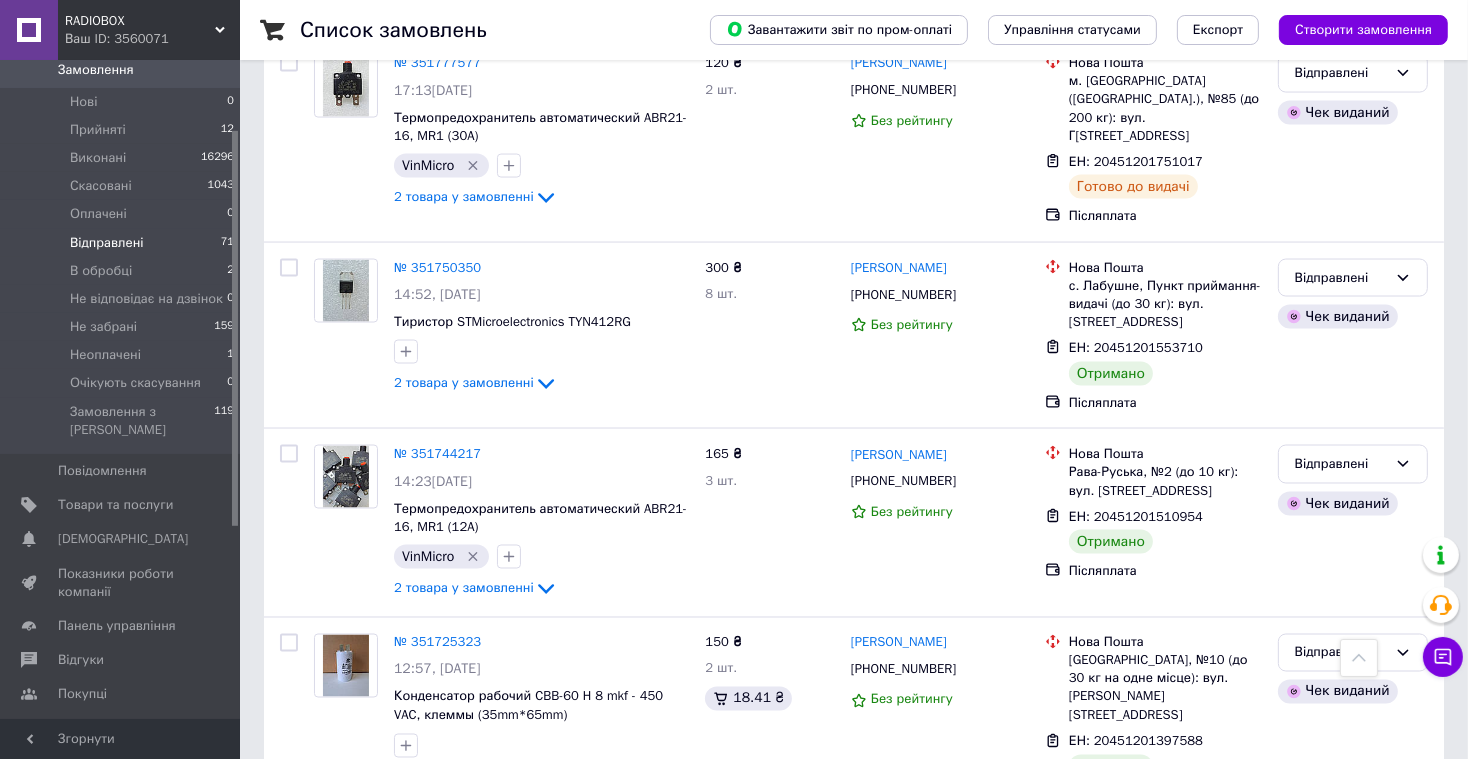 scroll, scrollTop: 11539, scrollLeft: 0, axis: vertical 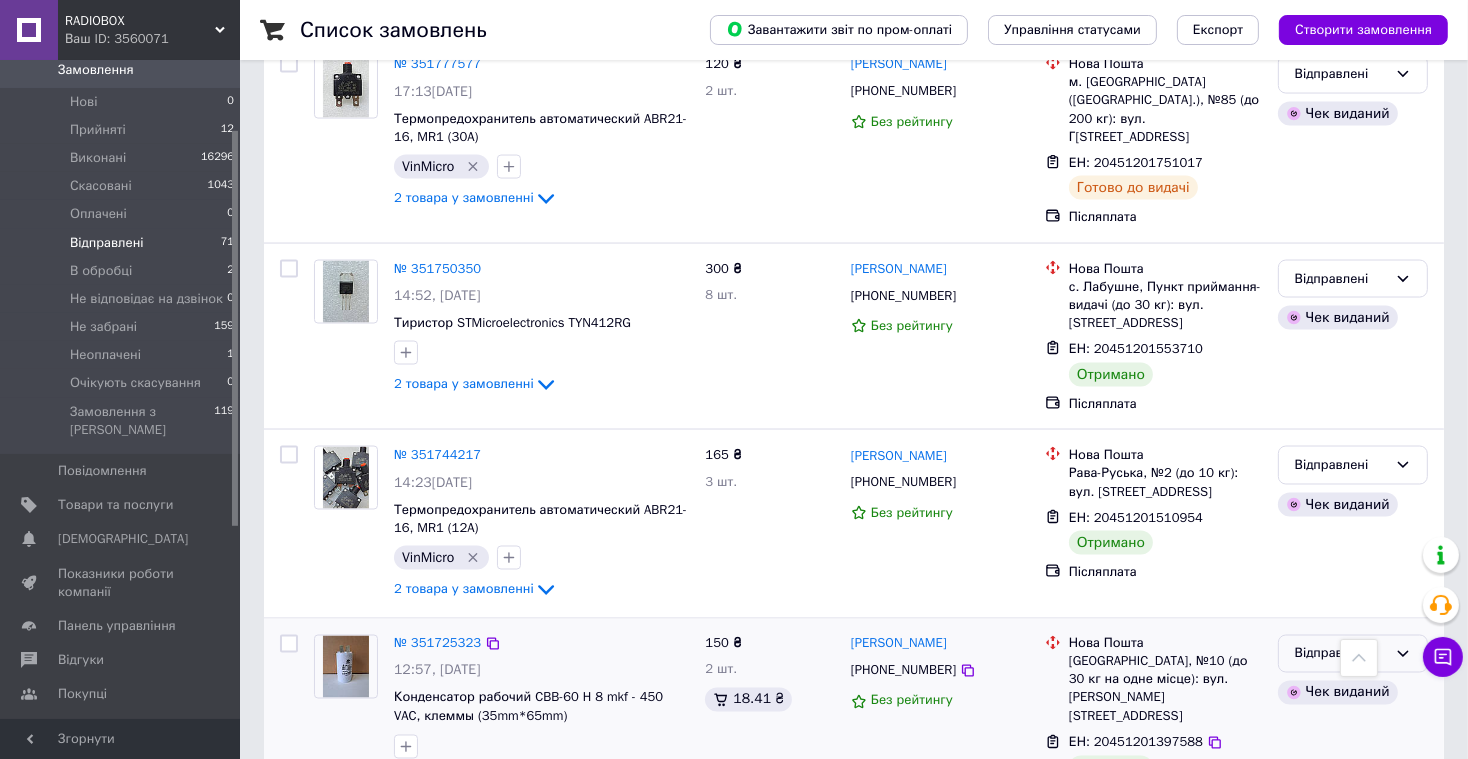 click on "Відправлені" at bounding box center [1341, 654] 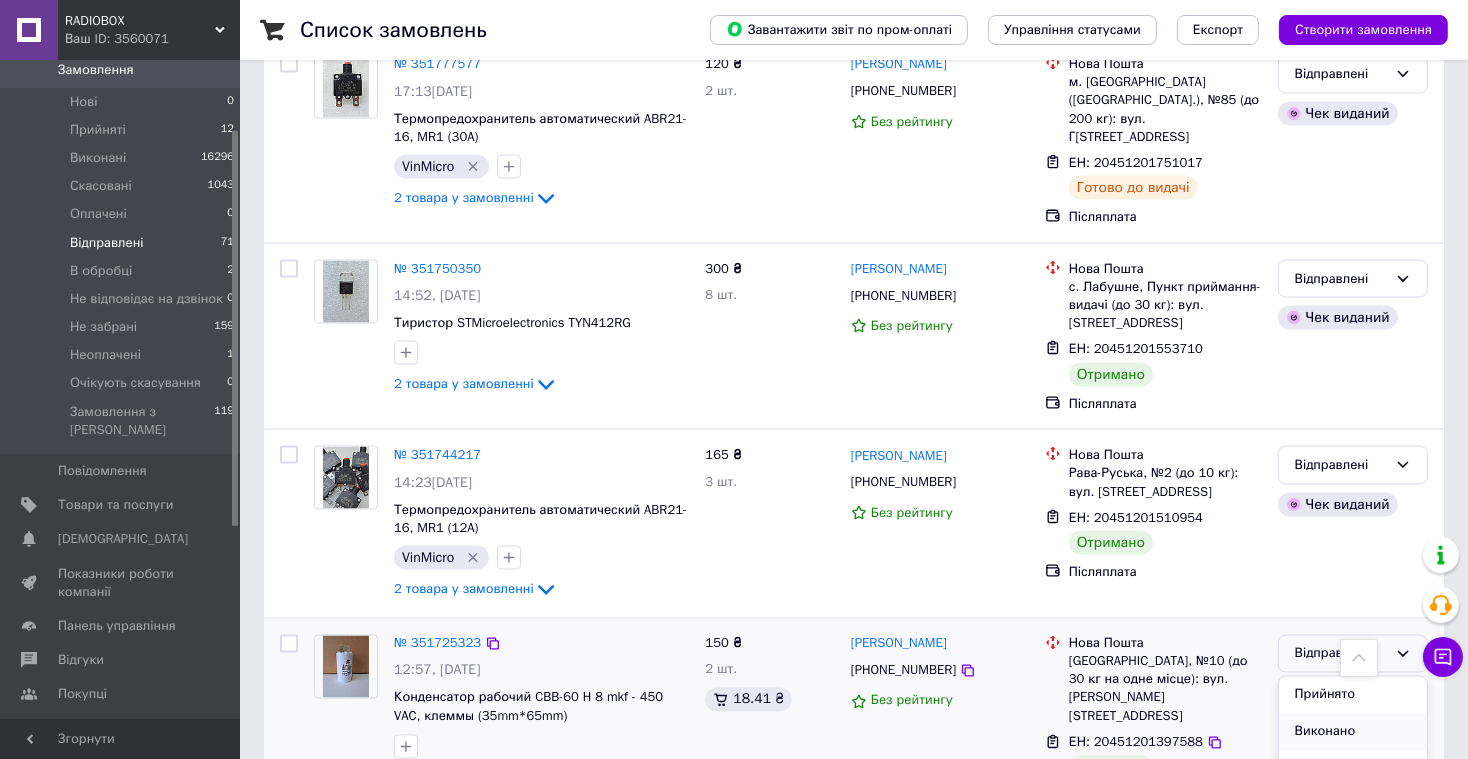 click on "Виконано" at bounding box center (1353, 732) 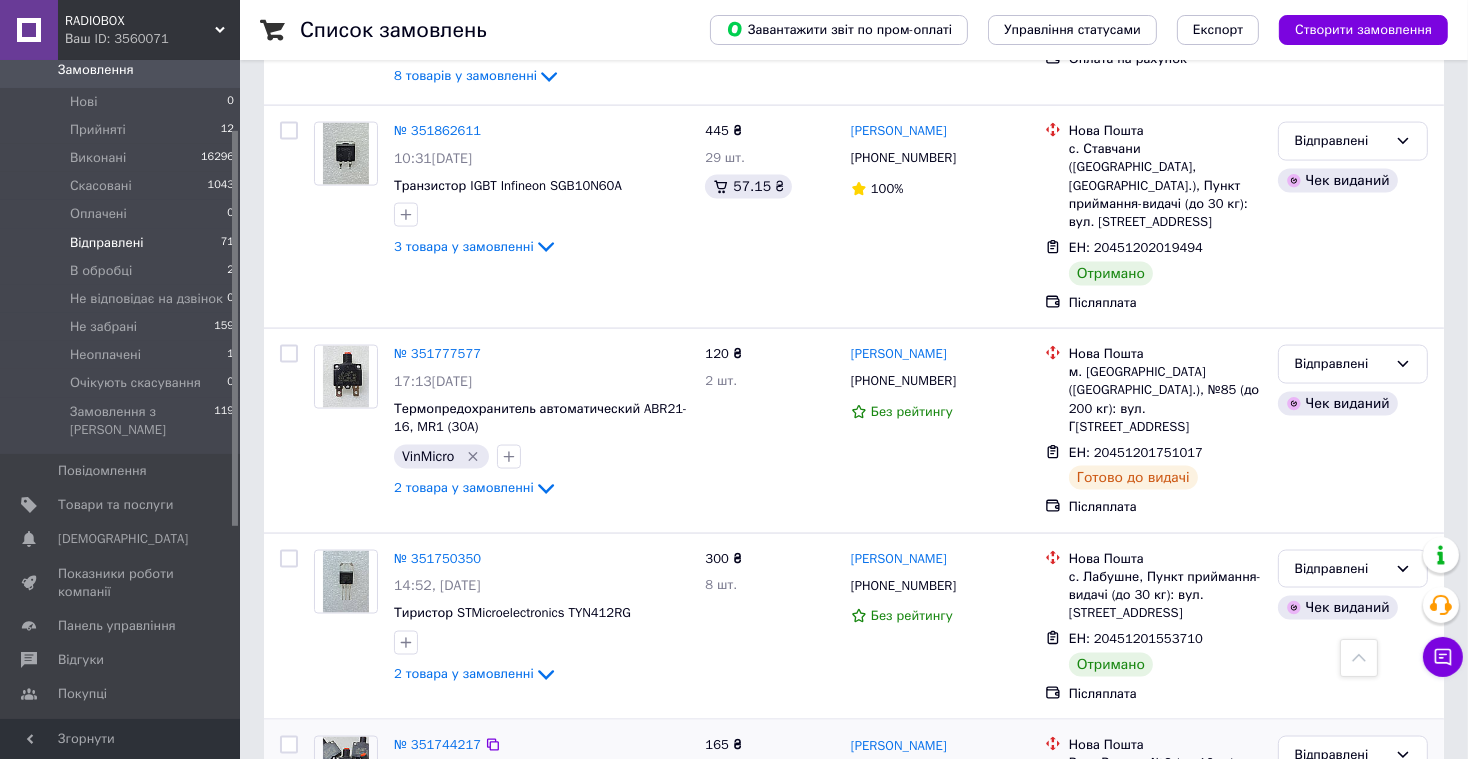 scroll, scrollTop: 11248, scrollLeft: 0, axis: vertical 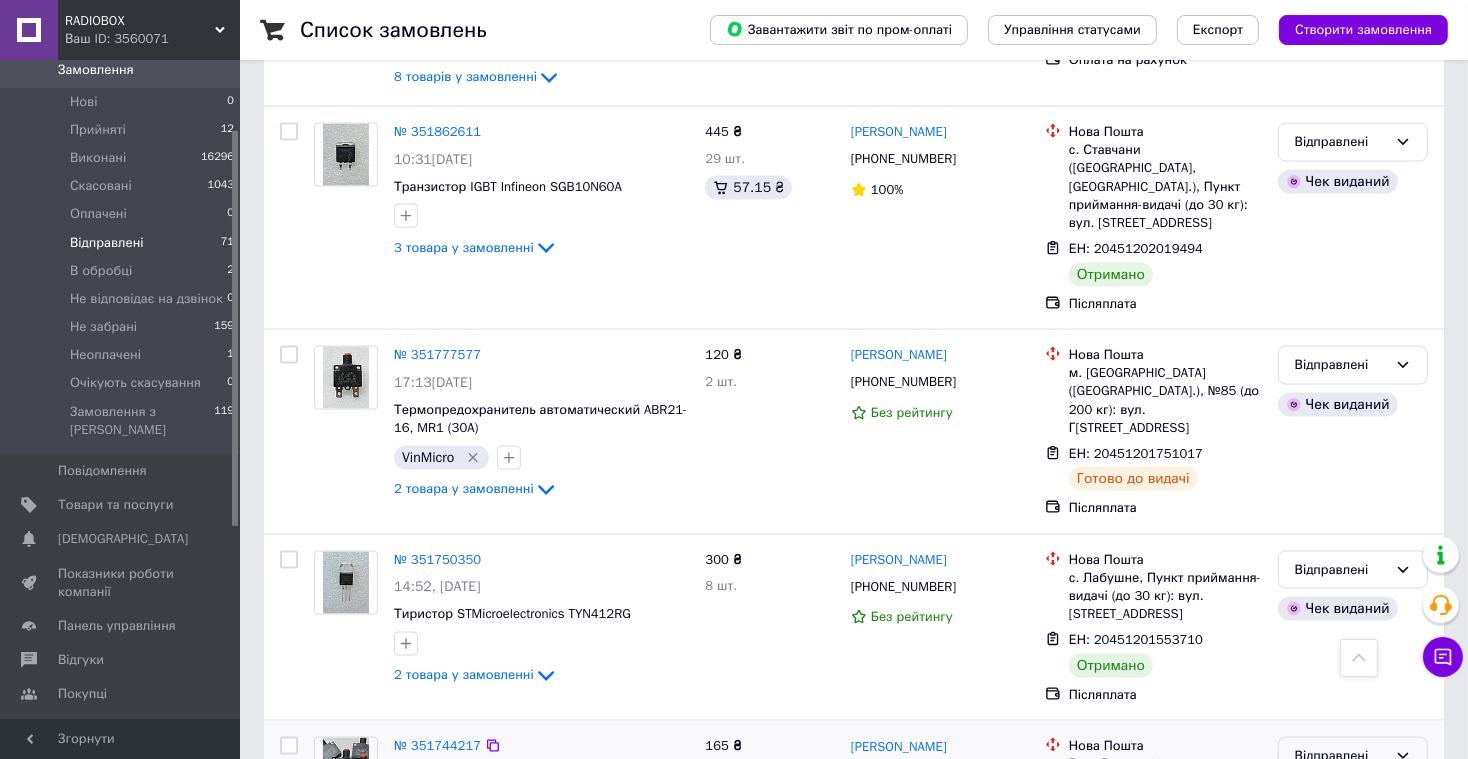 click on "Відправлені" at bounding box center (1341, 756) 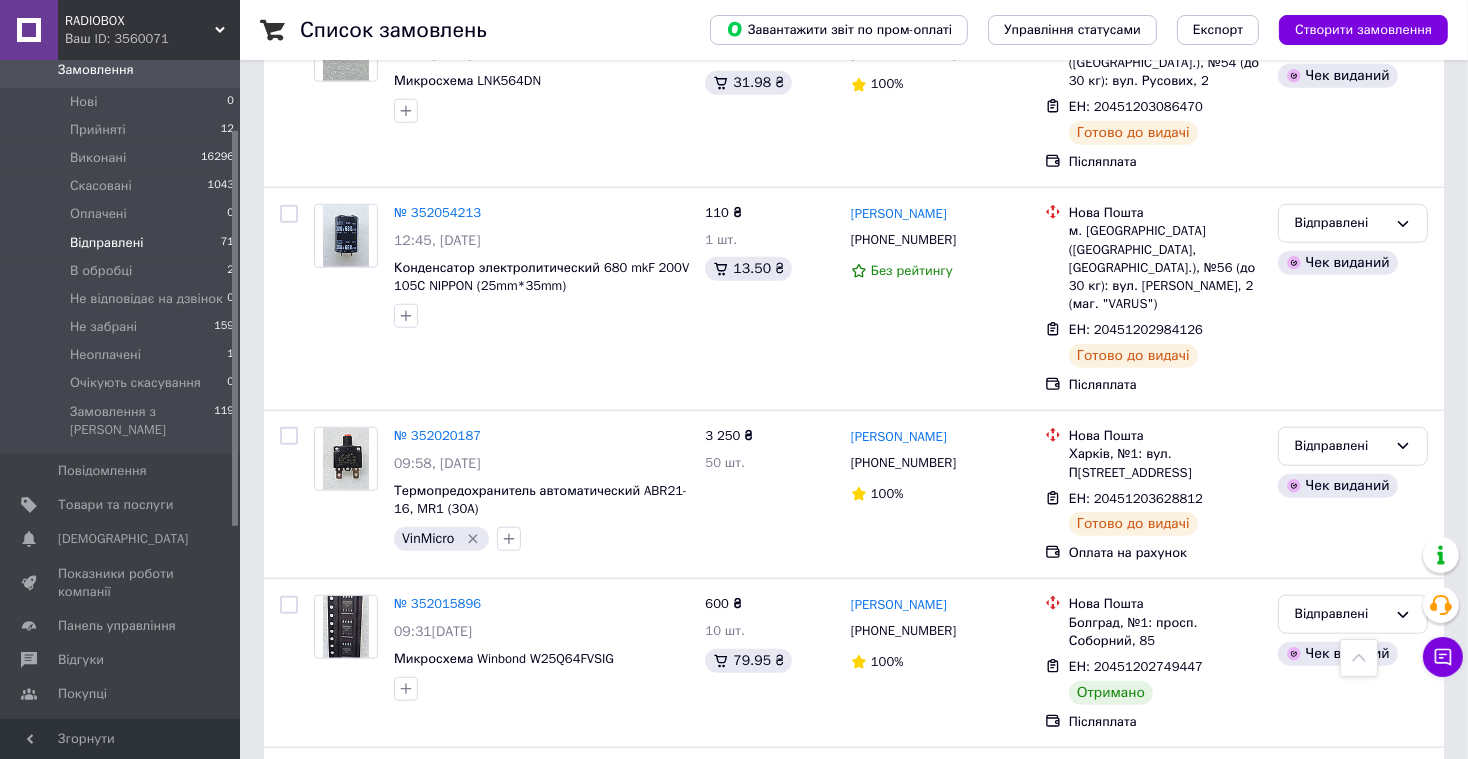 scroll, scrollTop: 9858, scrollLeft: 0, axis: vertical 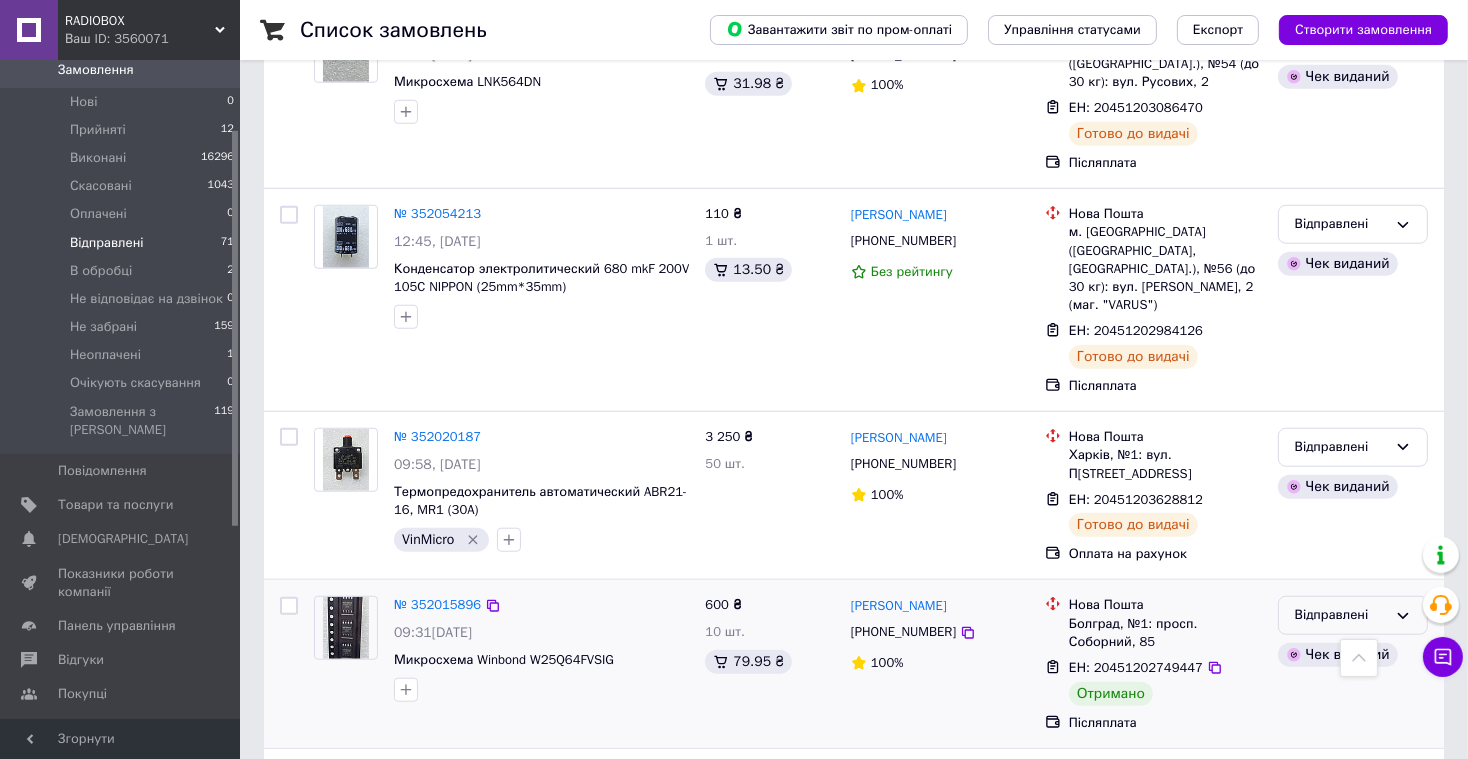 click on "Відправлені" at bounding box center [1341, 615] 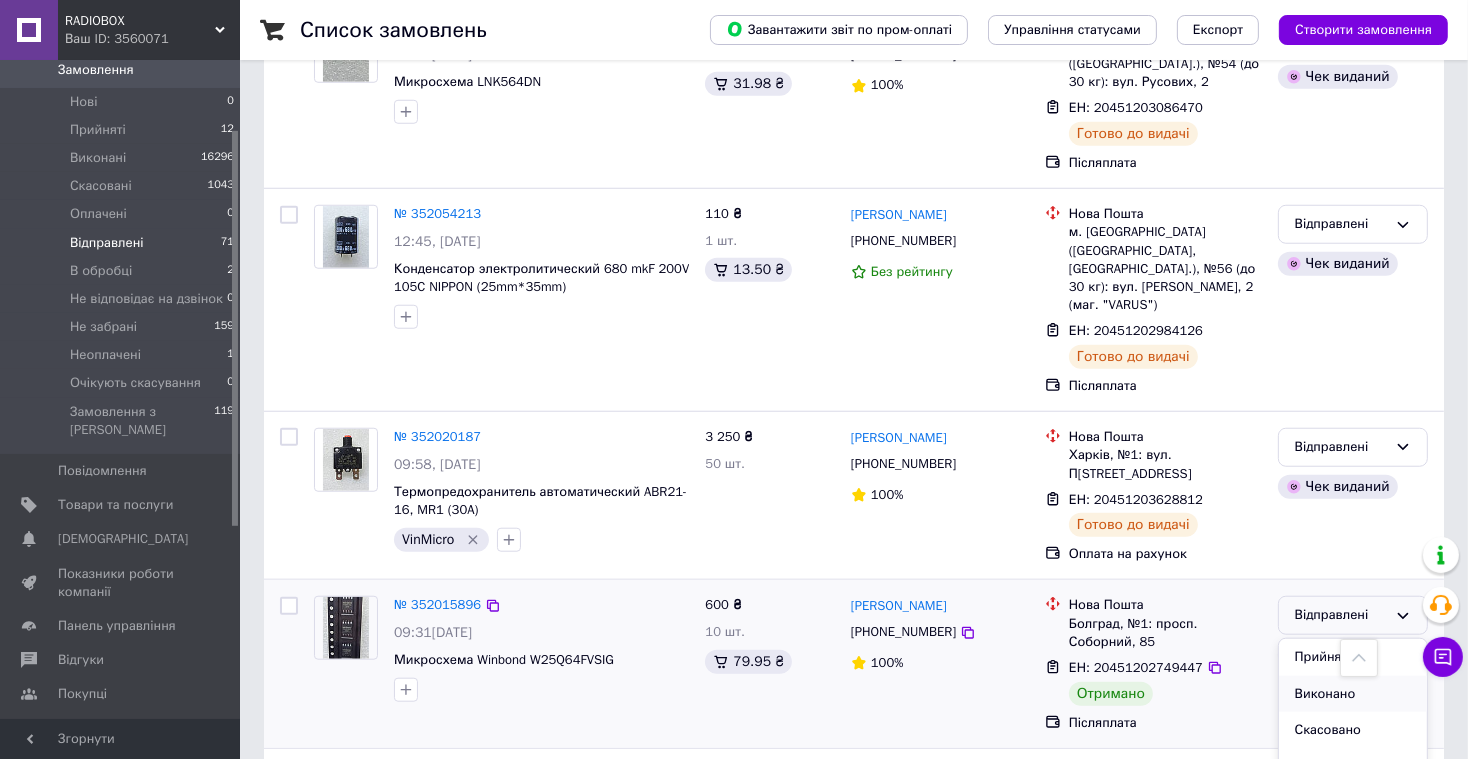 click on "Виконано" at bounding box center (1353, 694) 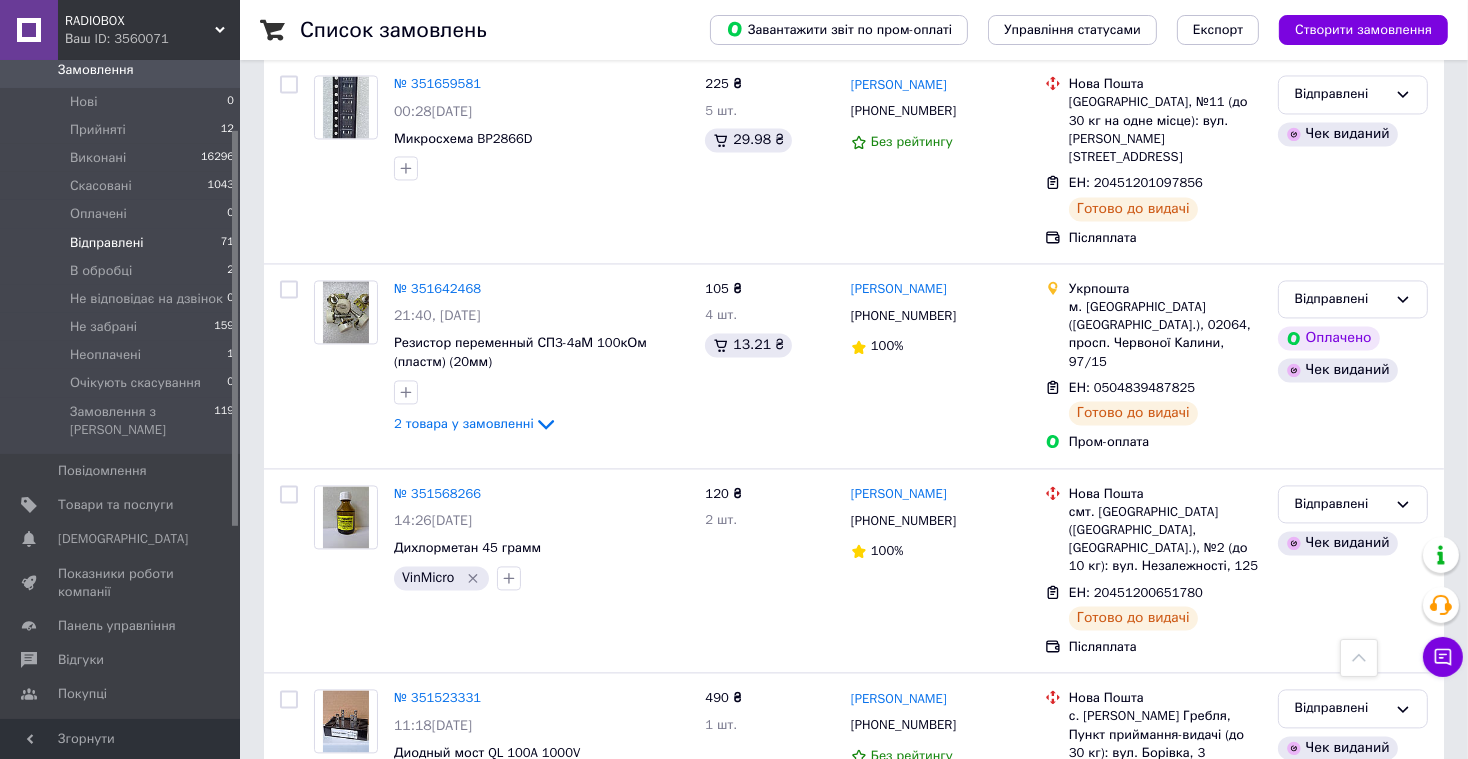 scroll, scrollTop: 12359, scrollLeft: 0, axis: vertical 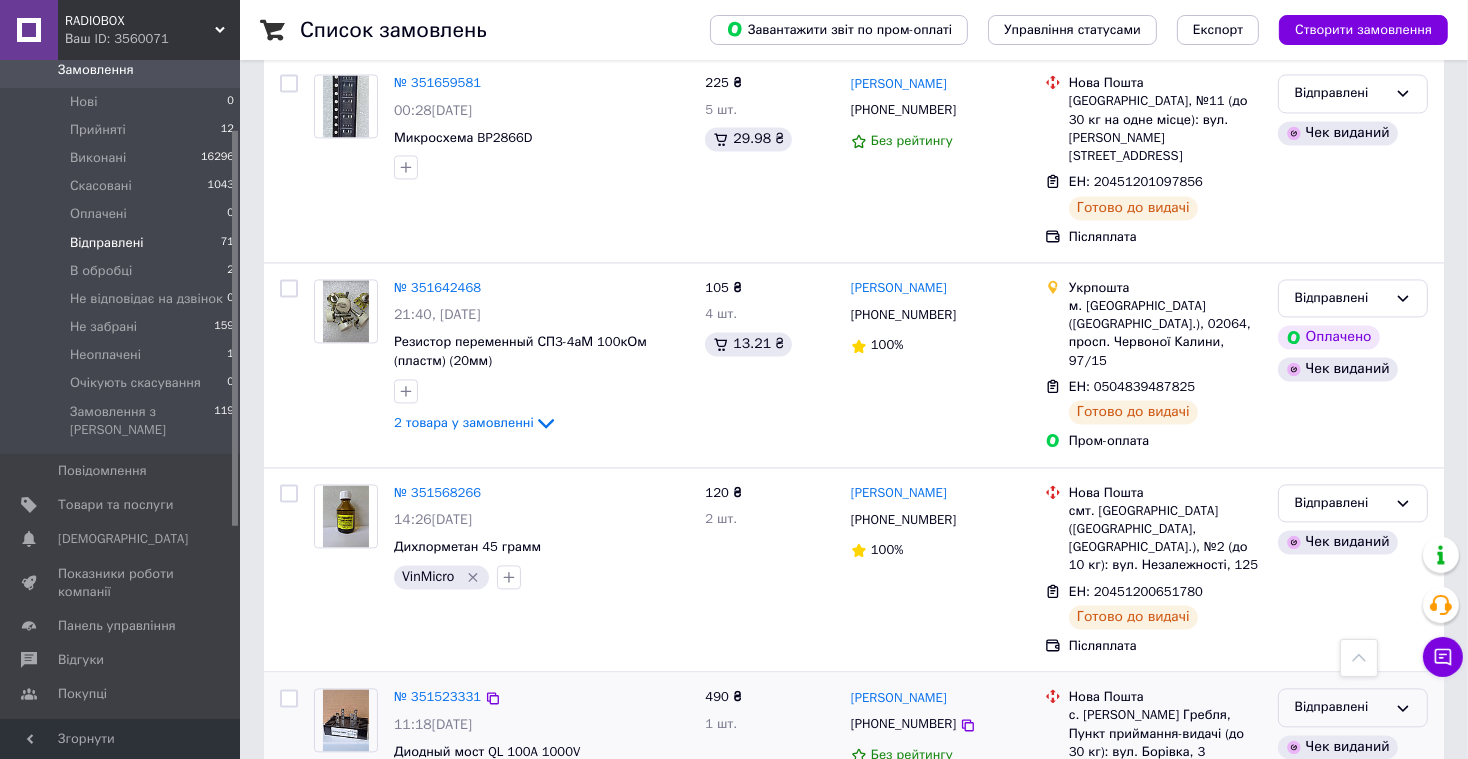 click on "Відправлені" at bounding box center [1353, 707] 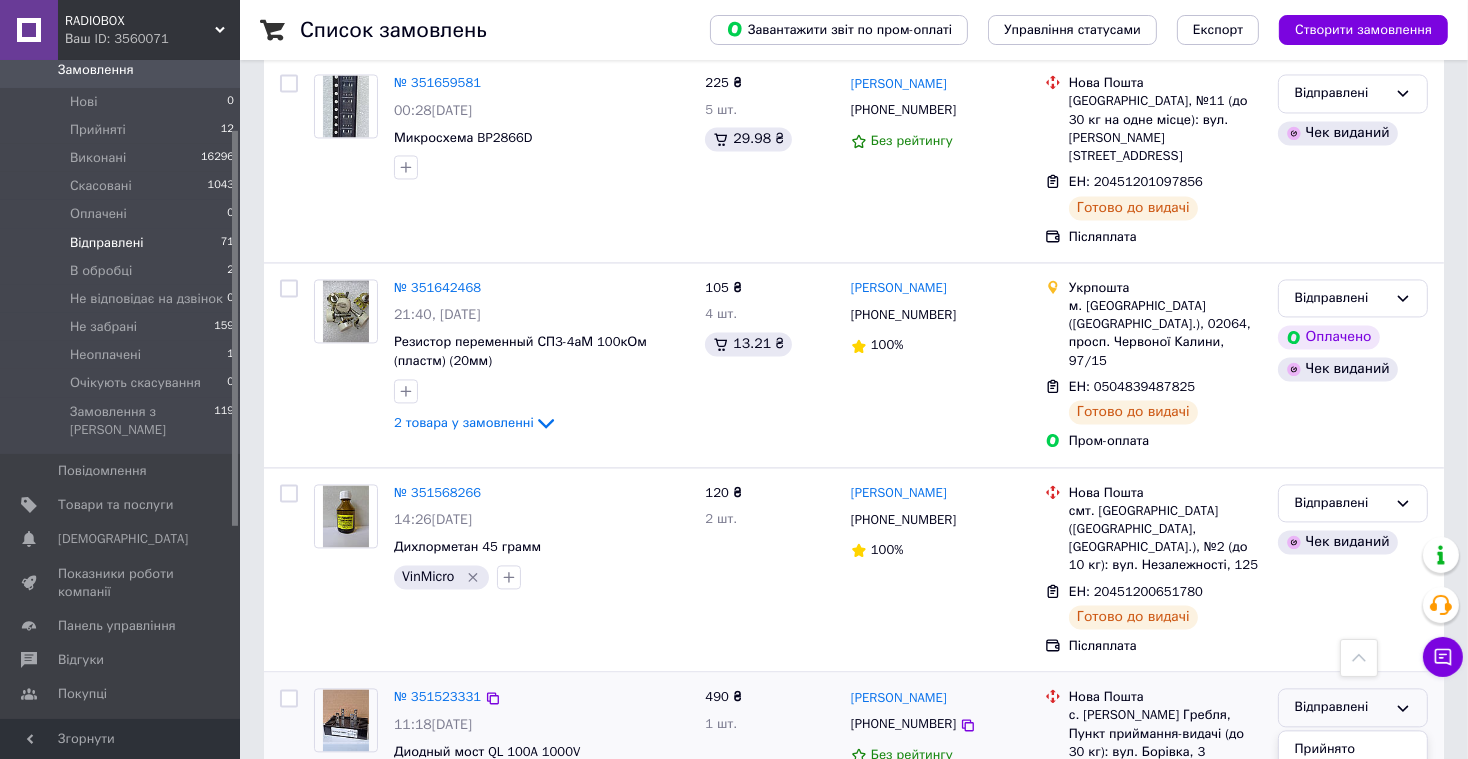 click on "Виконано" at bounding box center [1353, 785] 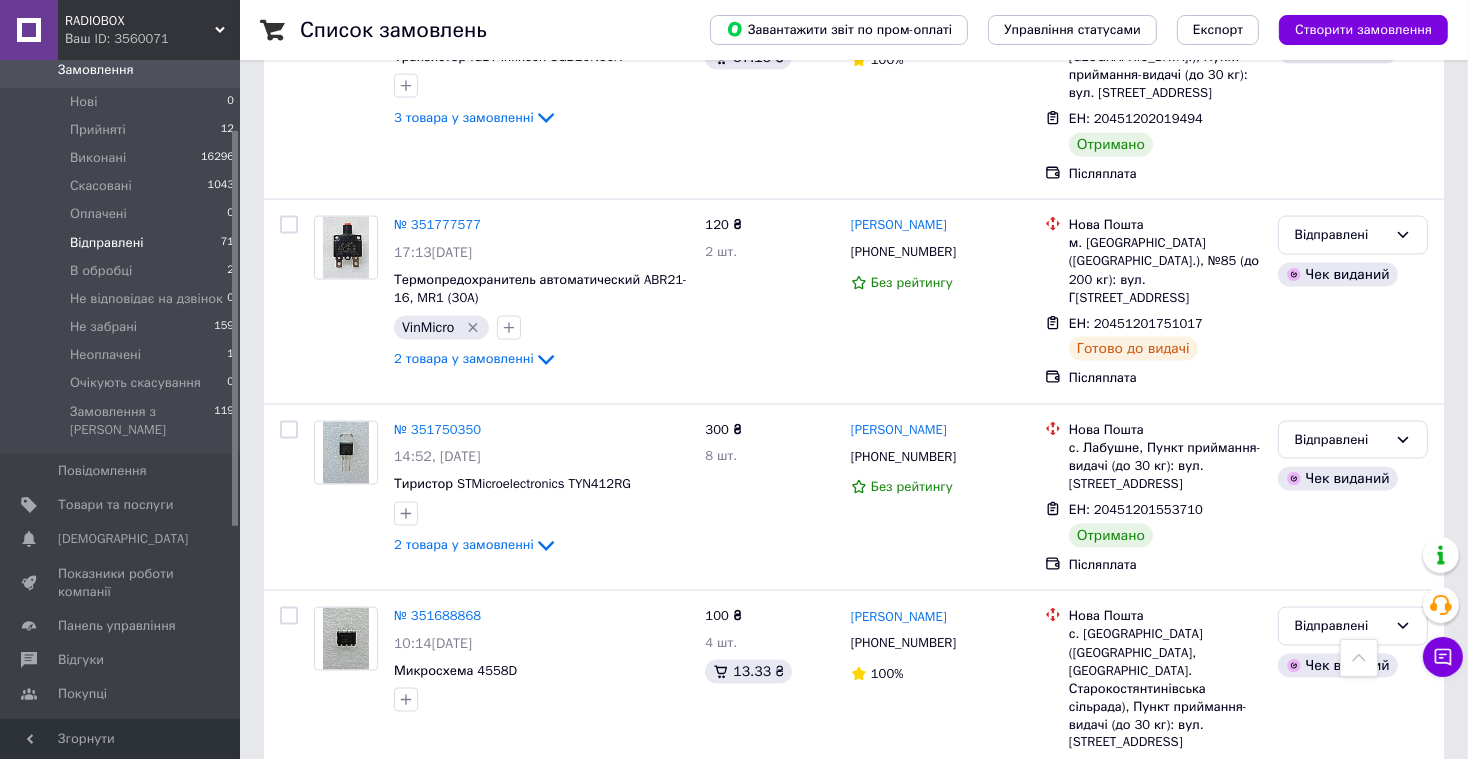 scroll, scrollTop: 11372, scrollLeft: 0, axis: vertical 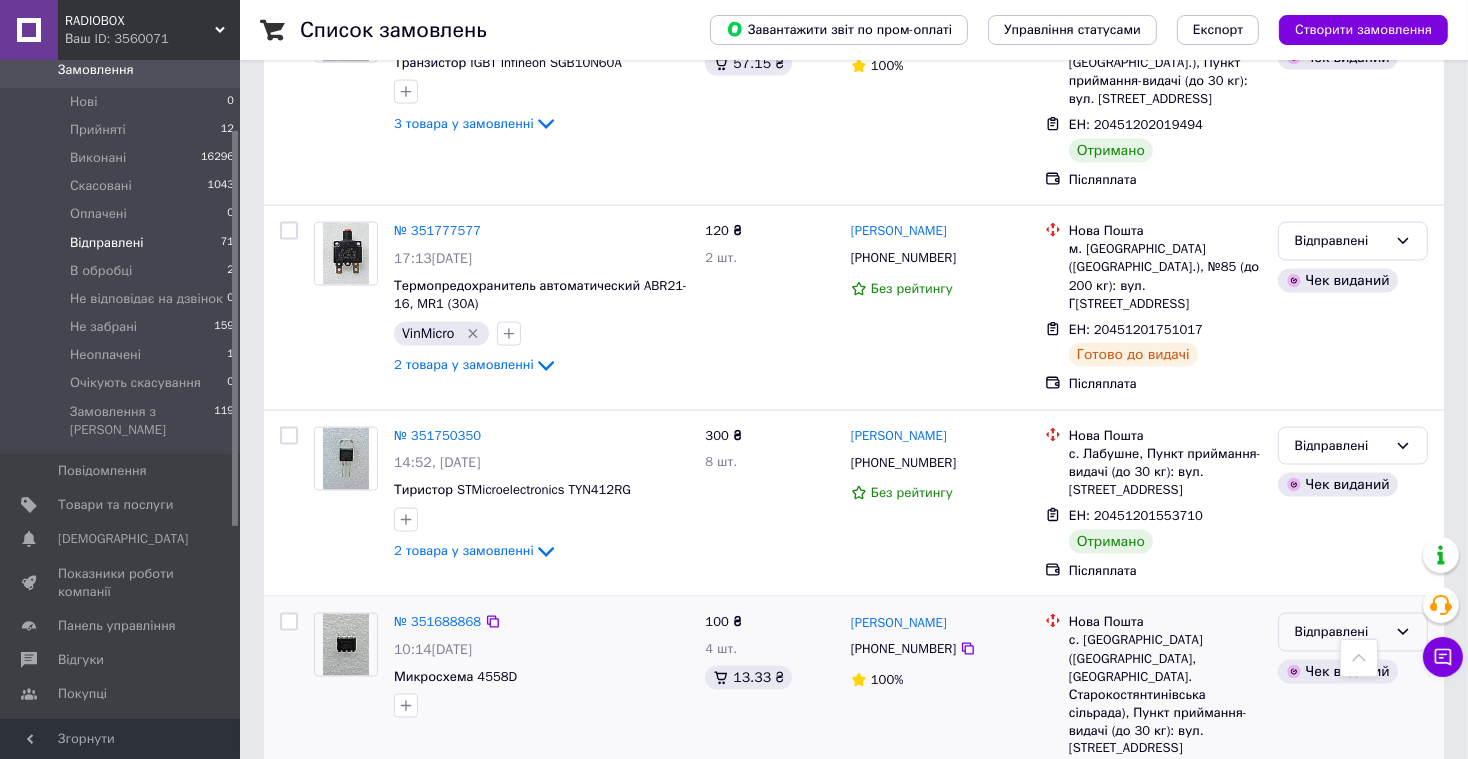 click 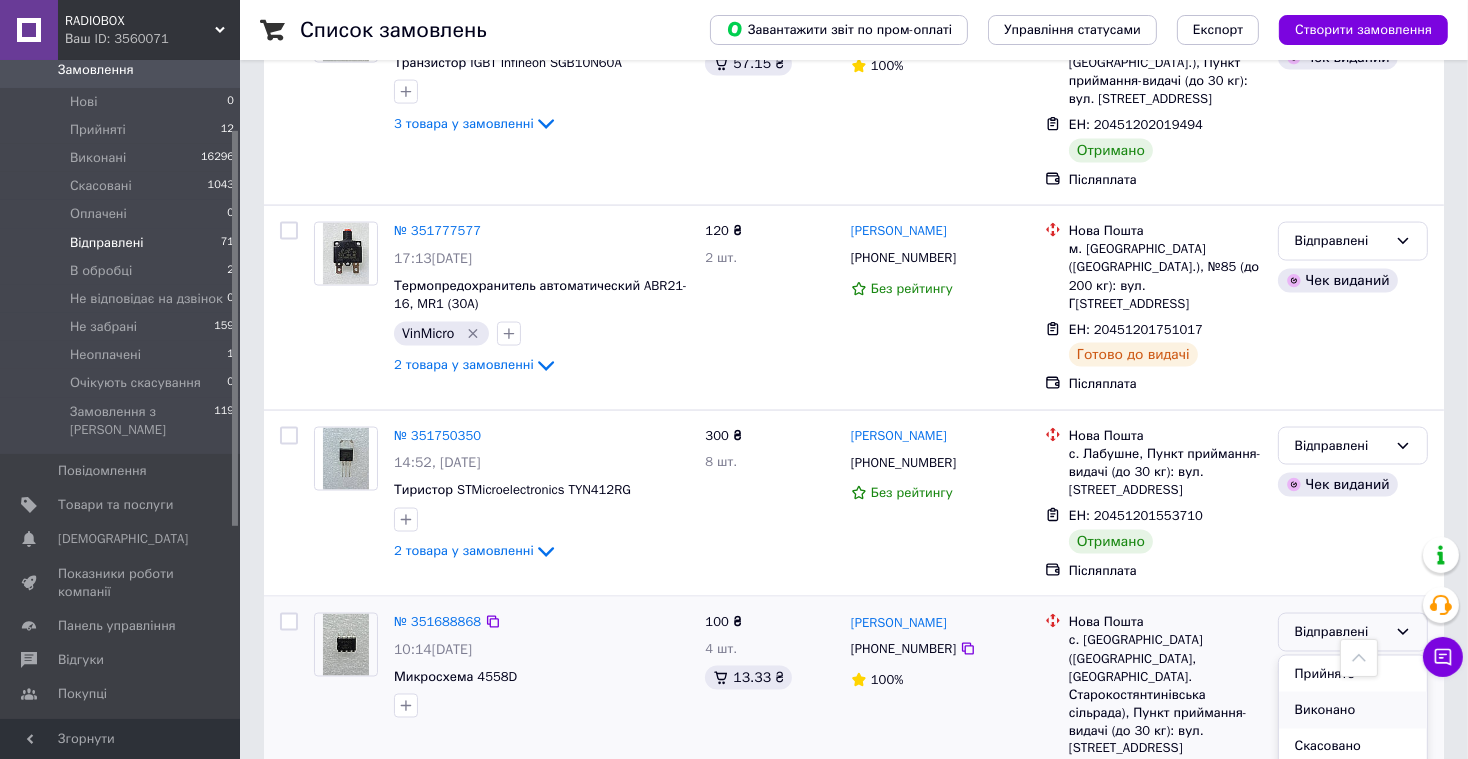 click on "Виконано" at bounding box center [1353, 710] 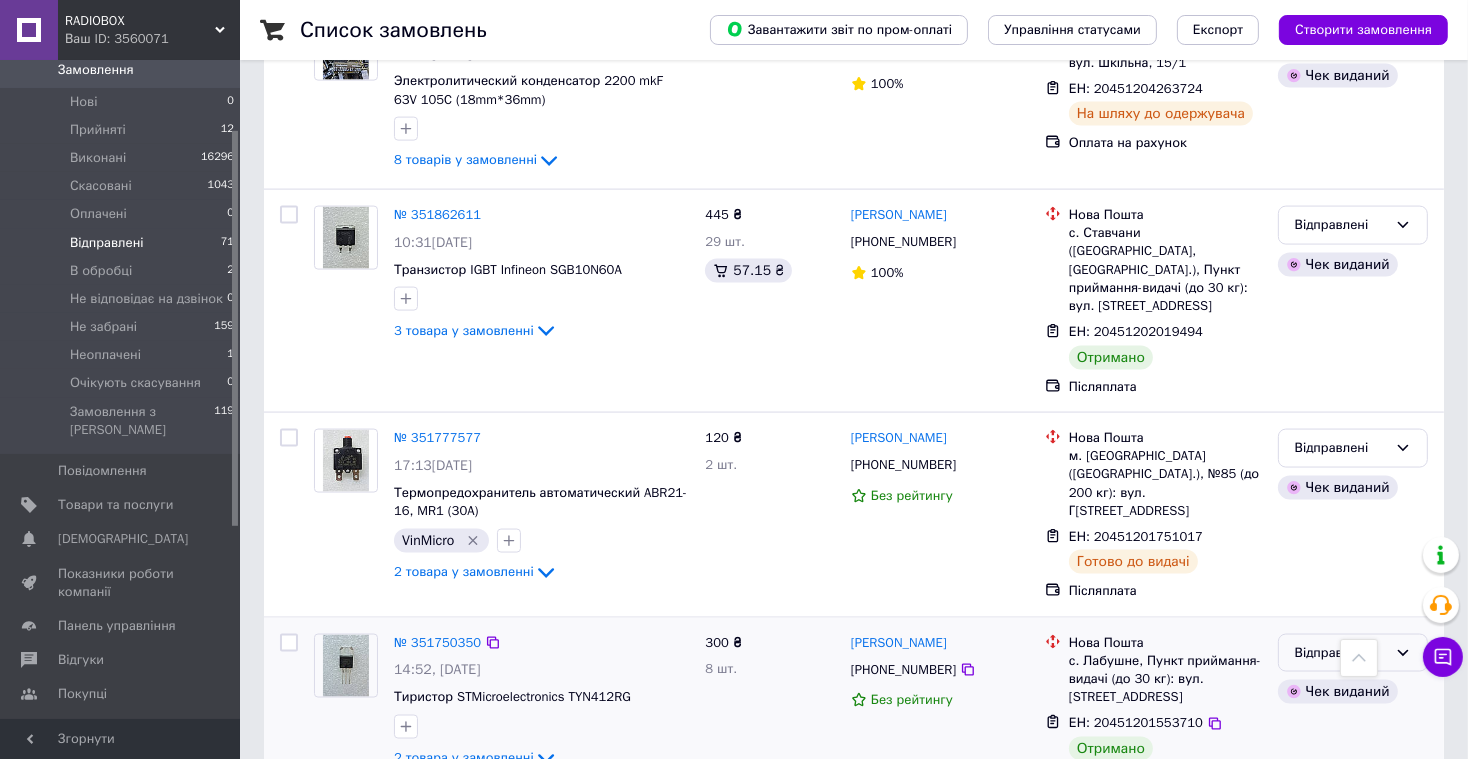 scroll, scrollTop: 11170, scrollLeft: 0, axis: vertical 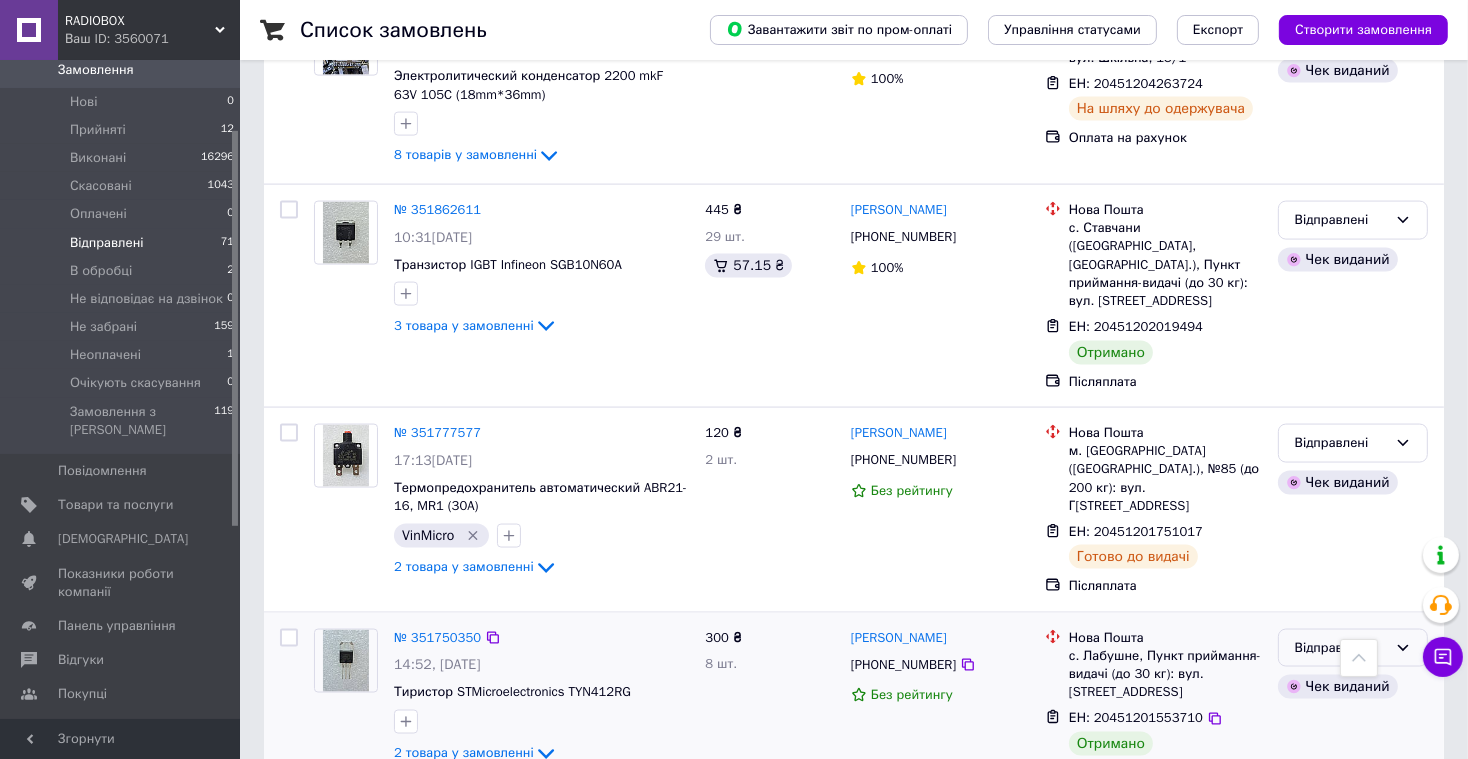 click 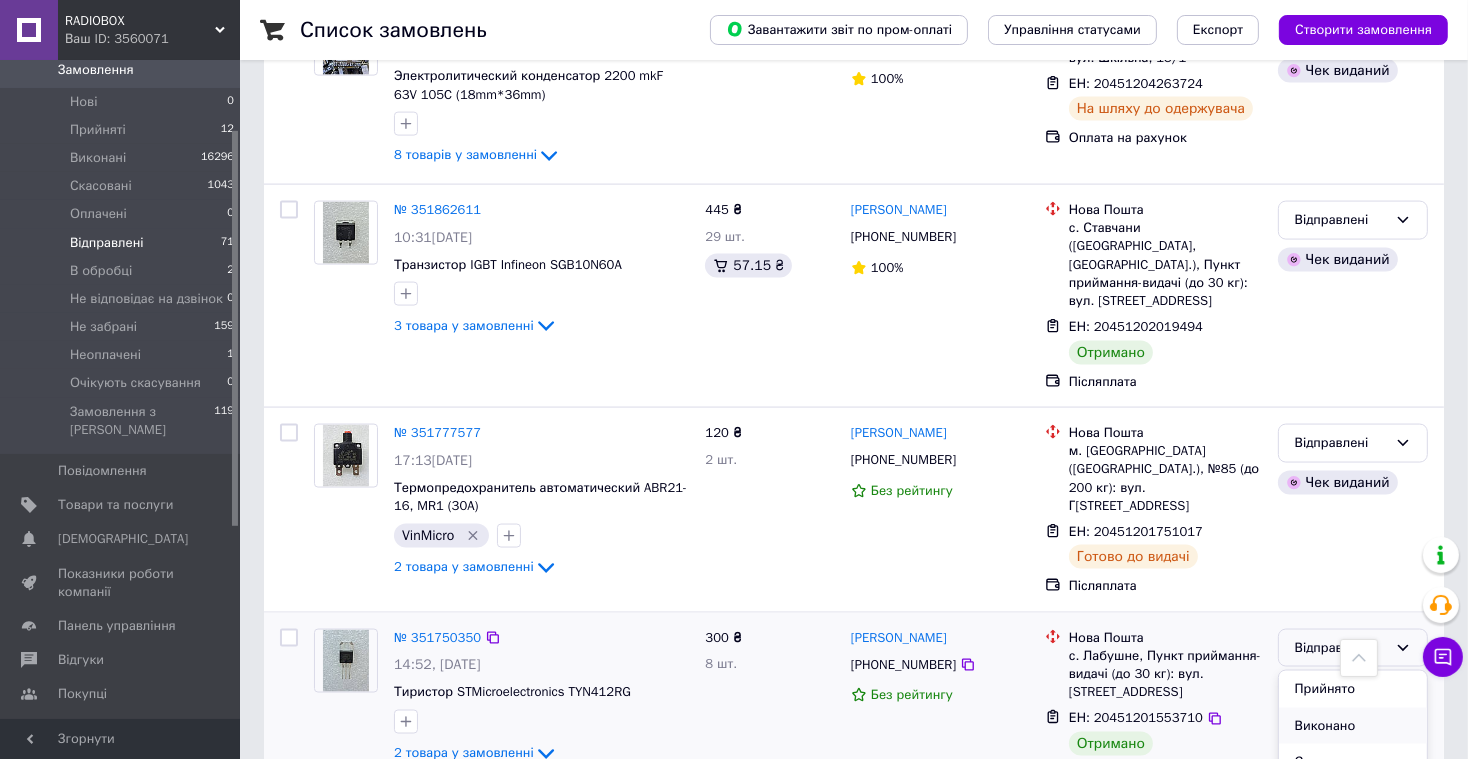 click on "Виконано" at bounding box center [1353, 726] 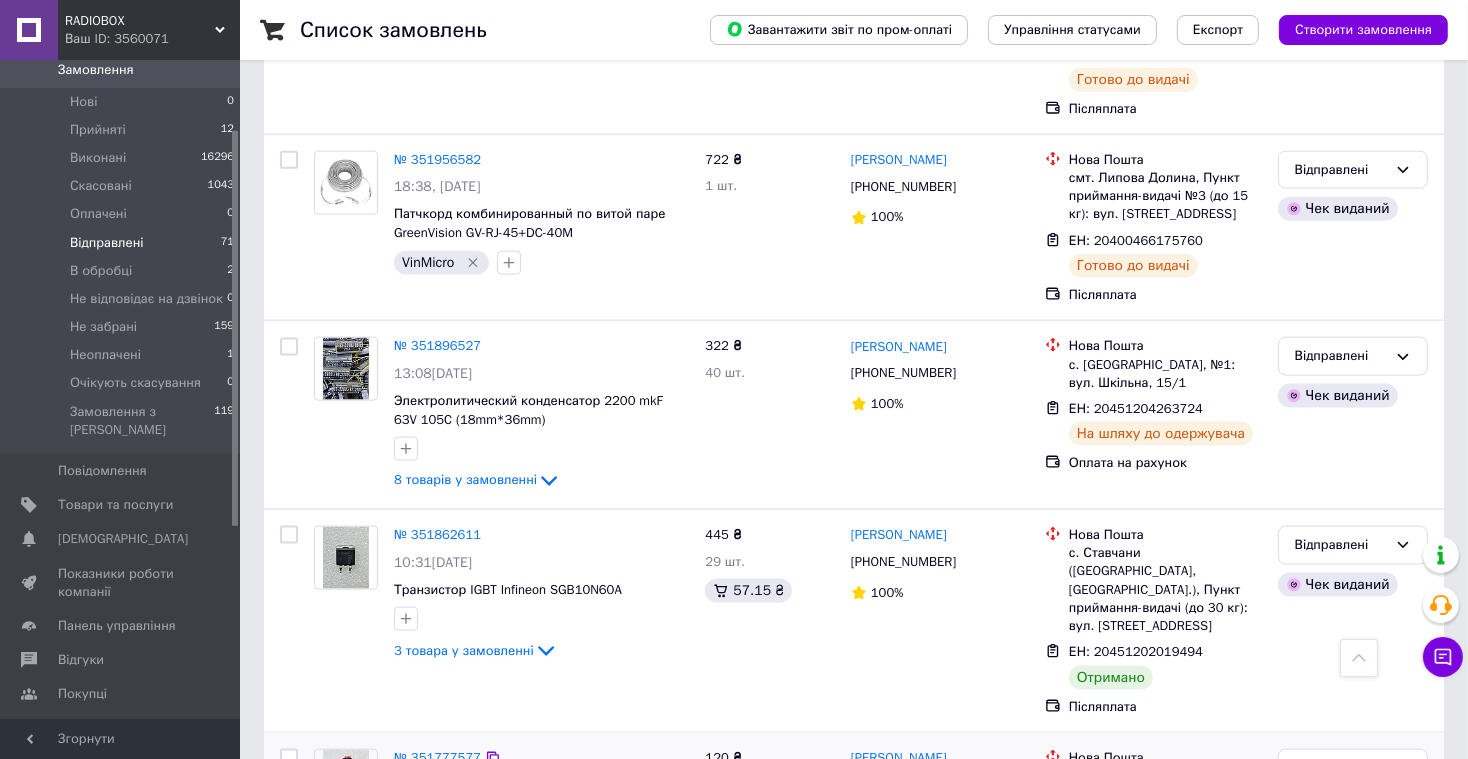 scroll, scrollTop: 10843, scrollLeft: 0, axis: vertical 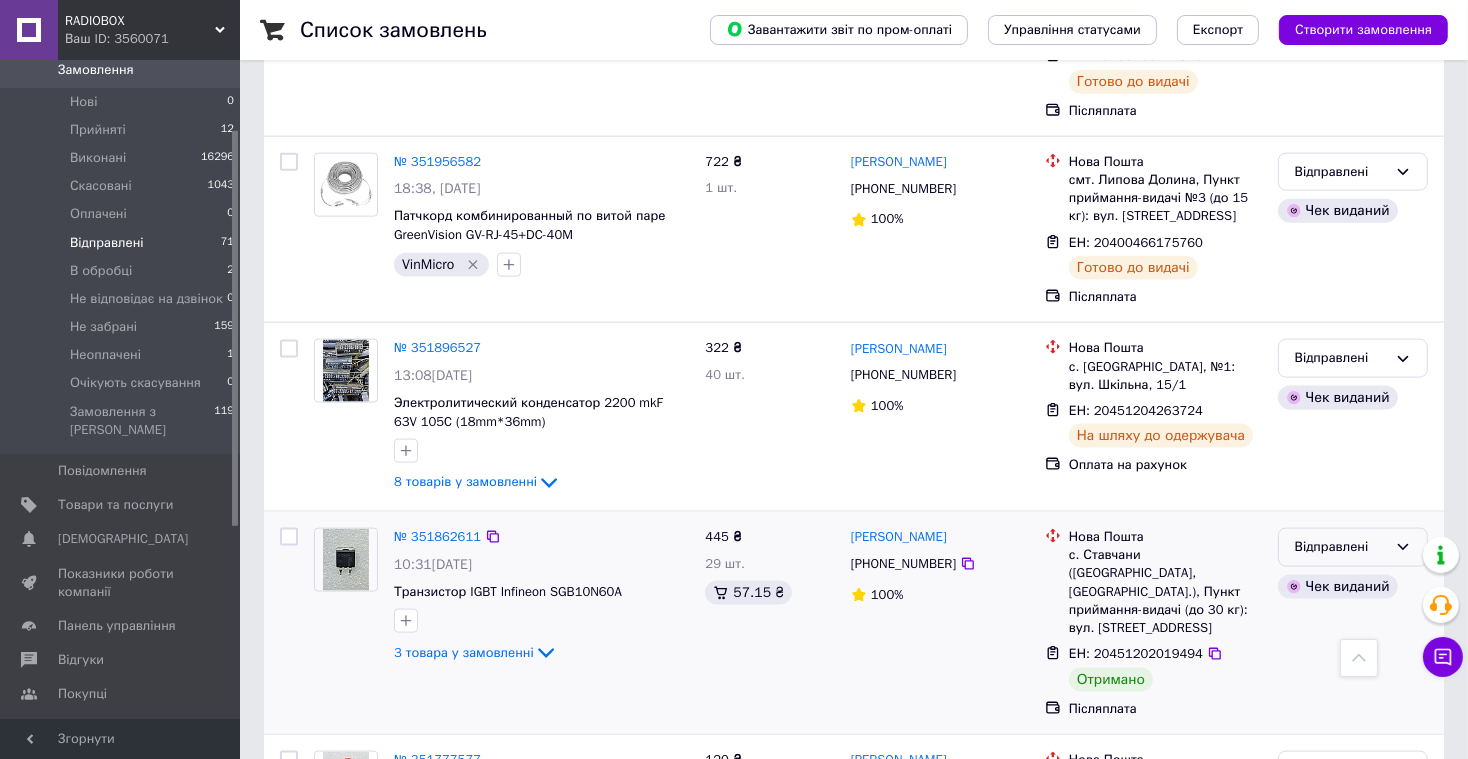 click 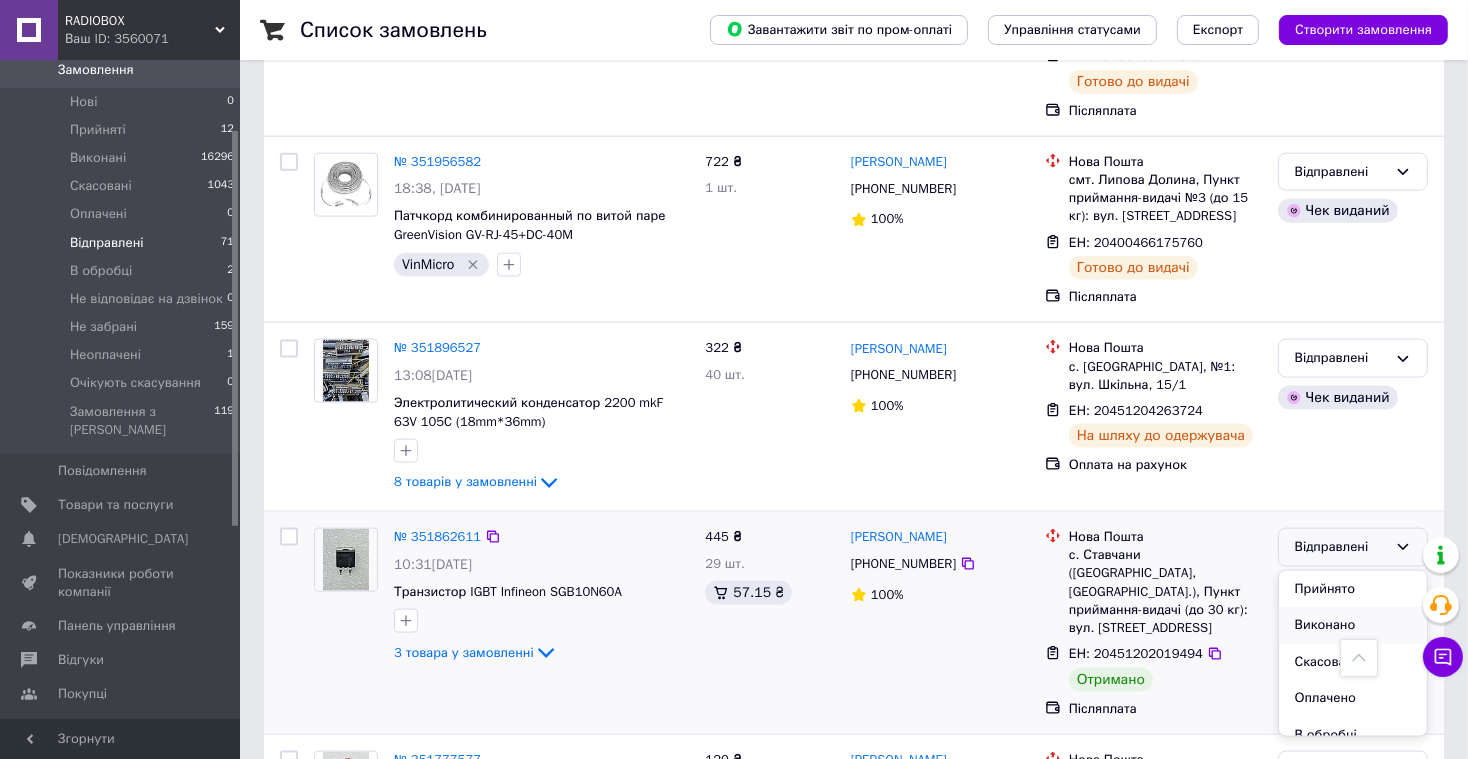 click on "Виконано" at bounding box center (1353, 625) 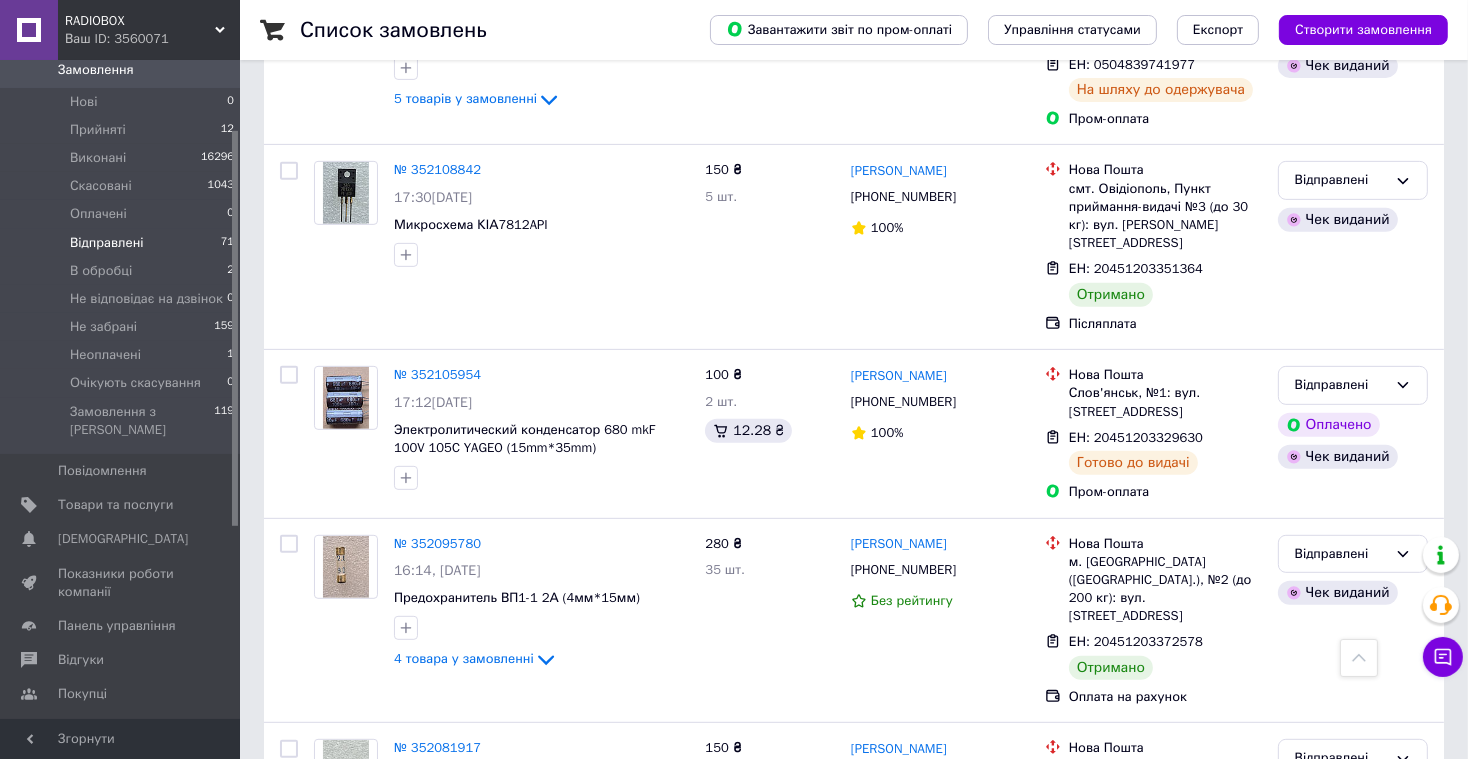 scroll, scrollTop: 8941, scrollLeft: 0, axis: vertical 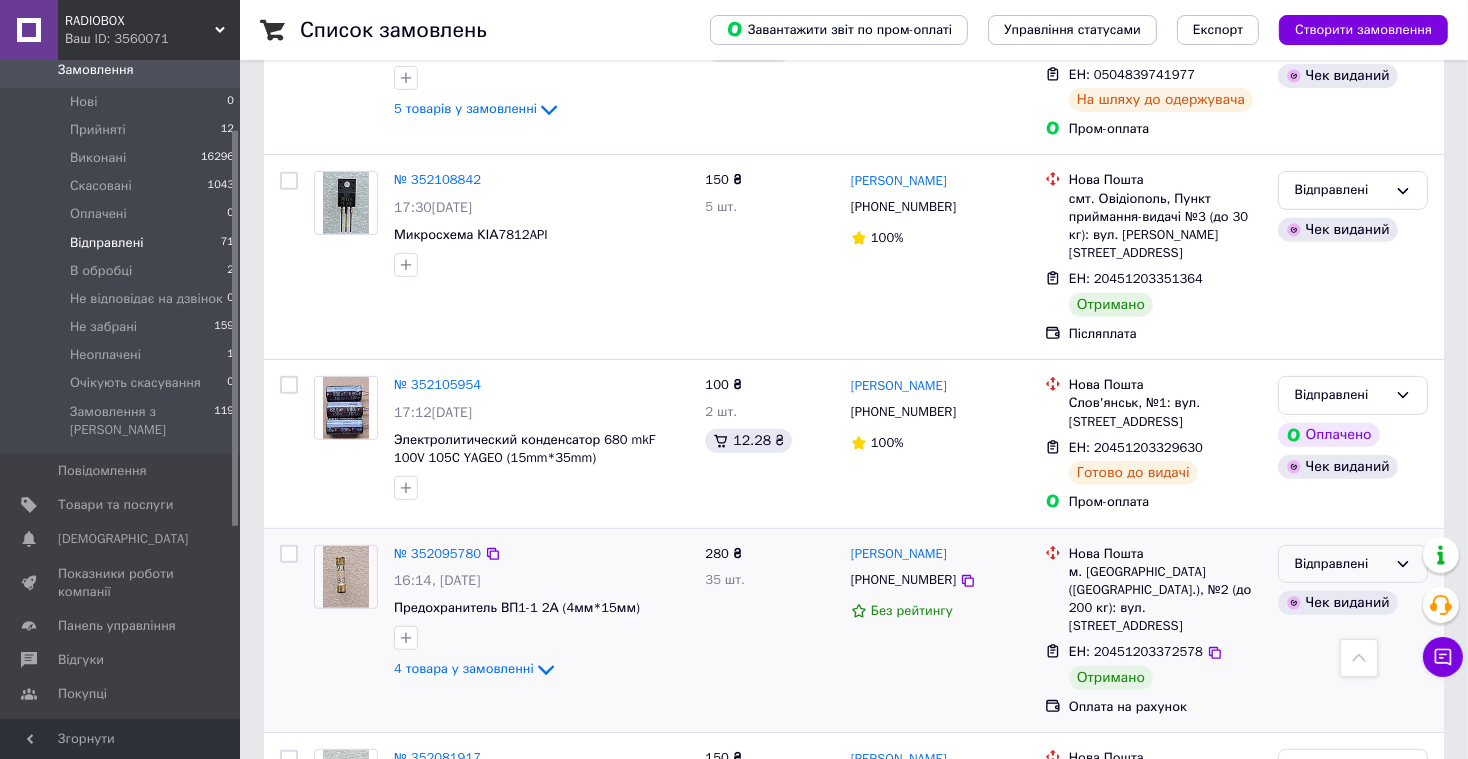 click on "Відправлені" at bounding box center (1353, 564) 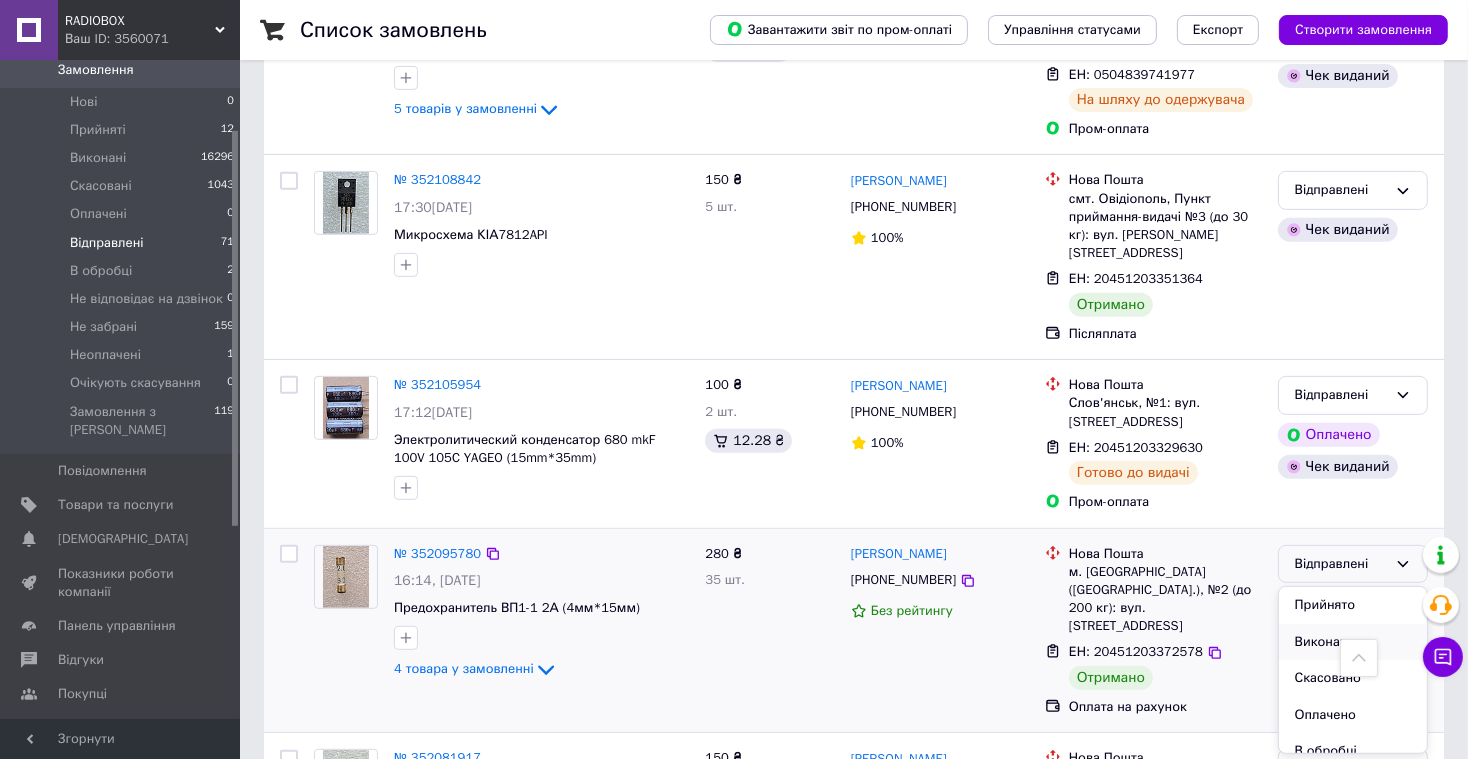 click on "Виконано" at bounding box center [1353, 642] 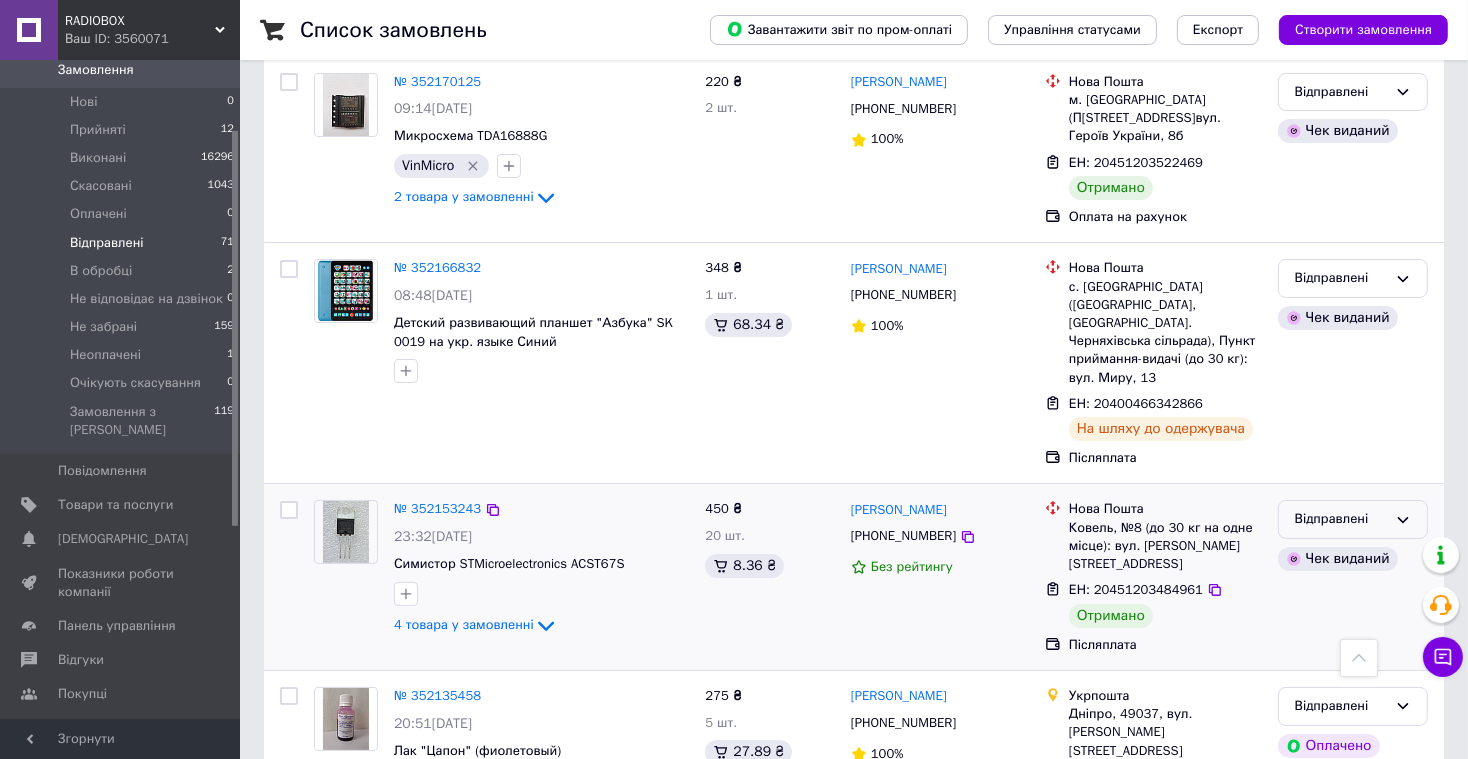 scroll, scrollTop: 8235, scrollLeft: 0, axis: vertical 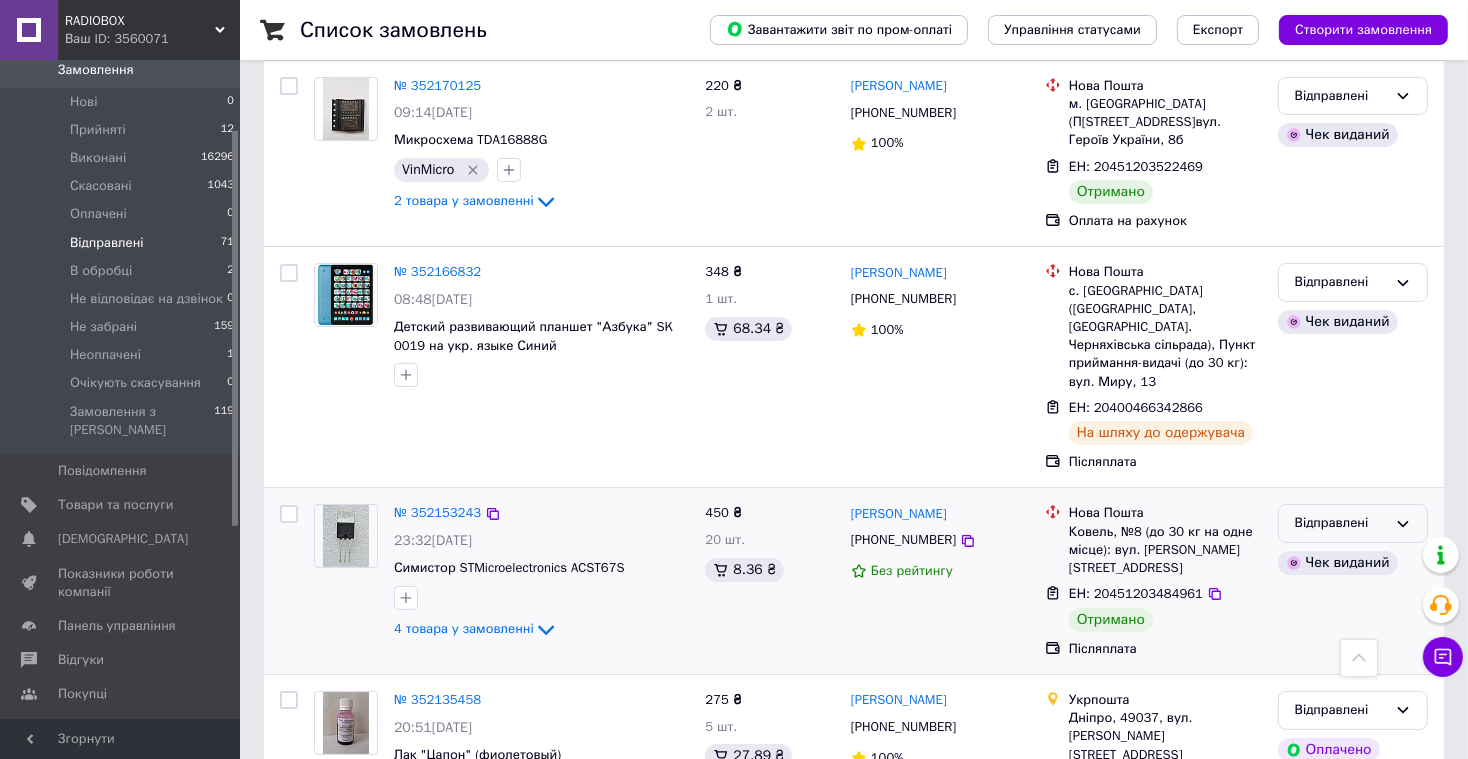 click on "Відправлені" at bounding box center (1341, 523) 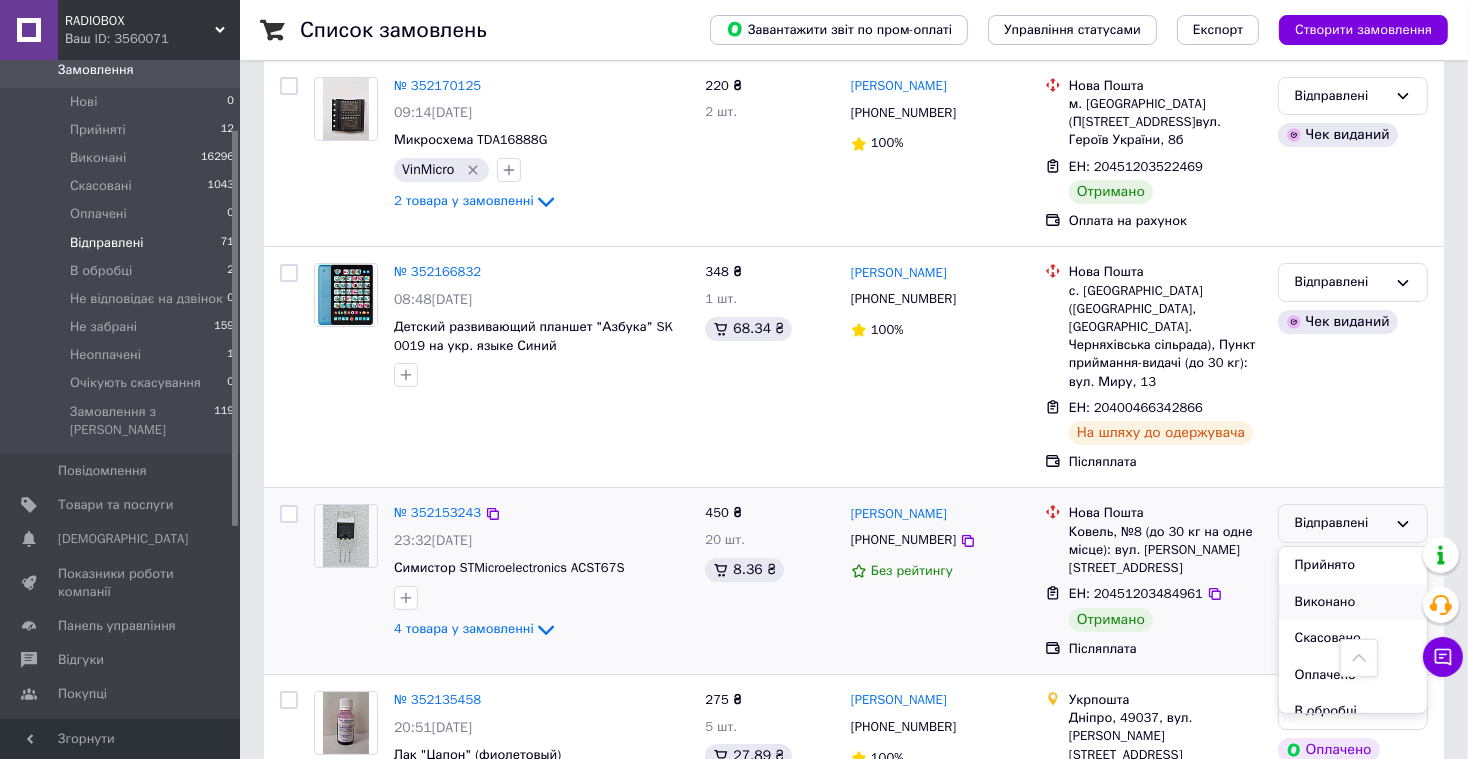 click on "Виконано" at bounding box center (1353, 602) 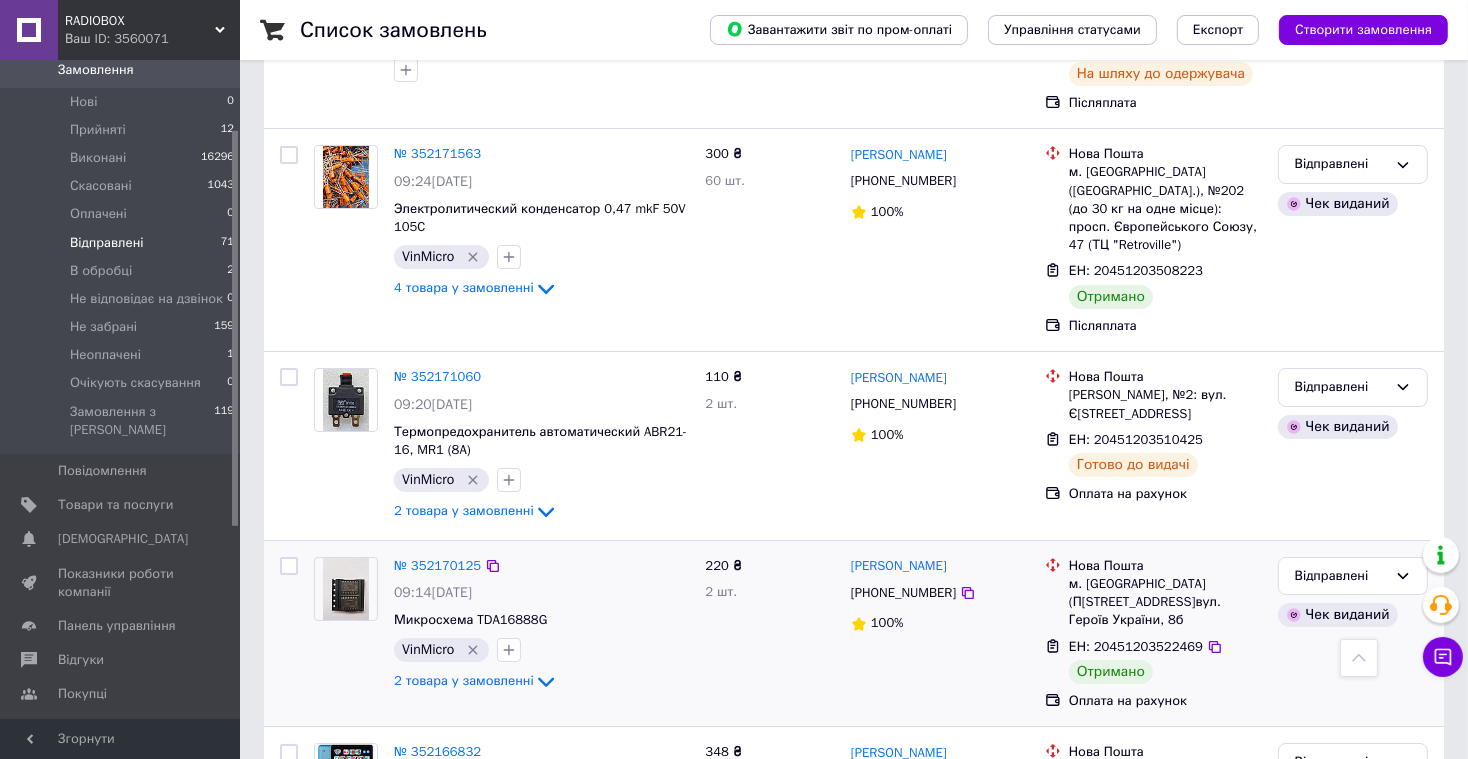 scroll, scrollTop: 7752, scrollLeft: 0, axis: vertical 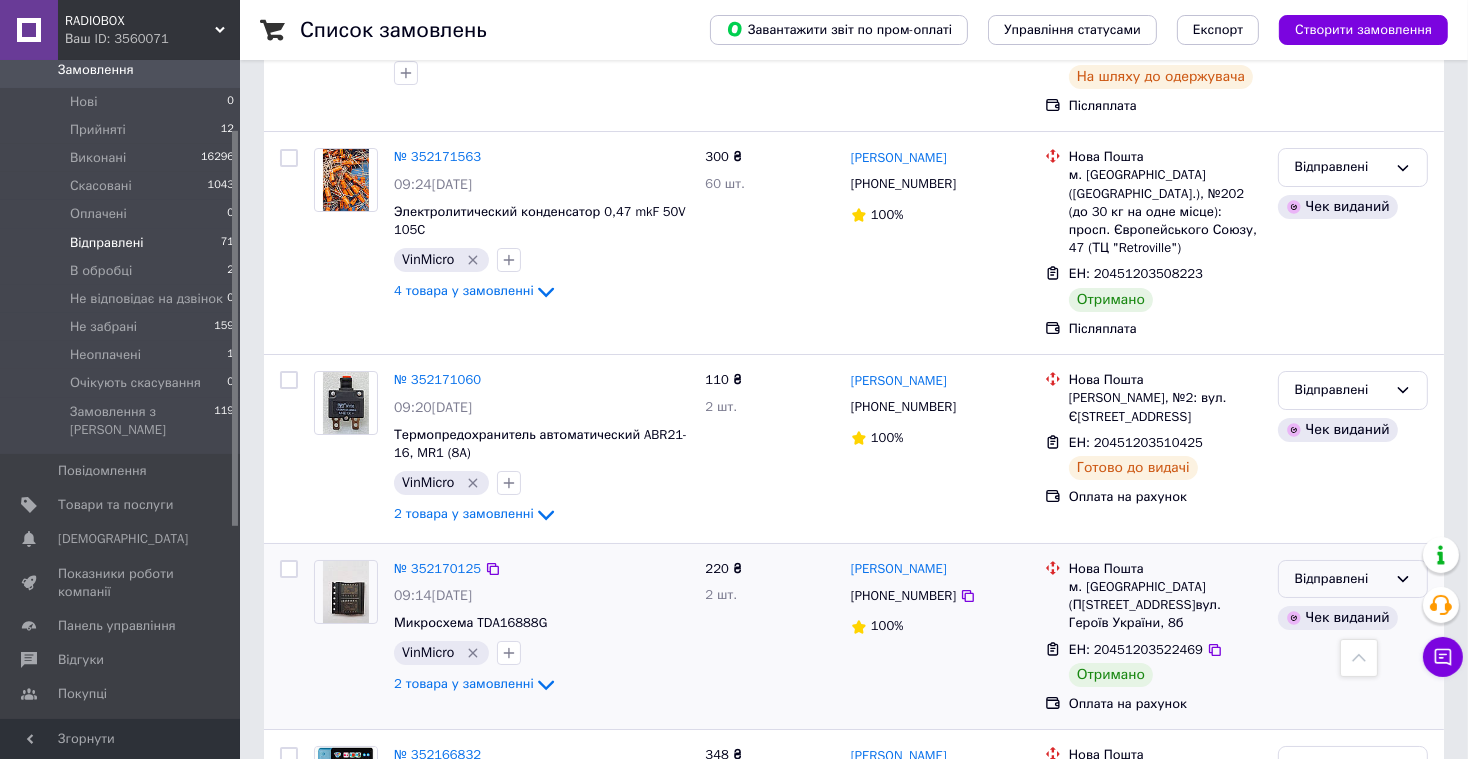 click 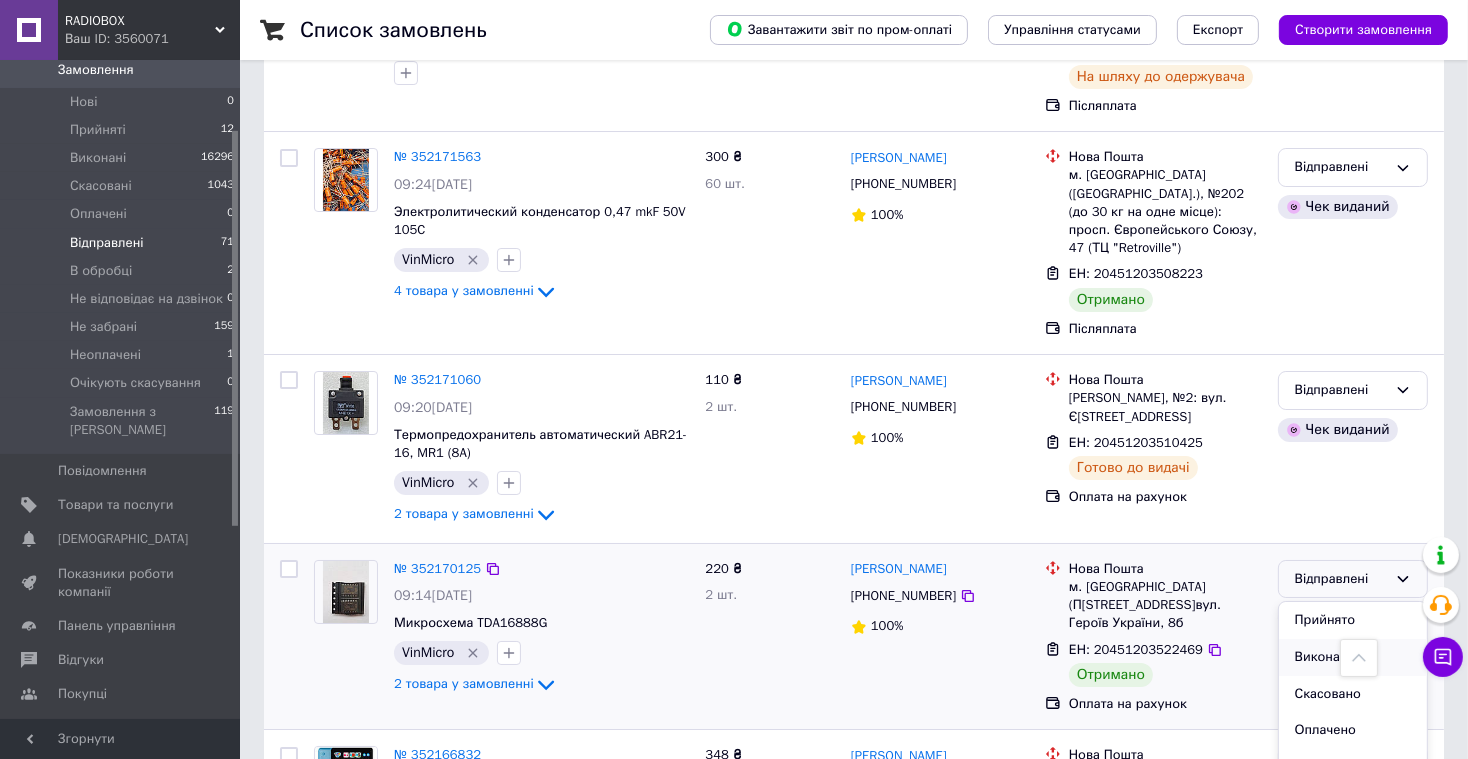click on "Виконано" at bounding box center (1353, 657) 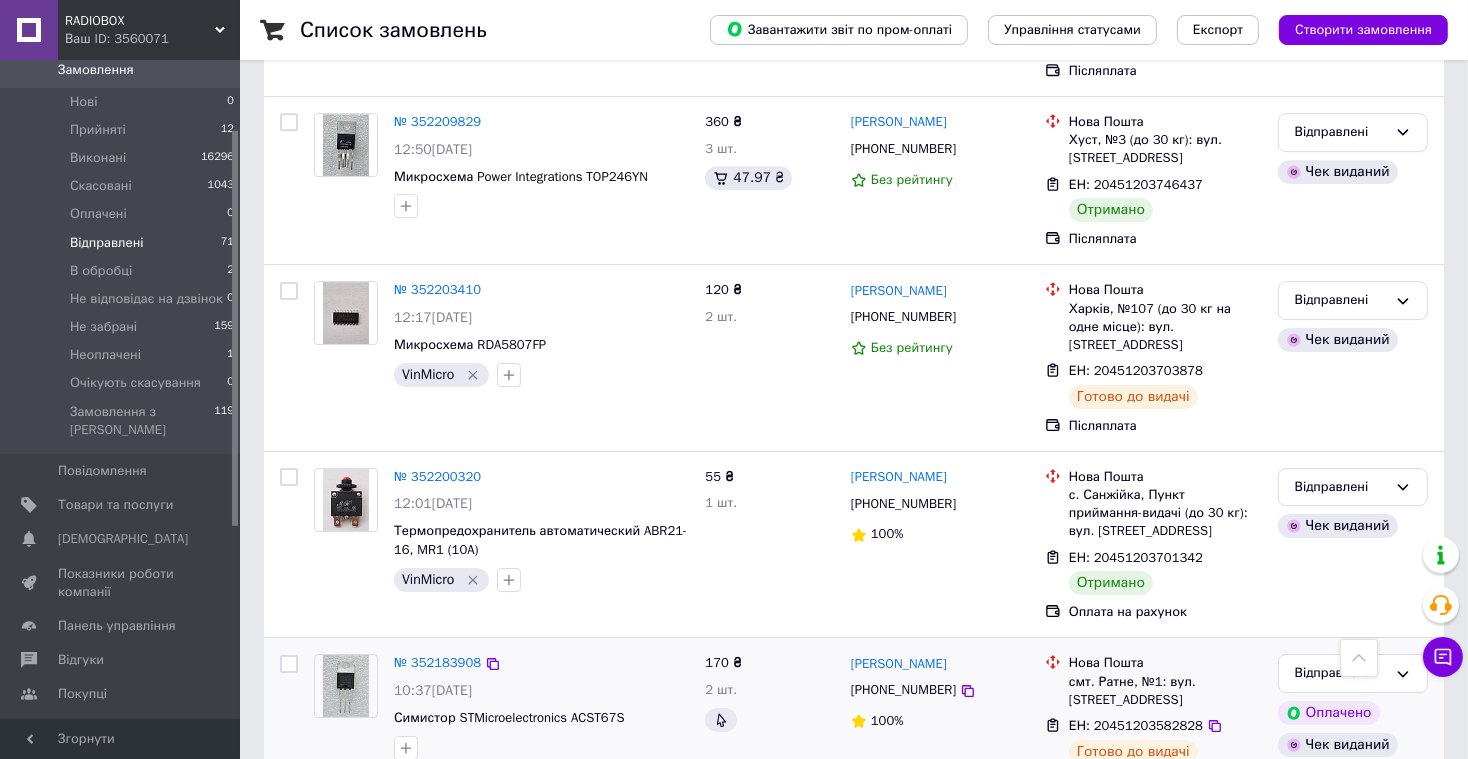 scroll, scrollTop: 6813, scrollLeft: 0, axis: vertical 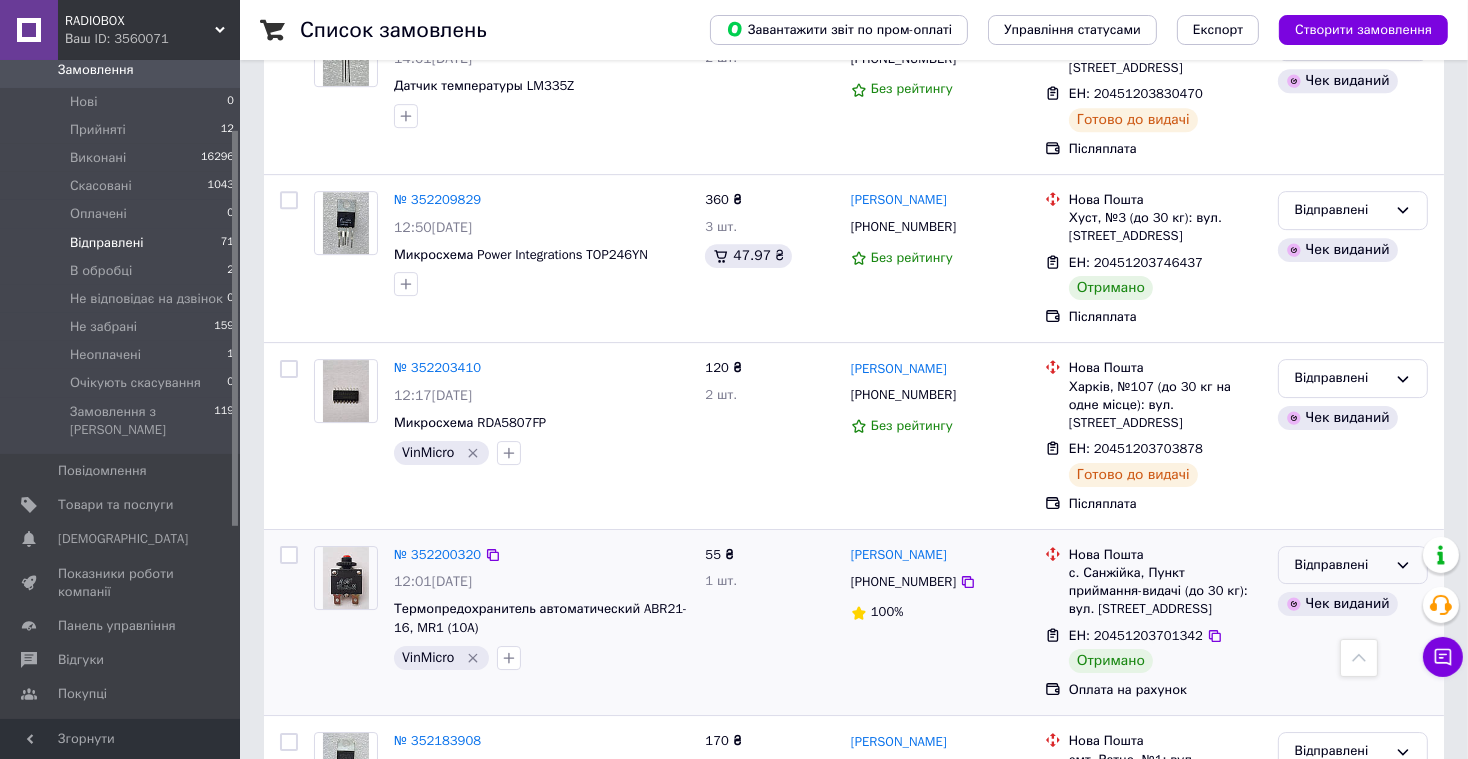 click 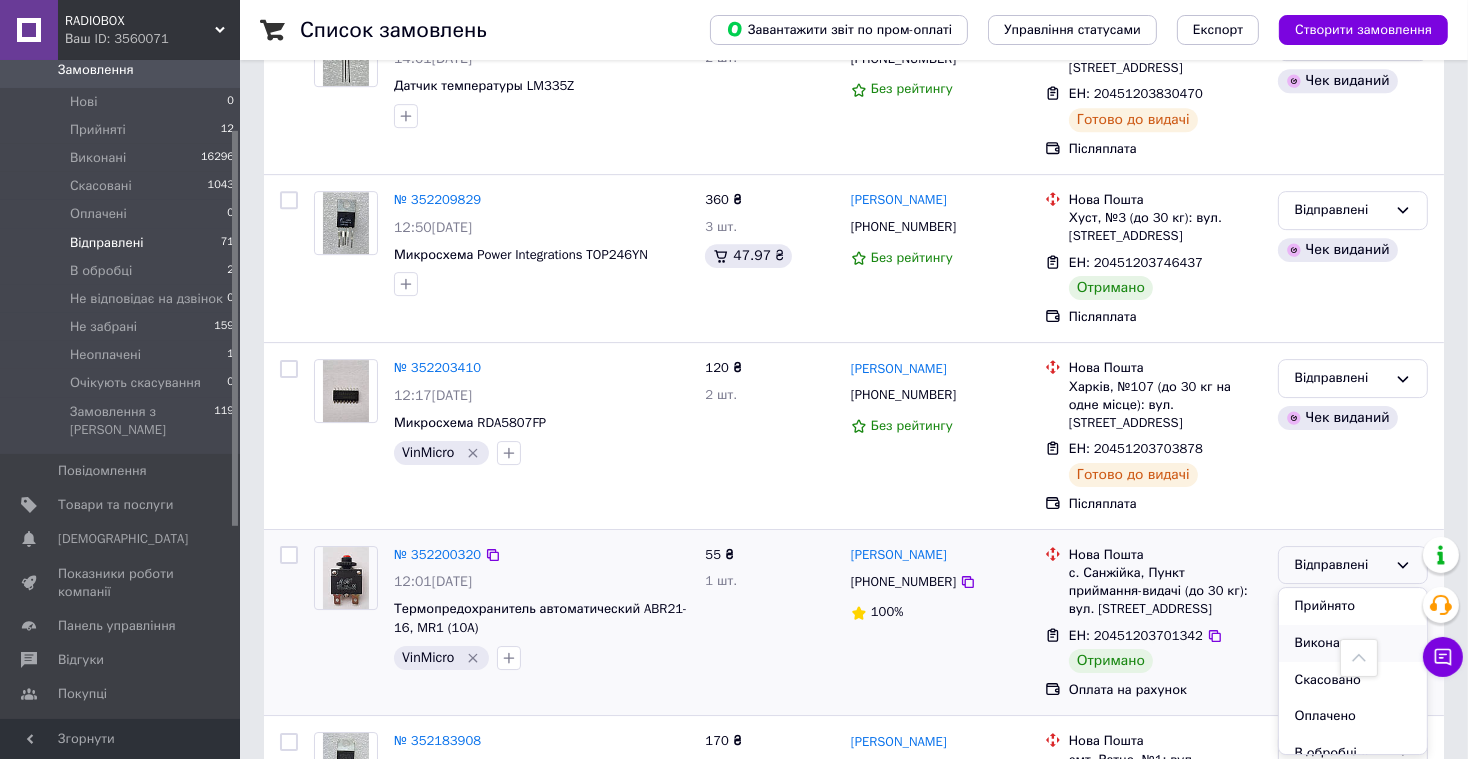 click on "Виконано" at bounding box center (1353, 643) 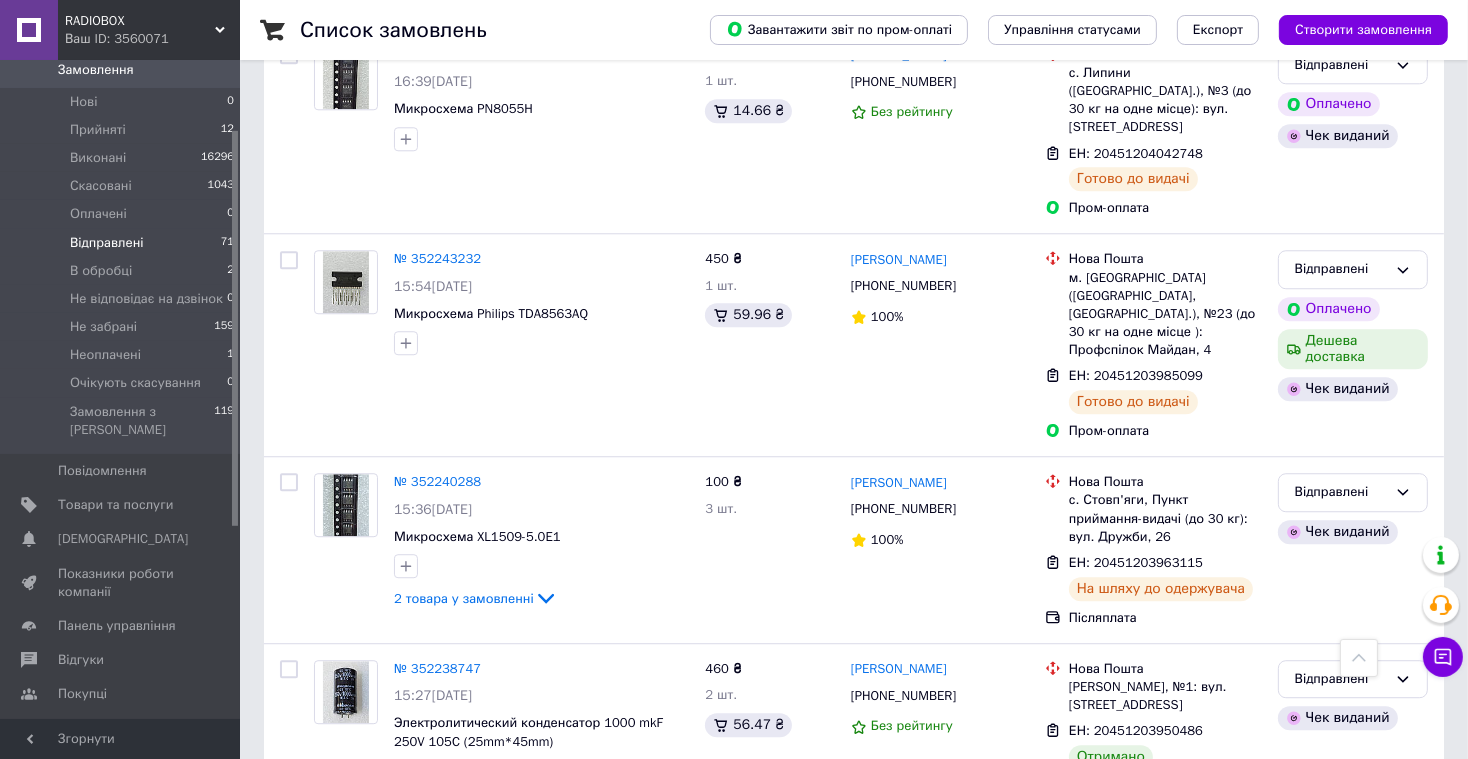 scroll, scrollTop: 5646, scrollLeft: 0, axis: vertical 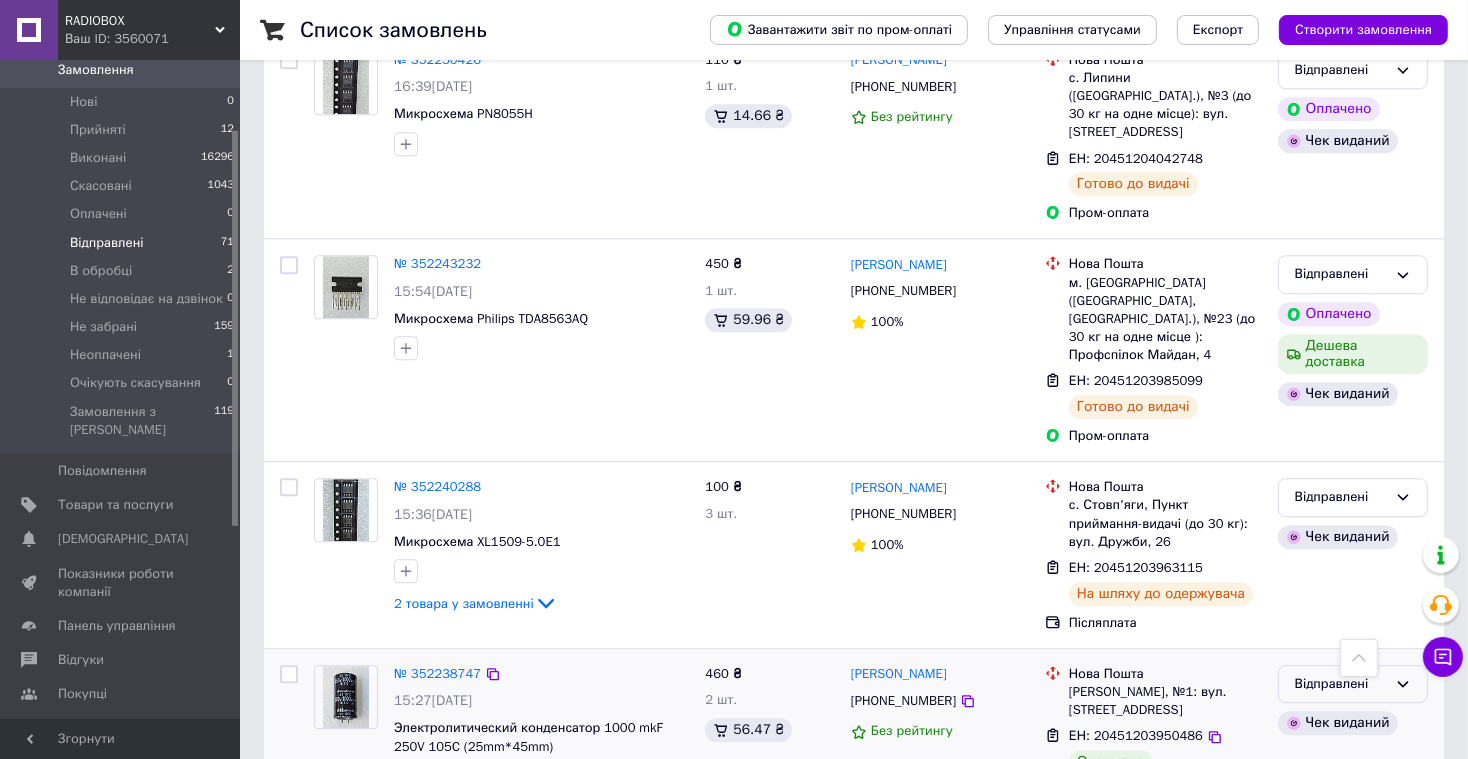 click on "Відправлені" at bounding box center (1341, 684) 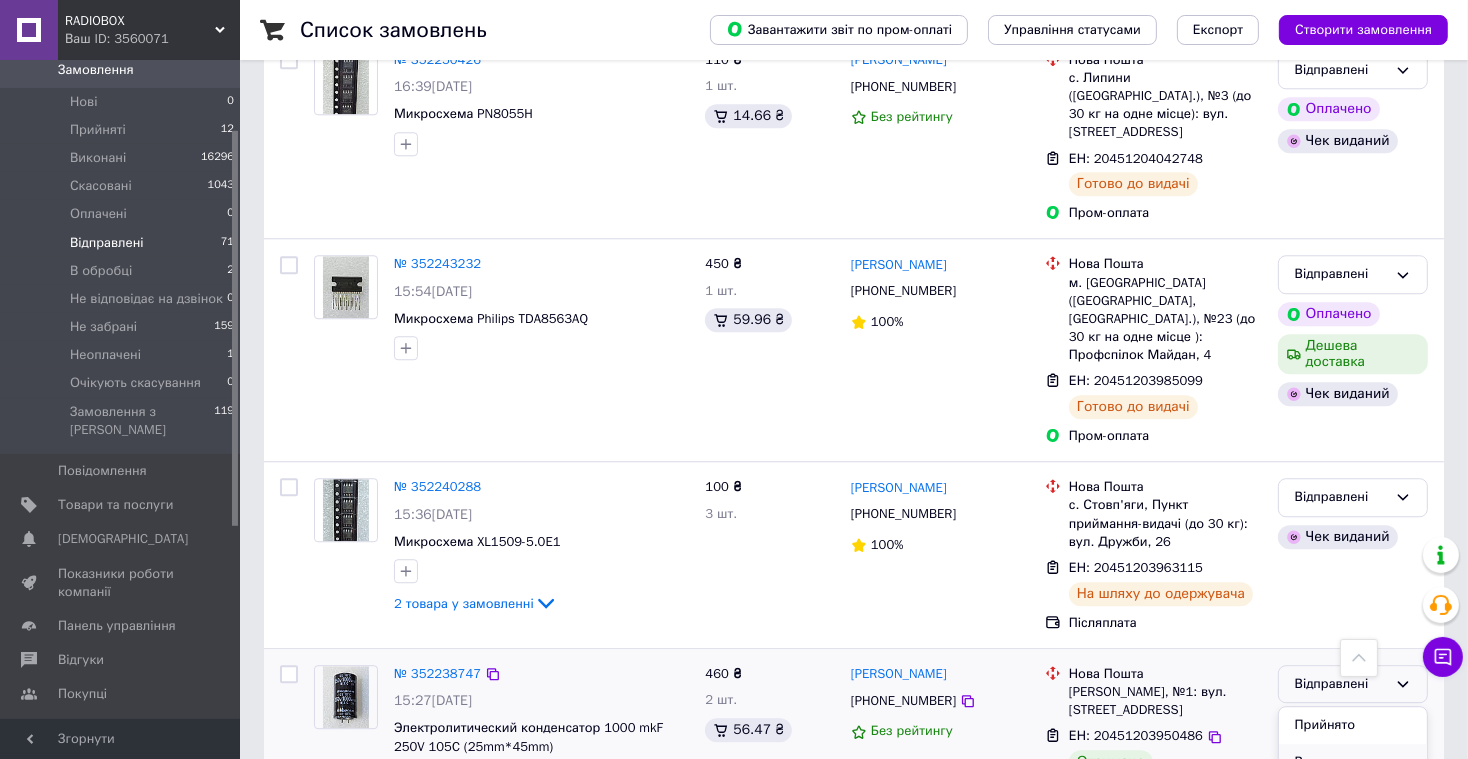 click on "Виконано" at bounding box center [1353, 762] 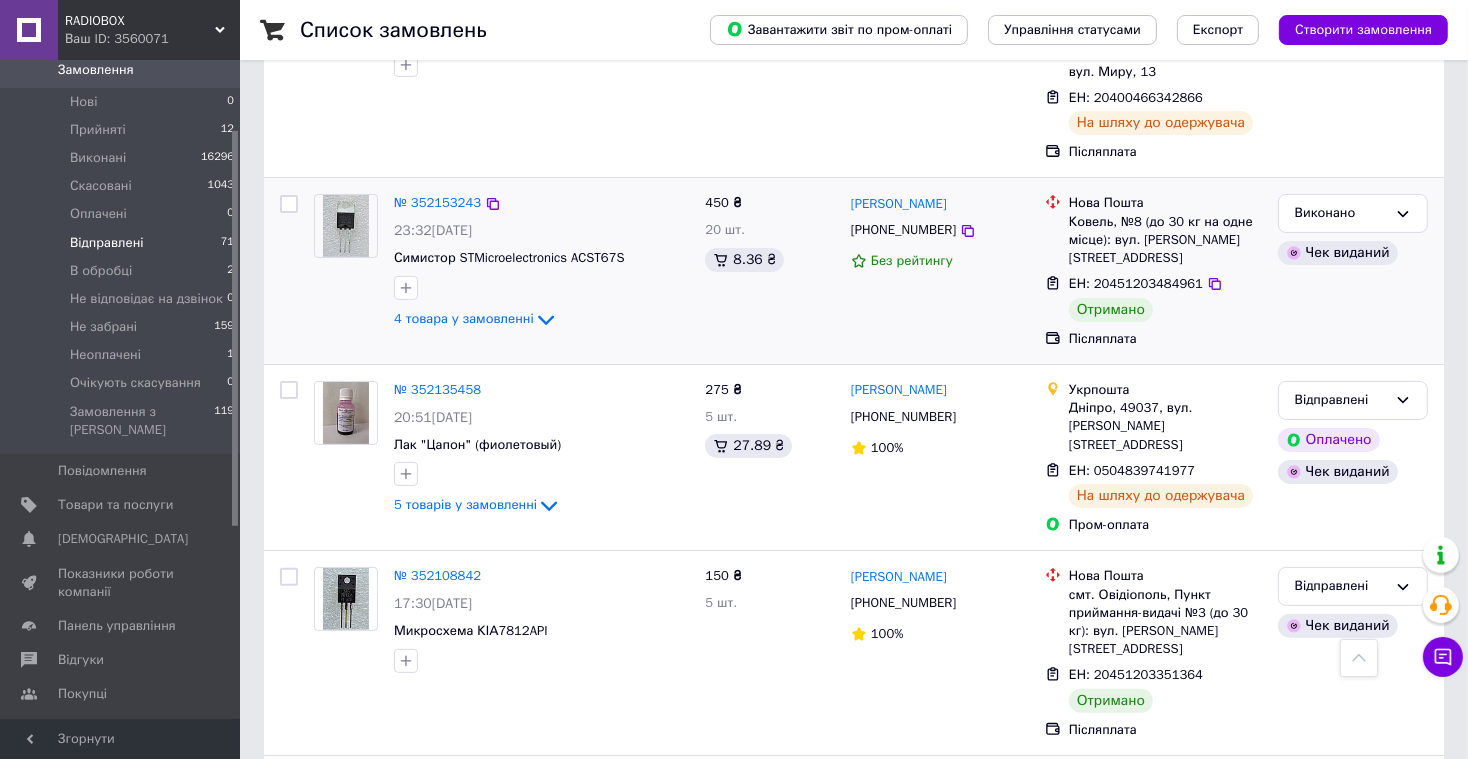 scroll, scrollTop: 8547, scrollLeft: 0, axis: vertical 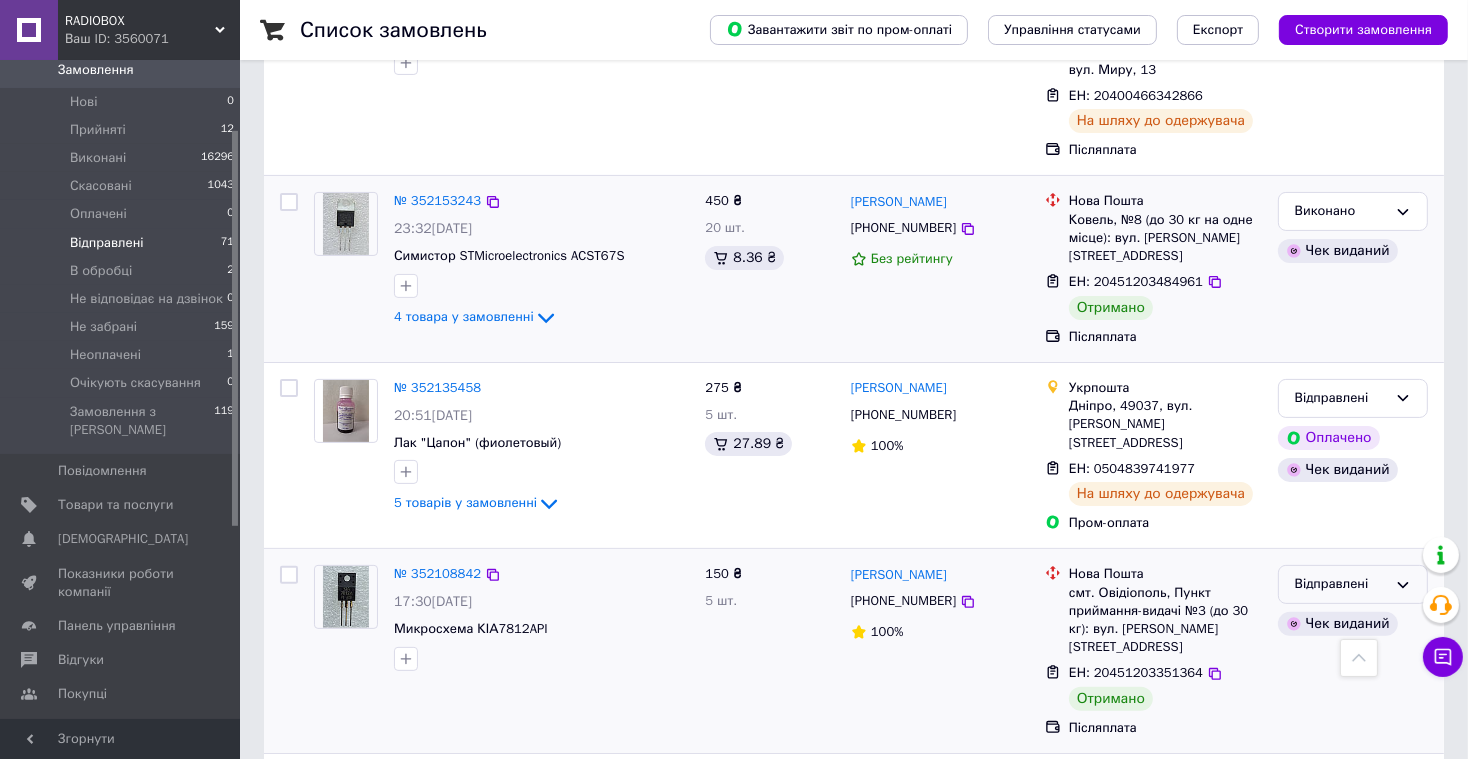 click 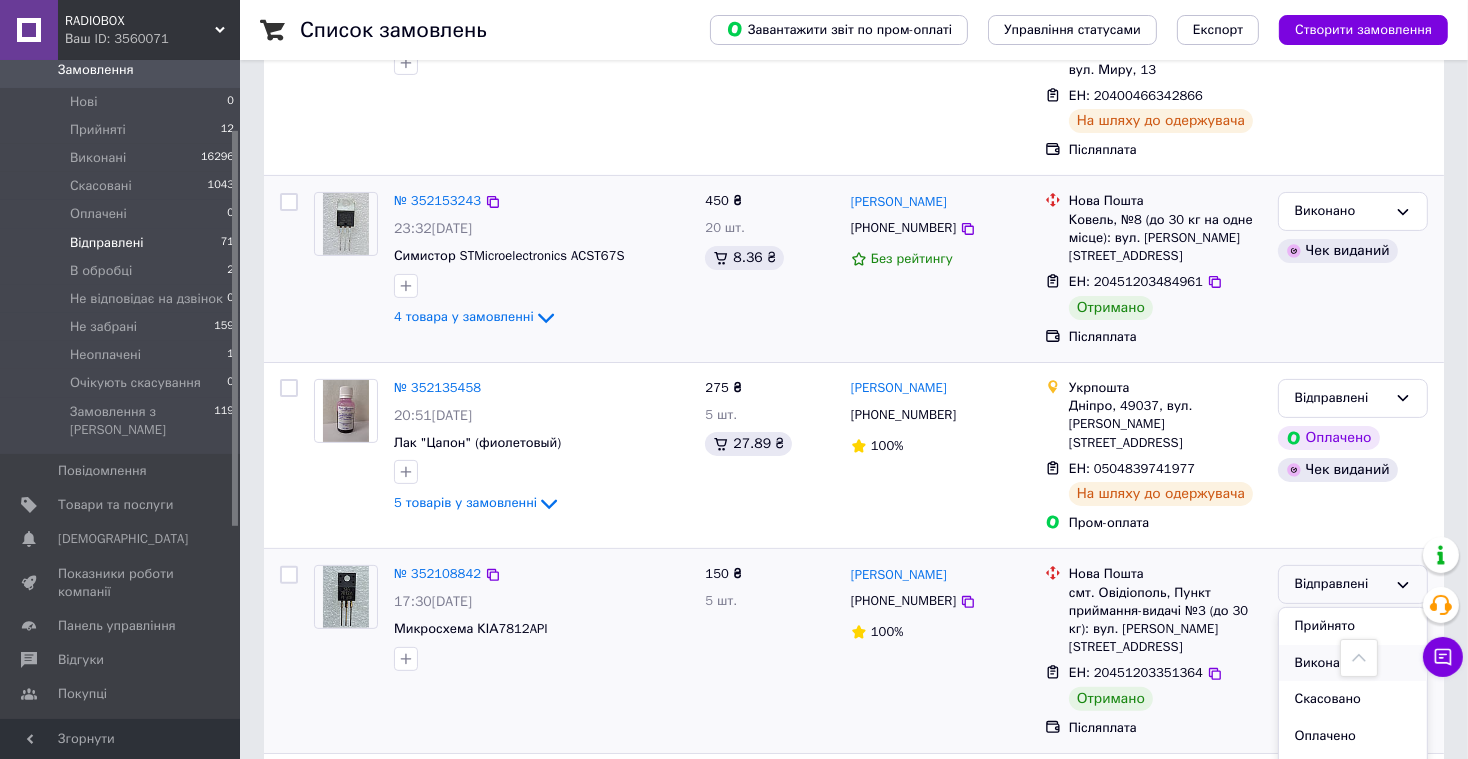 click on "Виконано" at bounding box center (1353, 663) 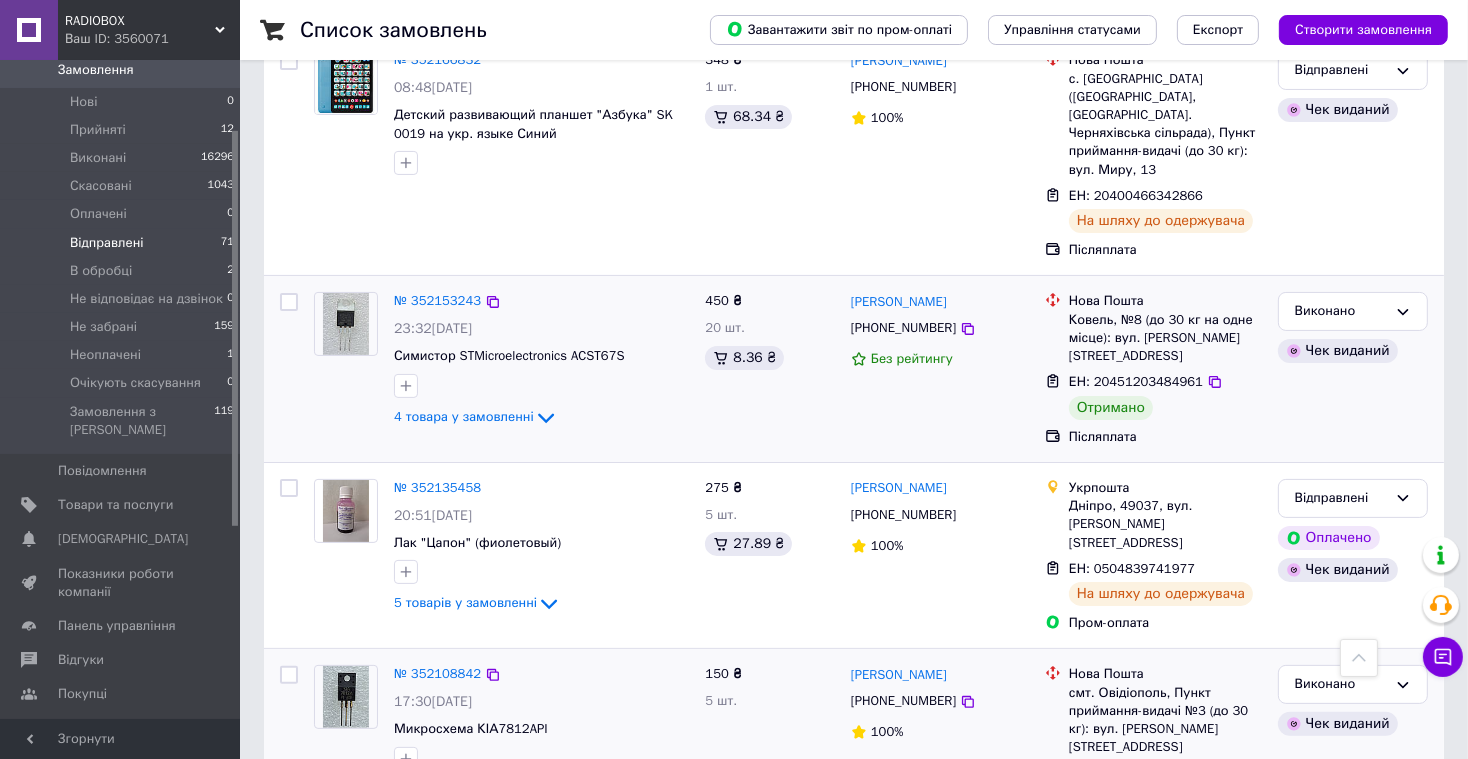scroll, scrollTop: 8443, scrollLeft: 0, axis: vertical 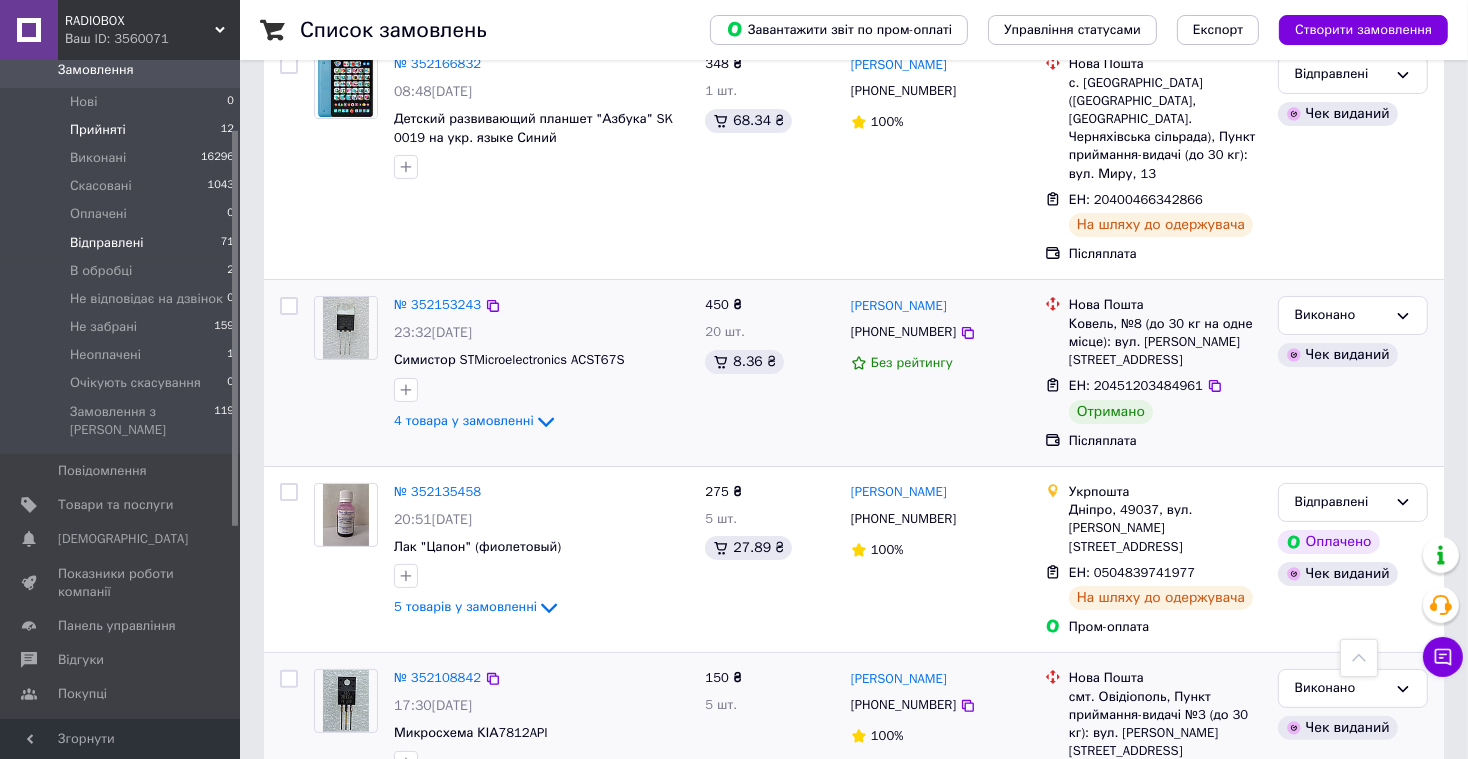 click on "Прийняті 12" at bounding box center [123, 130] 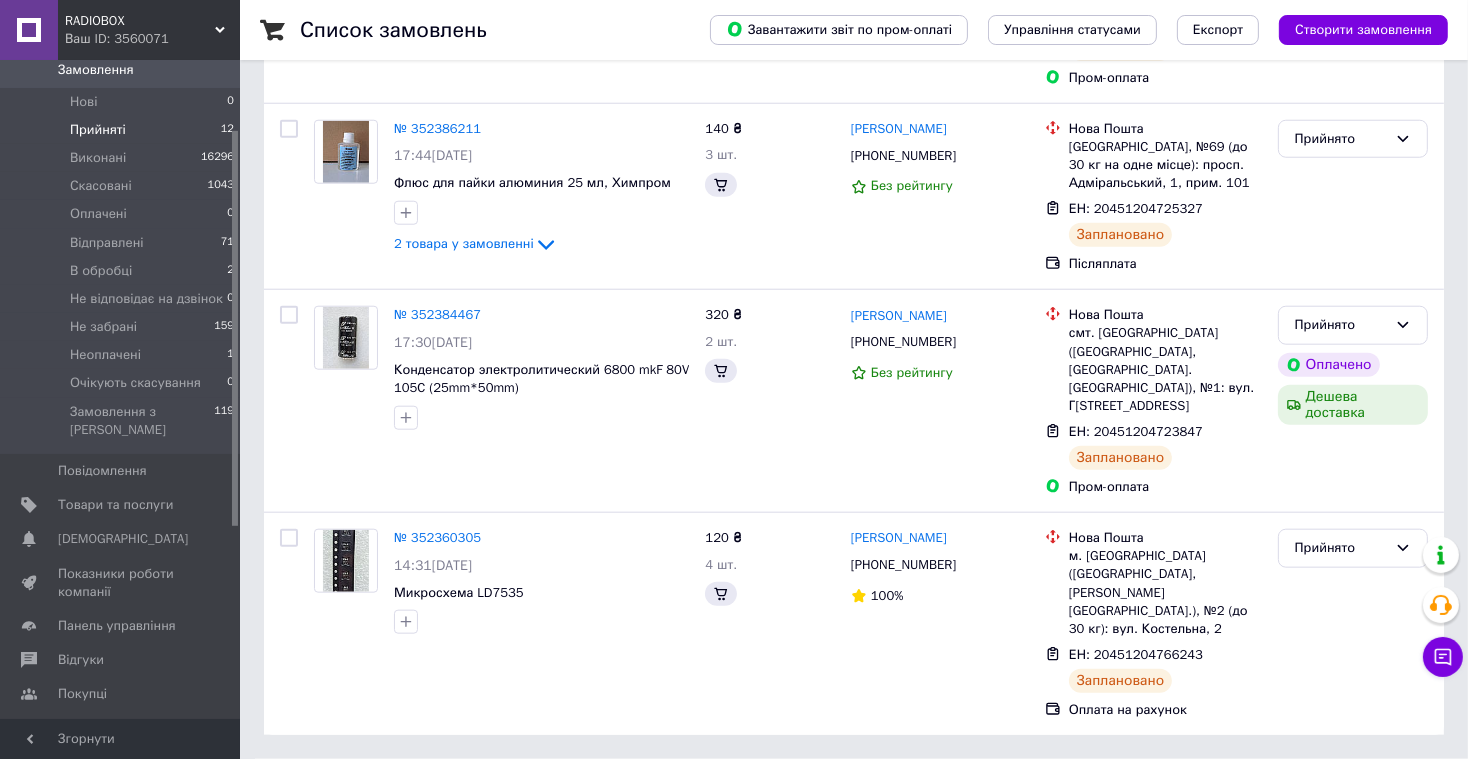 scroll, scrollTop: 0, scrollLeft: 0, axis: both 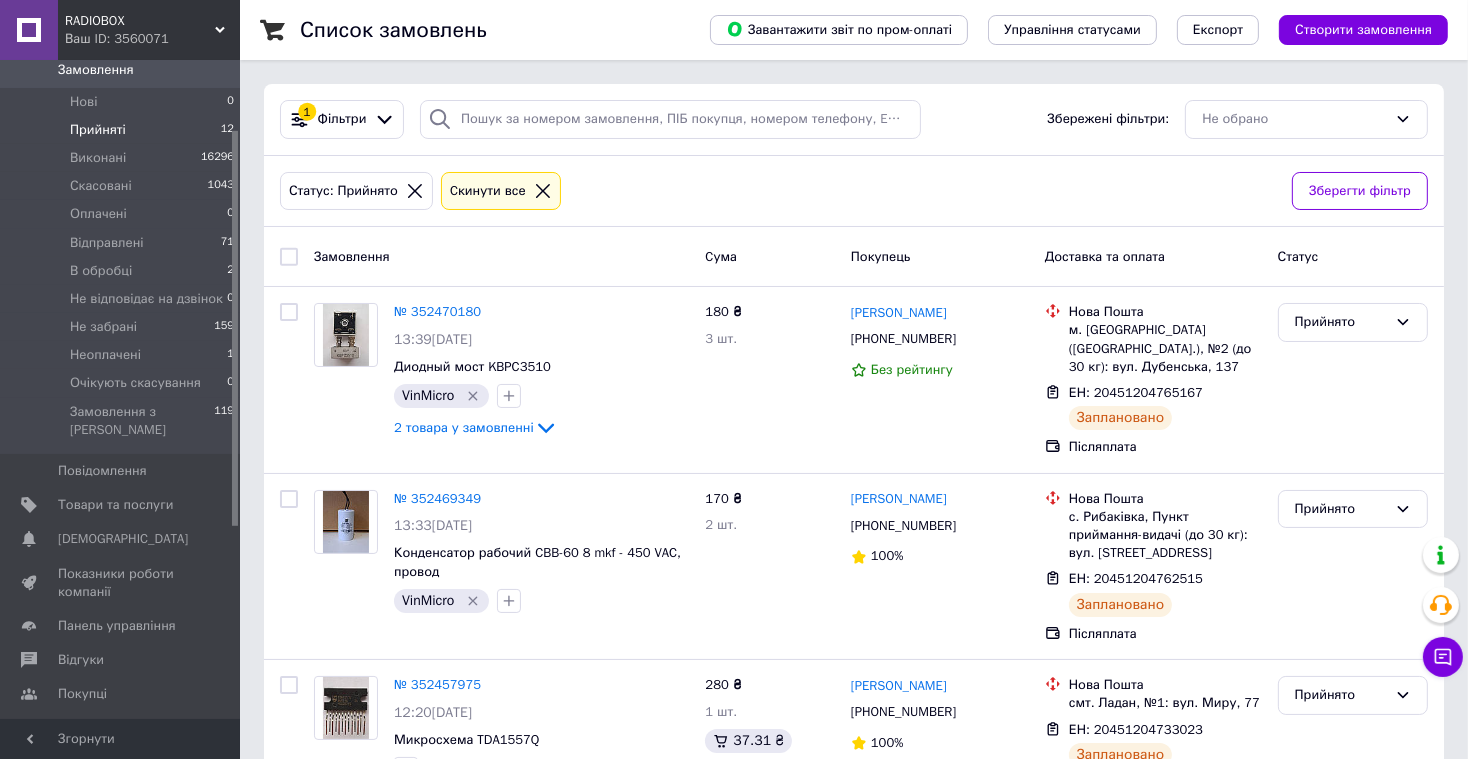 click on "Прийняті" at bounding box center (98, 130) 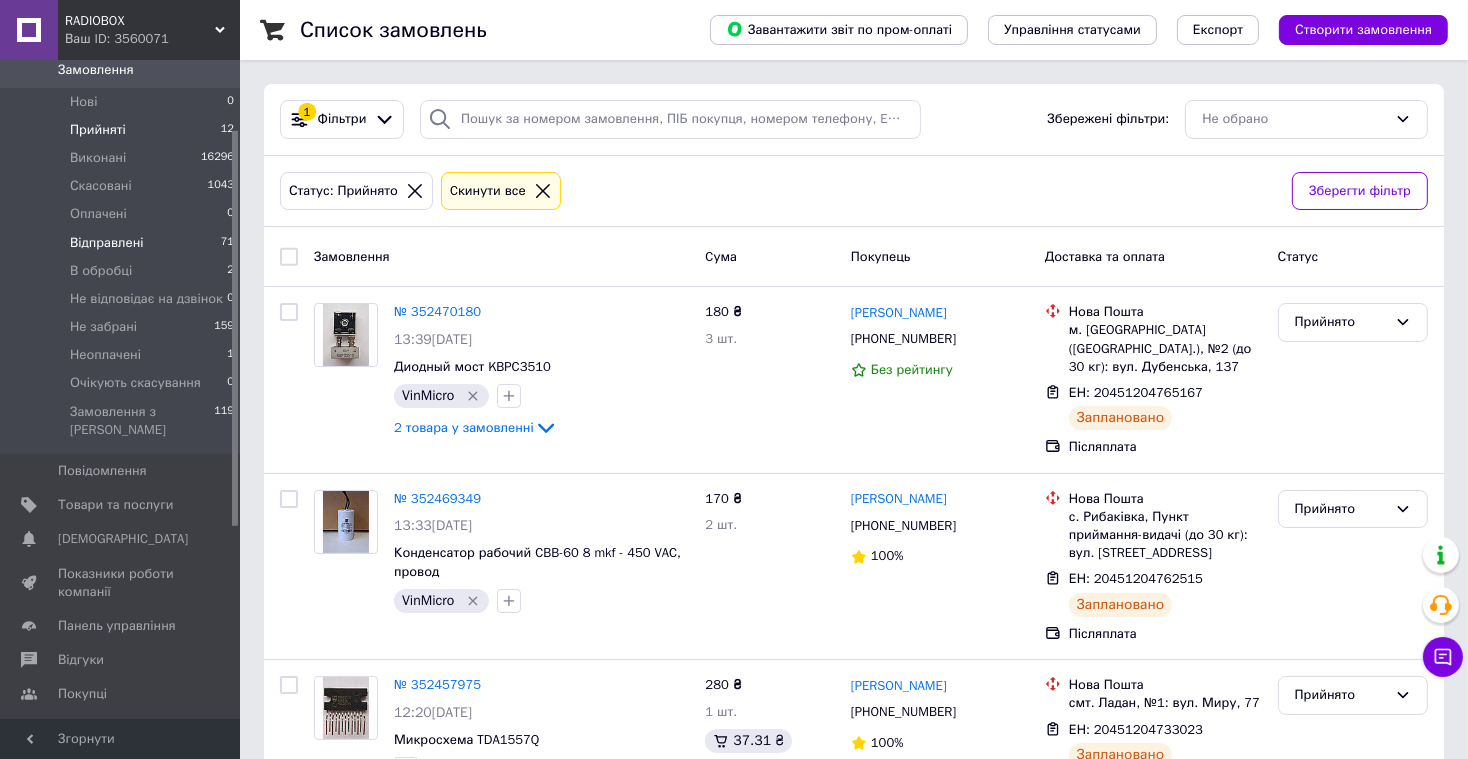 click on "Відправлені 71" at bounding box center (123, 243) 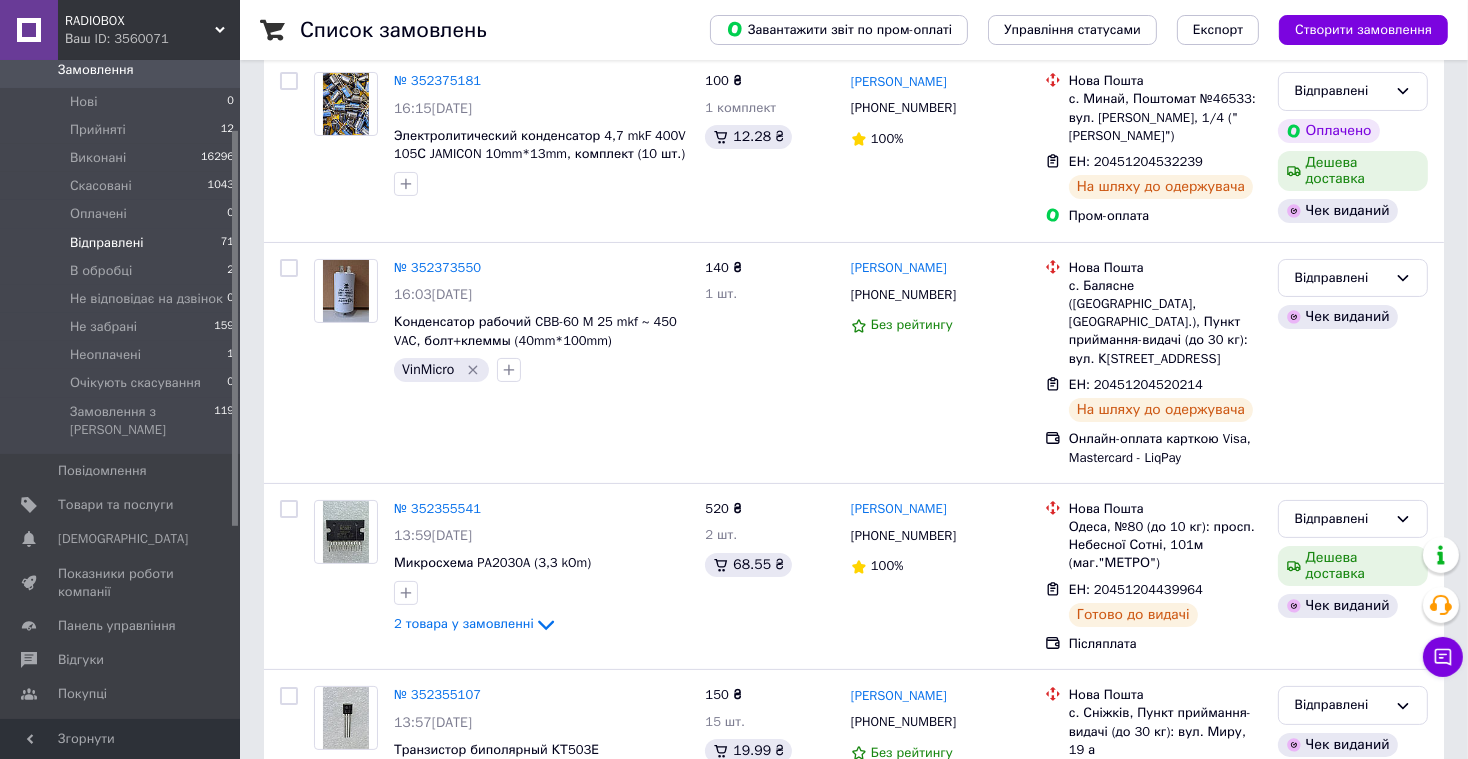 scroll, scrollTop: 0, scrollLeft: 0, axis: both 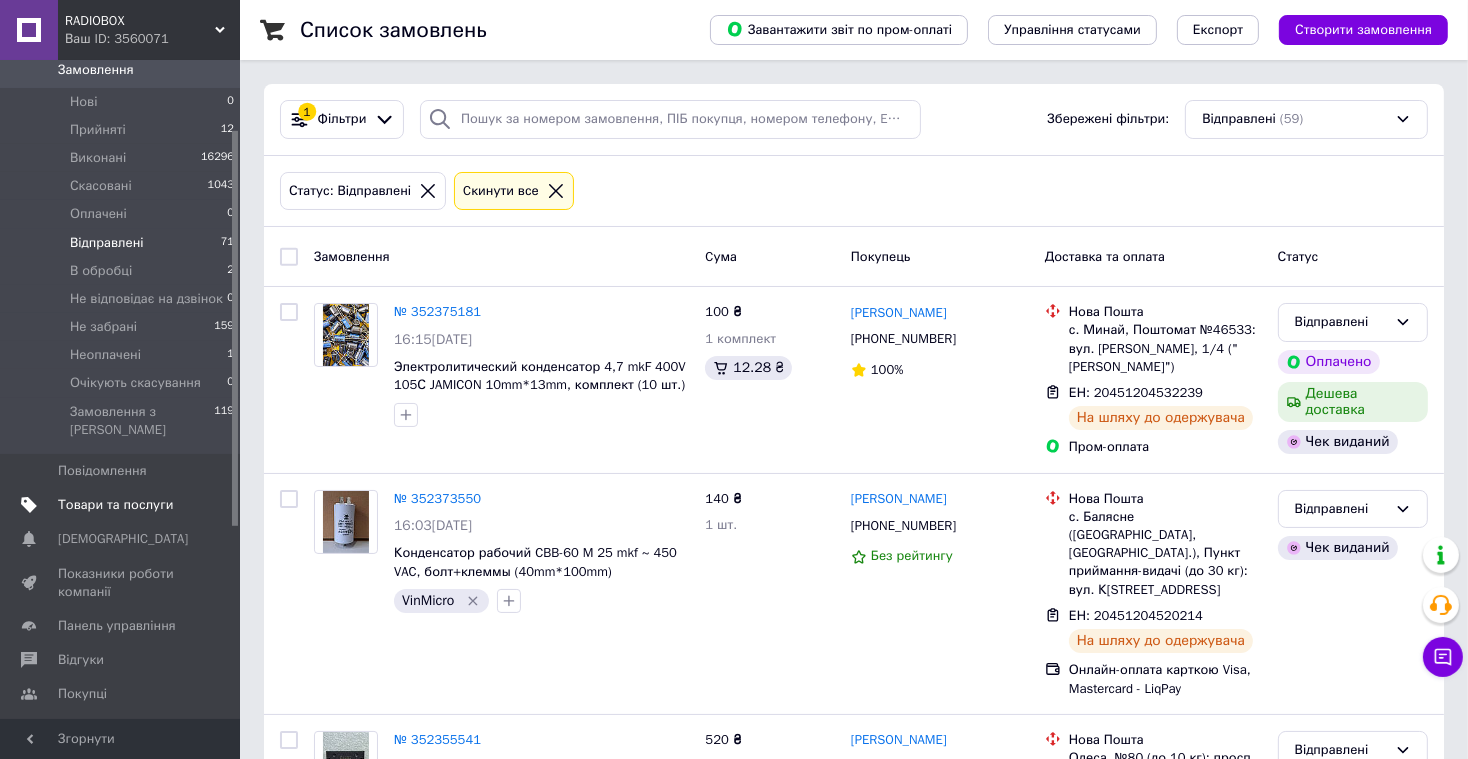 click on "Товари та послуги" at bounding box center (115, 505) 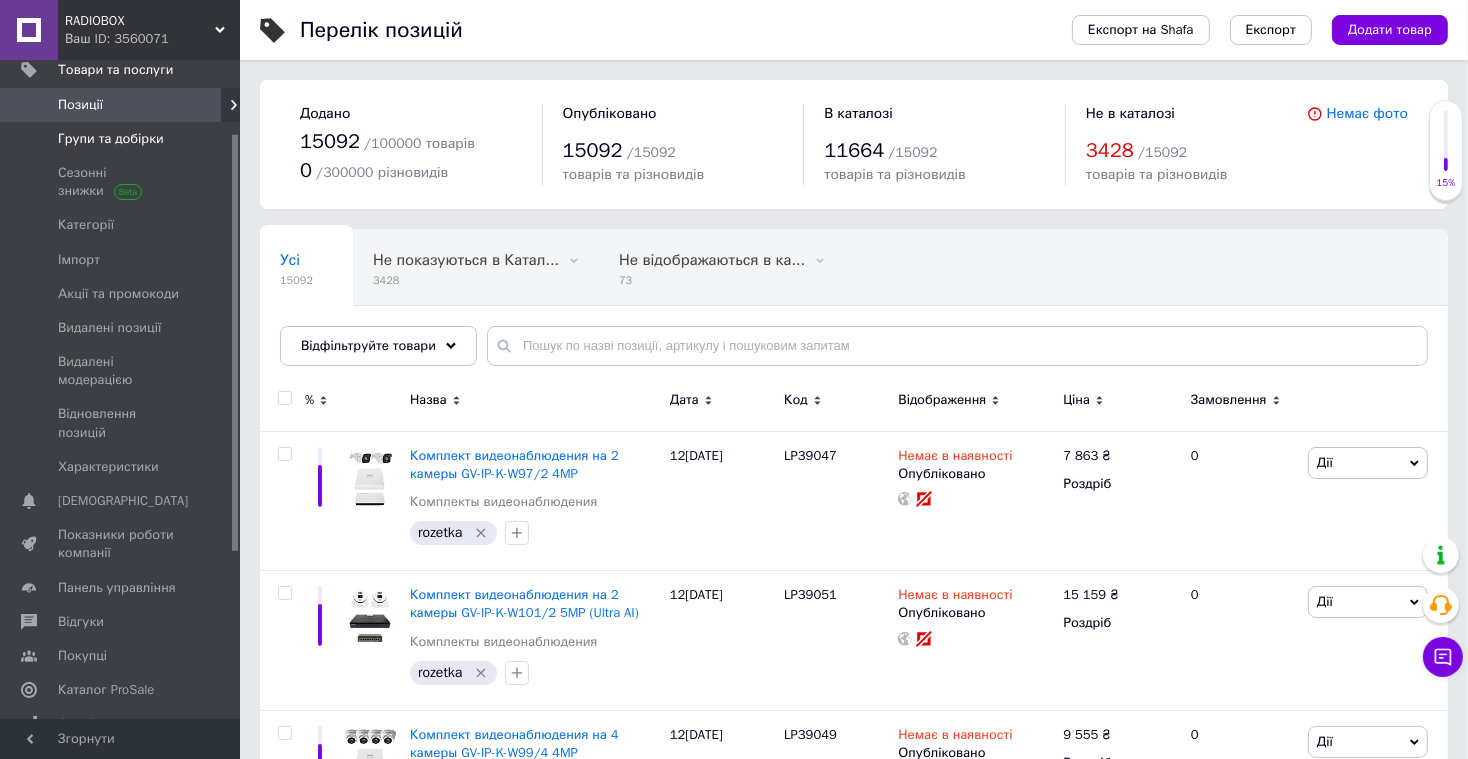 click on "Групи та добірки" at bounding box center (111, 139) 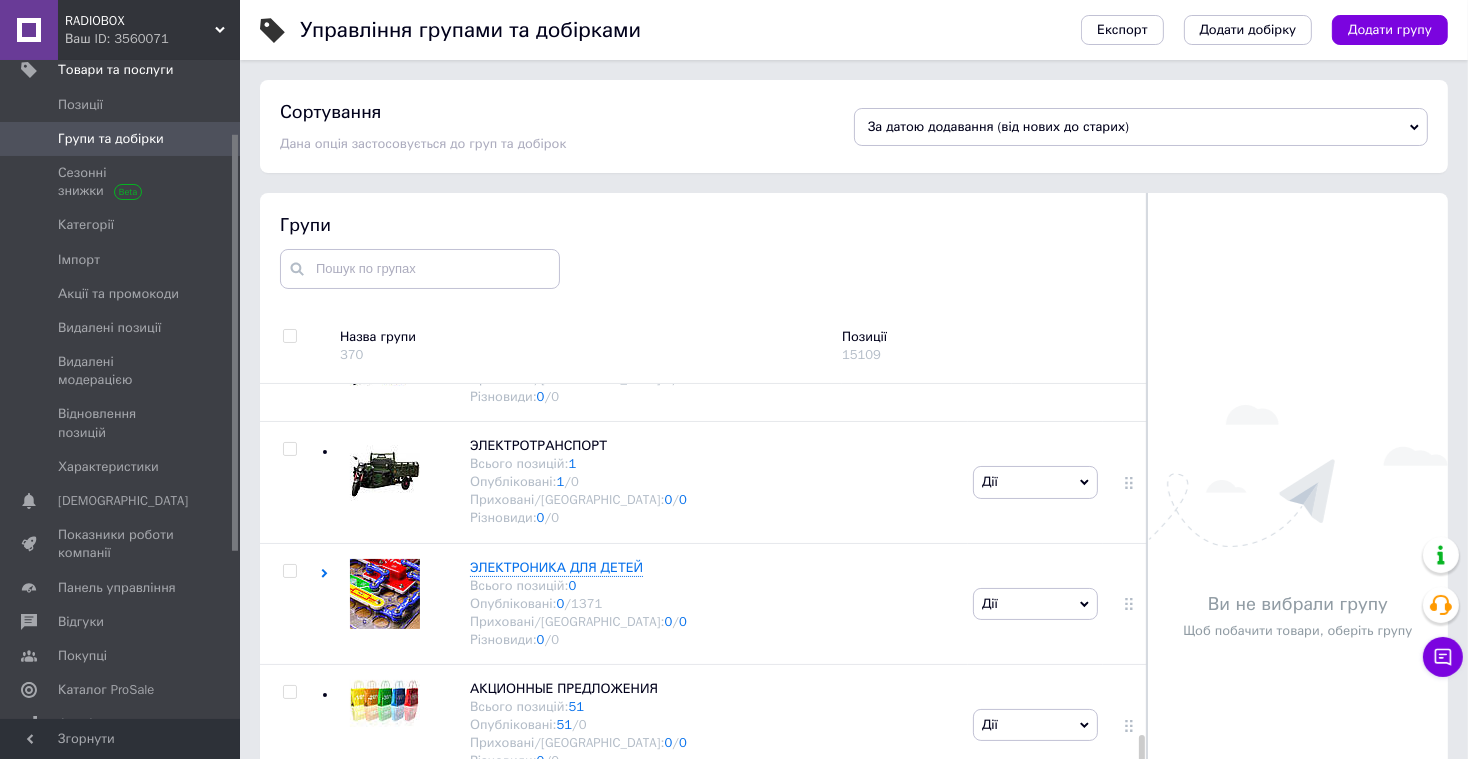 scroll, scrollTop: 3969, scrollLeft: 0, axis: vertical 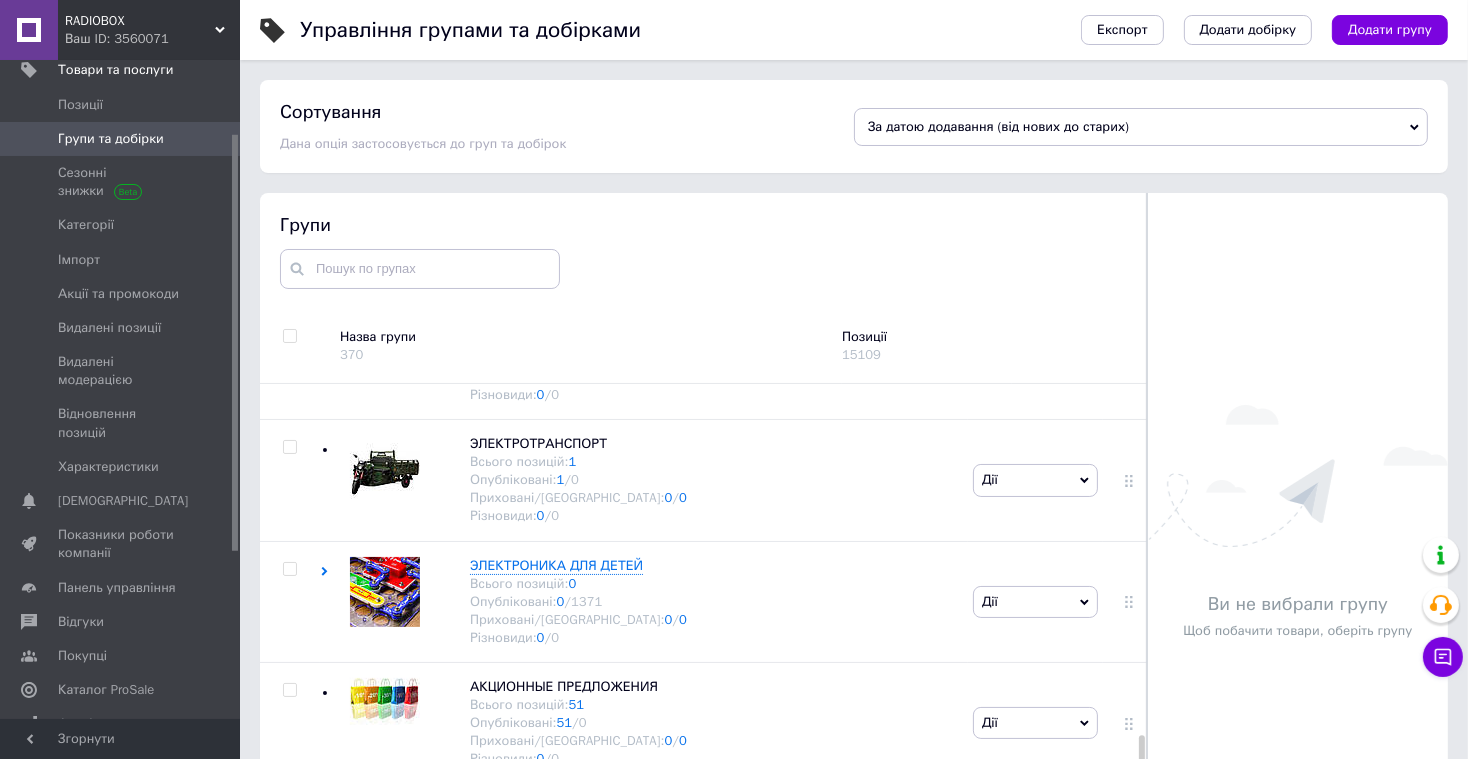 click at bounding box center (289, 933) 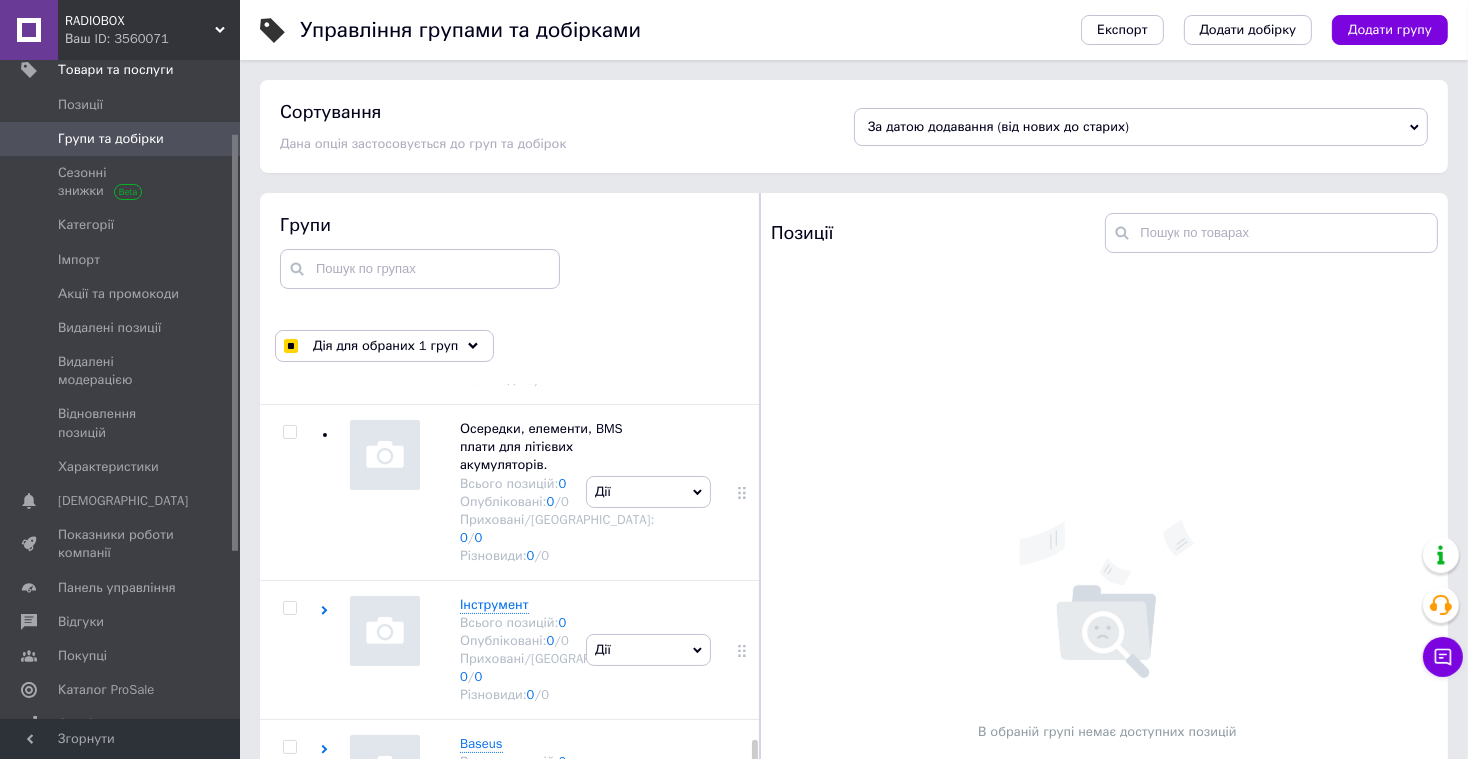 scroll, scrollTop: 6397, scrollLeft: 0, axis: vertical 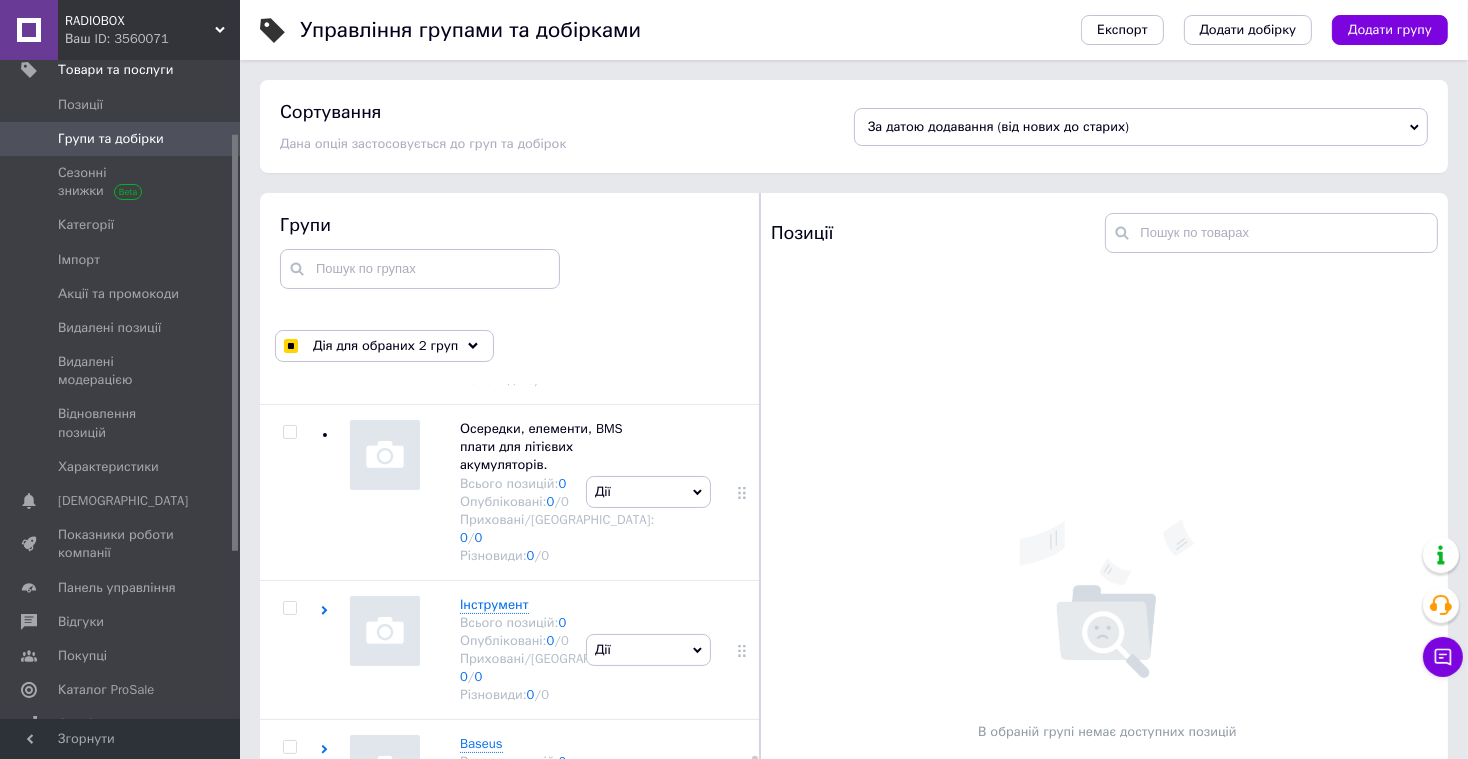 click at bounding box center (289, -301) 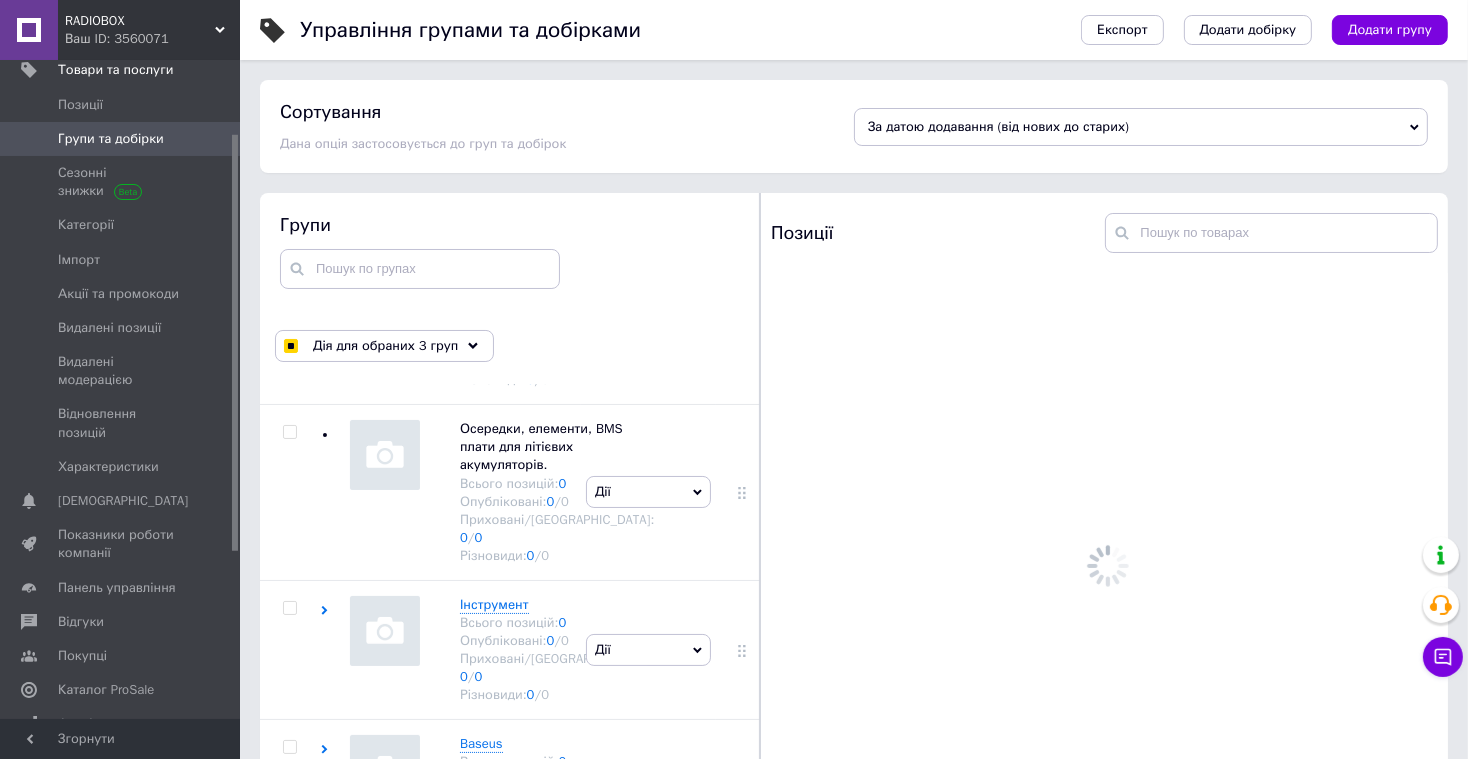 scroll, scrollTop: 6802, scrollLeft: 0, axis: vertical 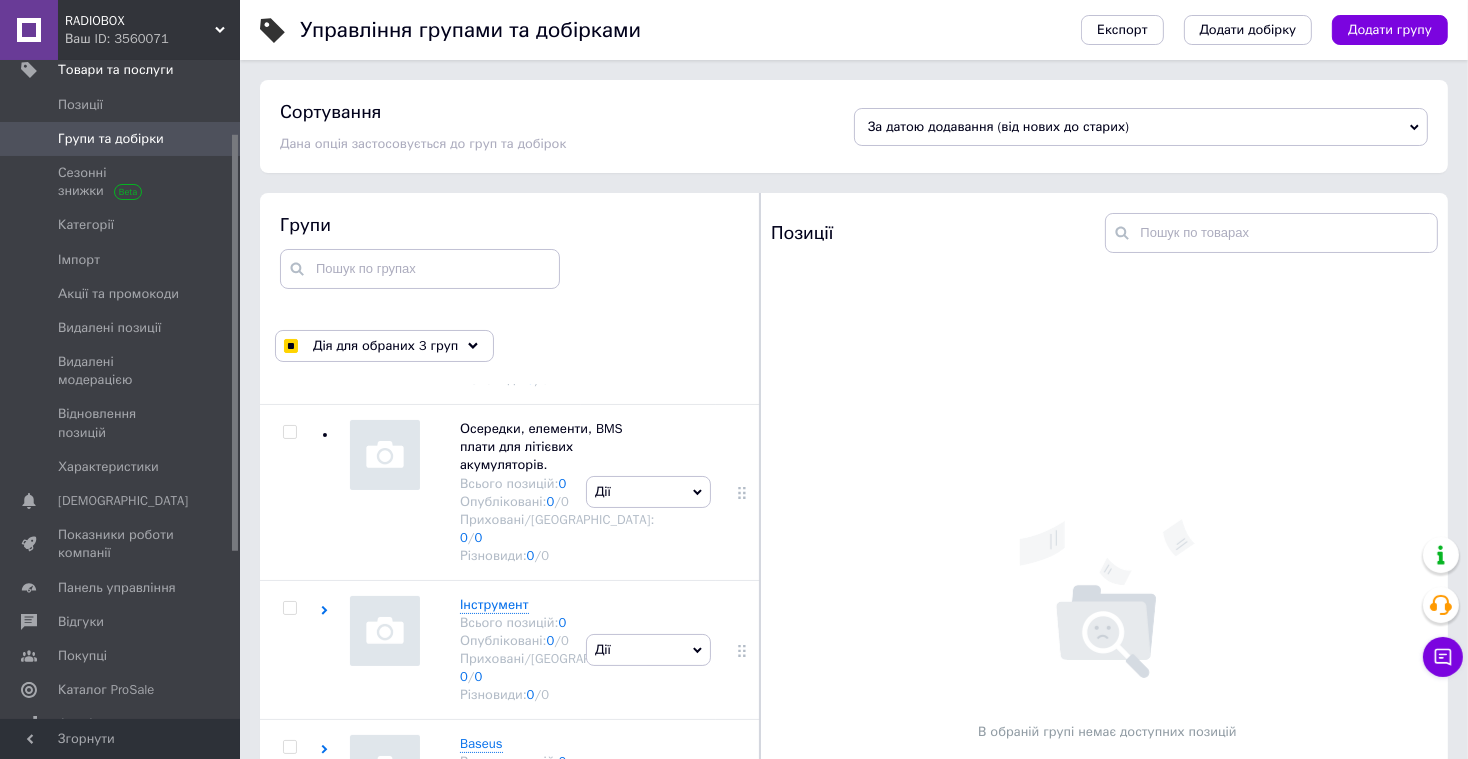 click at bounding box center (289, -162) 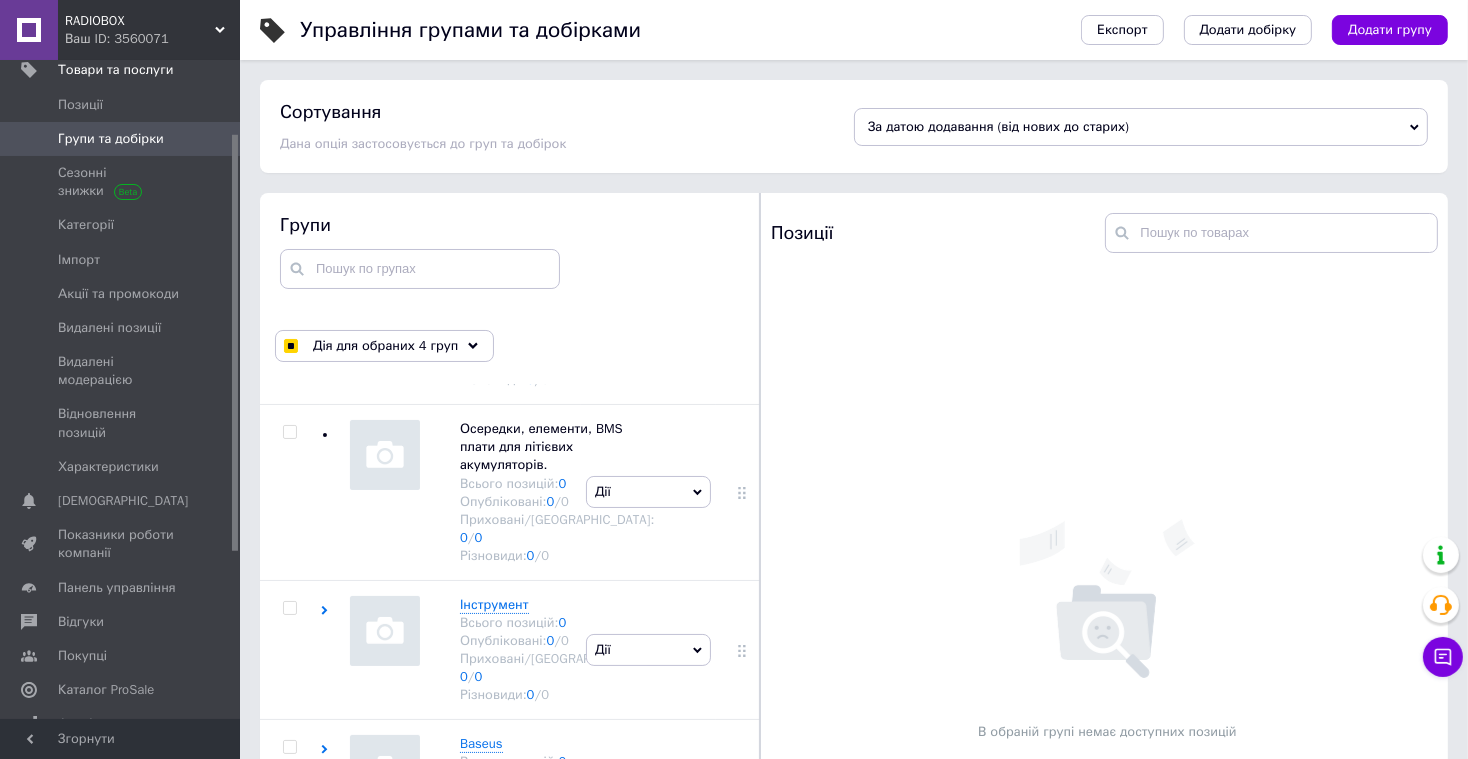 scroll, scrollTop: 7146, scrollLeft: 0, axis: vertical 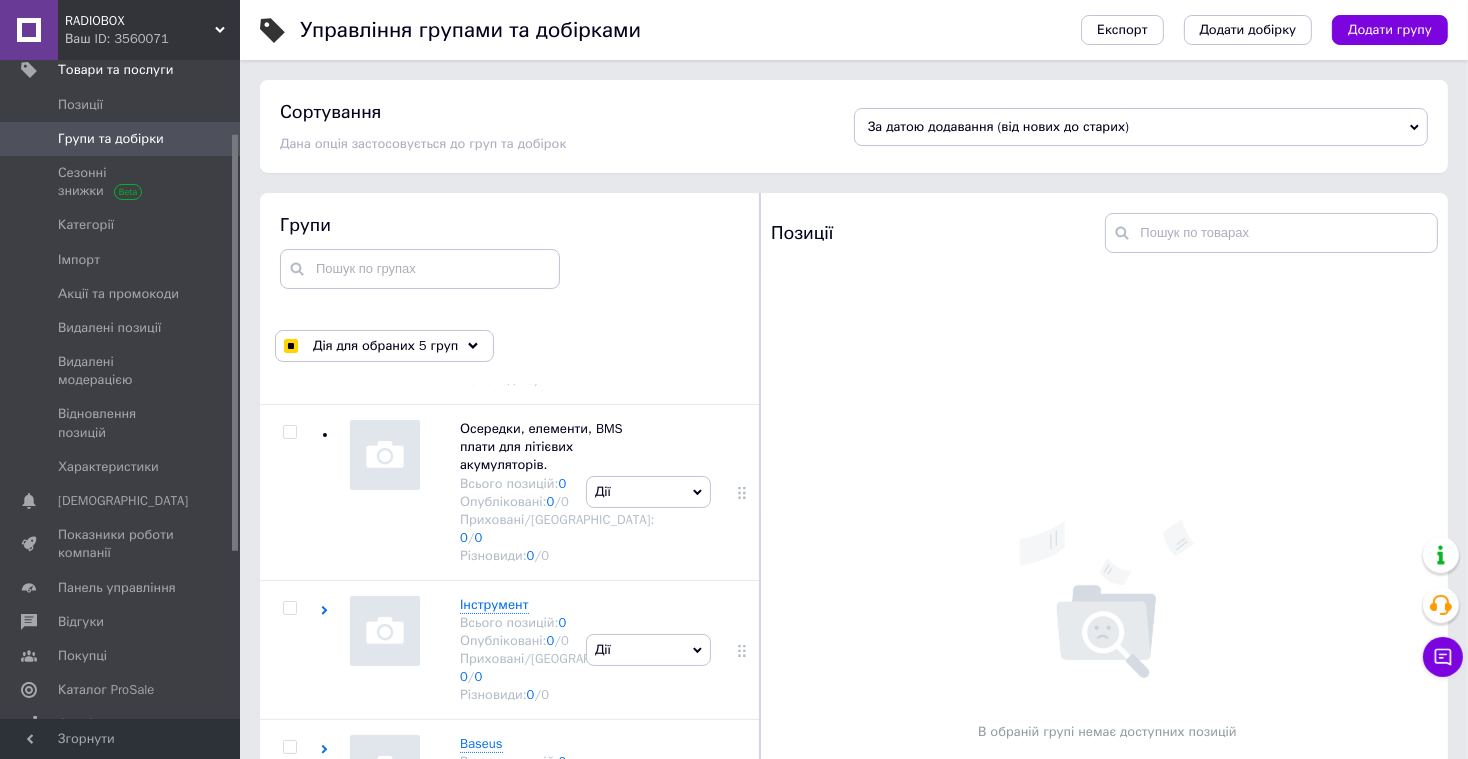 click at bounding box center (289, 117) 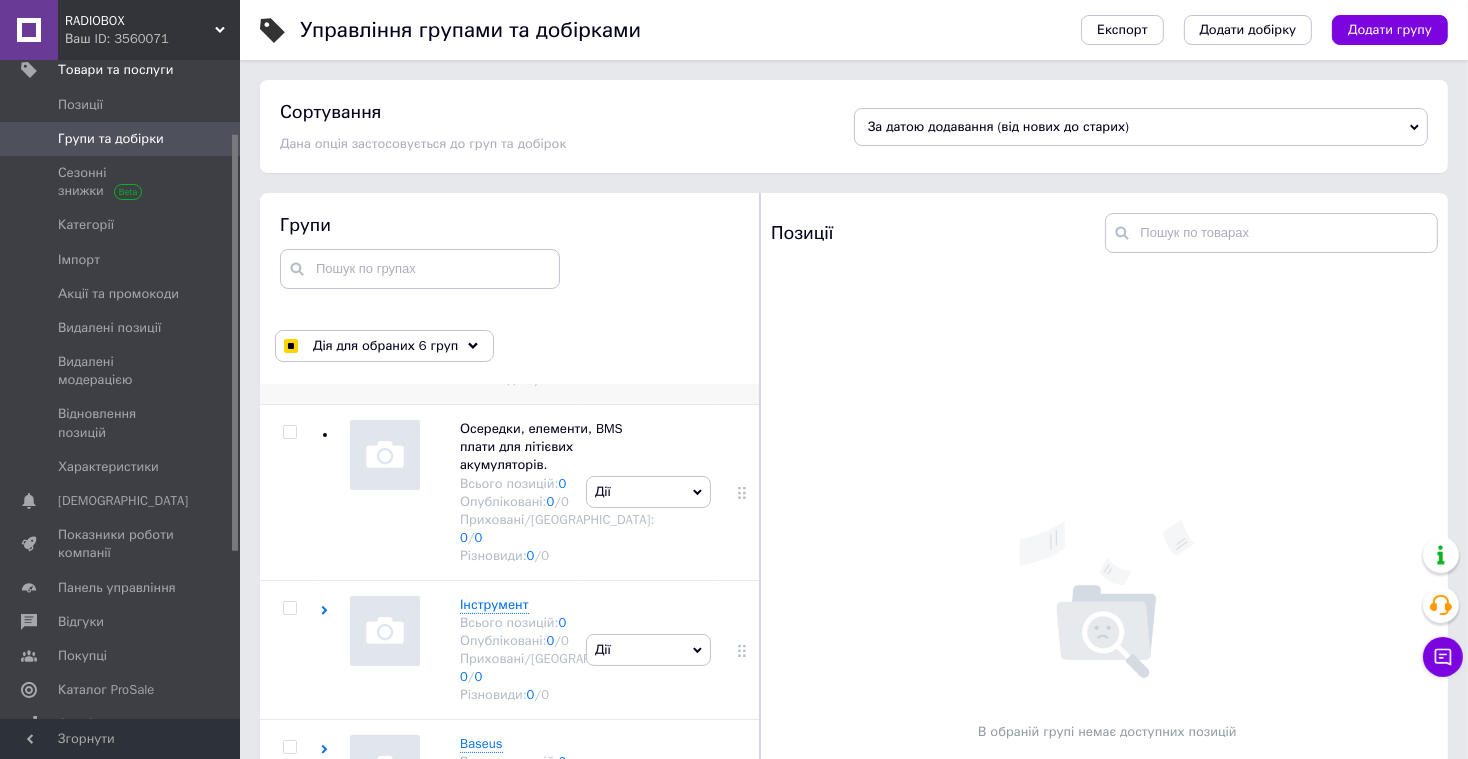 scroll, scrollTop: 7441, scrollLeft: 0, axis: vertical 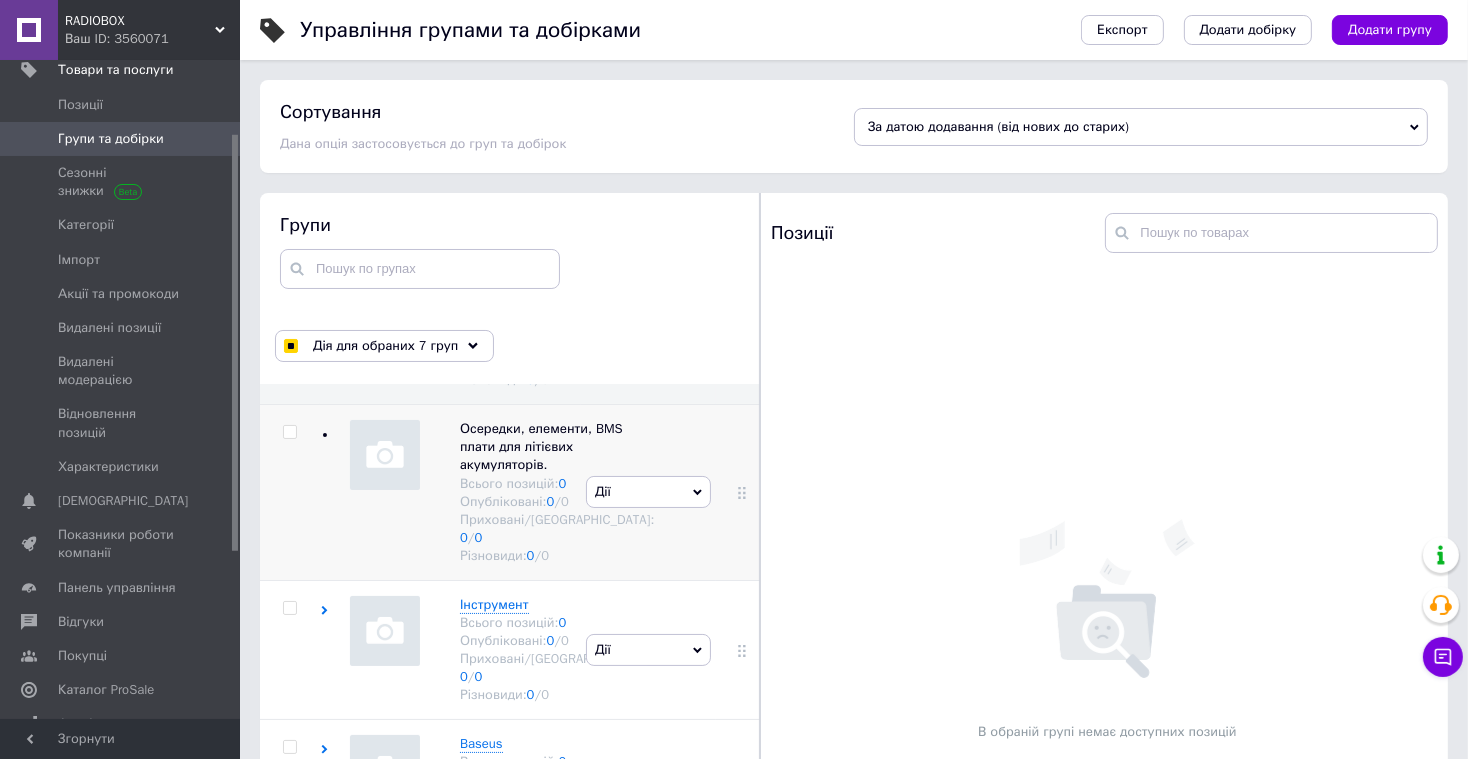 click at bounding box center (289, 432) 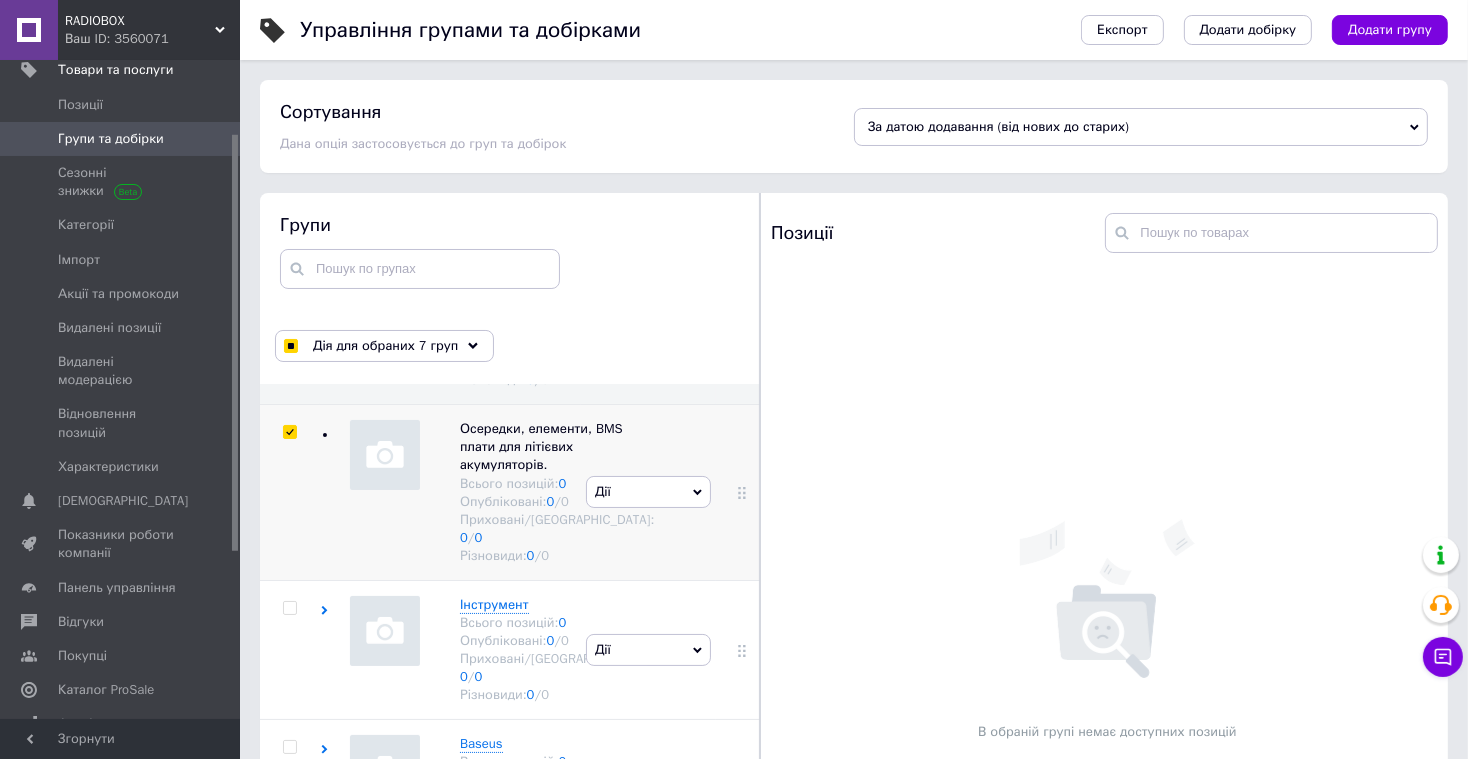 checkbox on "true" 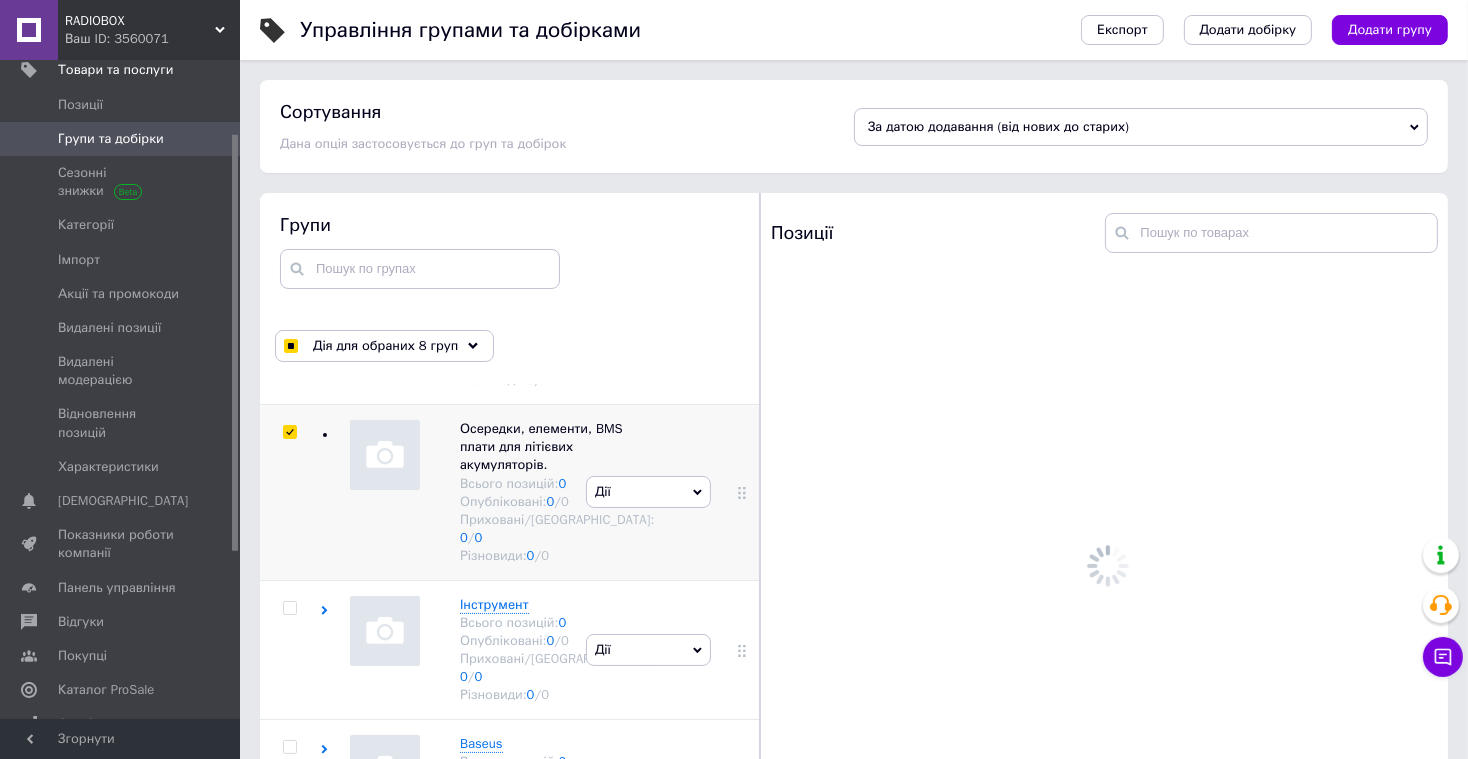 scroll, scrollTop: 7863, scrollLeft: 0, axis: vertical 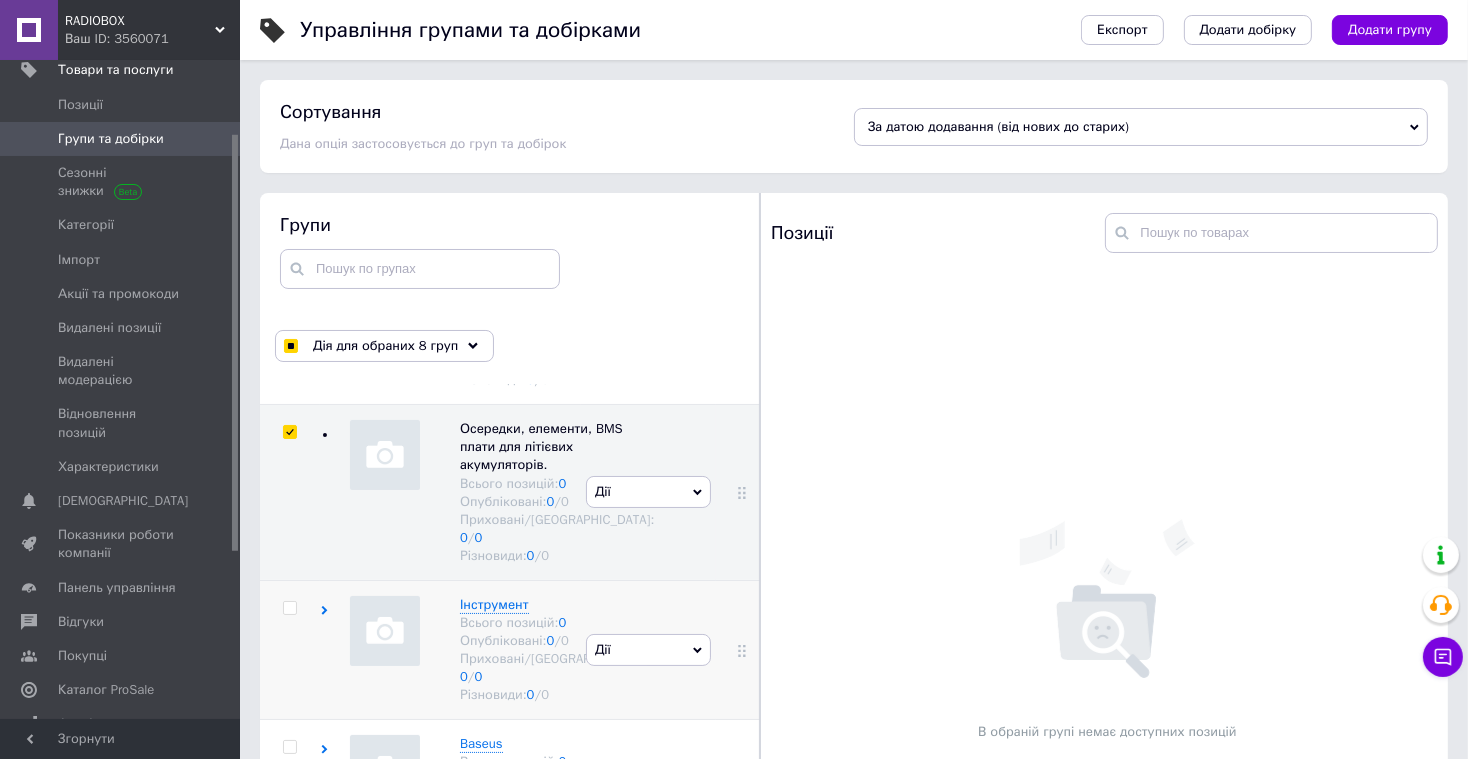 click at bounding box center [289, 608] 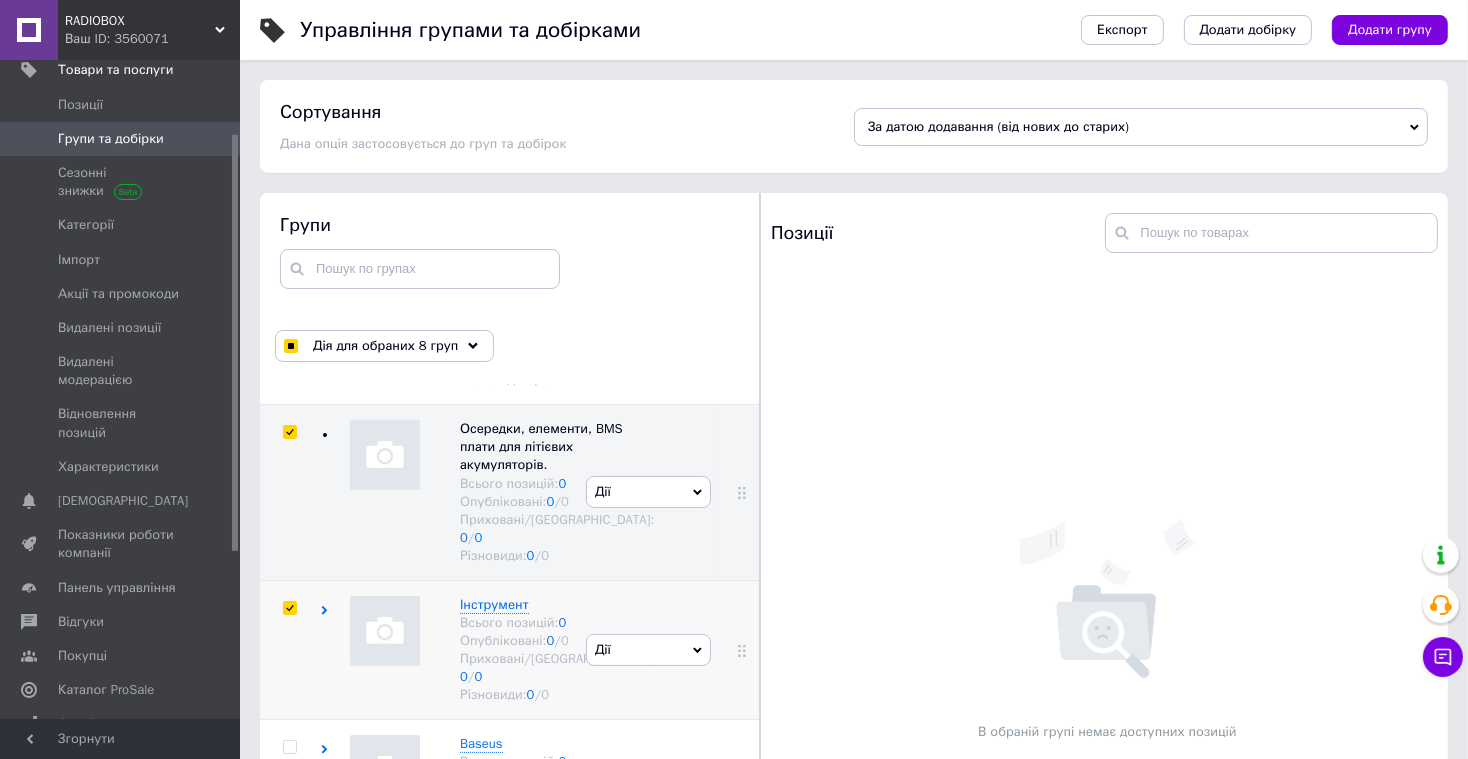 checkbox on "true" 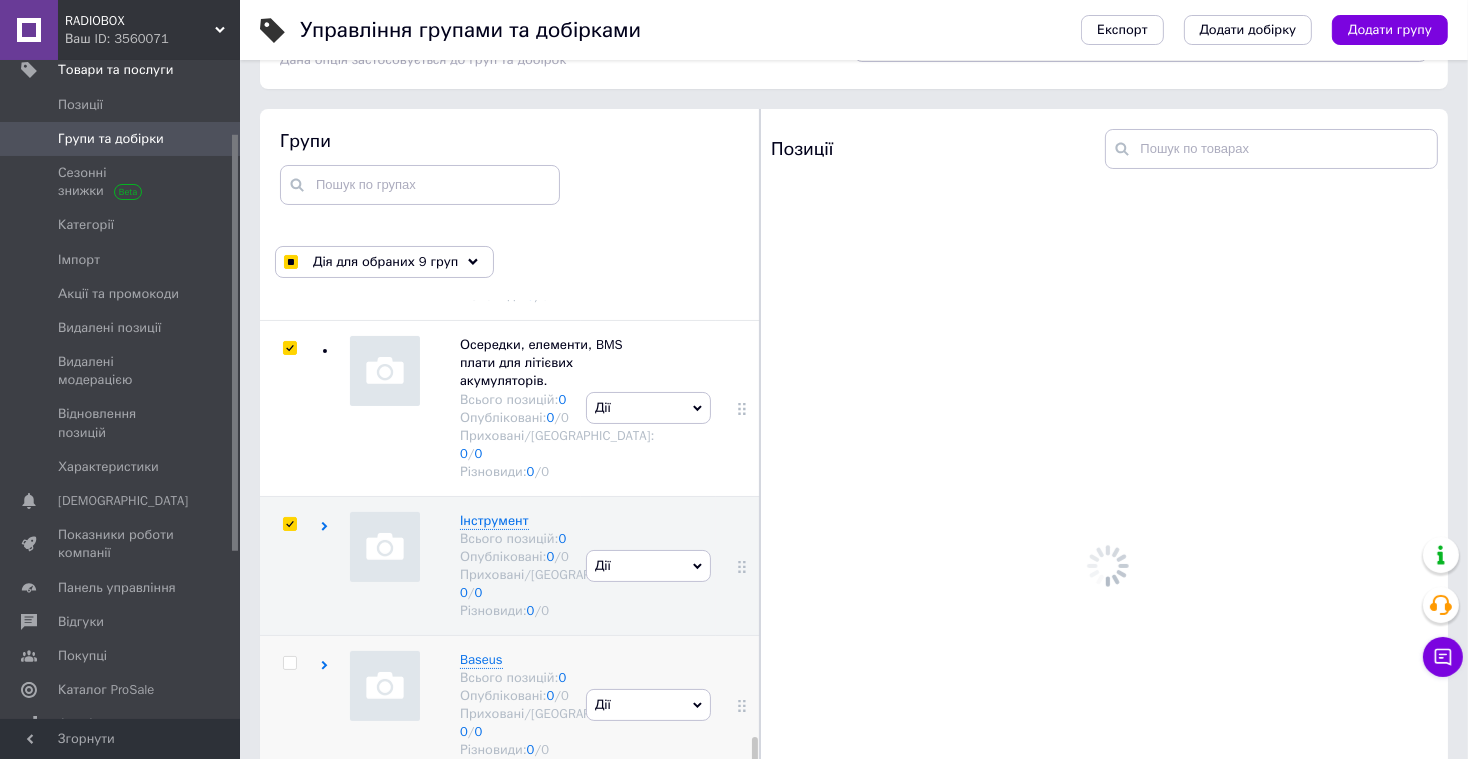 scroll, scrollTop: 113, scrollLeft: 0, axis: vertical 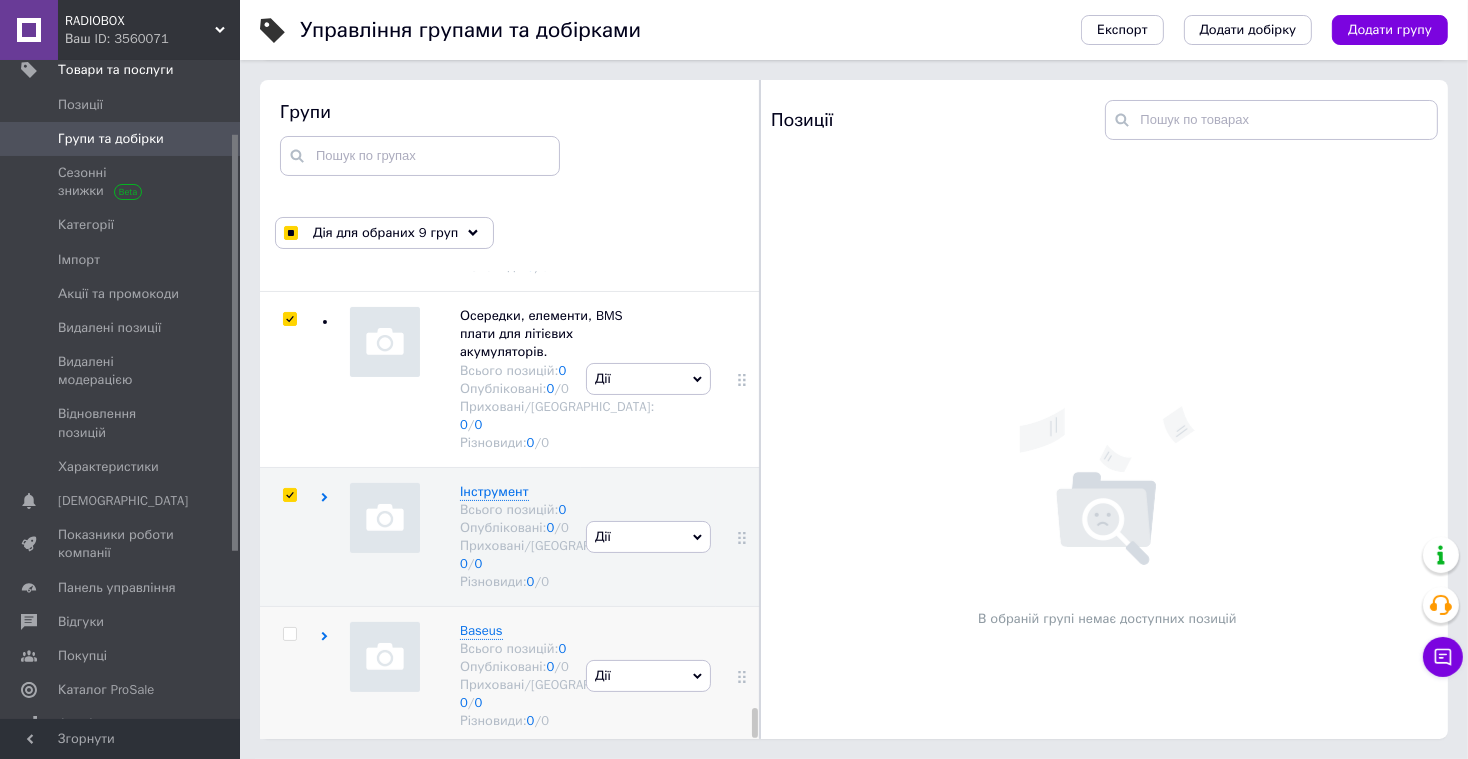 click at bounding box center [289, 634] 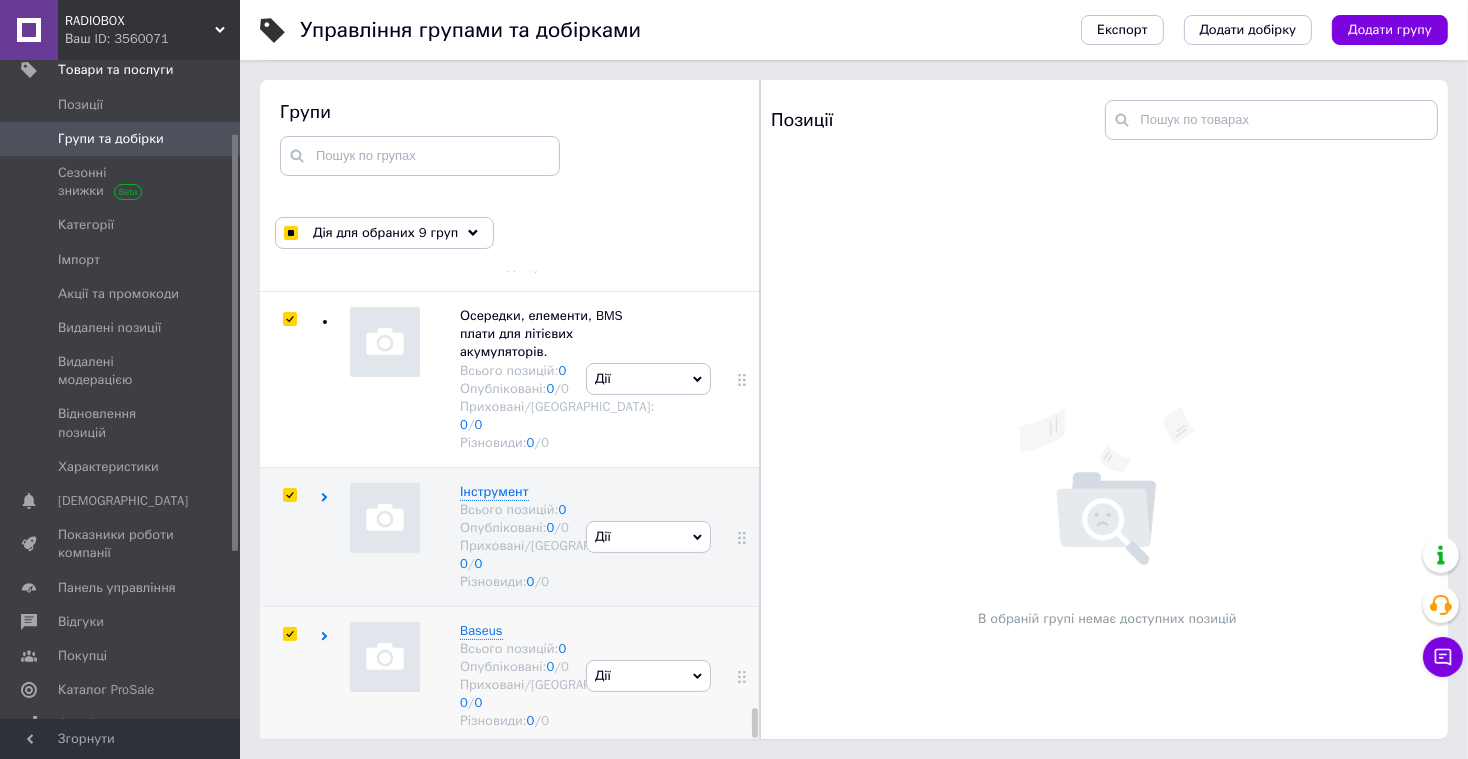 checkbox on "true" 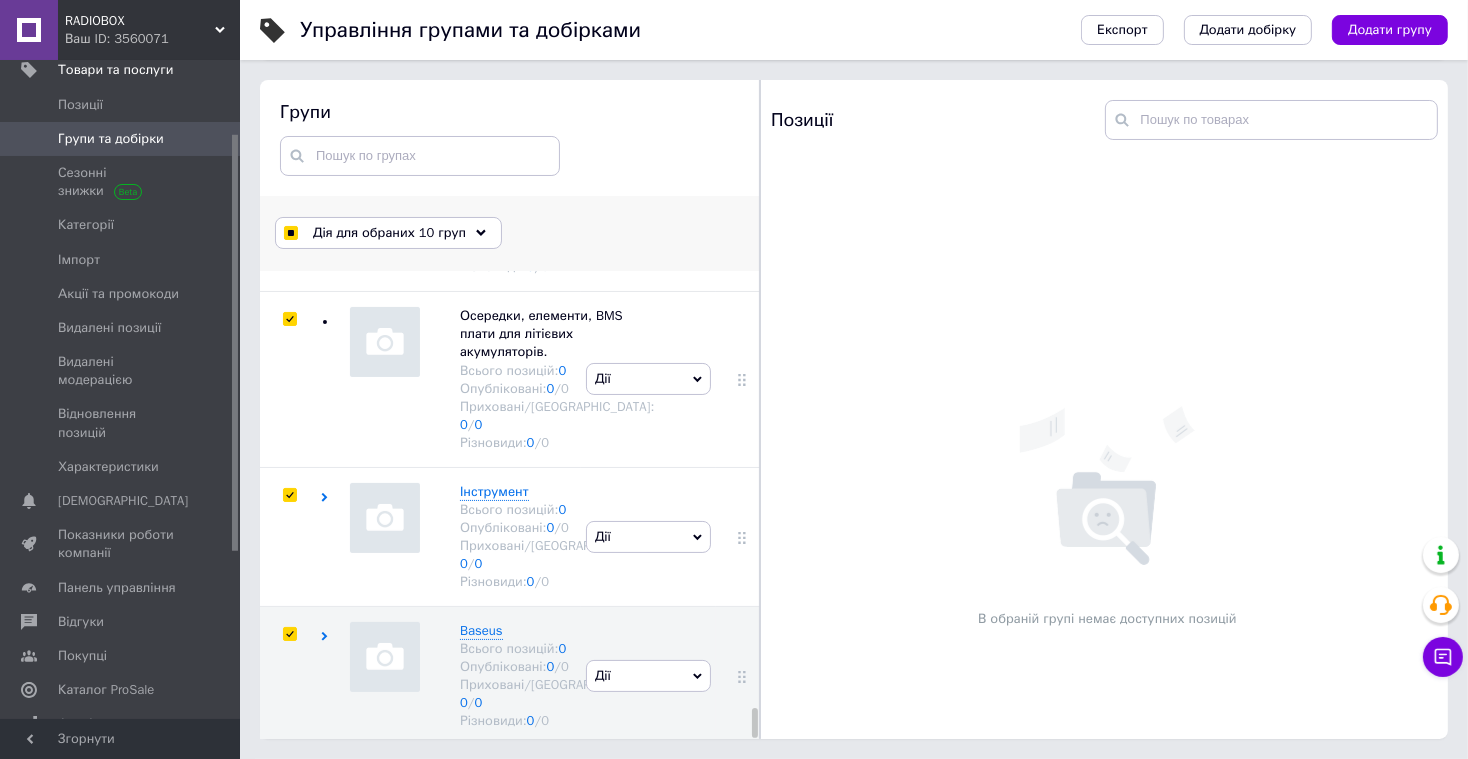 click 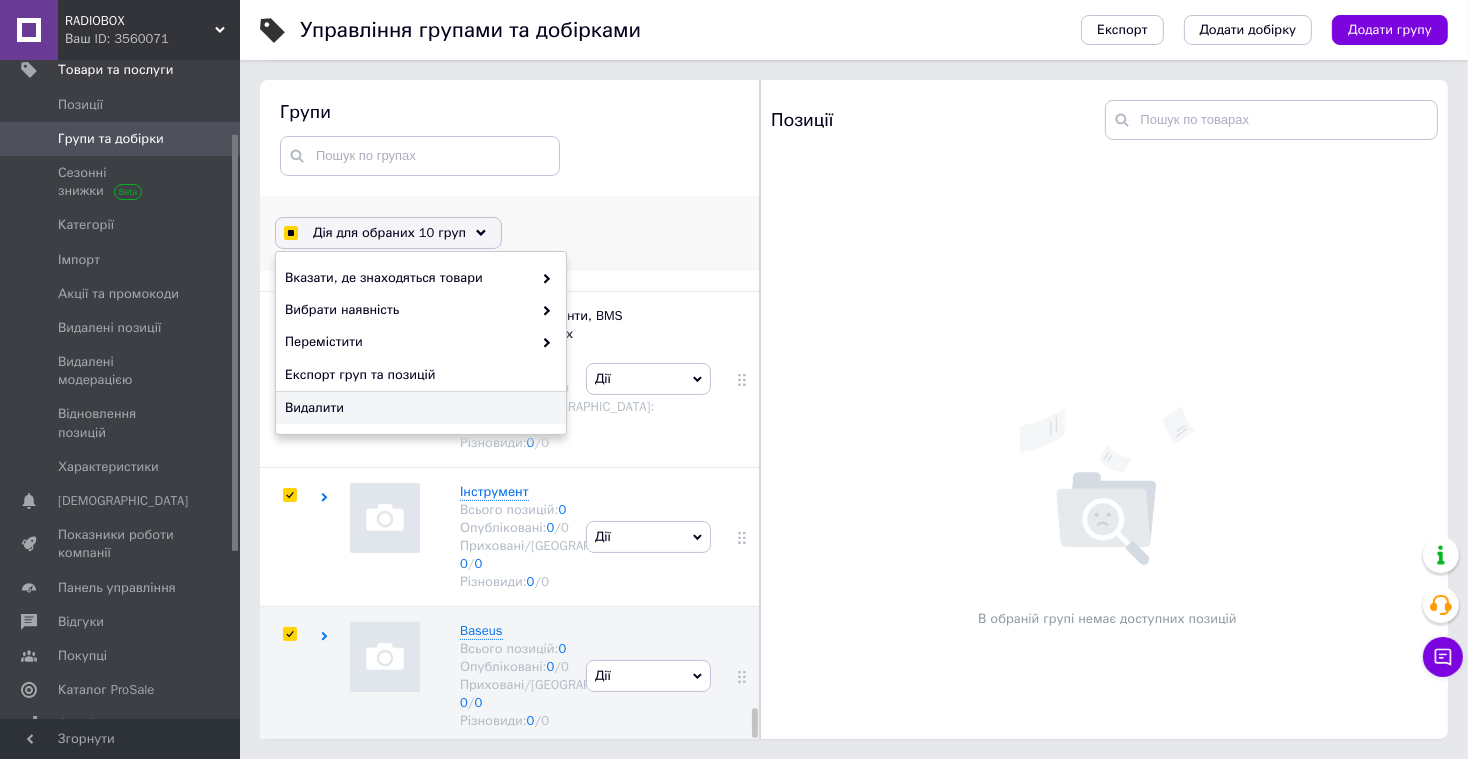 click on "Видалити" at bounding box center [418, 408] 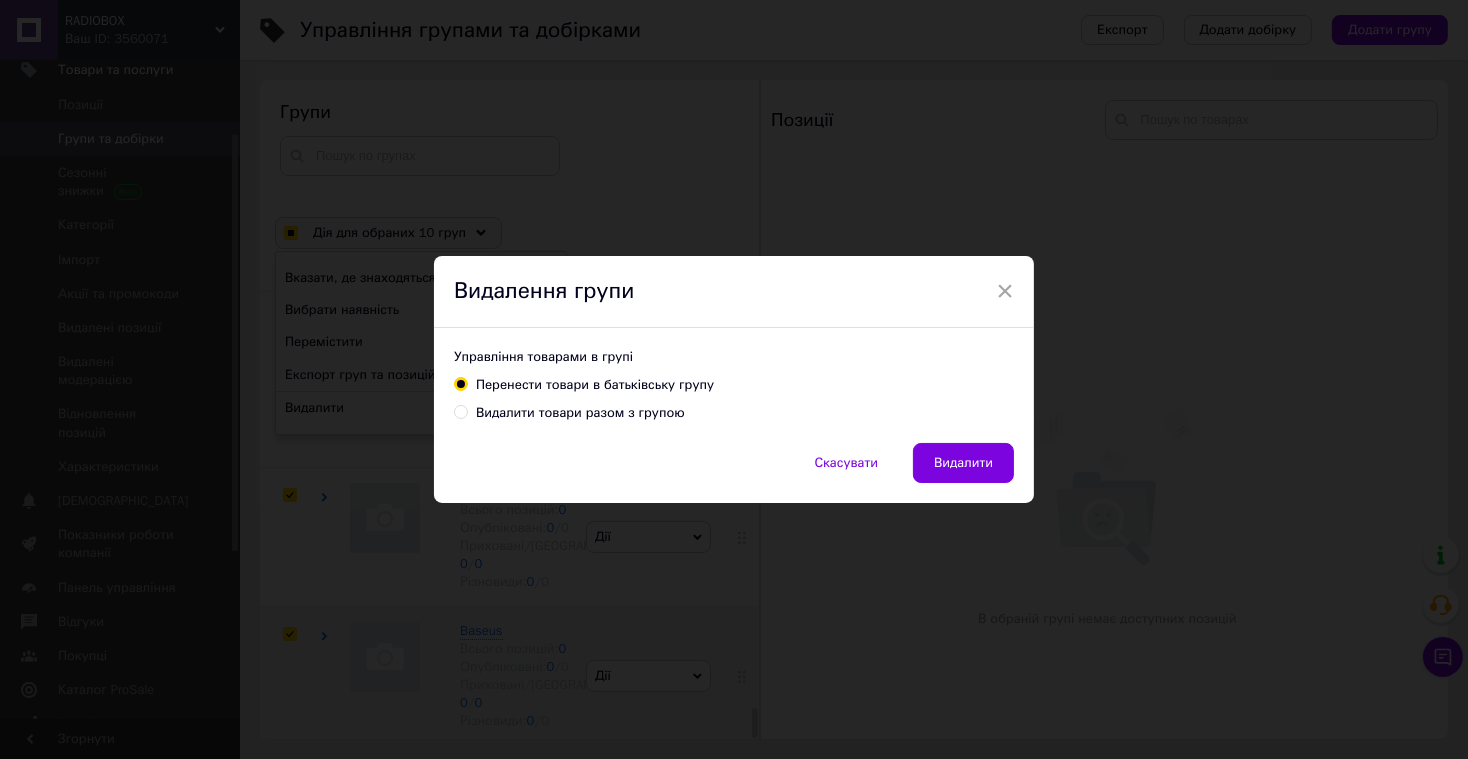 click on "Видалити товари разом з групою" at bounding box center (580, 413) 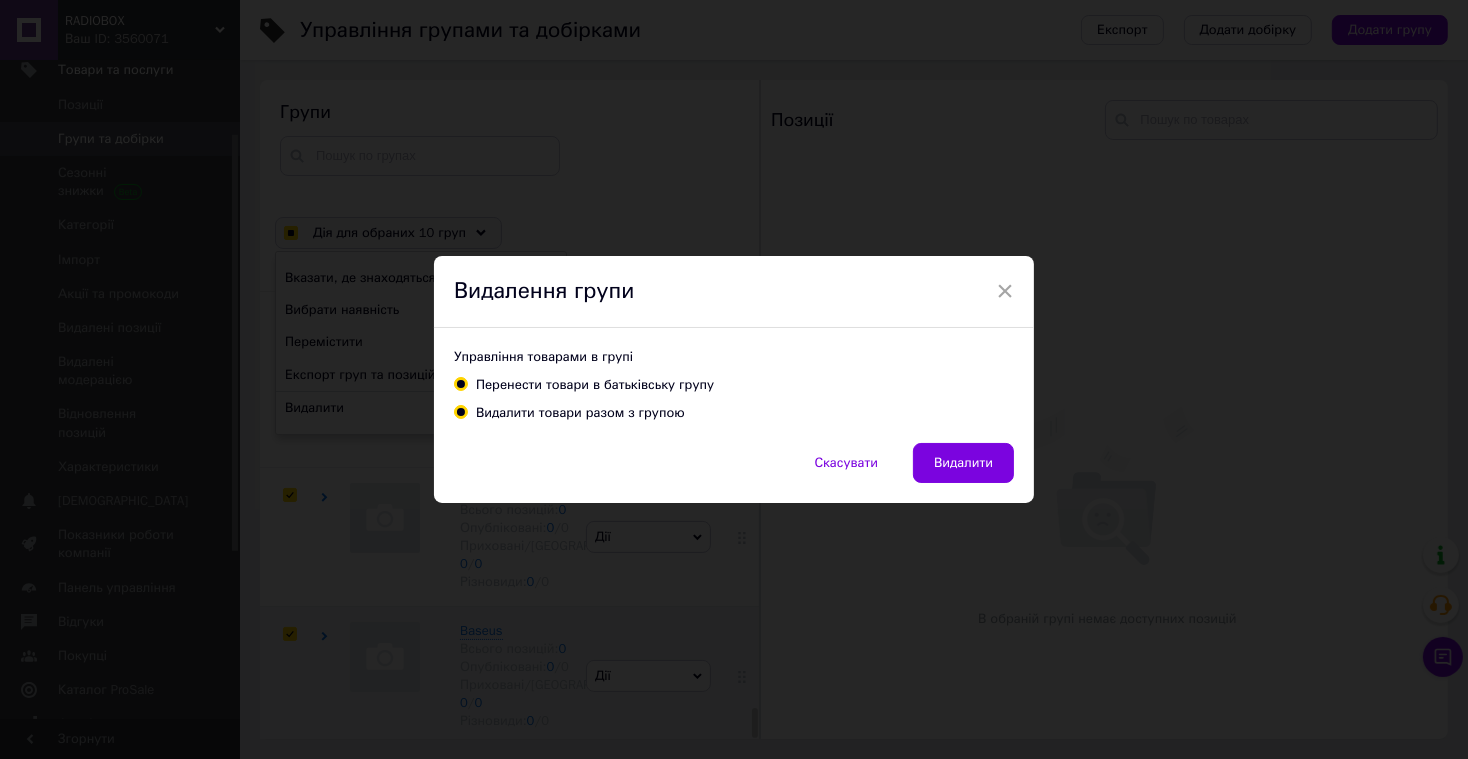 radio on "true" 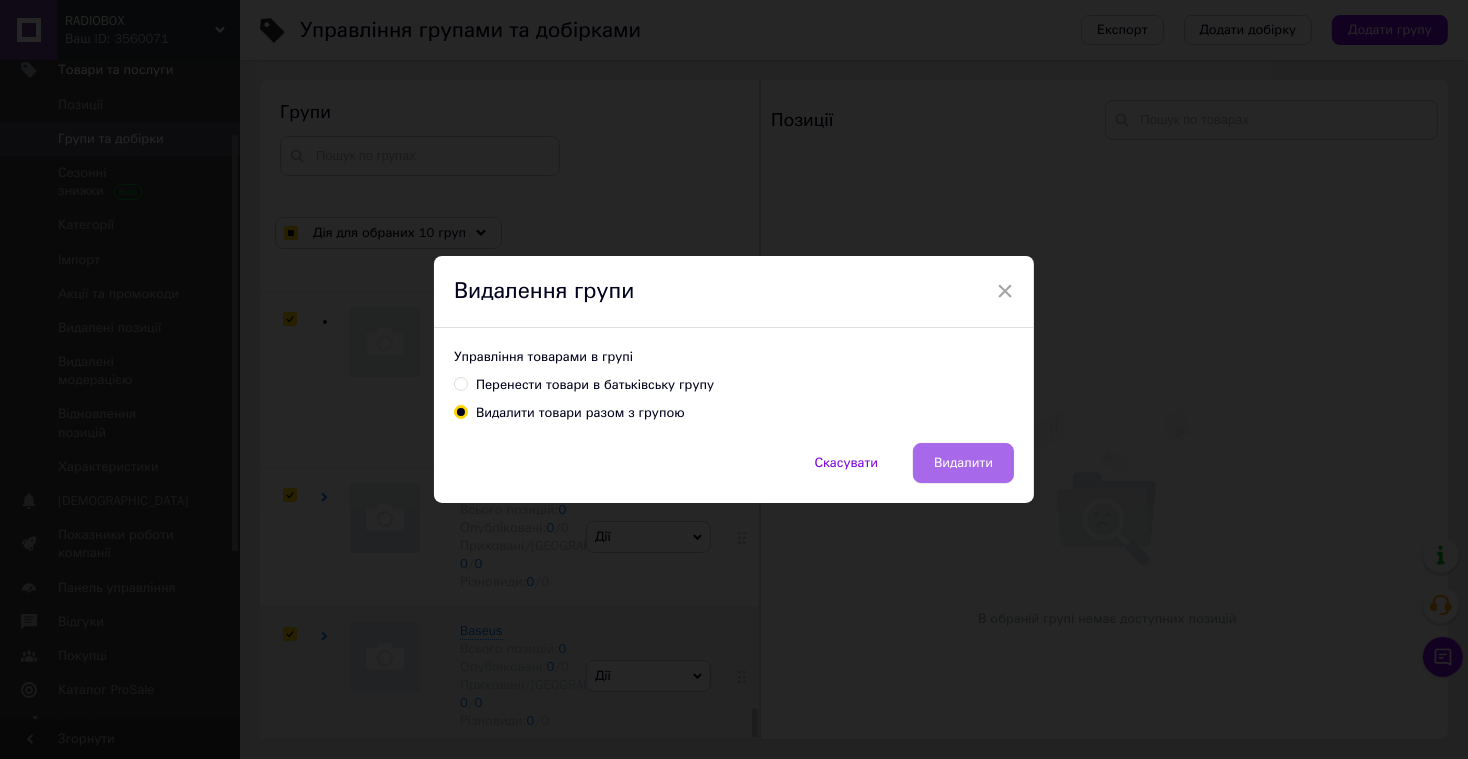 click on "Видалити" at bounding box center [963, 463] 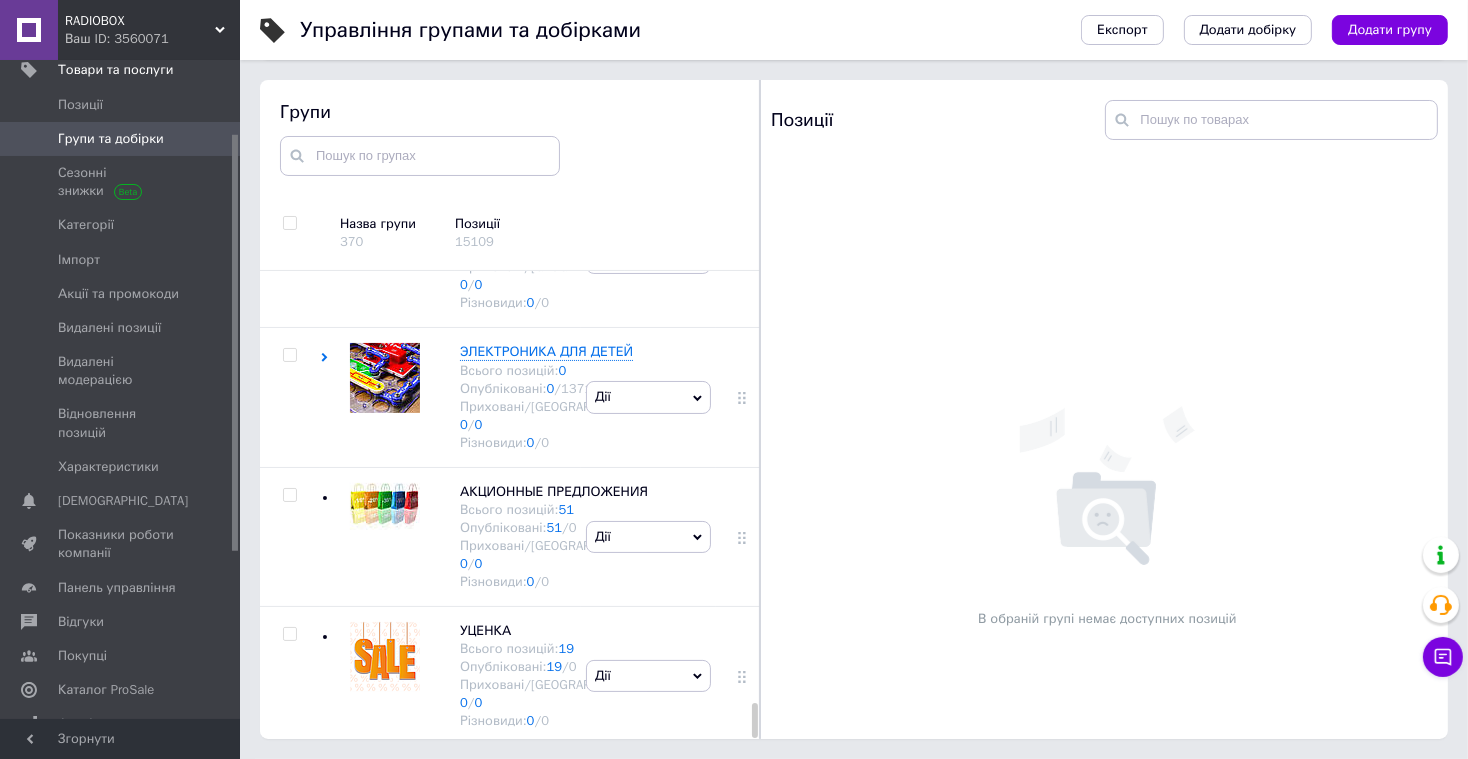 scroll, scrollTop: 5935, scrollLeft: 0, axis: vertical 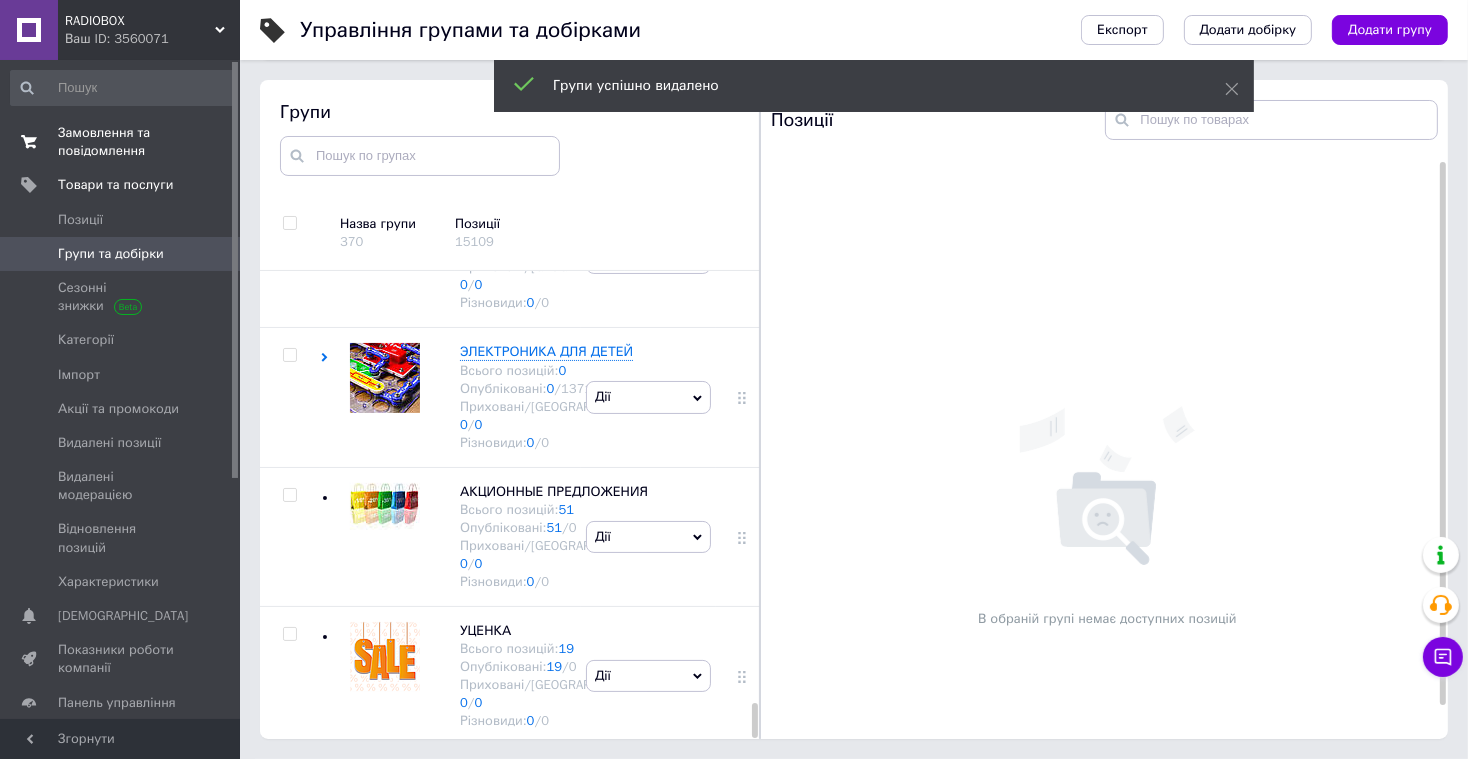 click on "Замовлення та повідомлення" at bounding box center (121, 142) 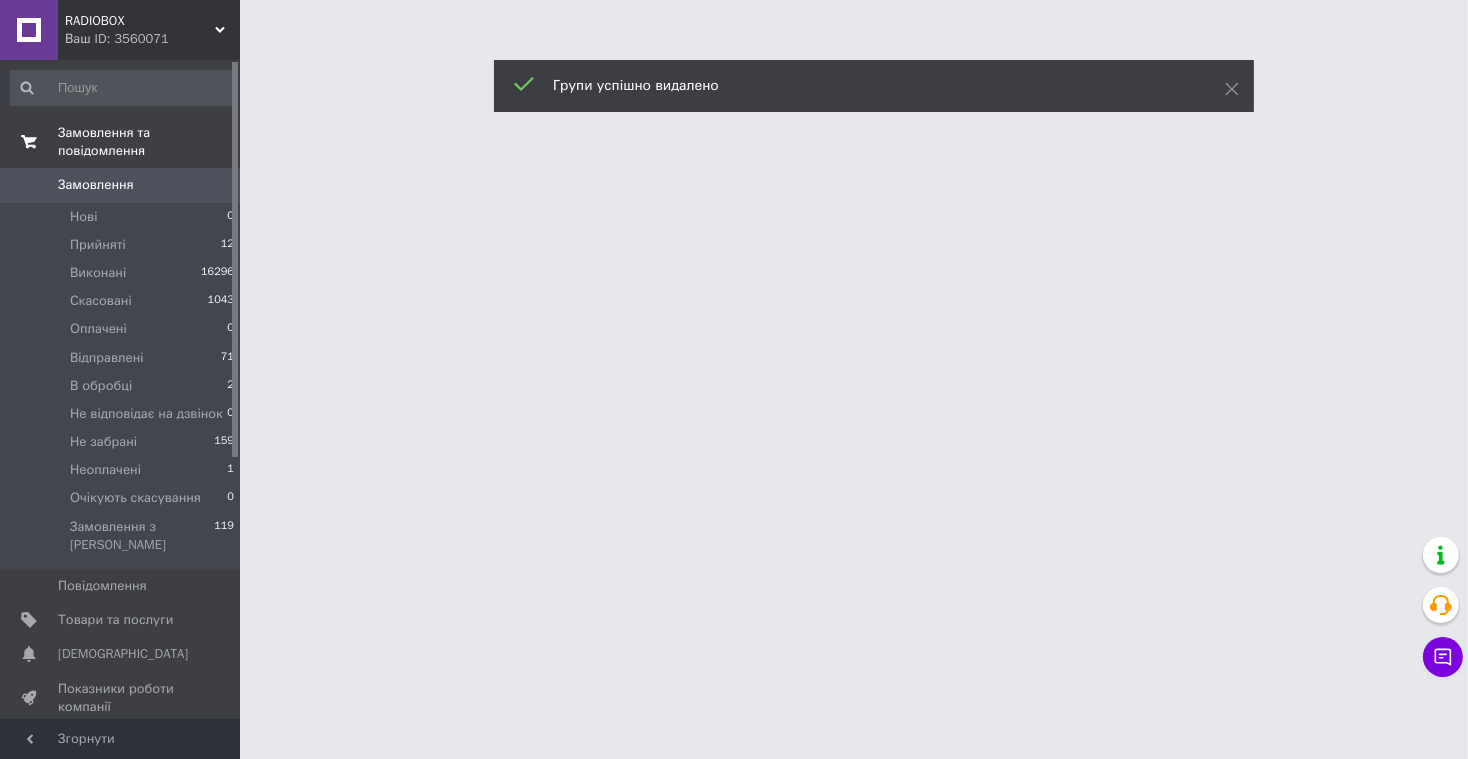scroll, scrollTop: 0, scrollLeft: 0, axis: both 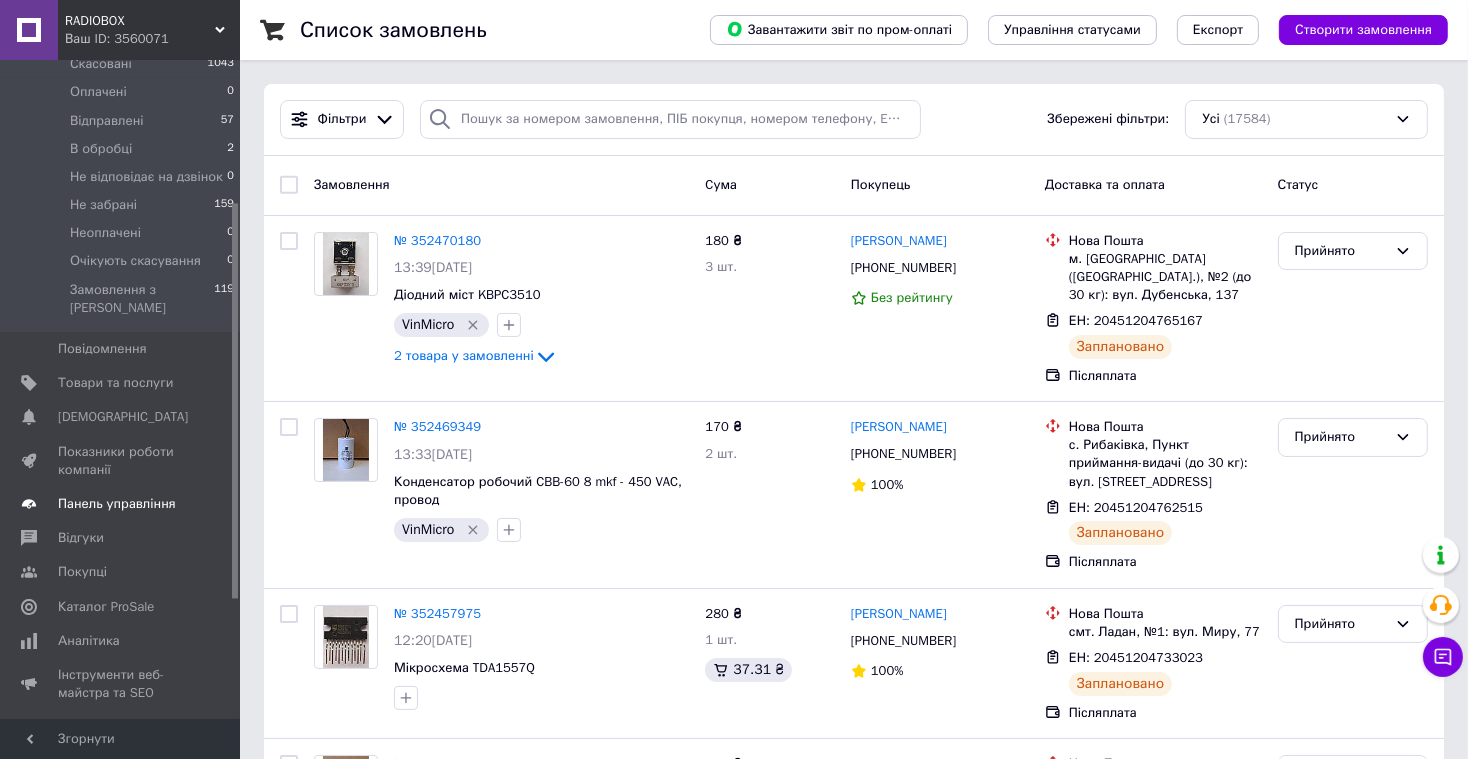 click on "Панель управління" at bounding box center [117, 504] 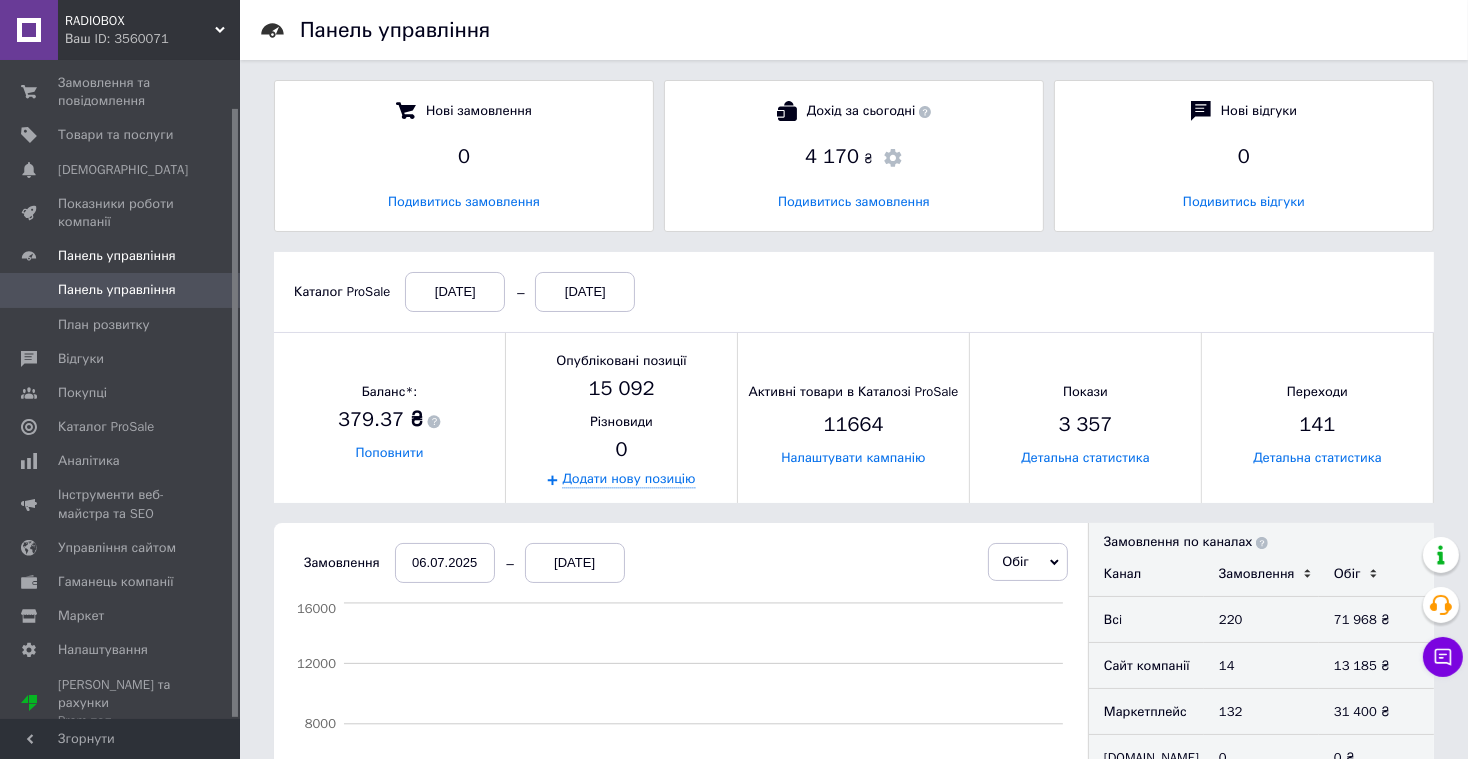 scroll, scrollTop: 10, scrollLeft: 10, axis: both 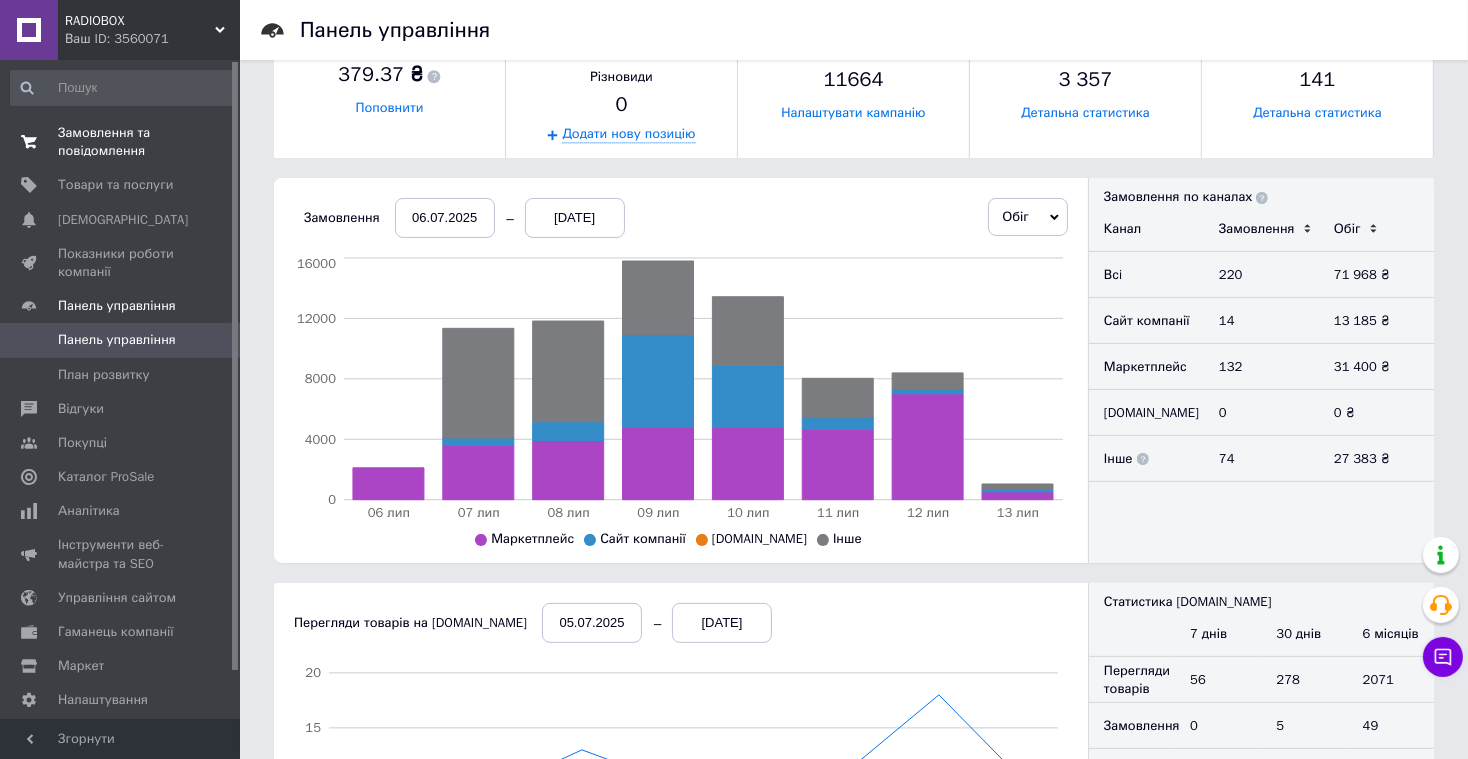 click on "Замовлення та повідомлення" at bounding box center [121, 142] 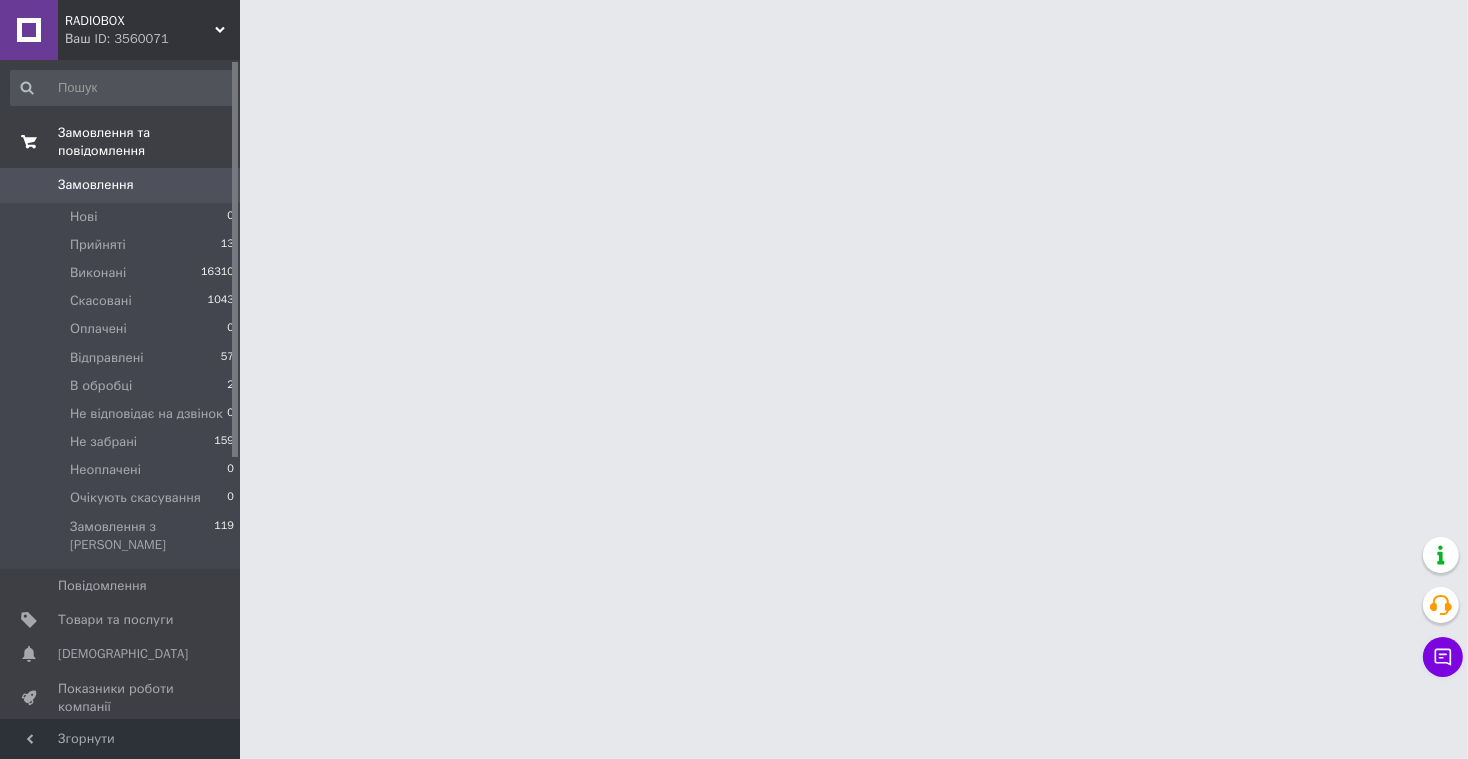 scroll, scrollTop: 0, scrollLeft: 0, axis: both 